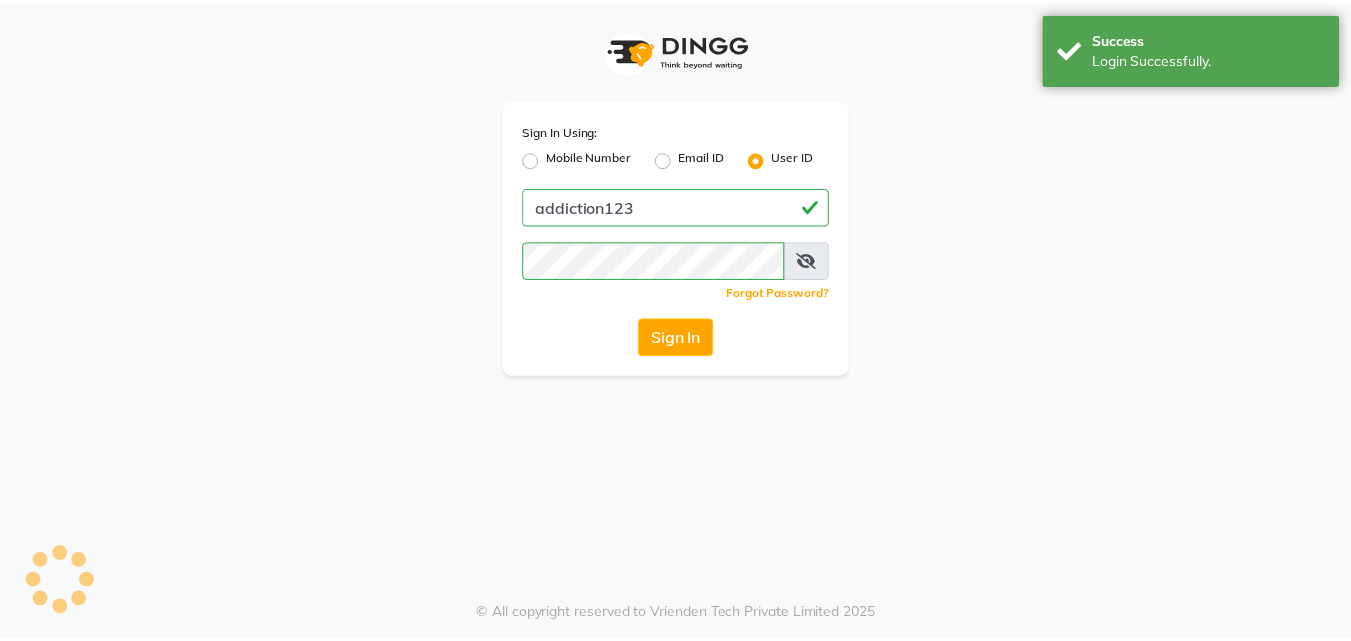 scroll, scrollTop: 0, scrollLeft: 0, axis: both 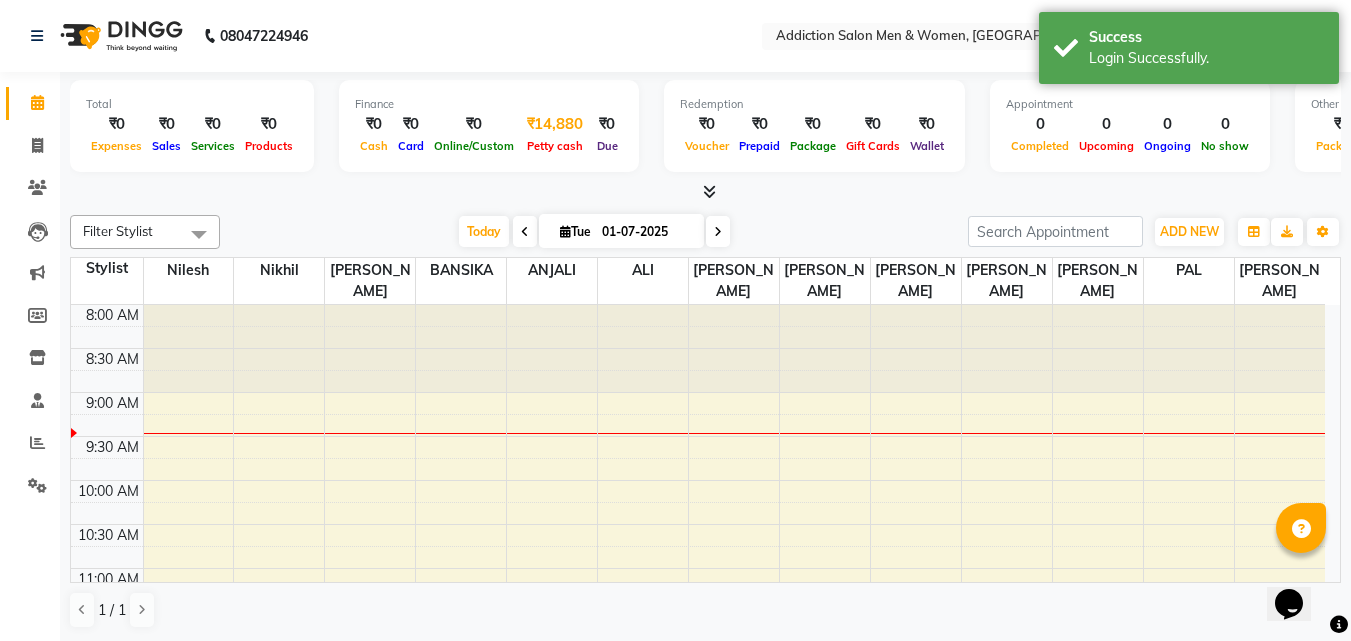 click on "Petty cash" at bounding box center (555, 146) 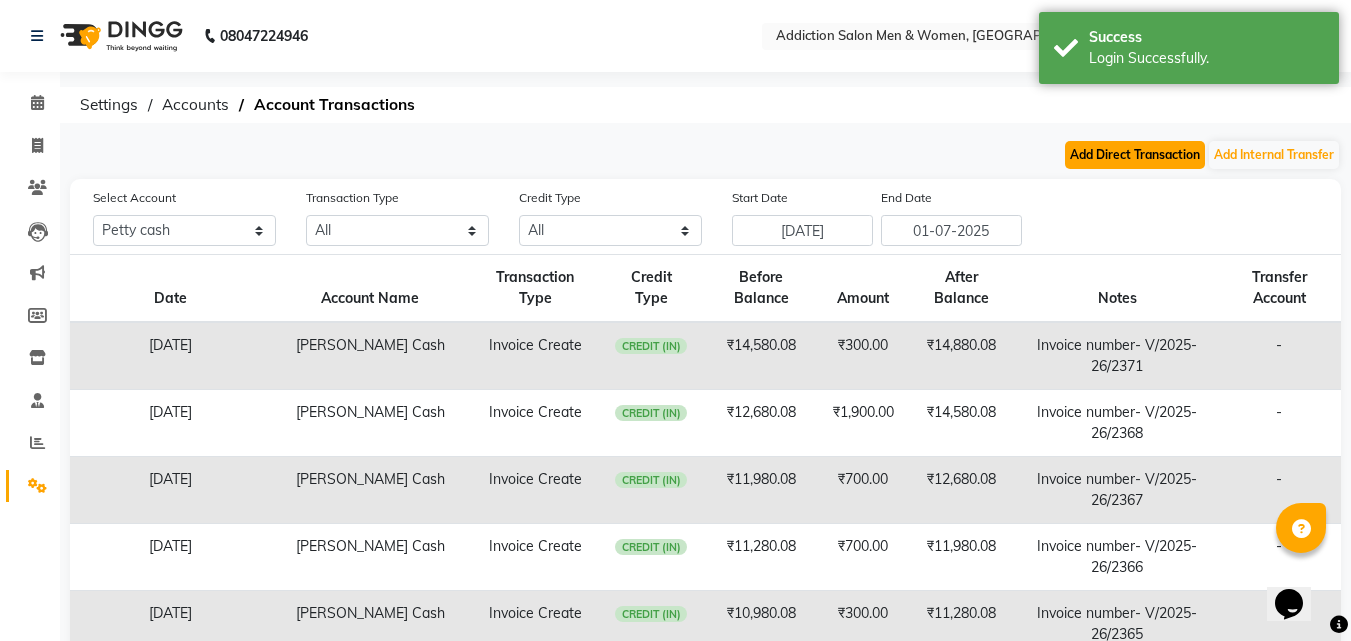 click on "Add Direct Transaction" 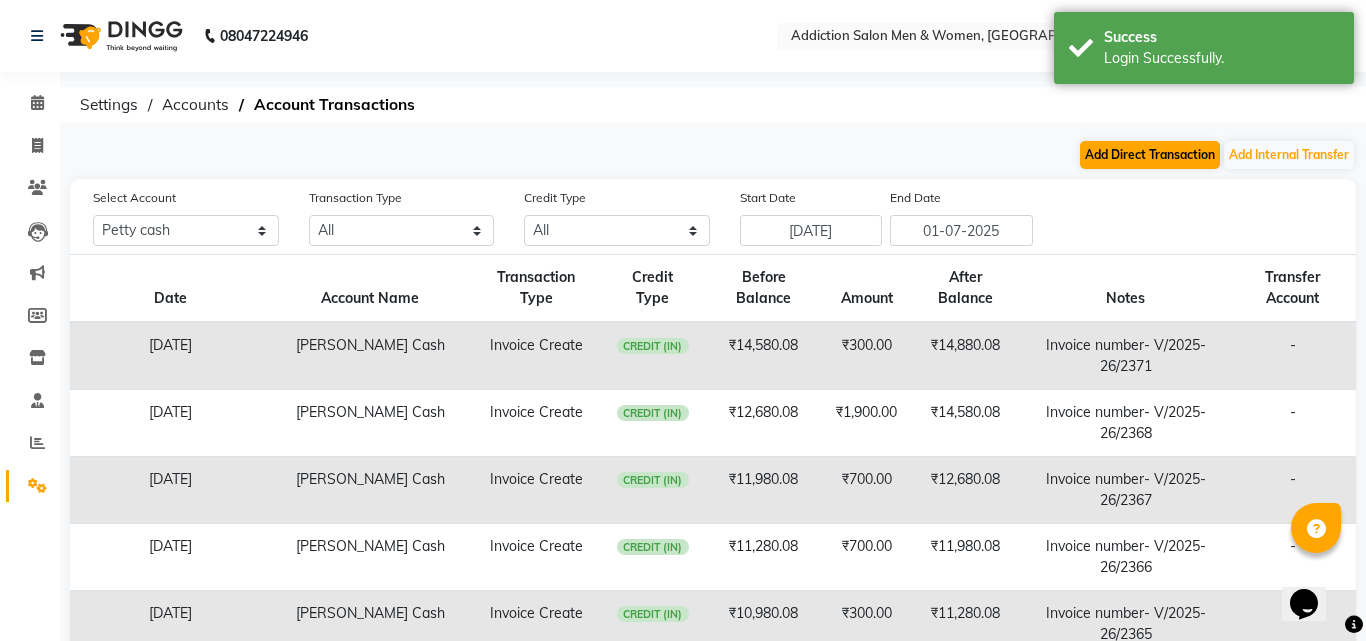 select on "direct" 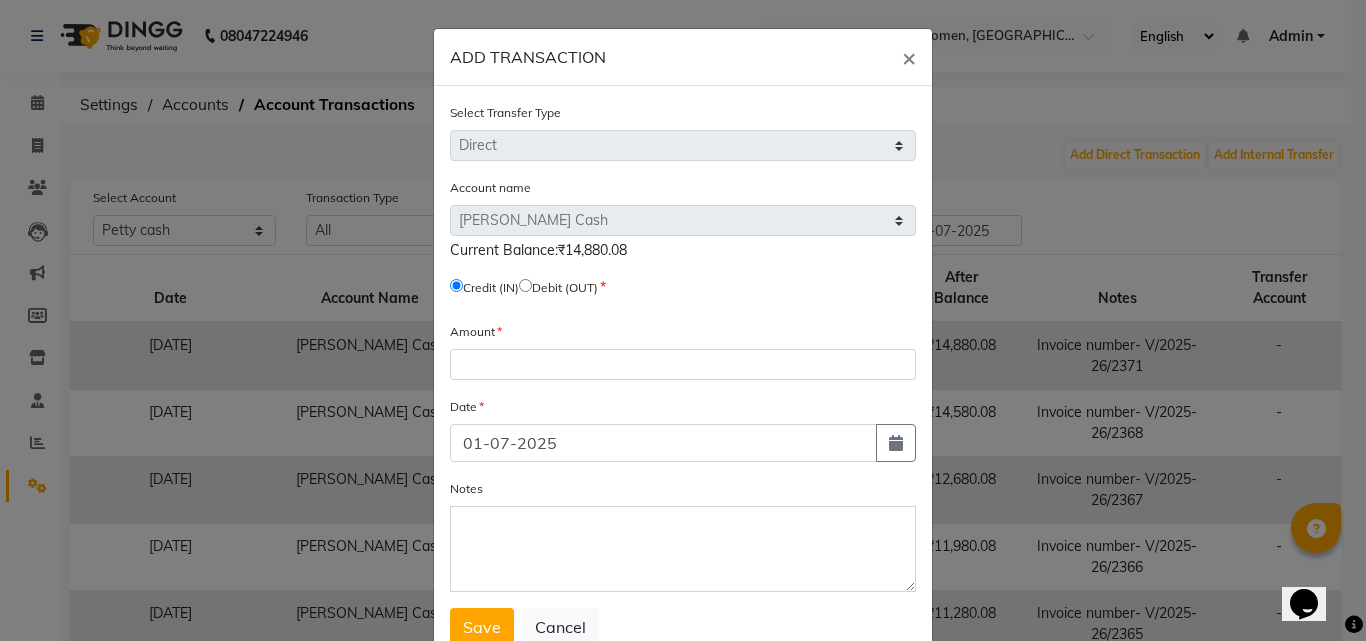 click 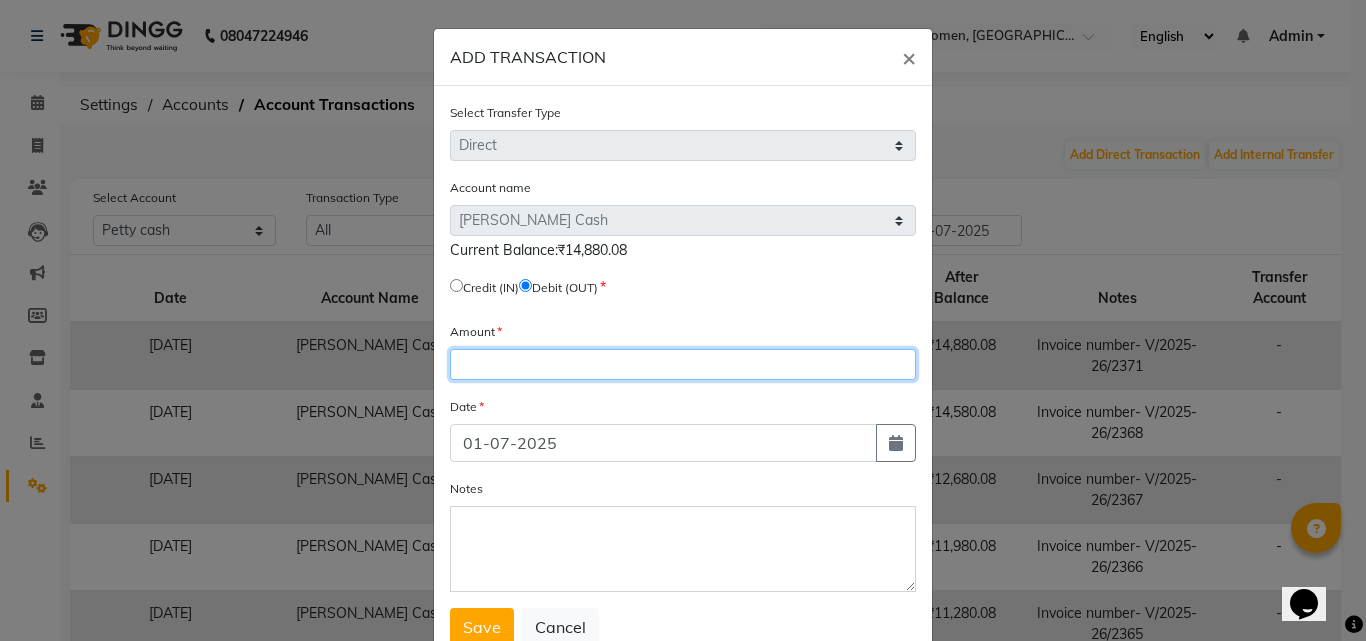 click 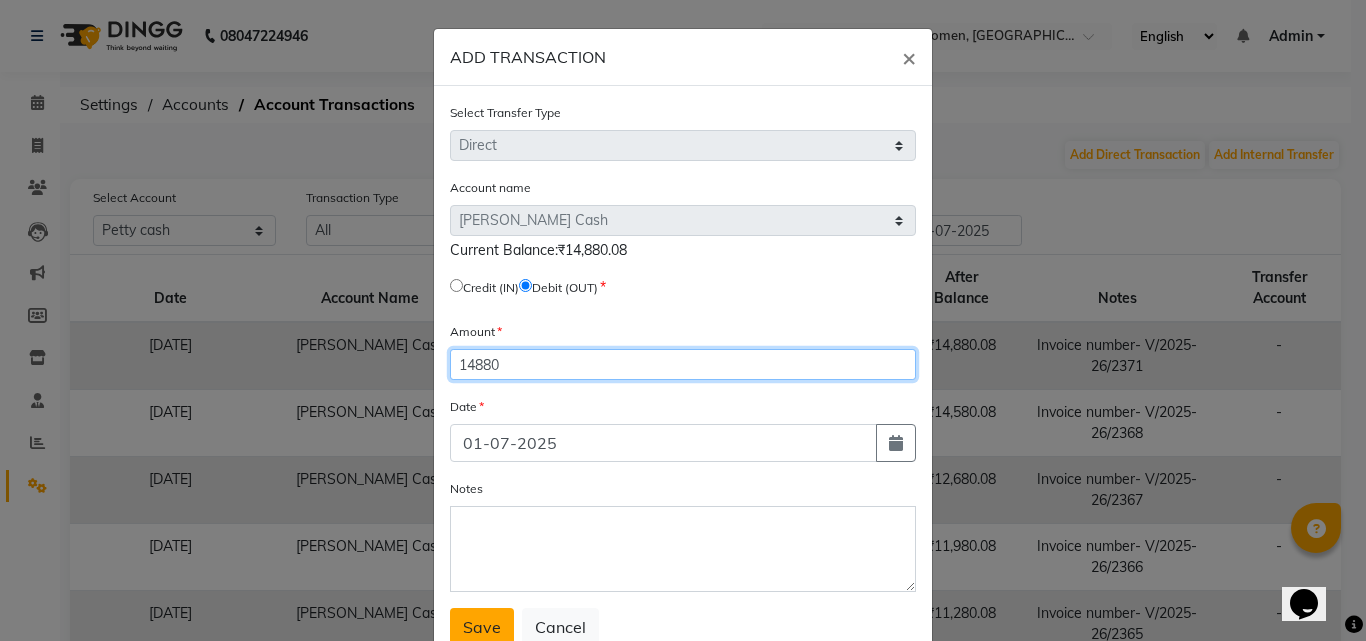 type on "14880" 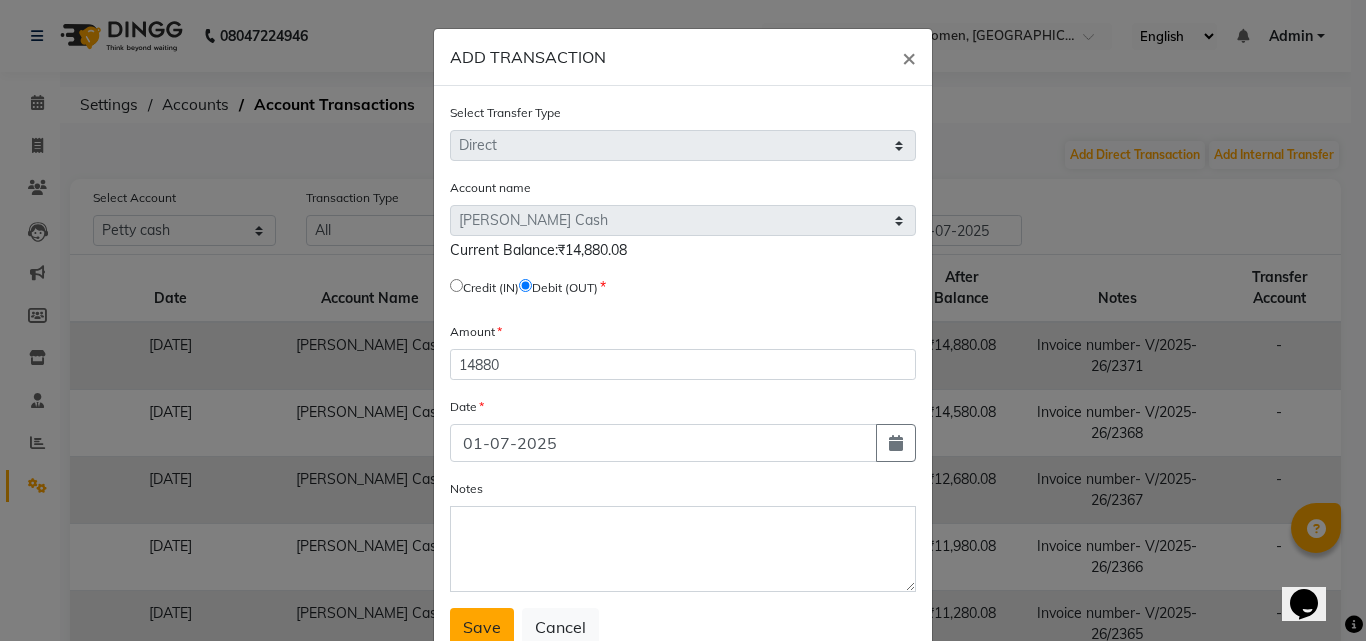 click on "Save" at bounding box center (482, 627) 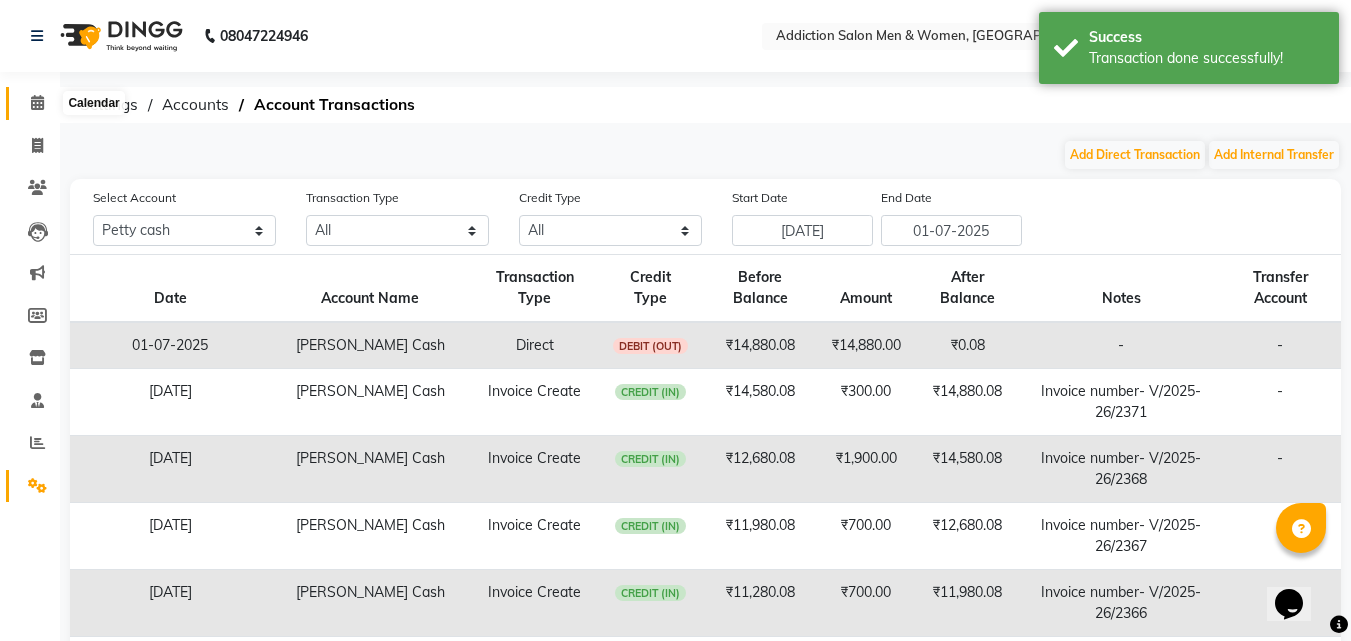 click 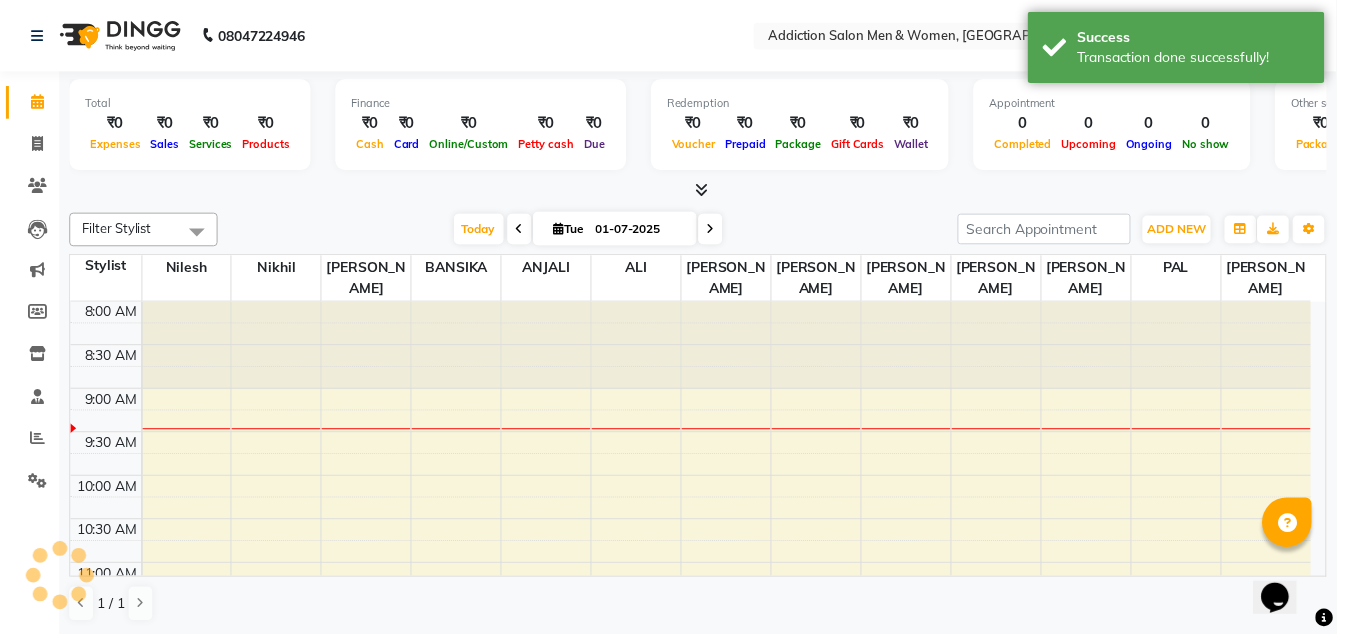 scroll, scrollTop: 0, scrollLeft: 0, axis: both 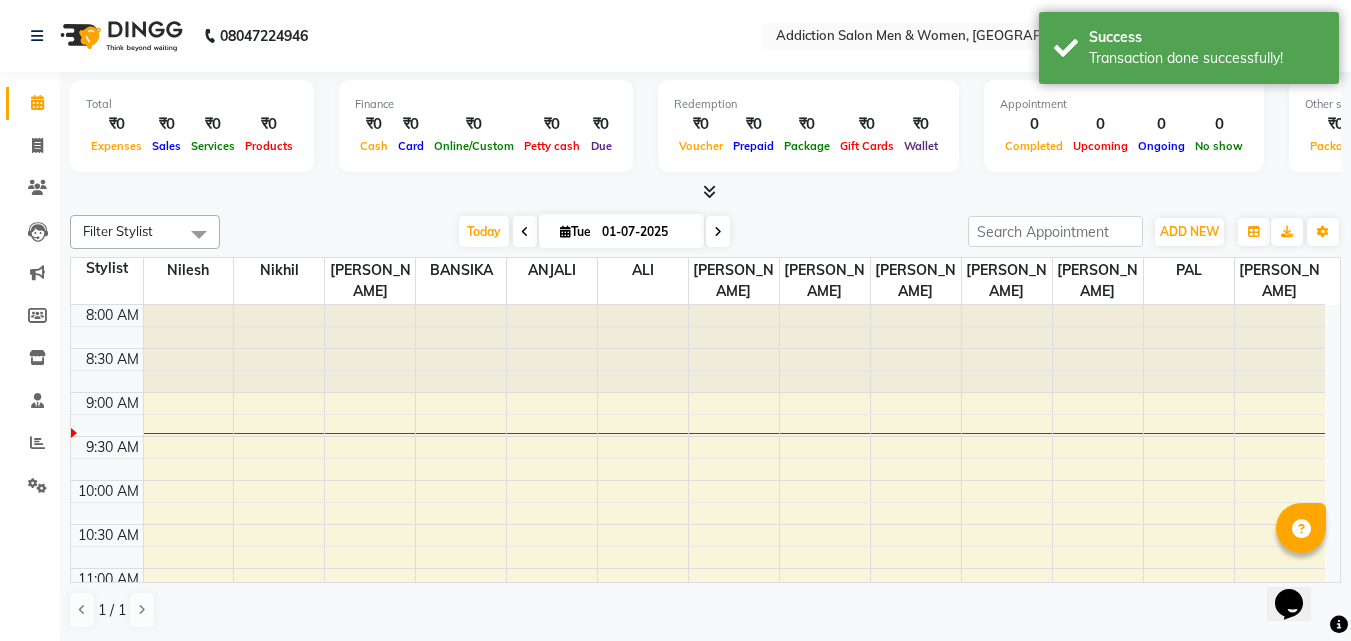 click at bounding box center [705, 192] 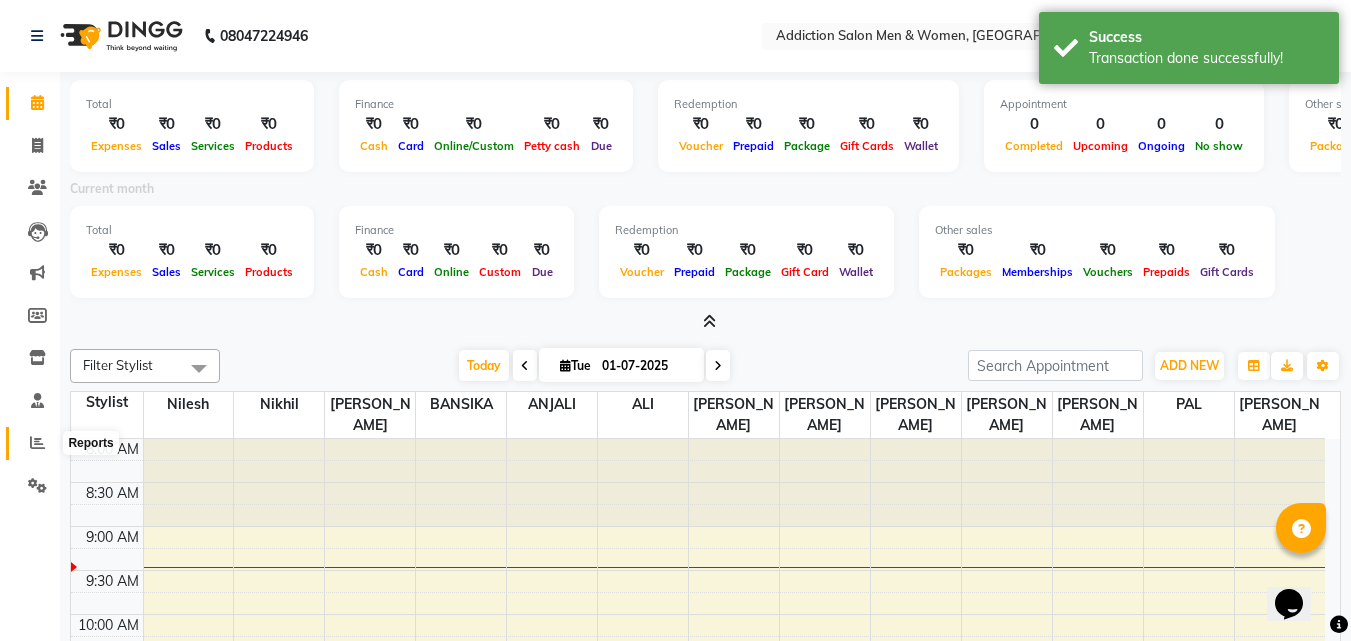 click 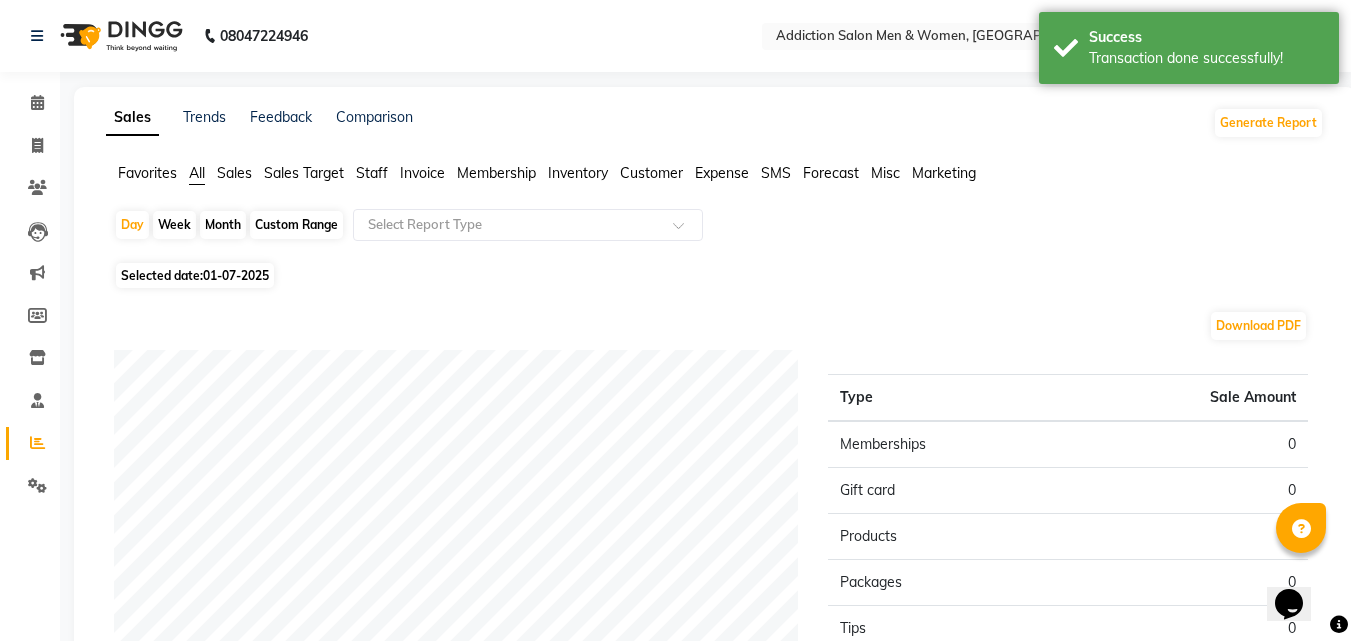 click on "Month" 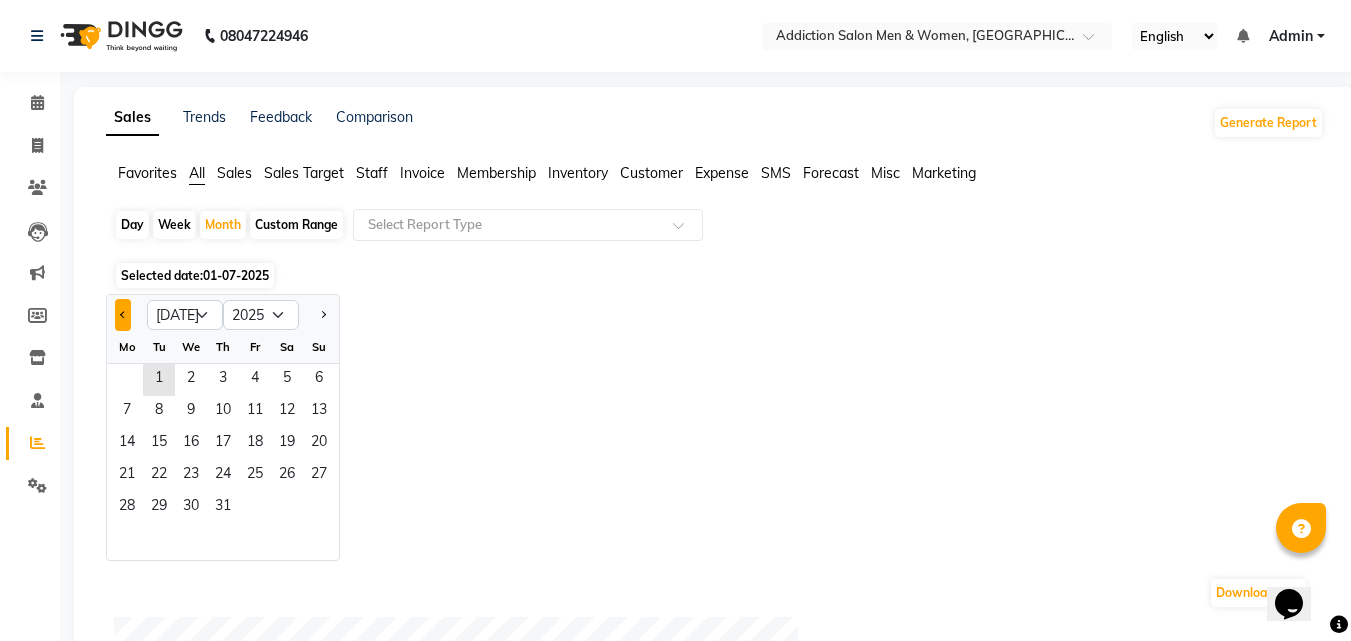 click 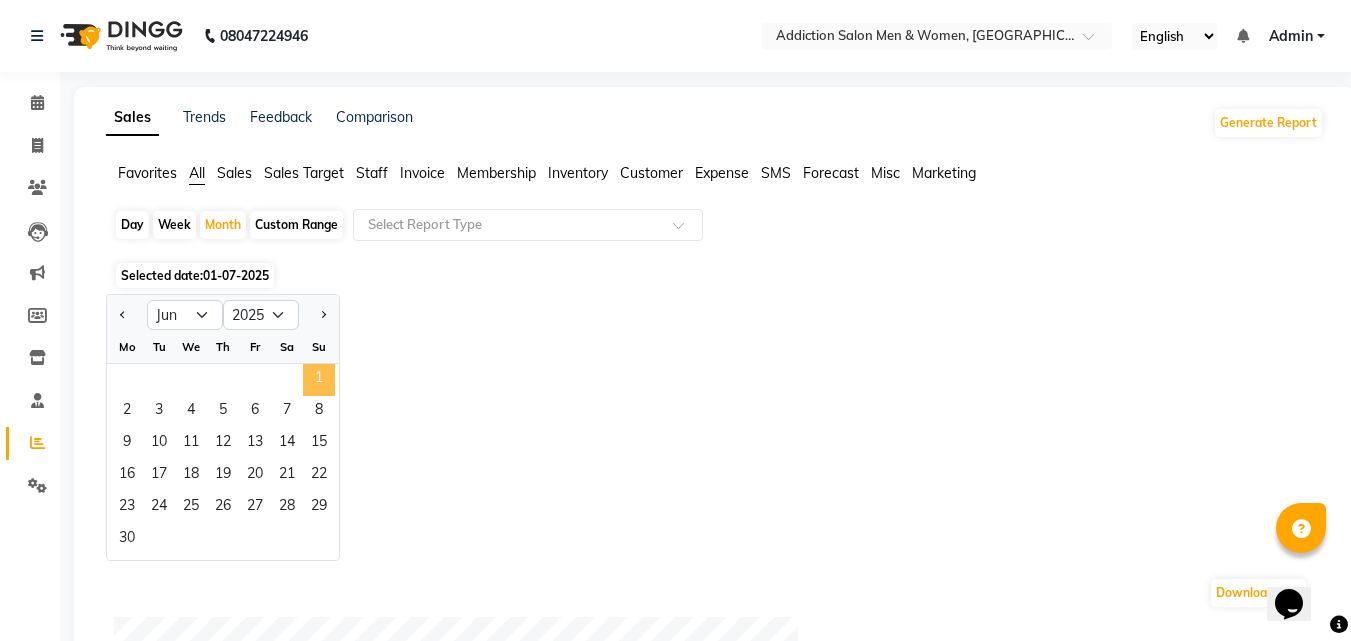 click on "1" 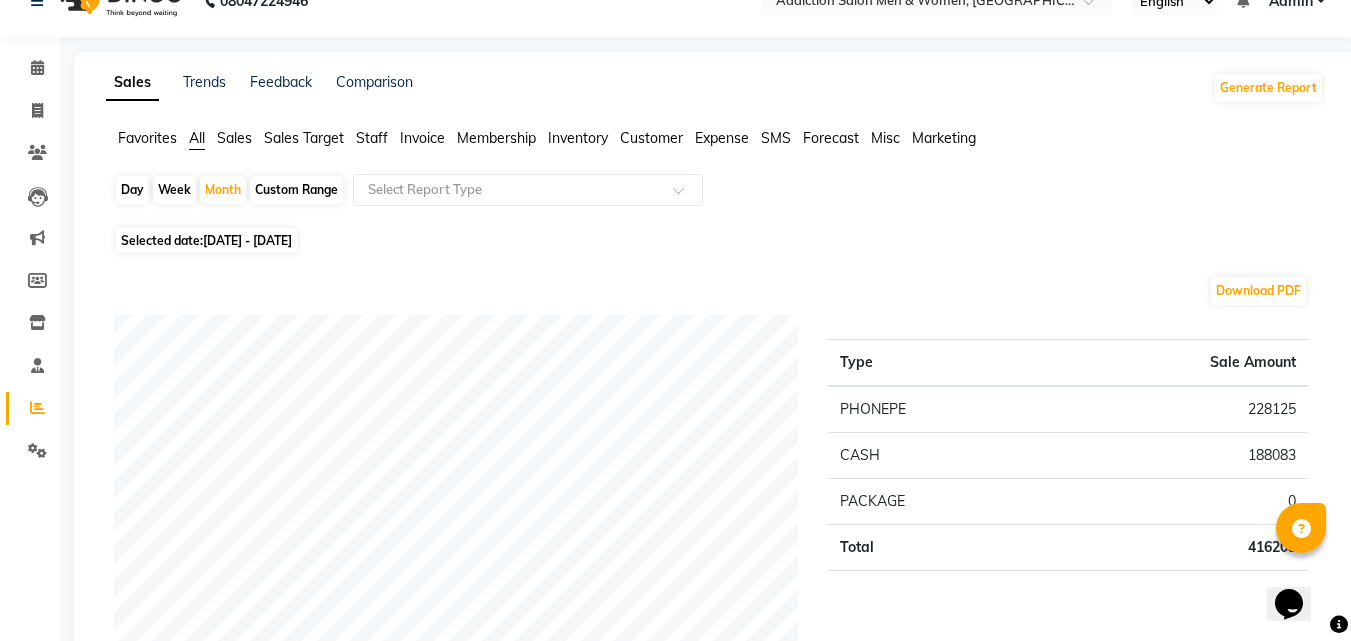 scroll, scrollTop: 0, scrollLeft: 0, axis: both 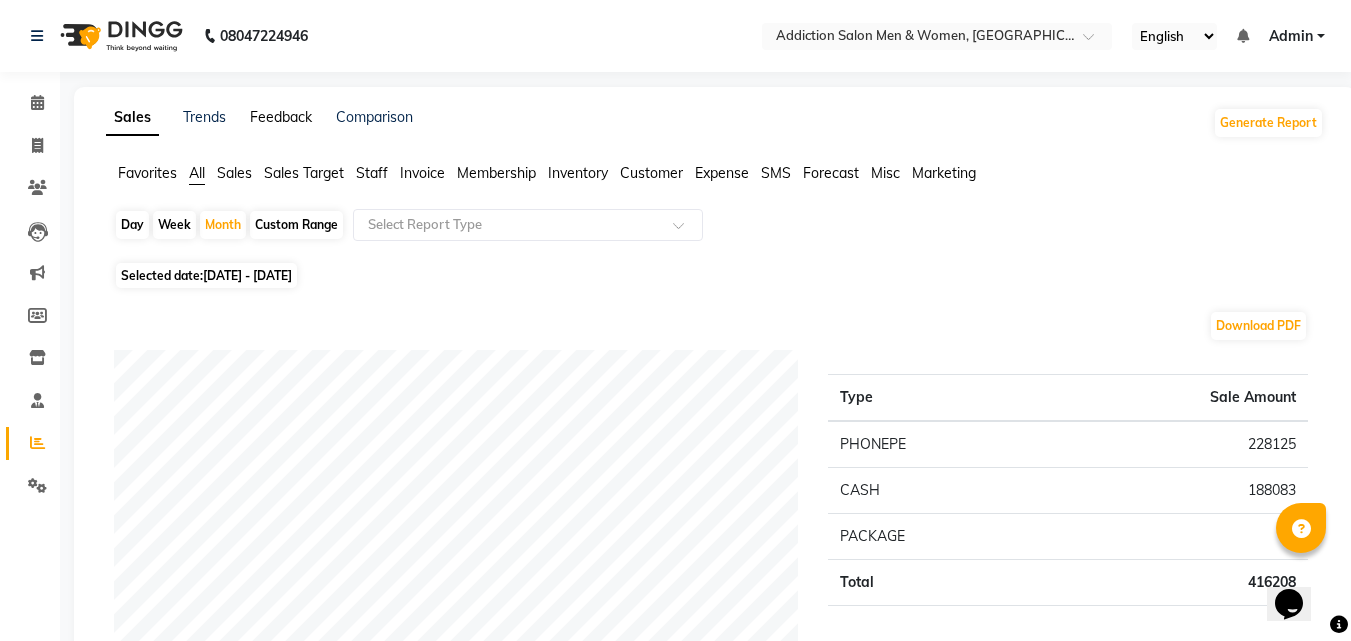 click on "Feedback" 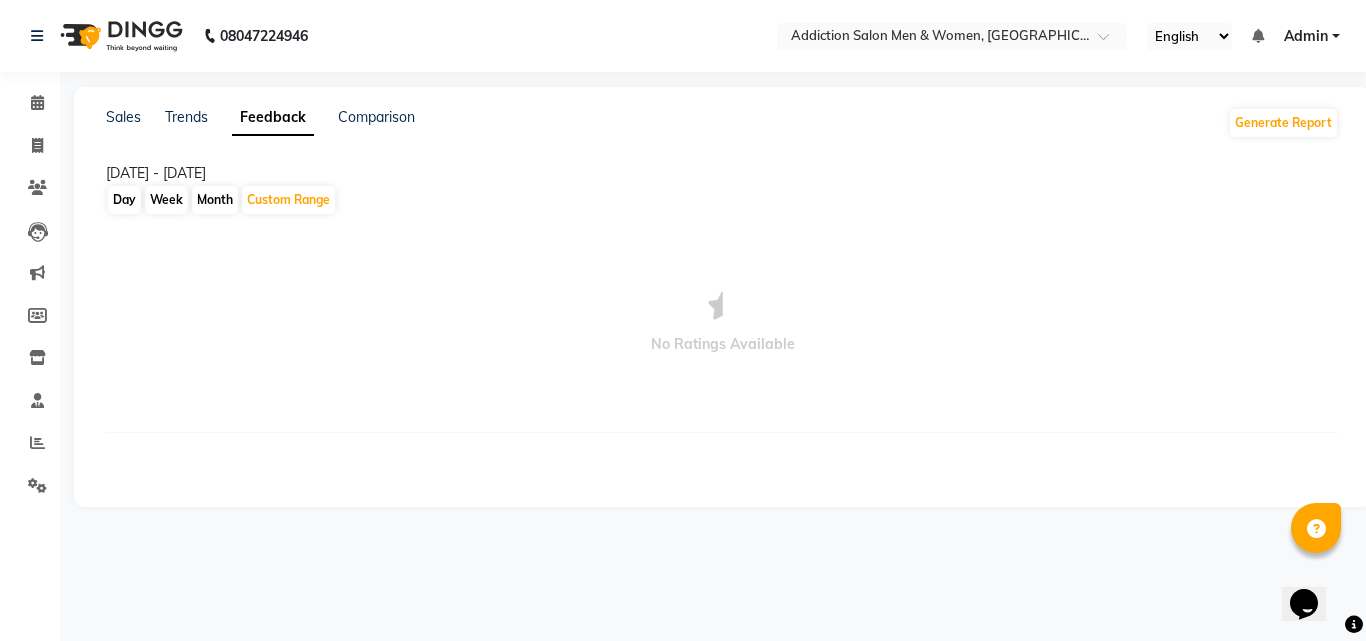 click on "Month" 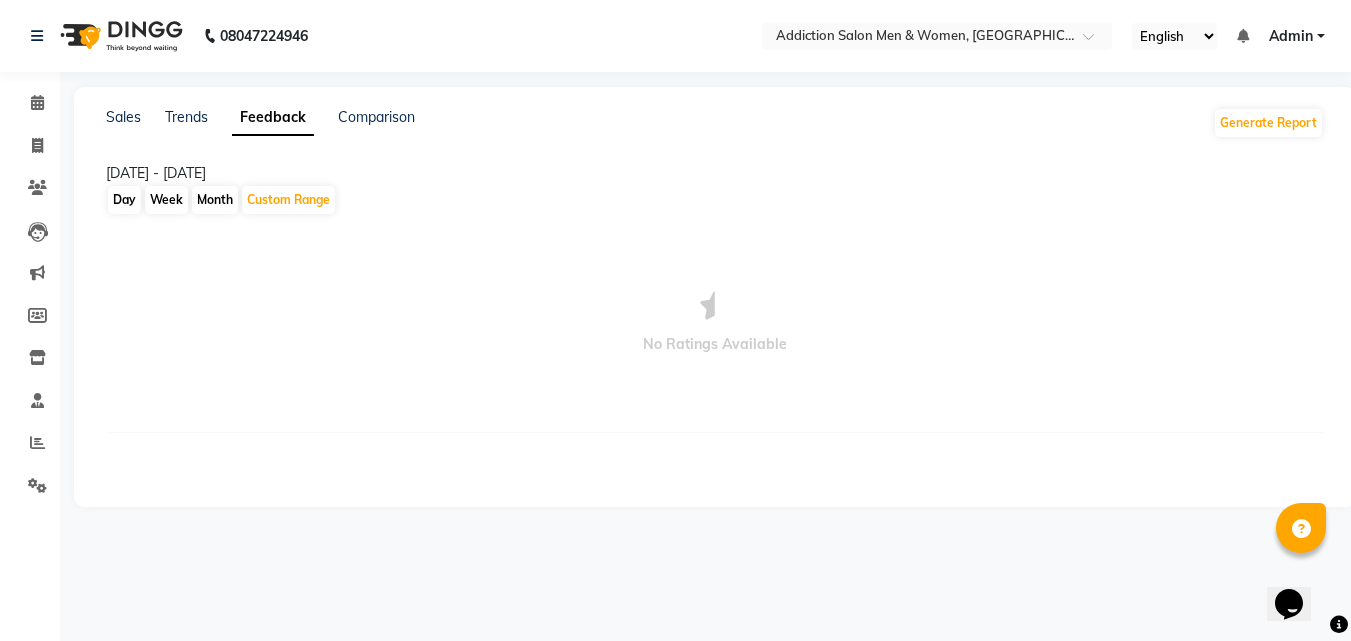select on "7" 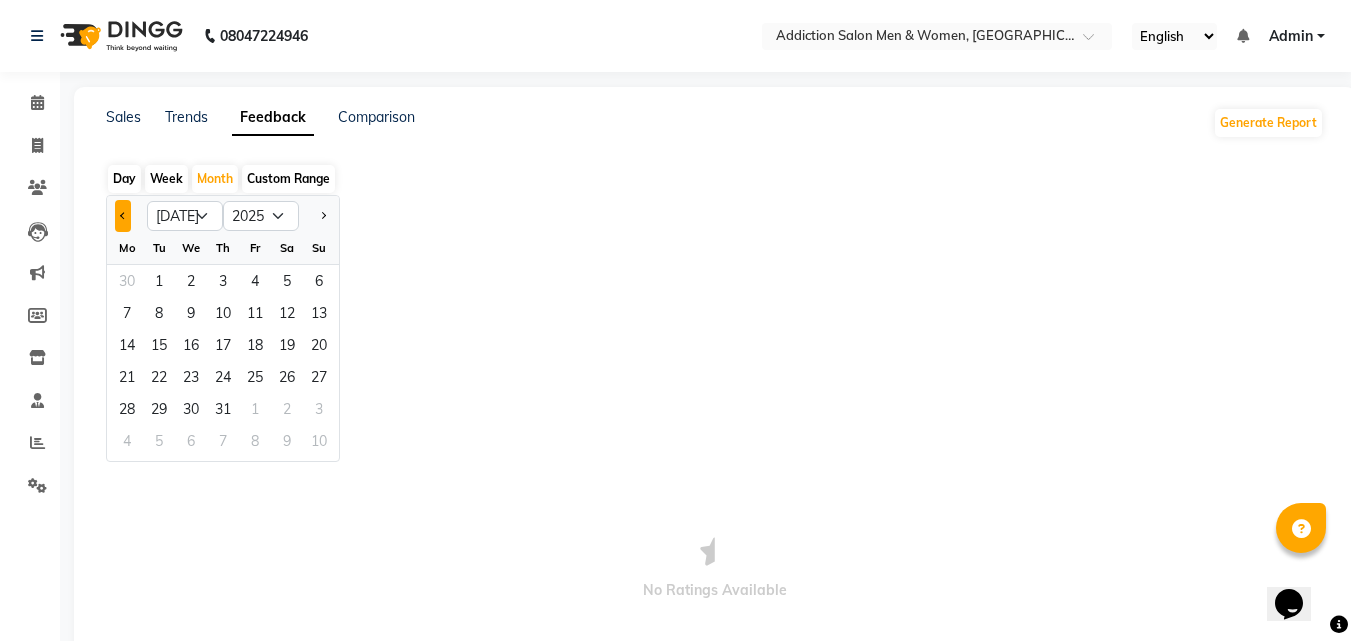 click 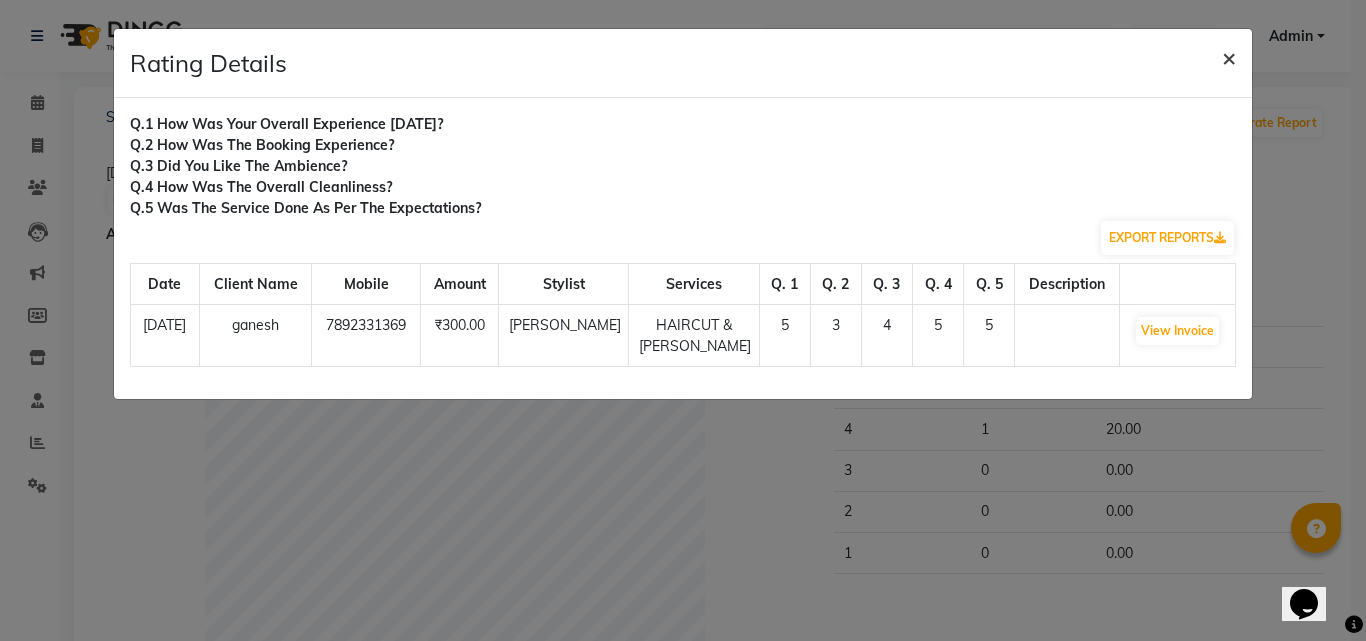 click on "×" 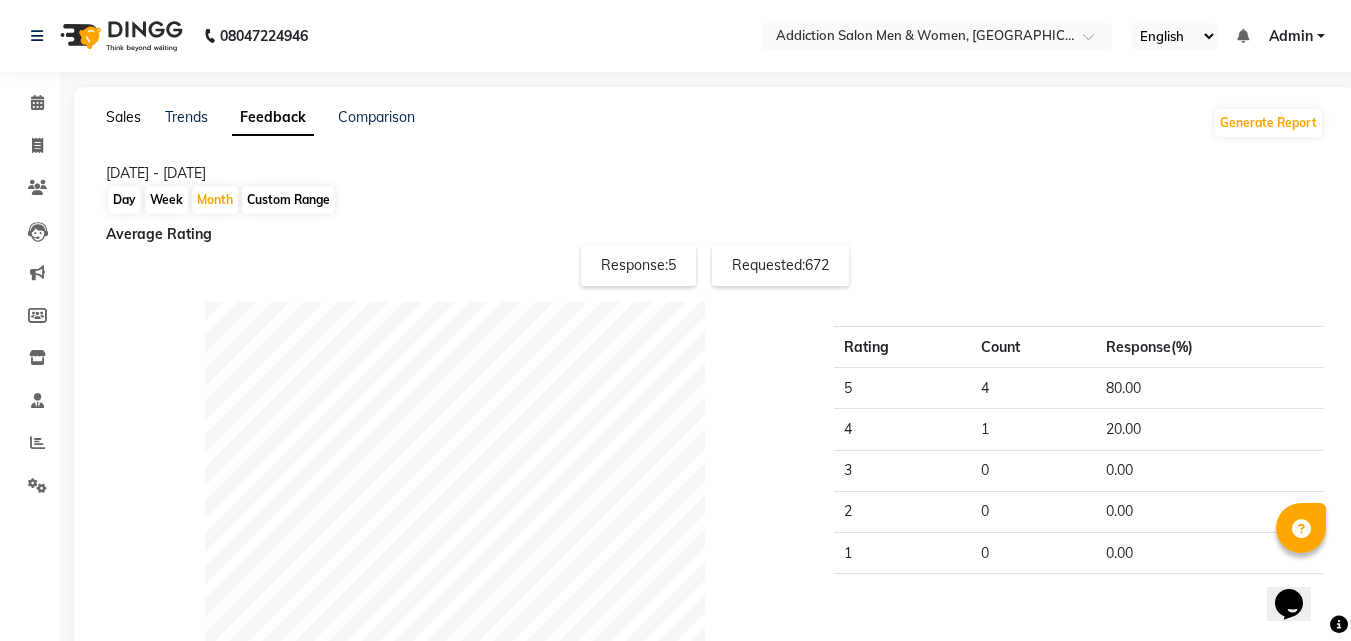 click on "Sales" 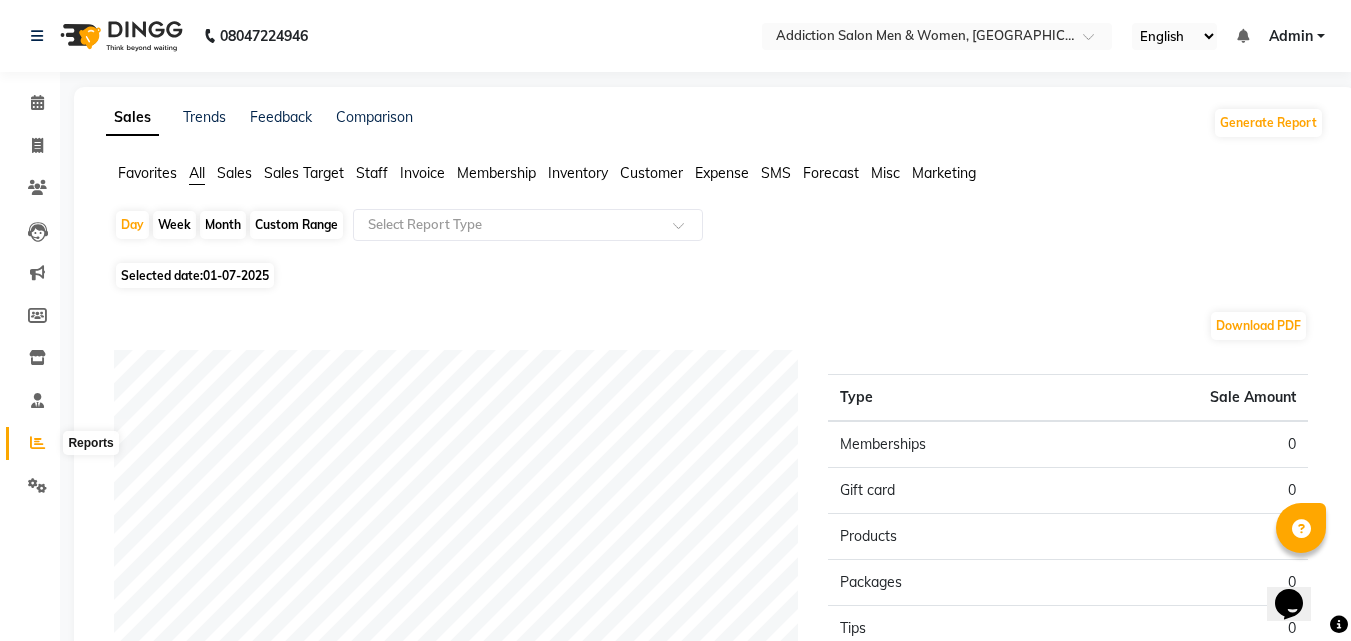 click 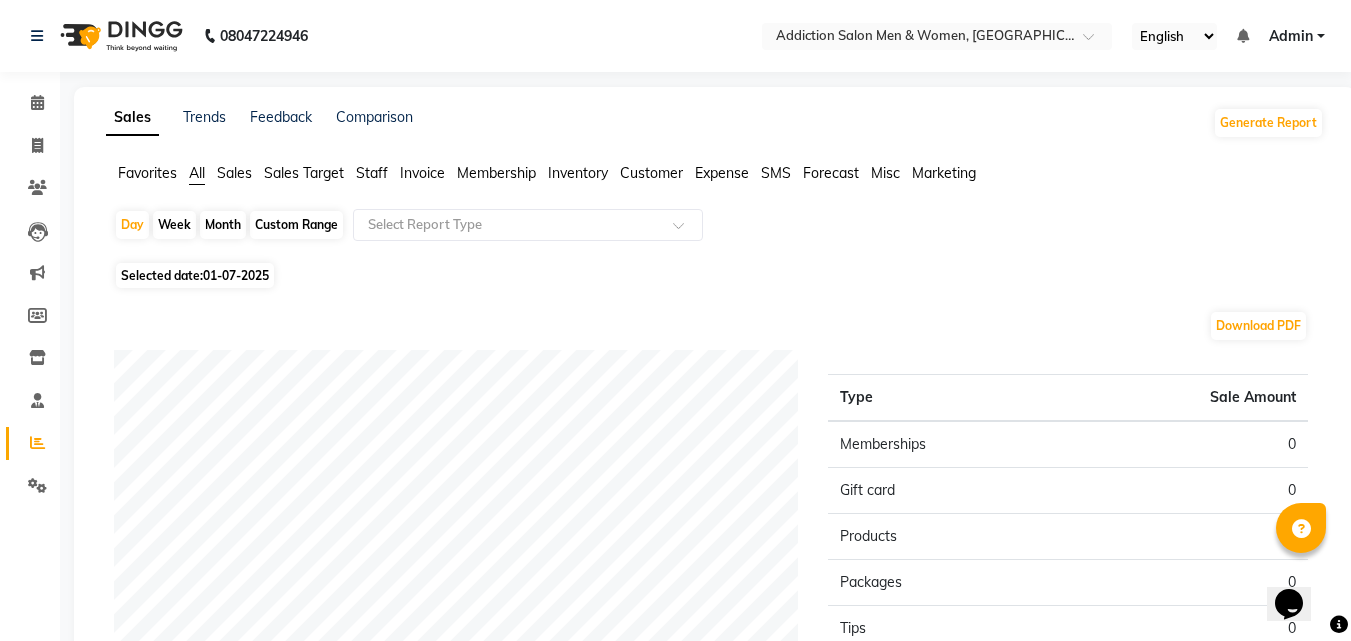 click on "All" 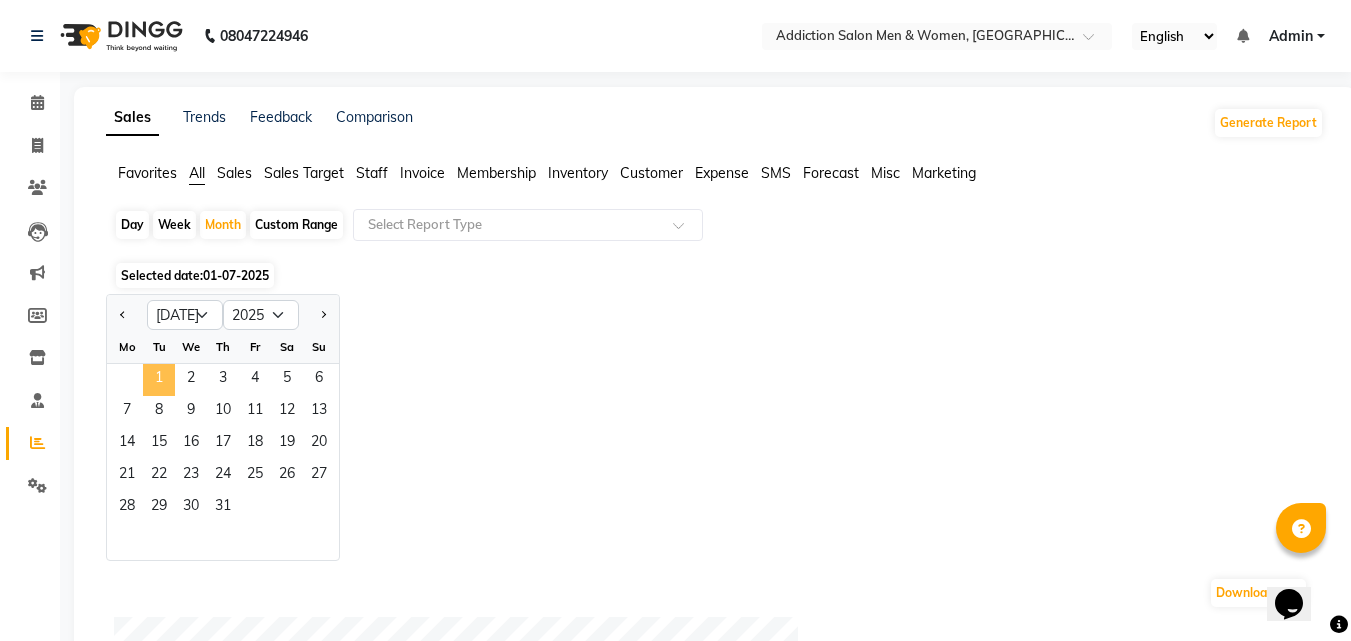click on "1" 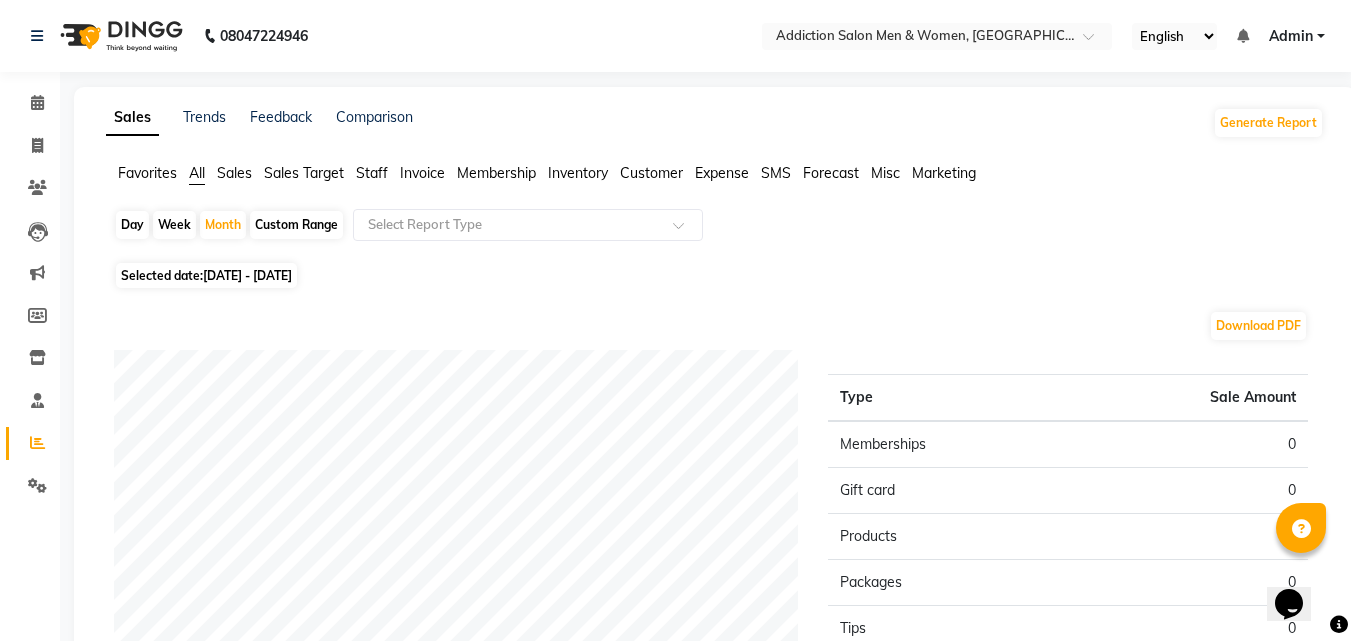 click on "Month" 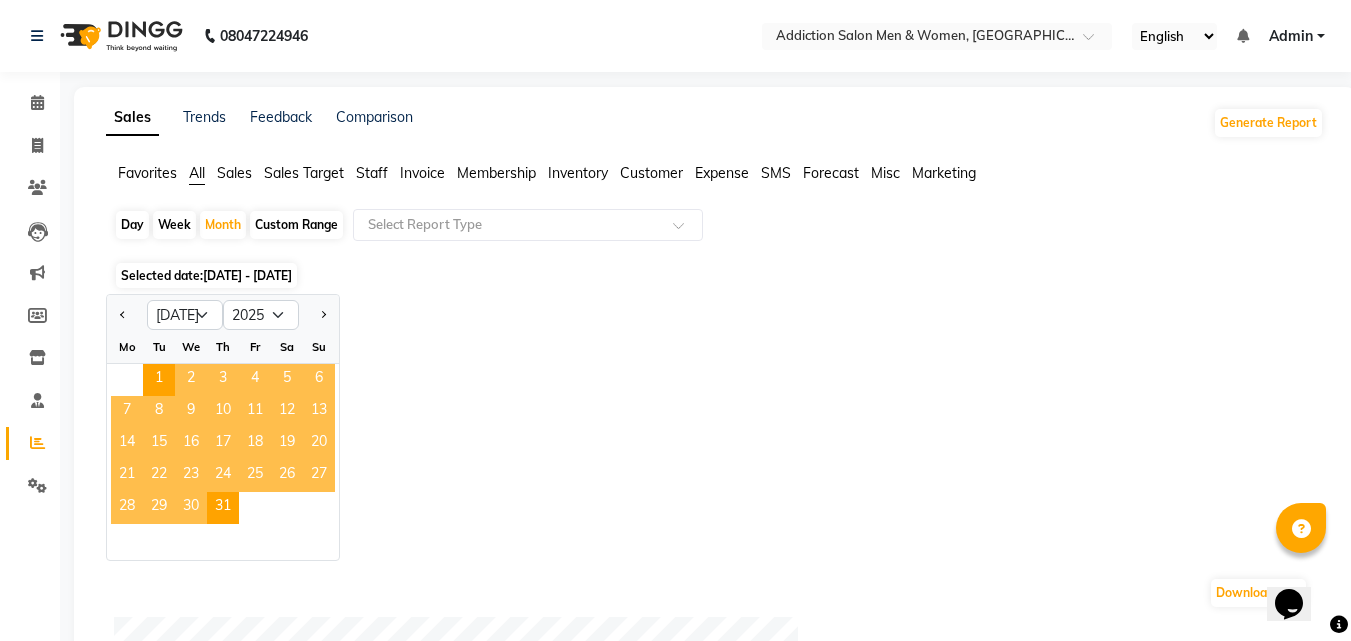 click 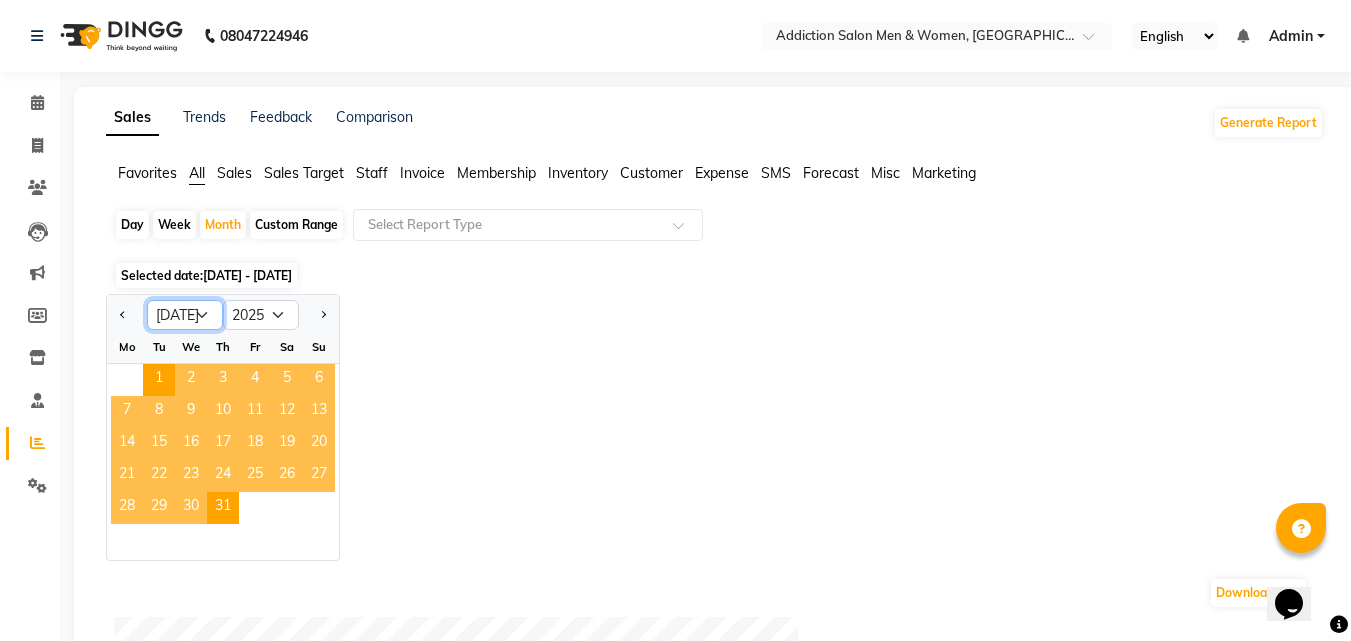 click on "Jan Feb Mar Apr May Jun Jul Aug Sep Oct Nov Dec" 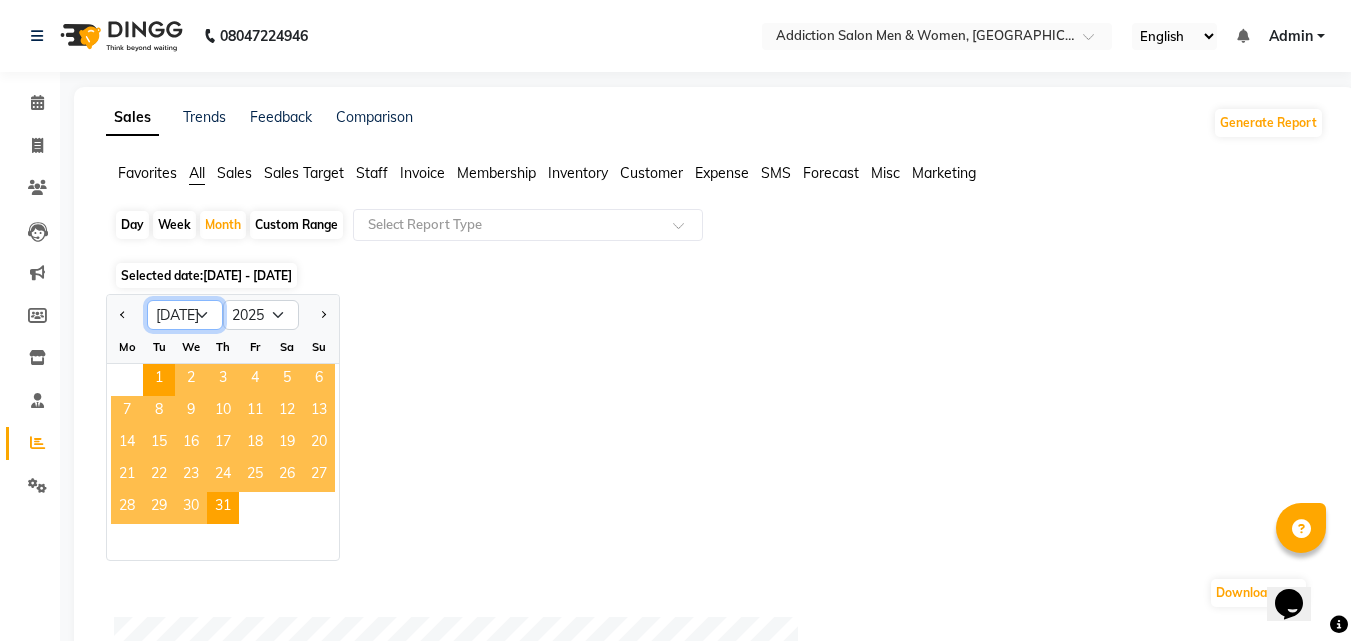 select on "6" 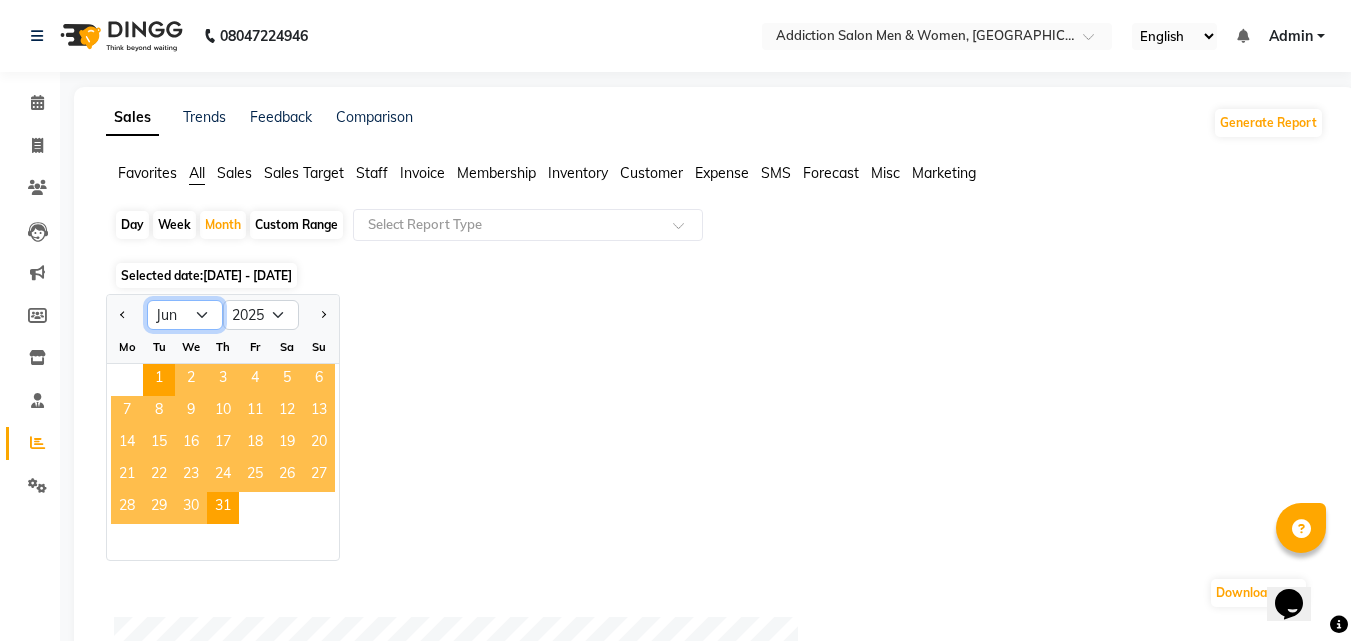 click on "Jan Feb Mar Apr May Jun Jul Aug Sep Oct Nov Dec" 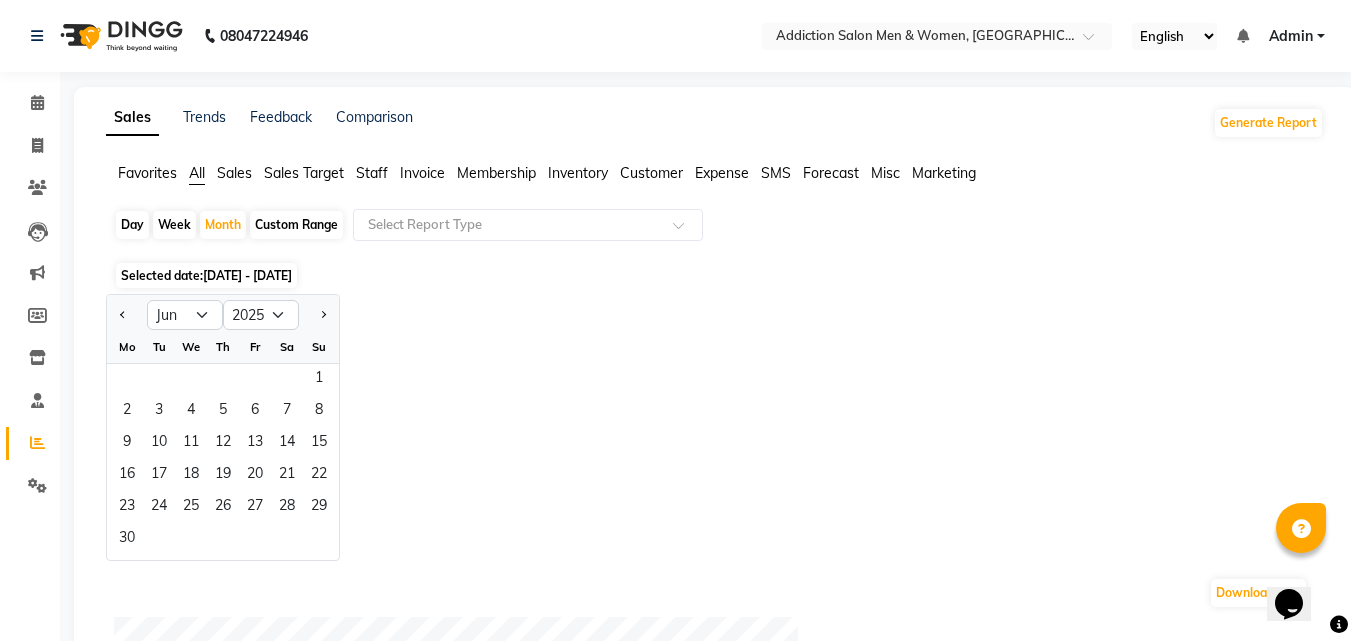 click on "08047224946 Select Location × Addiction Salon Men & Women, Blde Road English ENGLISH Español العربية मराठी हिंदी ગુજરાતી தமிழ் 中文 Notifications nothing to show Admin Manage Profile Change Password Sign out  Version:3.14.0" 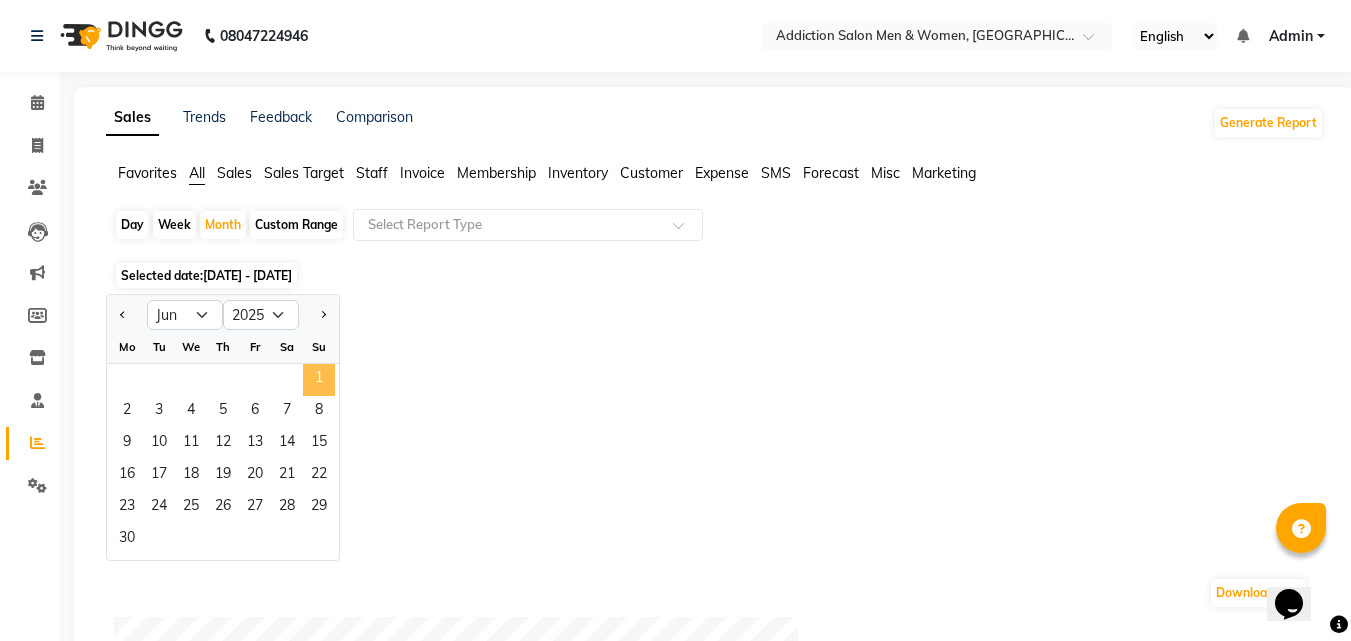 click on "1" 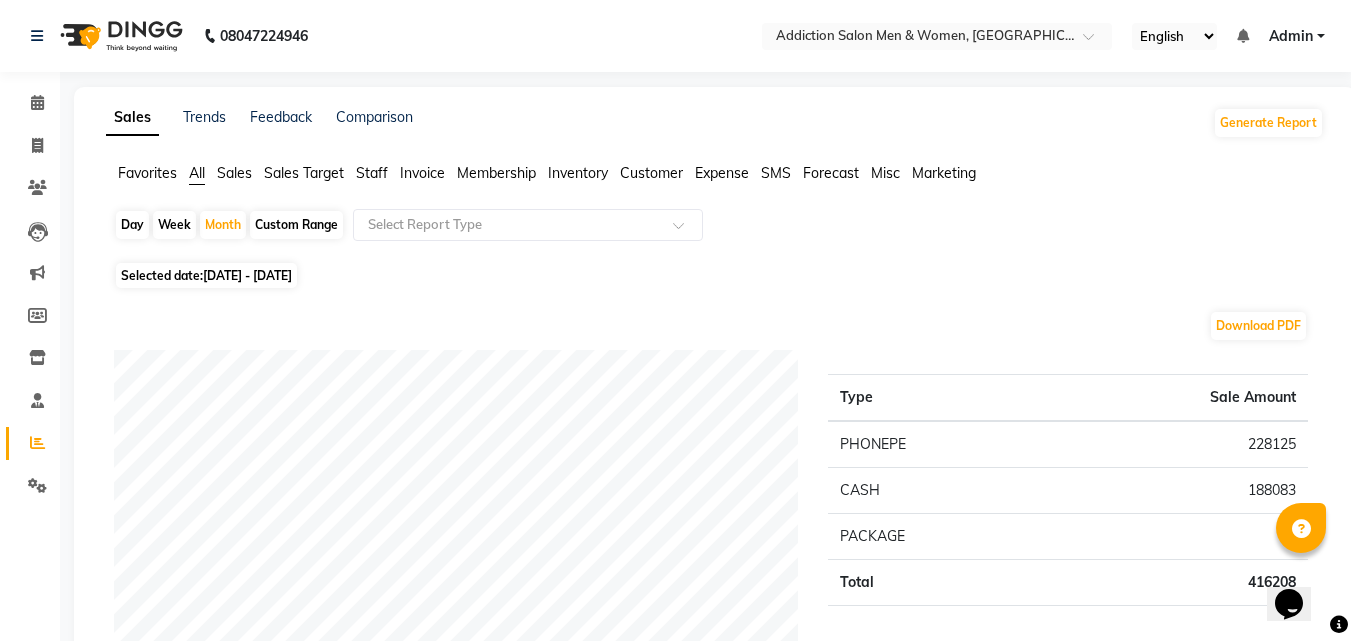 click on "All" 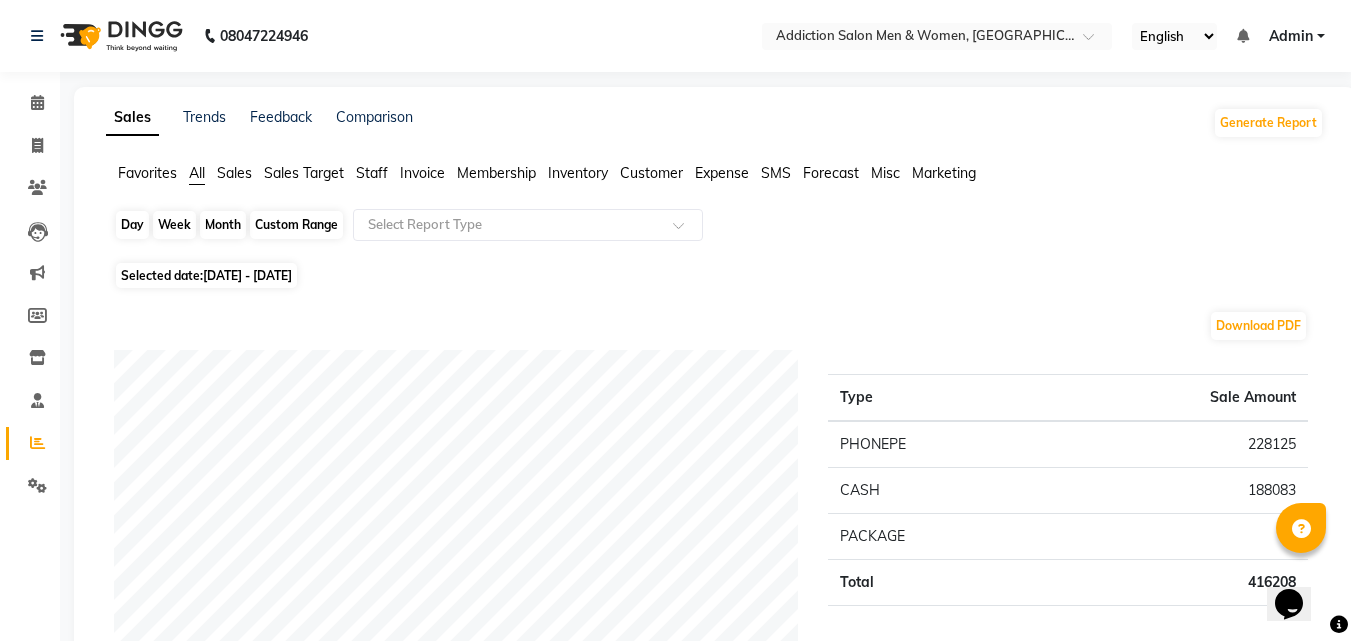 click on "Month" 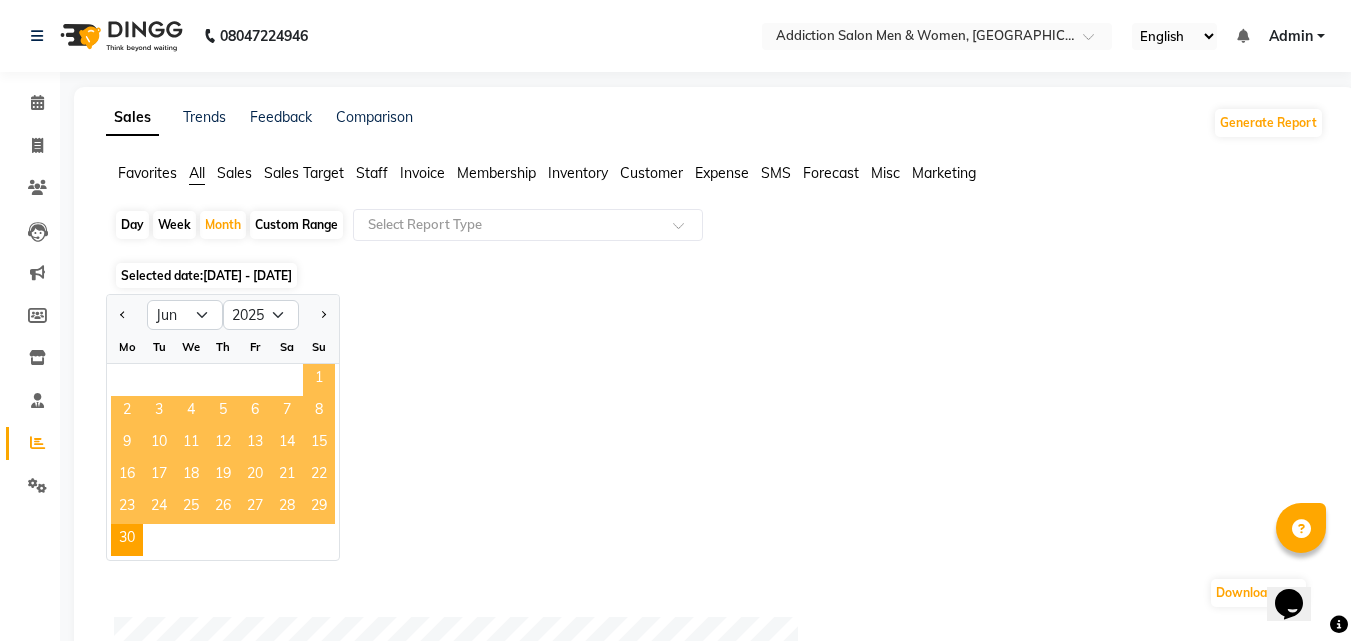 click on "1" 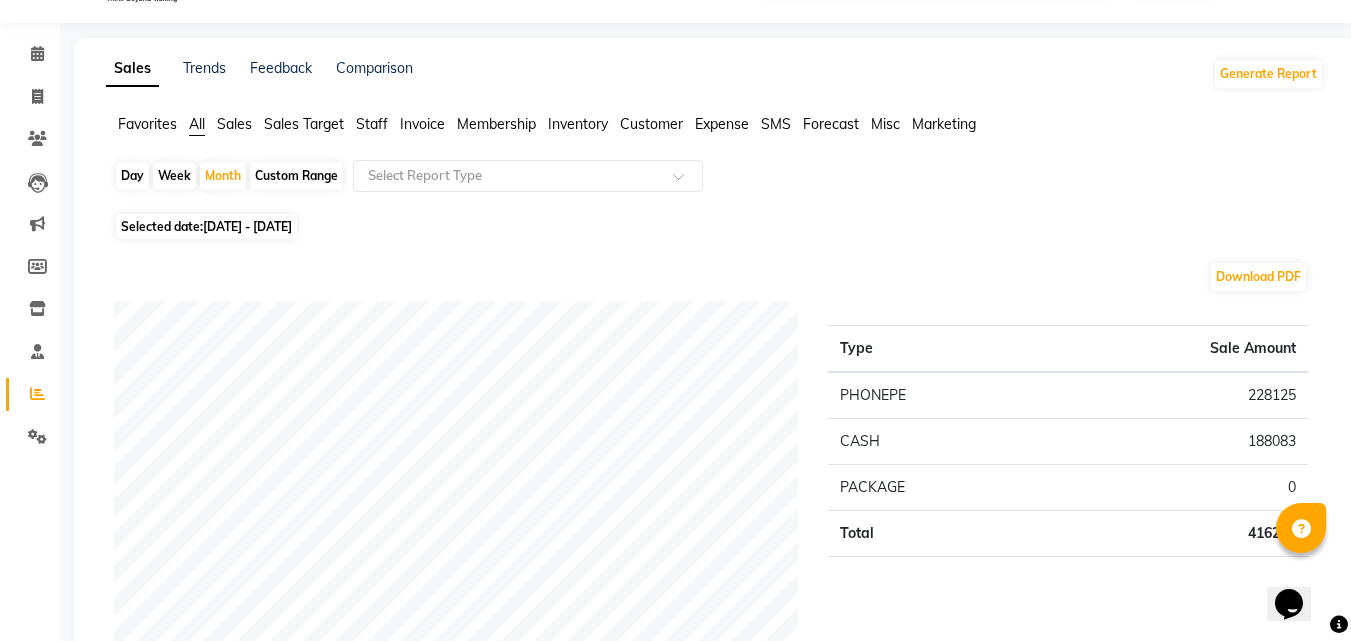 scroll, scrollTop: 0, scrollLeft: 0, axis: both 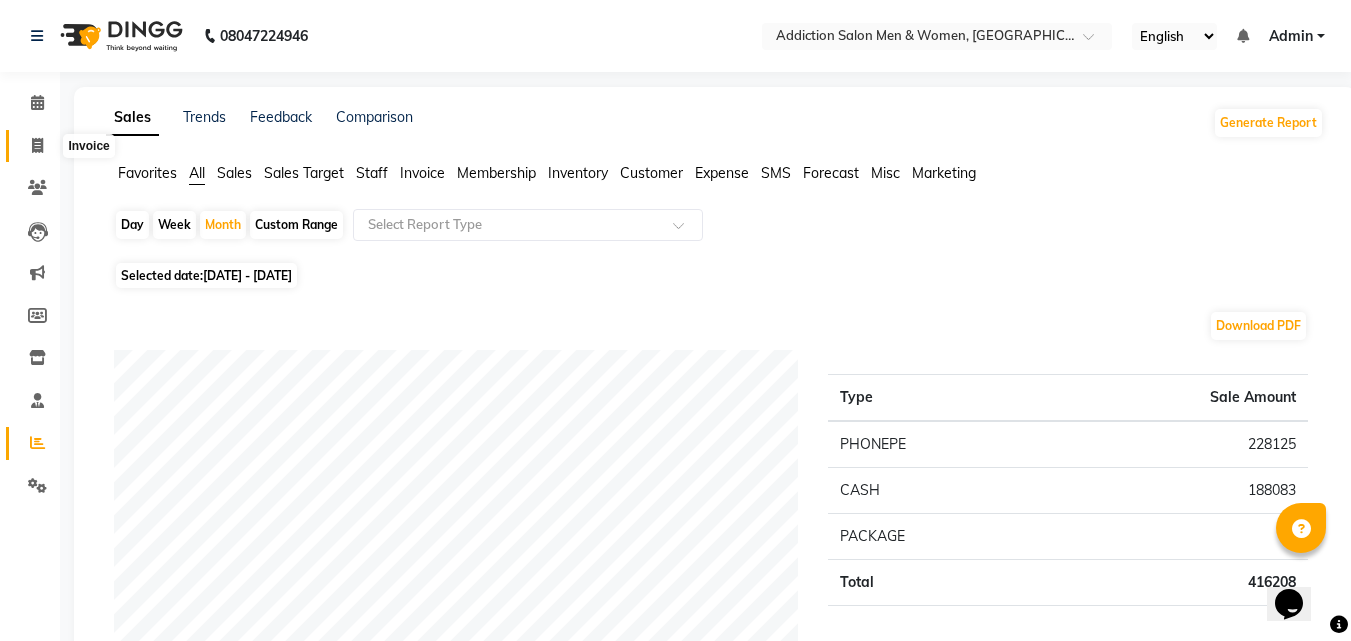click 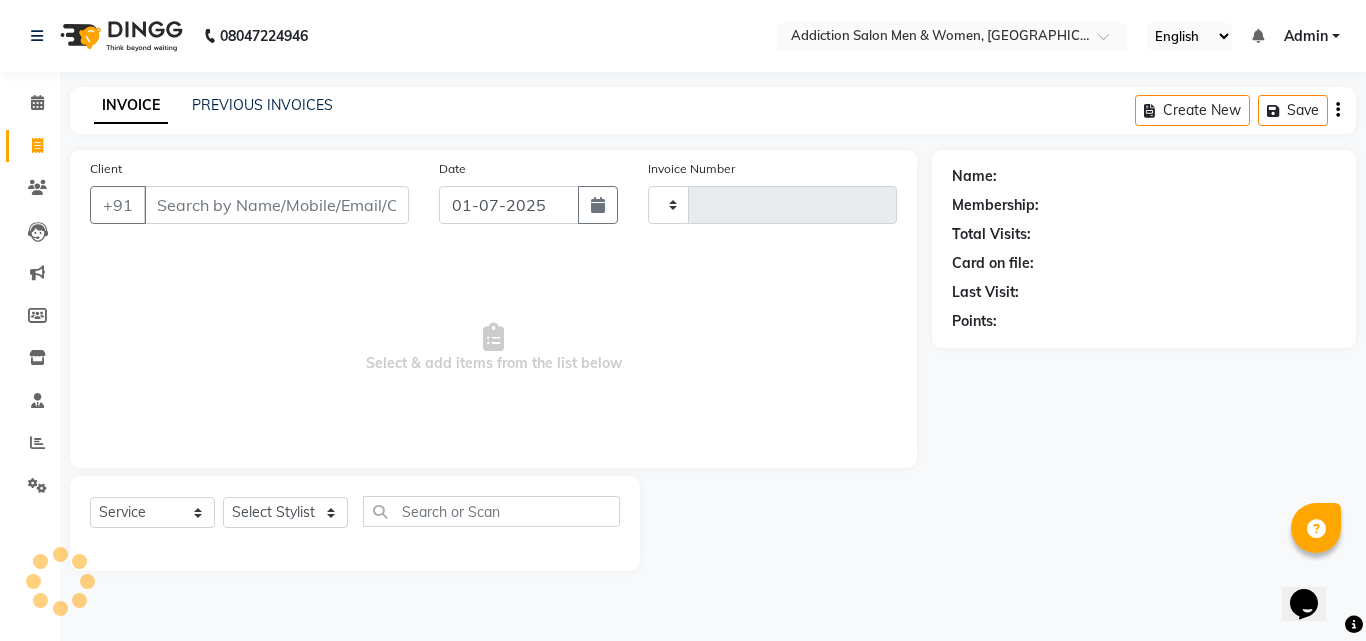 type on "2374" 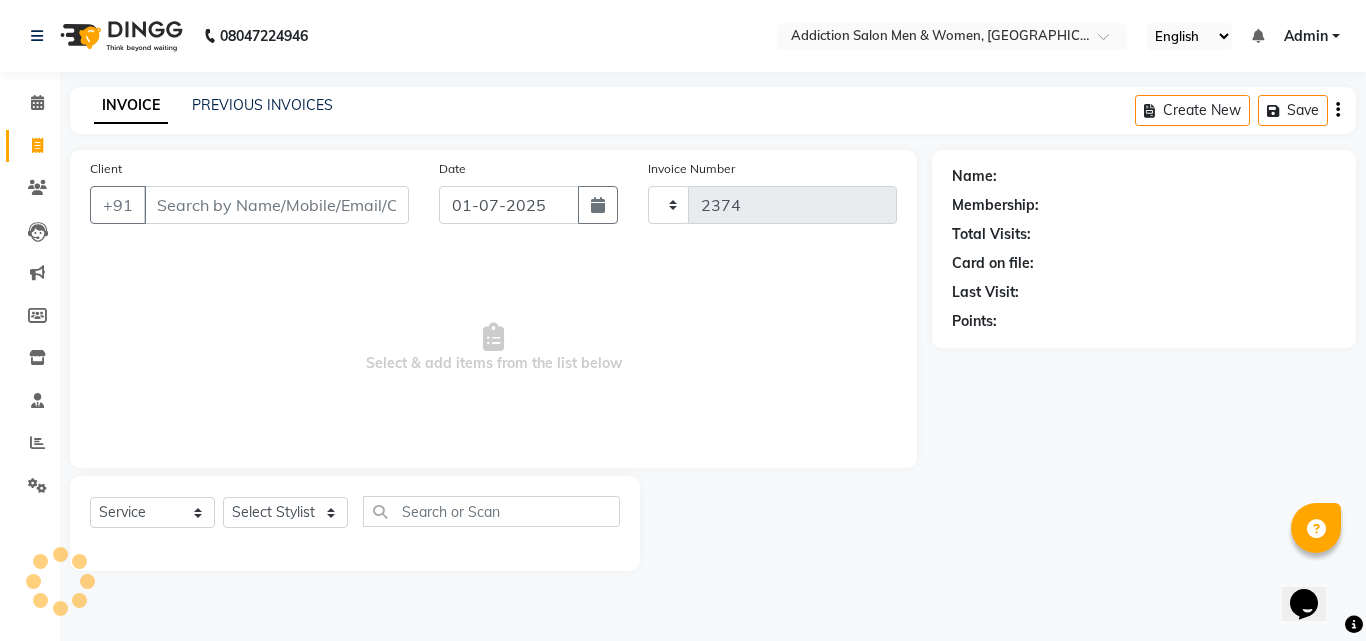 select on "6595" 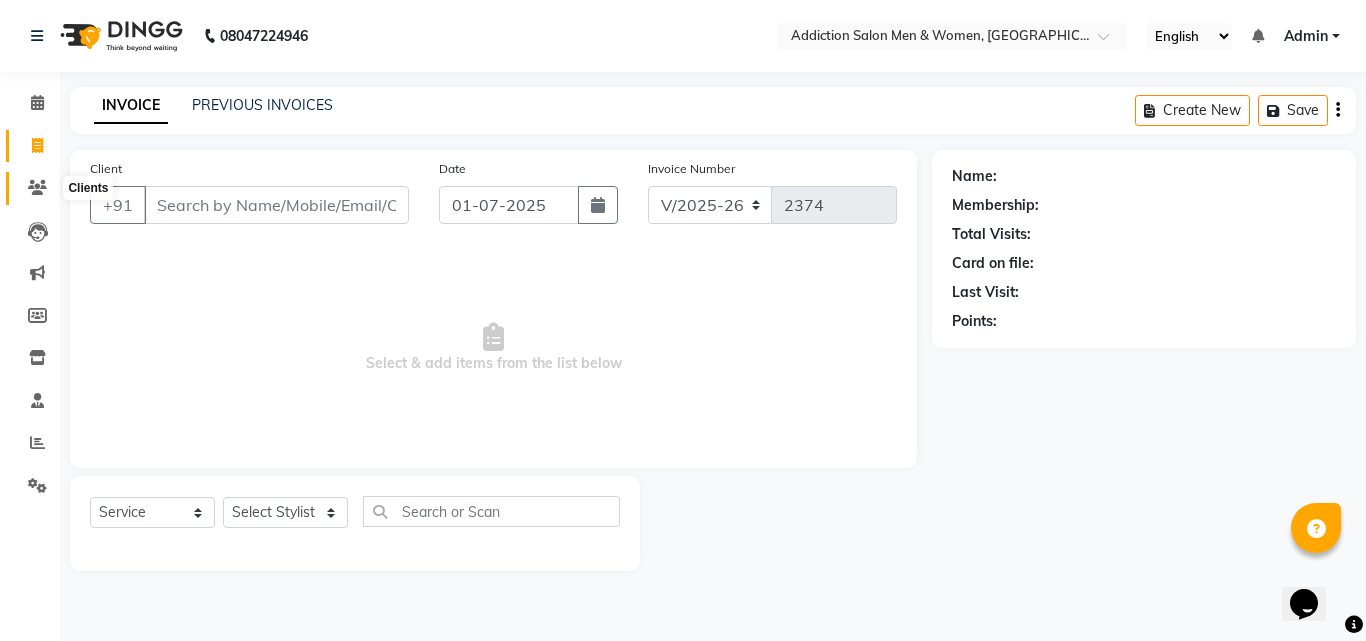 click 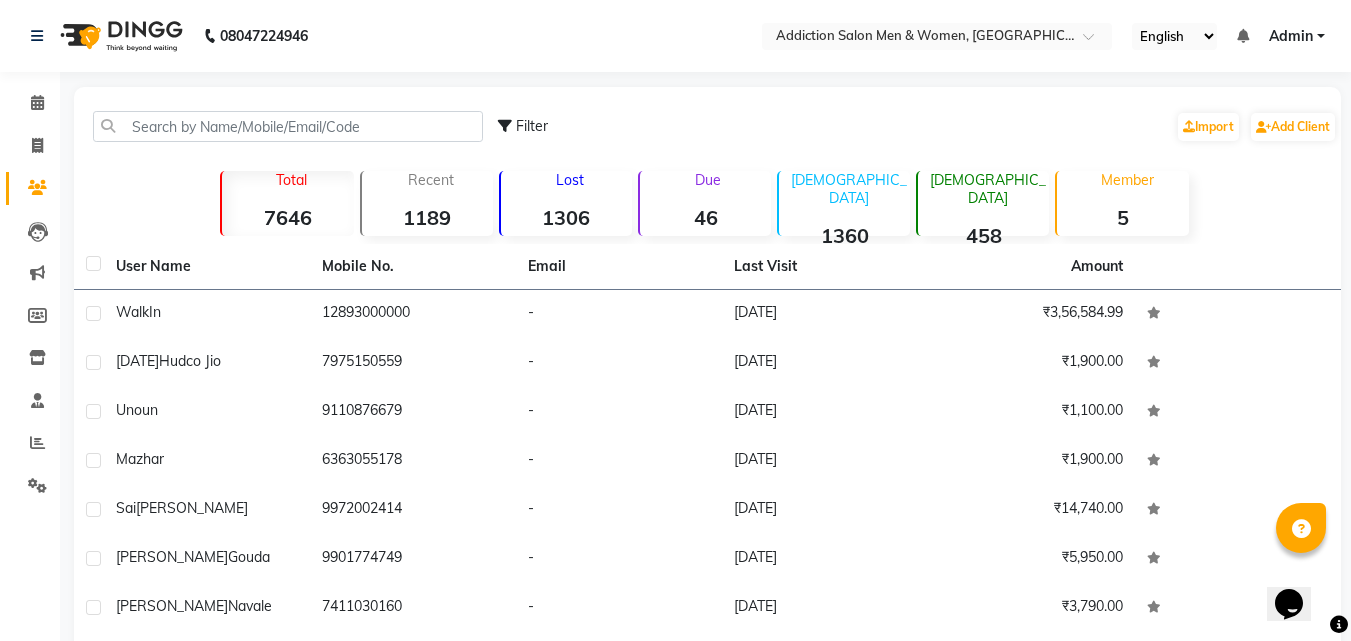 click on "Due" 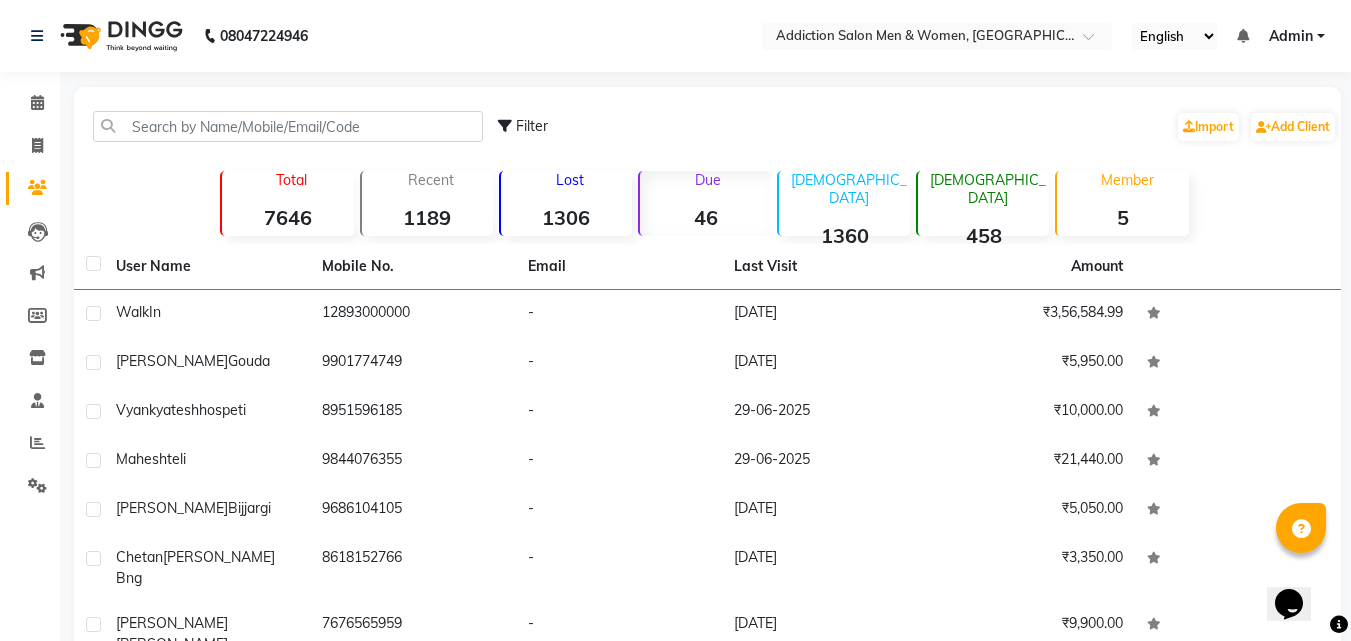 click on "46" 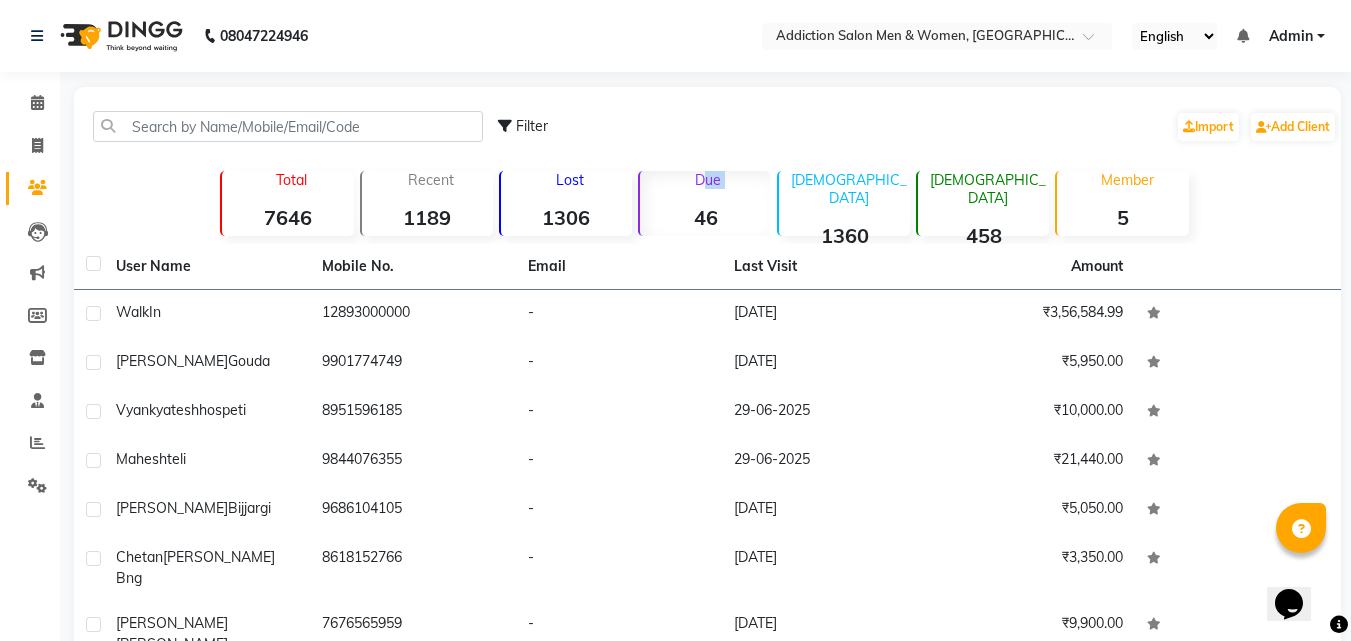 click on "Due" 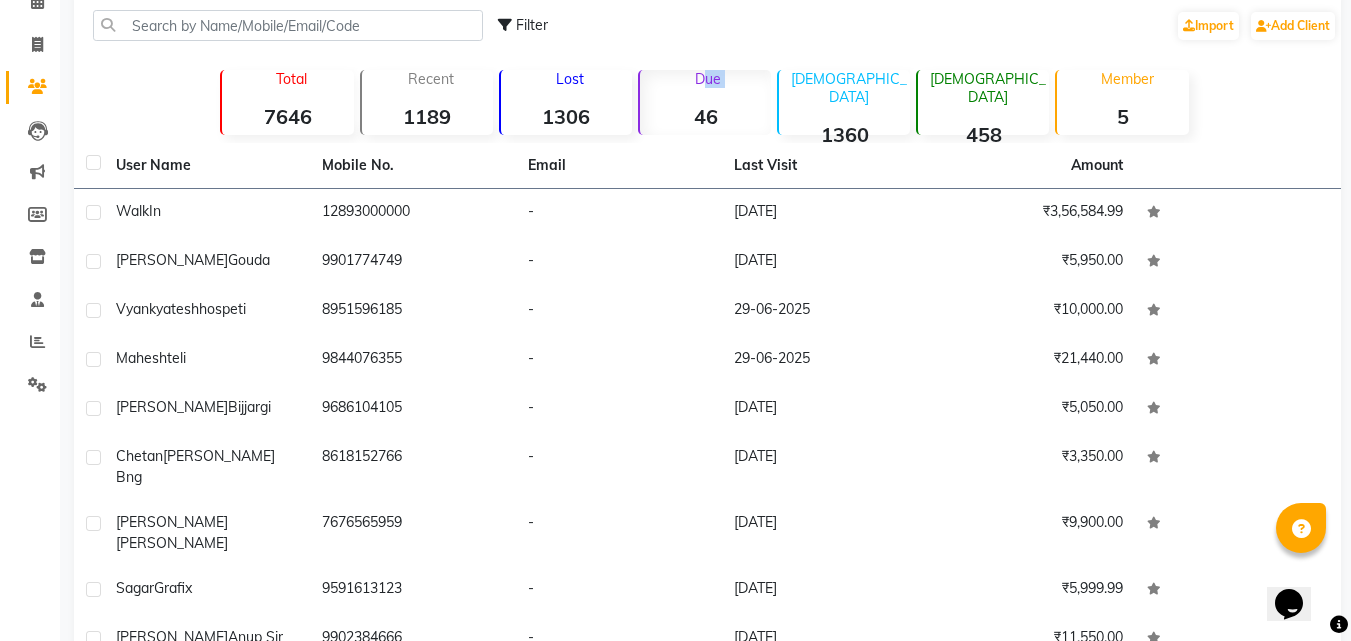 scroll, scrollTop: 100, scrollLeft: 0, axis: vertical 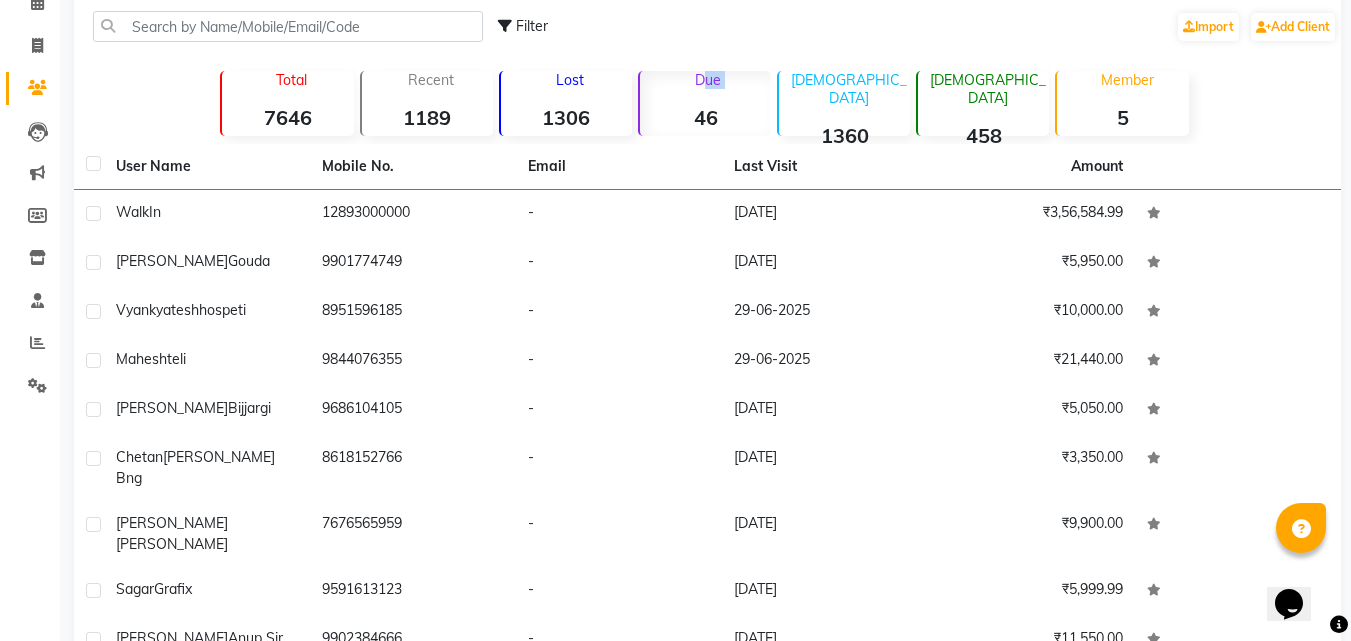 click on "Due" 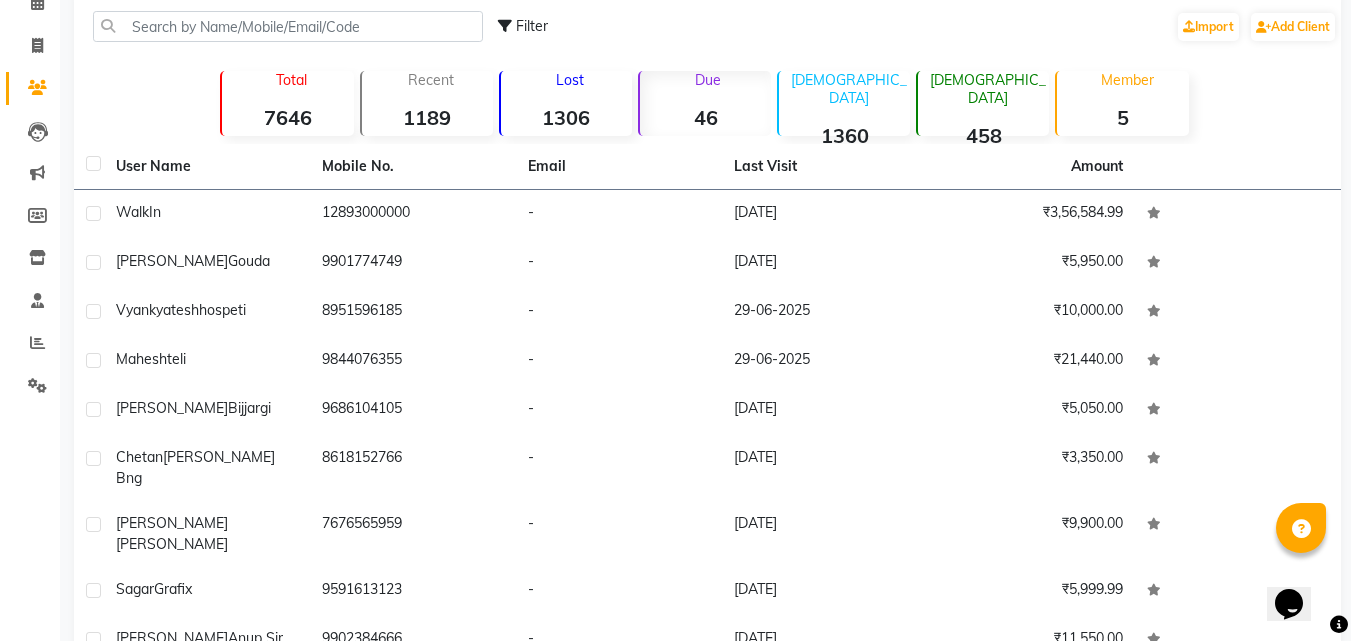 click on "Due" 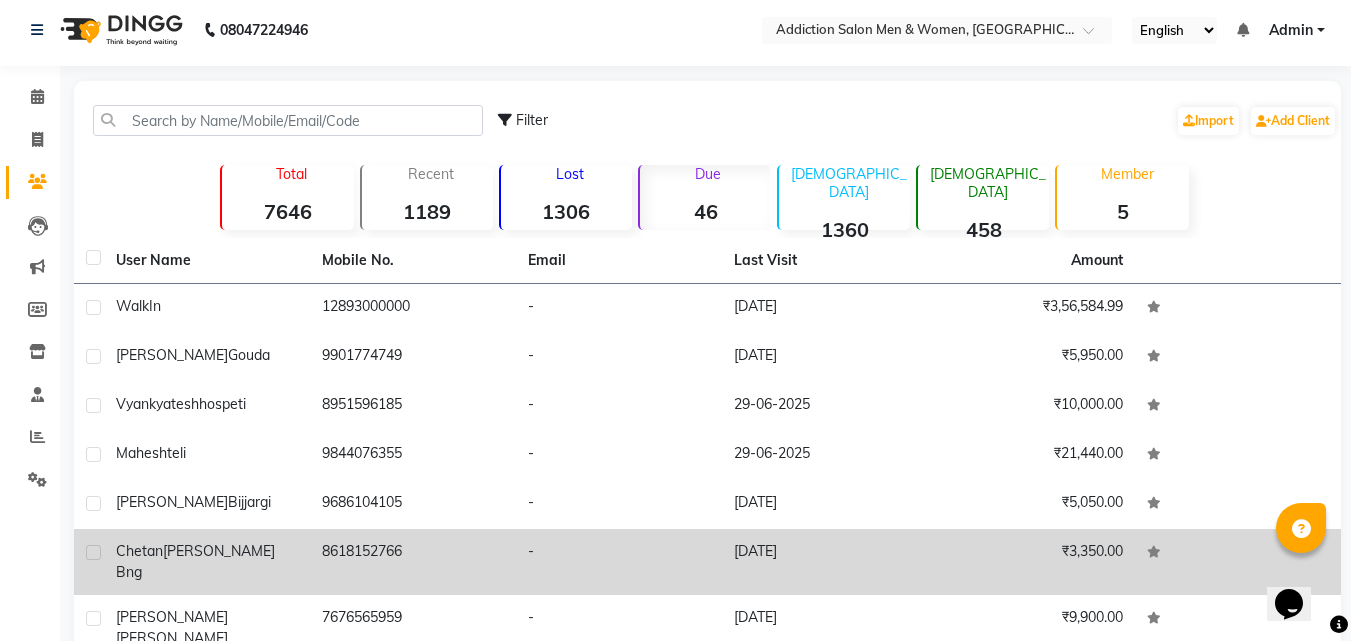 scroll, scrollTop: 0, scrollLeft: 0, axis: both 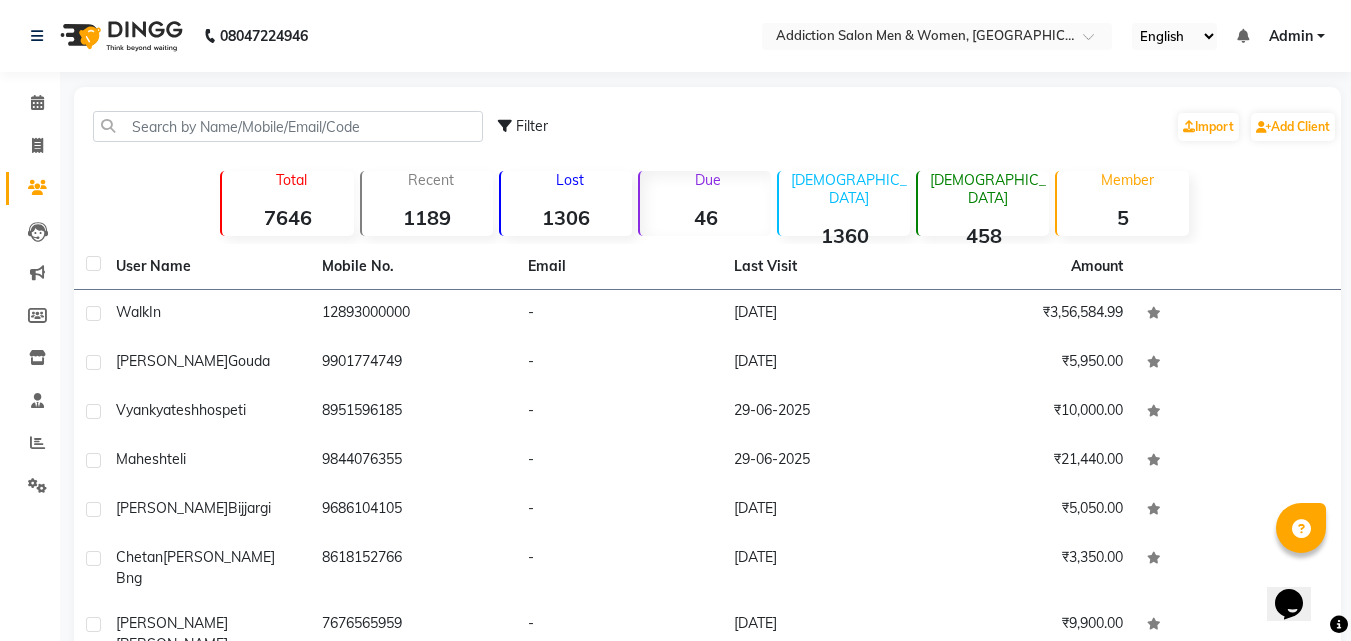 click on "46" 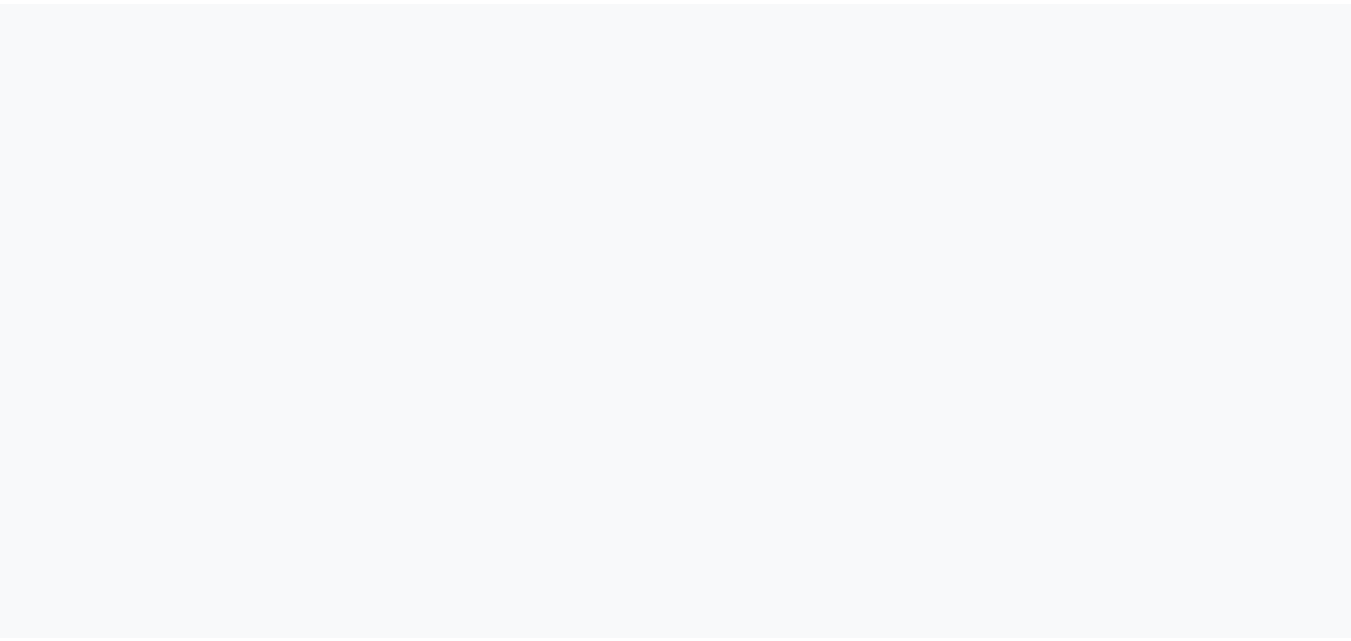scroll, scrollTop: 0, scrollLeft: 0, axis: both 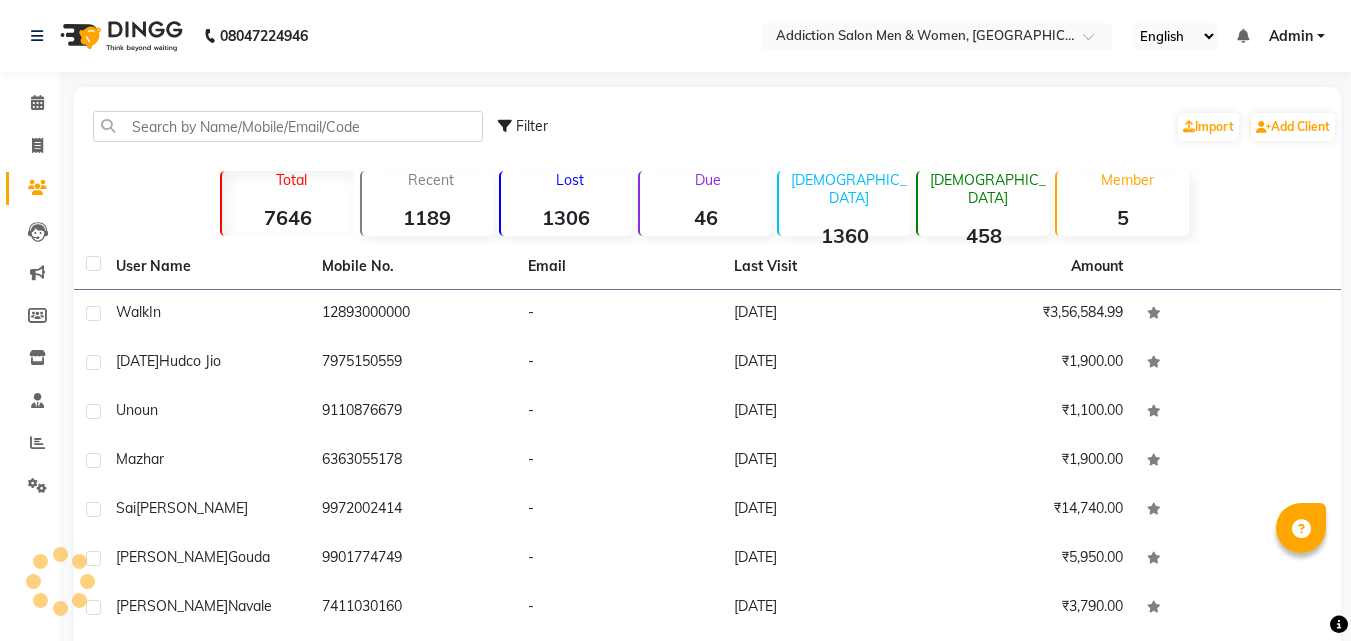 select on "en" 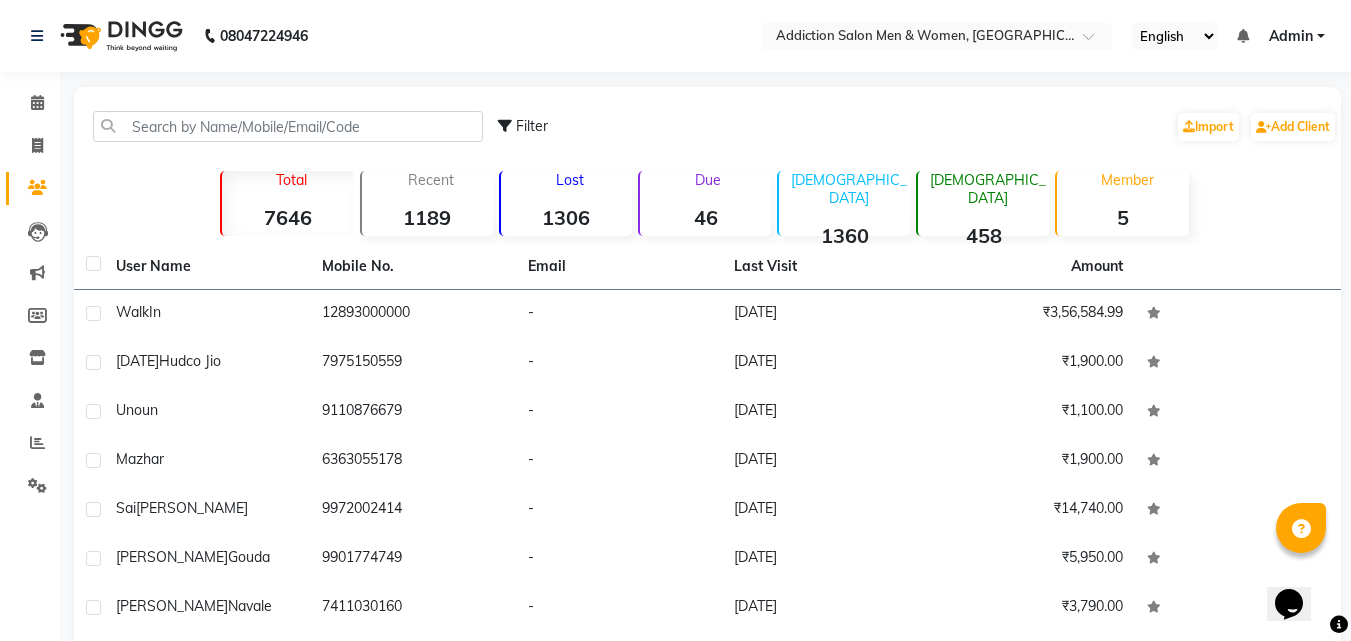 scroll, scrollTop: 0, scrollLeft: 0, axis: both 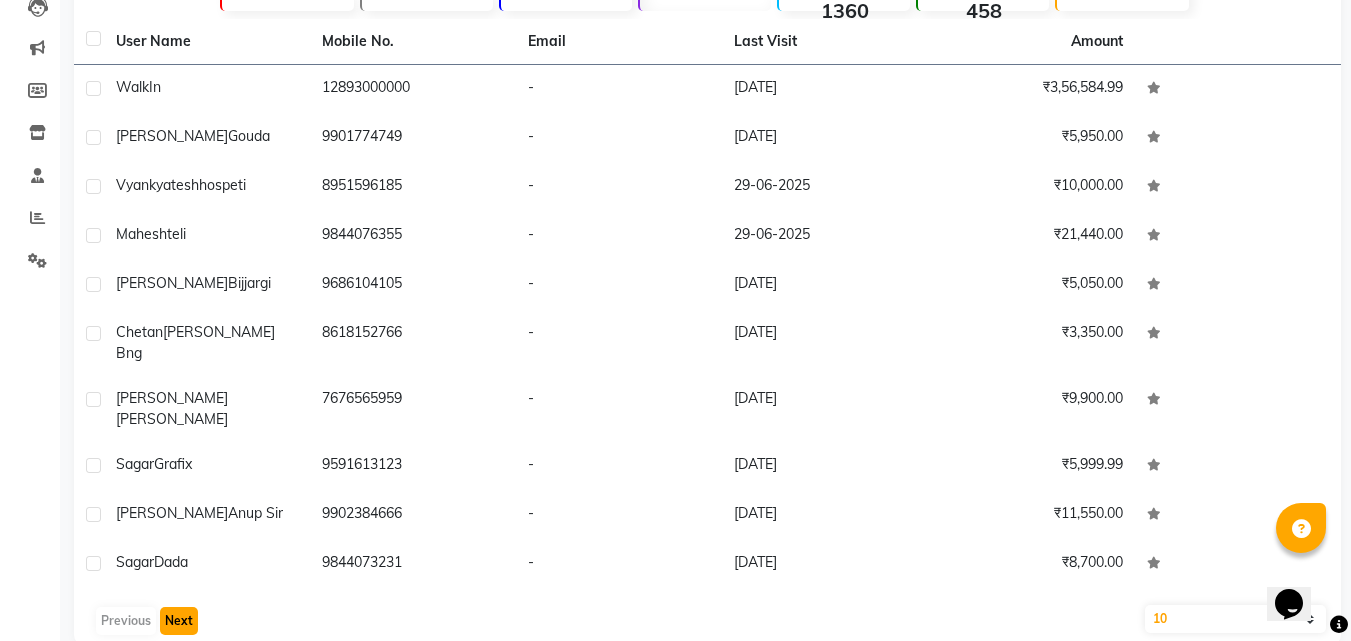 click on "Next" 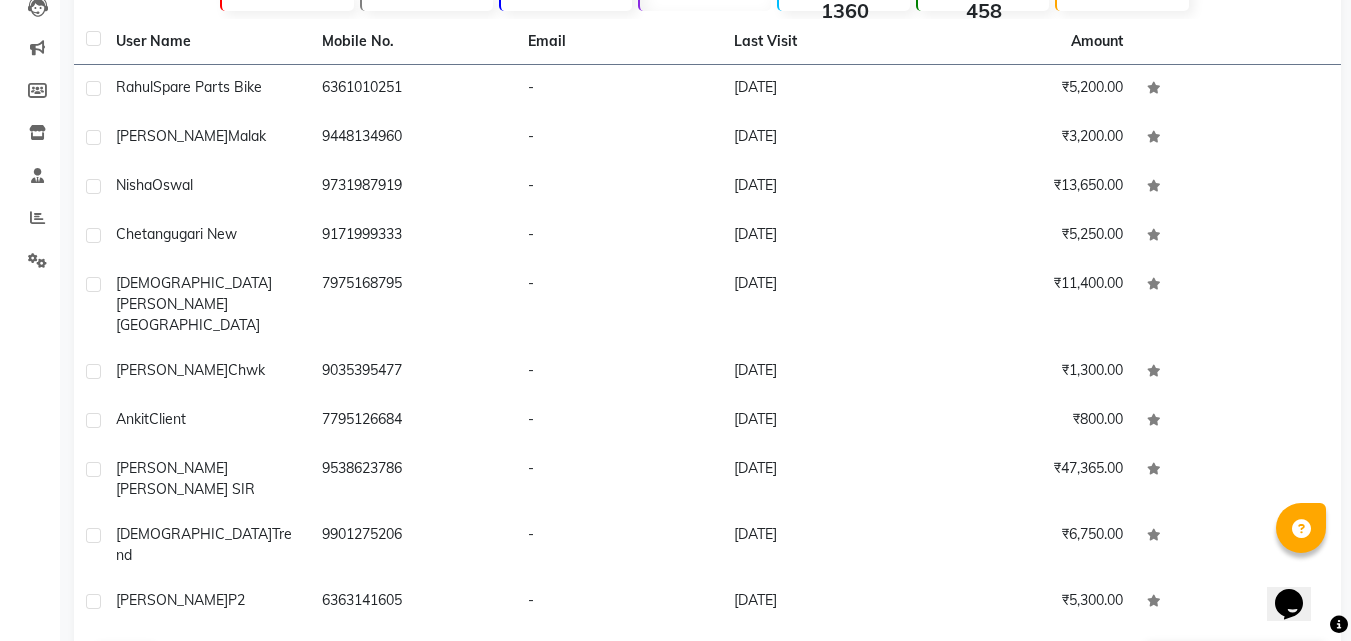 click on "Next" 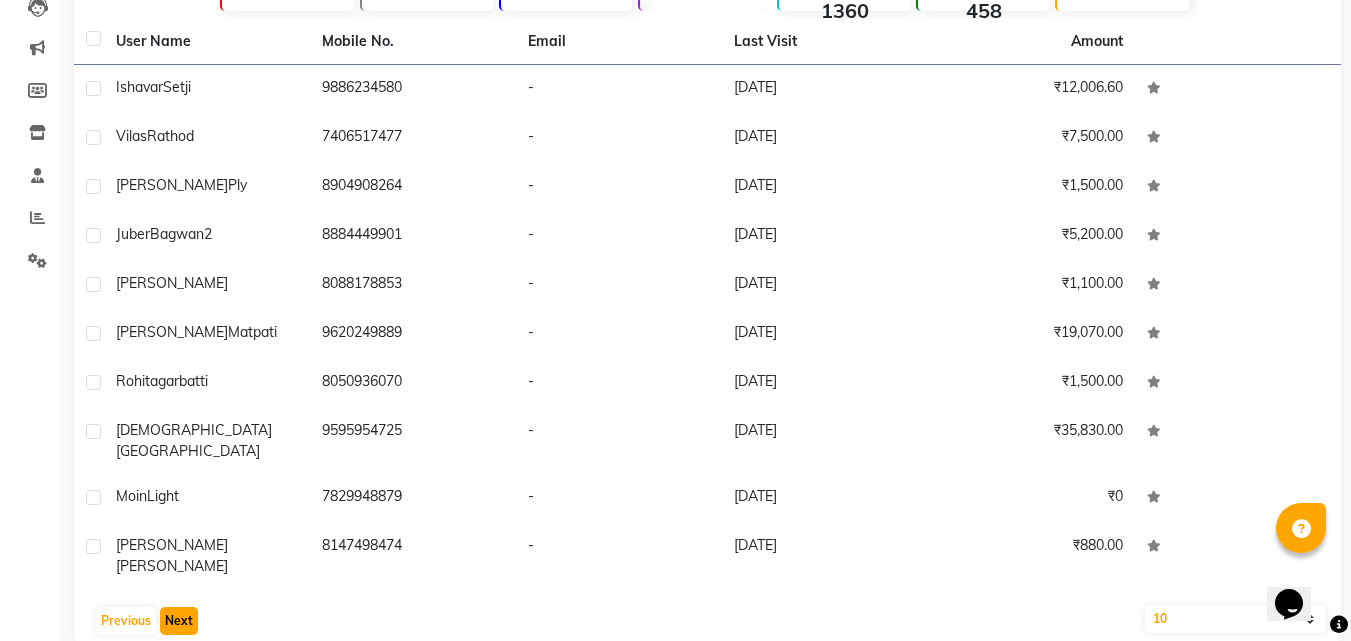 click on "Next" 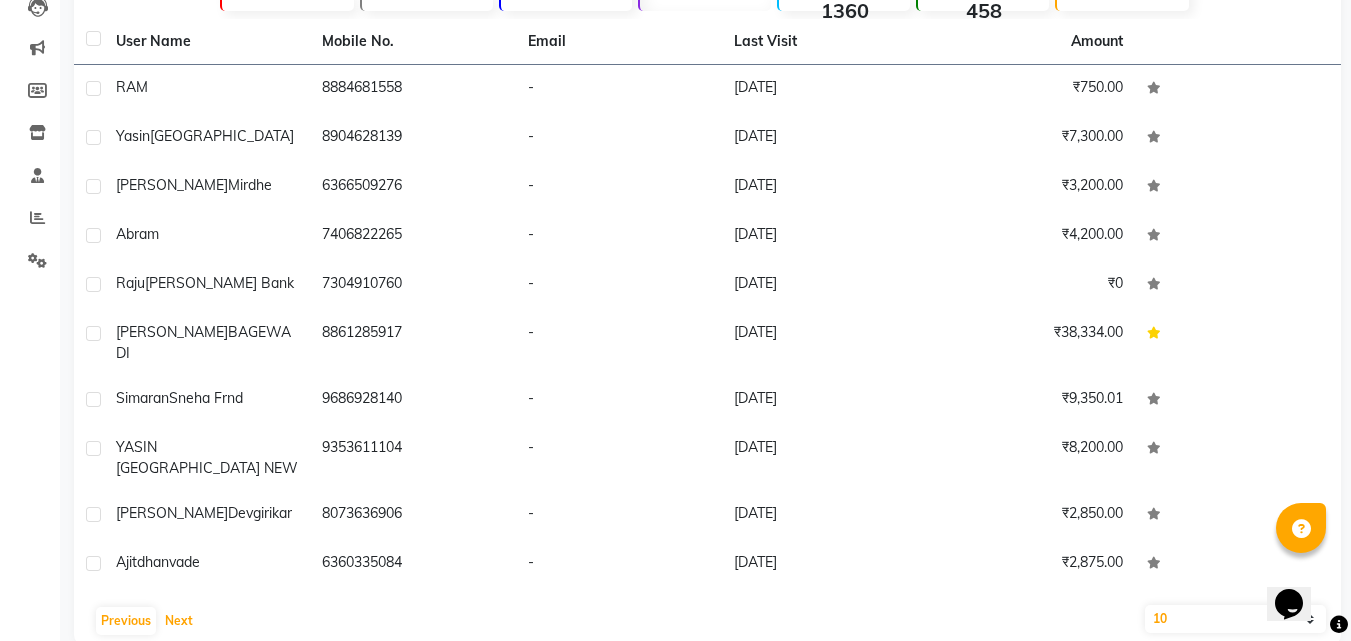 click on "Previous   Next" 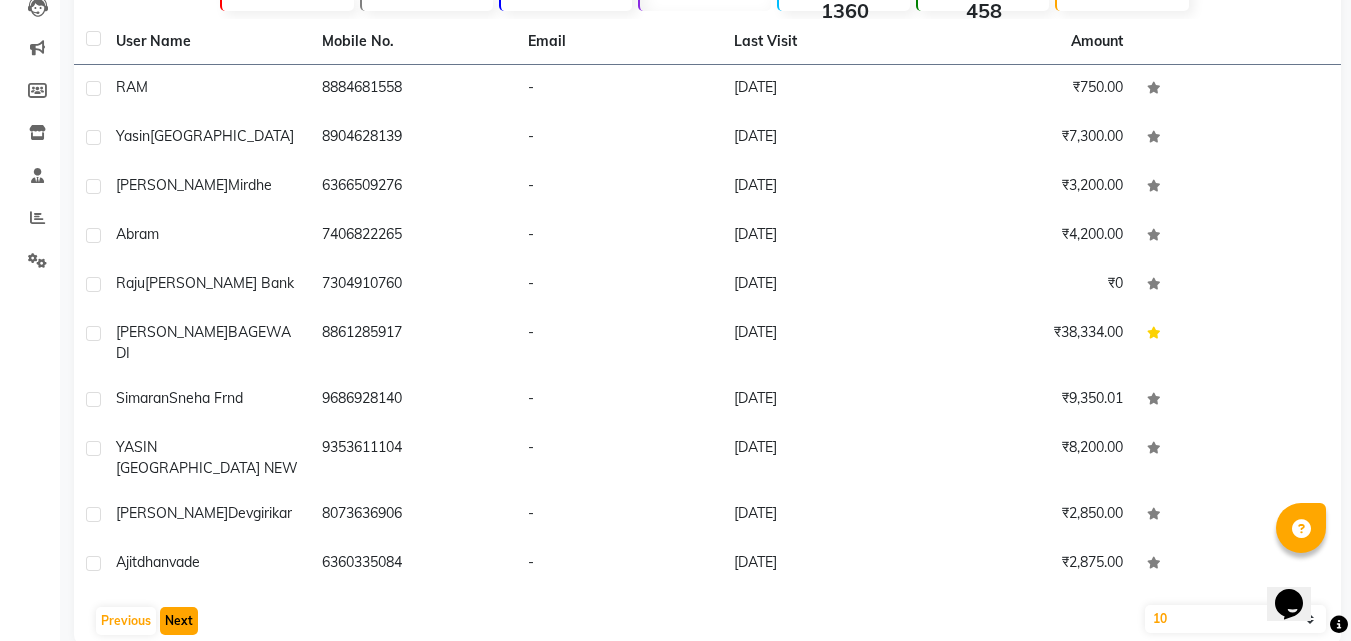 click on "Next" 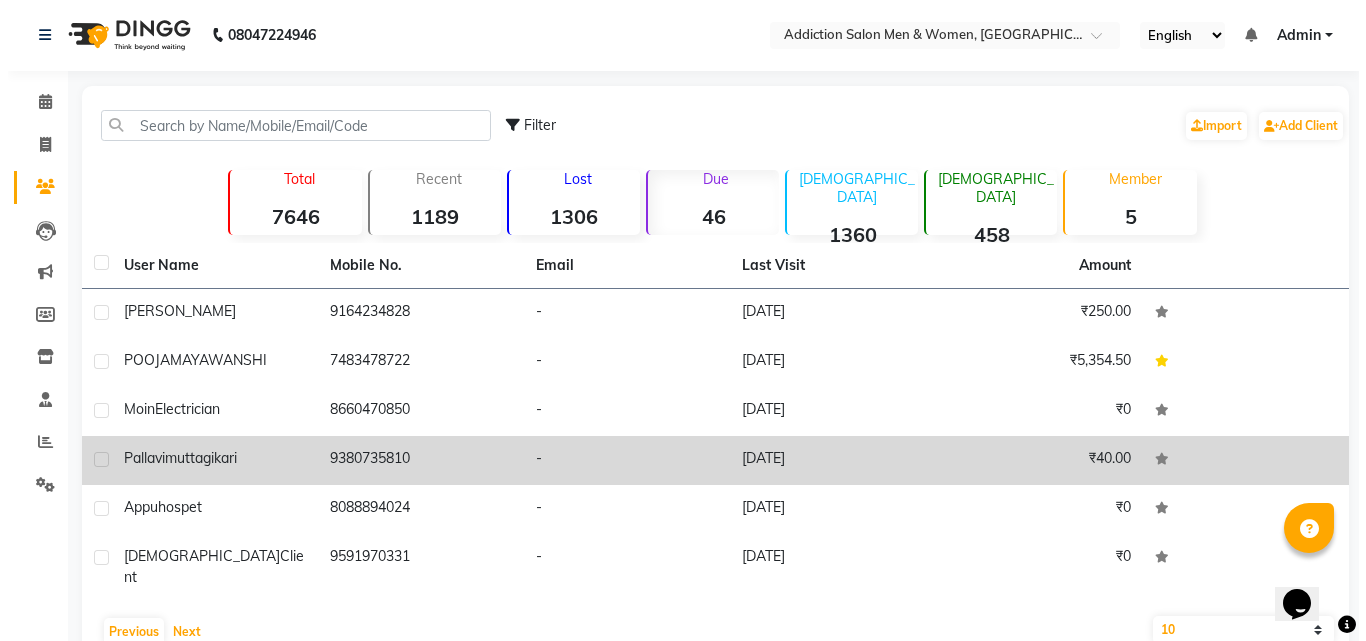 scroll, scrollTop: 0, scrollLeft: 0, axis: both 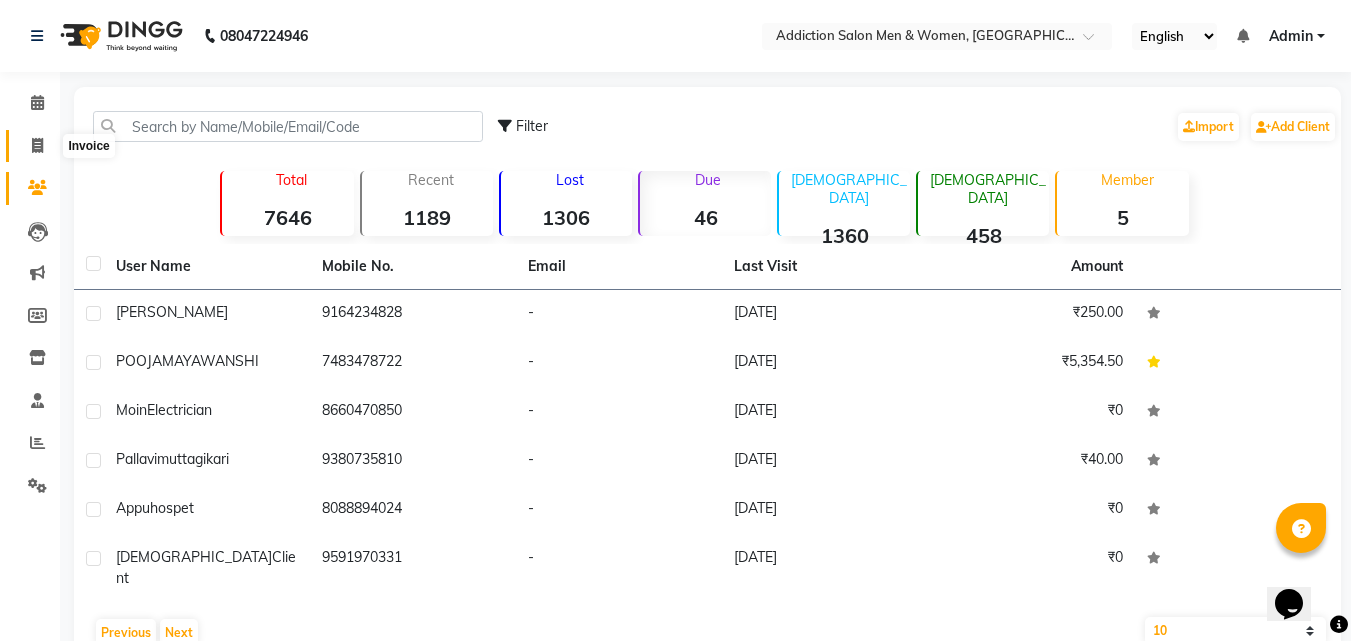 click 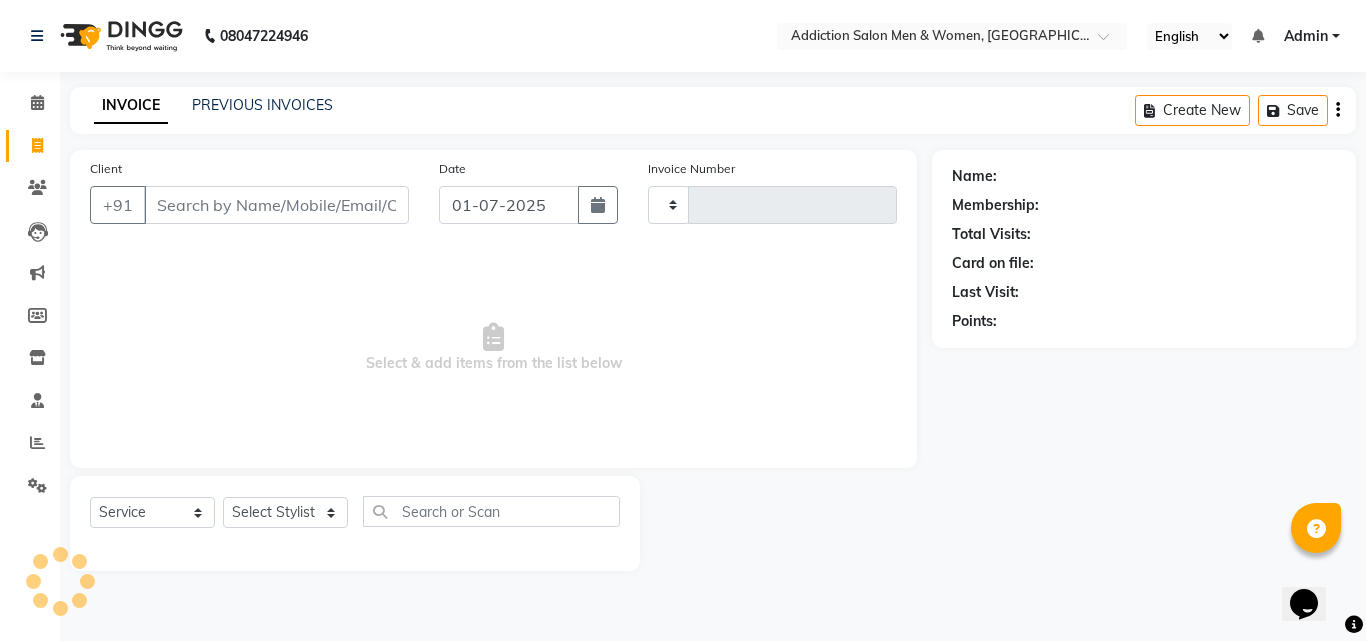 type on "2374" 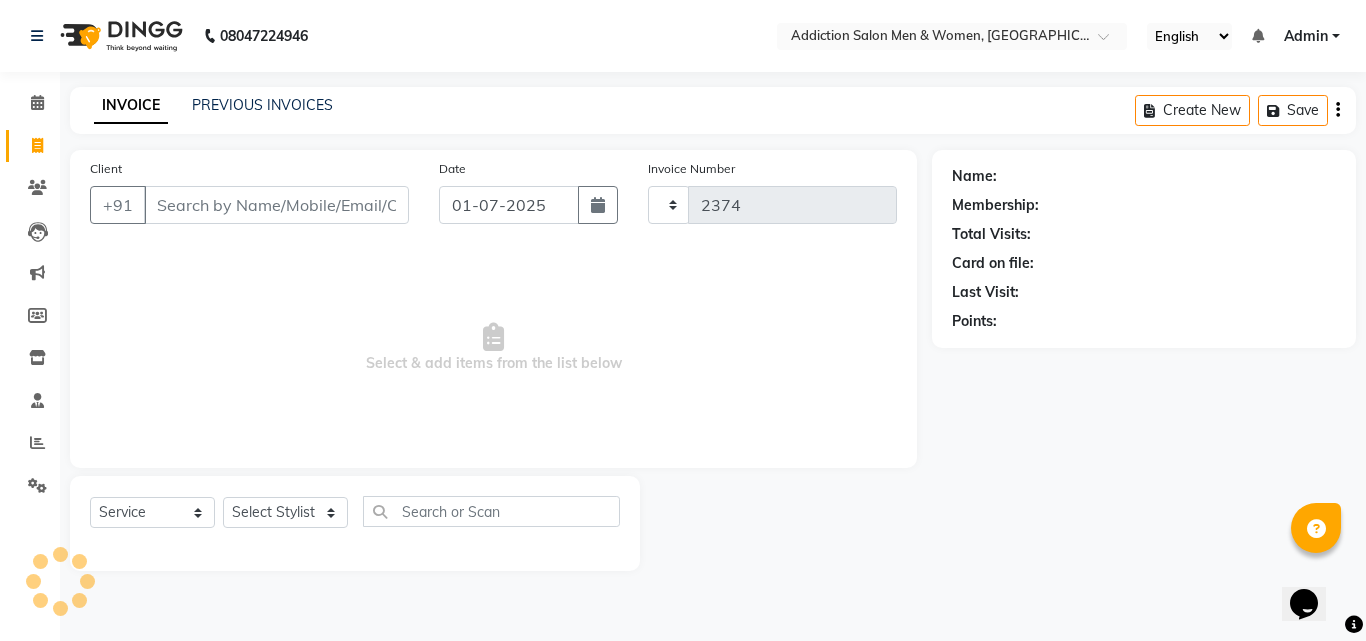 select on "6595" 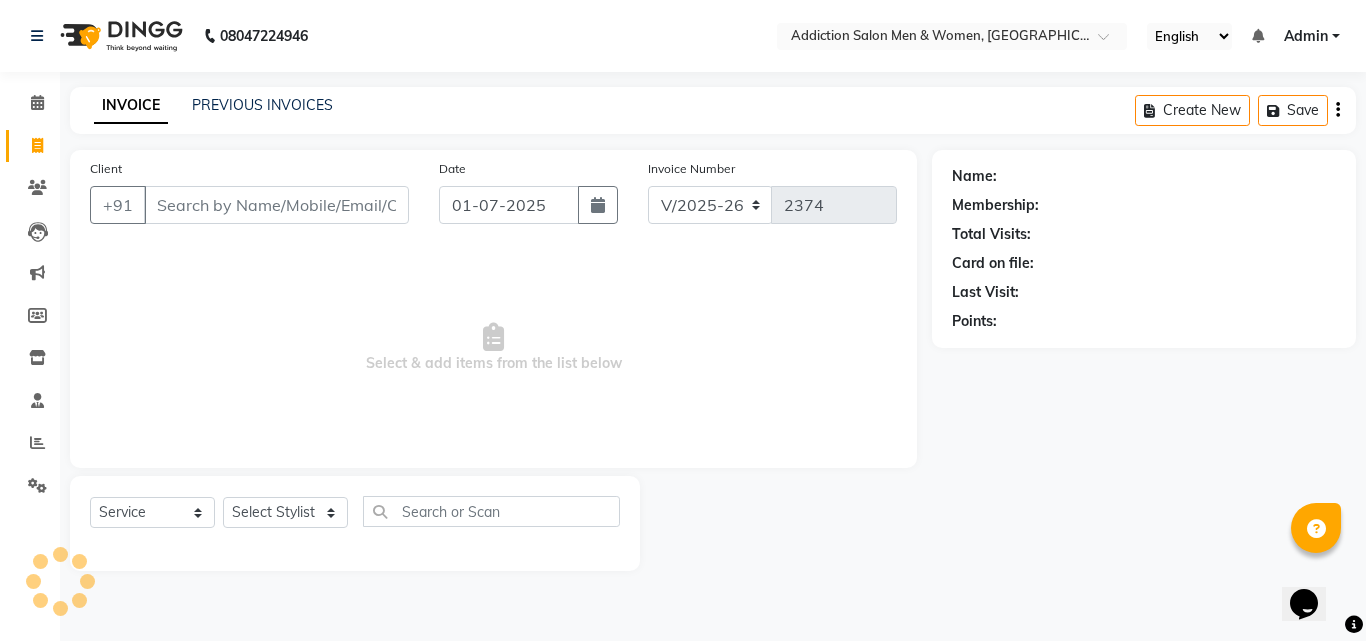 click on "Client" at bounding box center (276, 205) 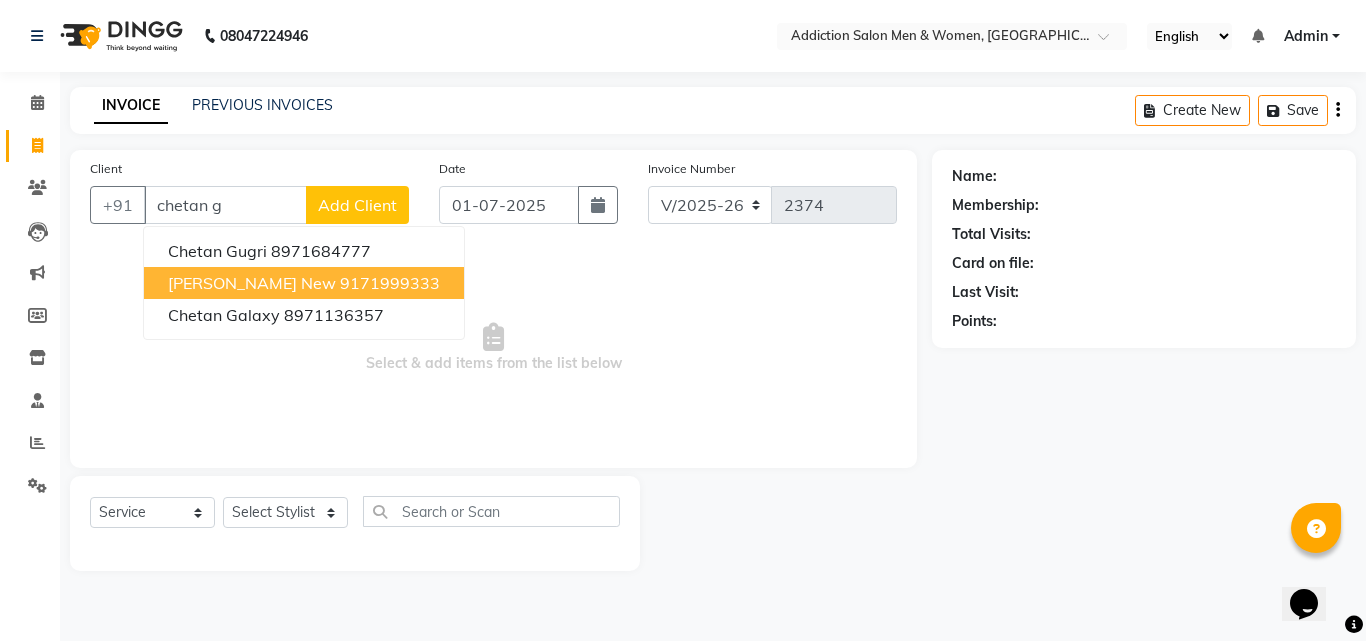 click on "9171999333" at bounding box center [390, 283] 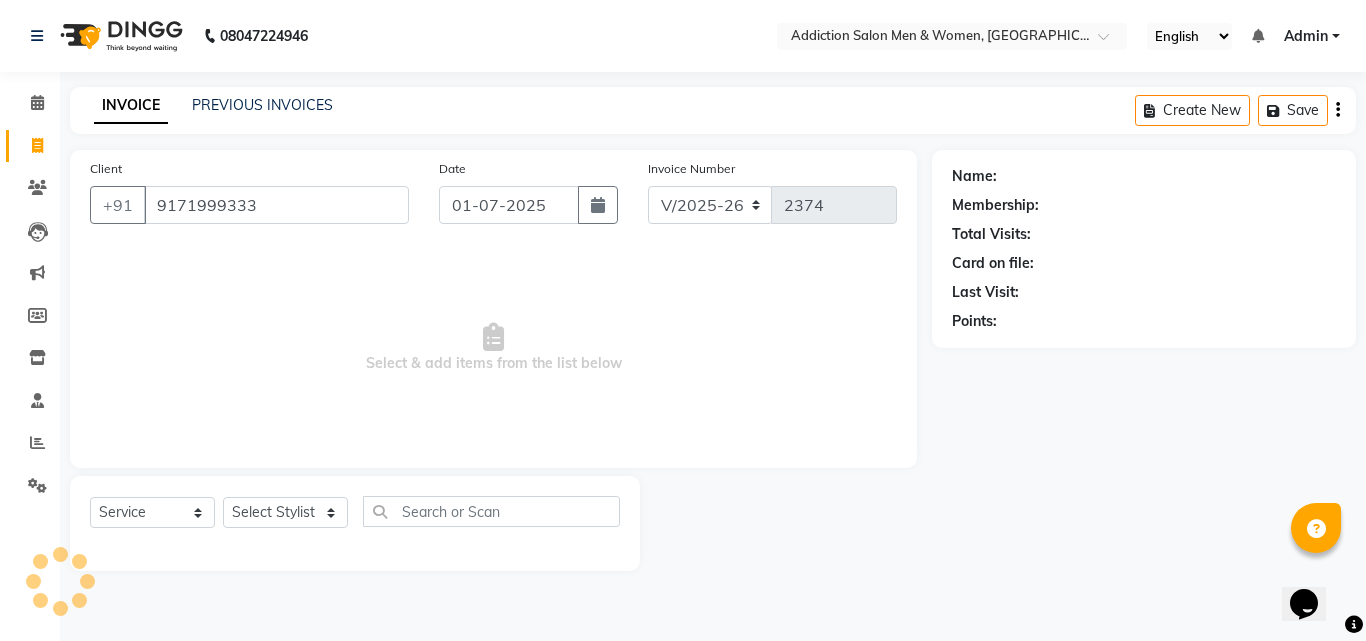 type on "9171999333" 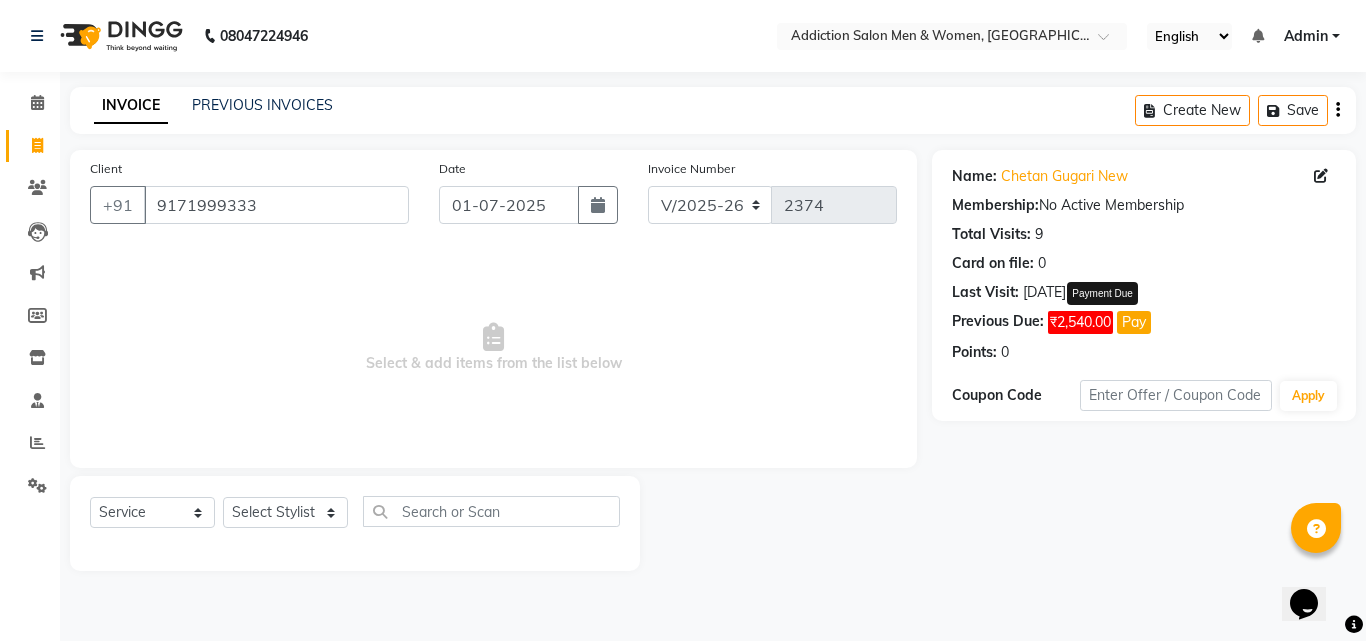 click on "₹2,540.00" 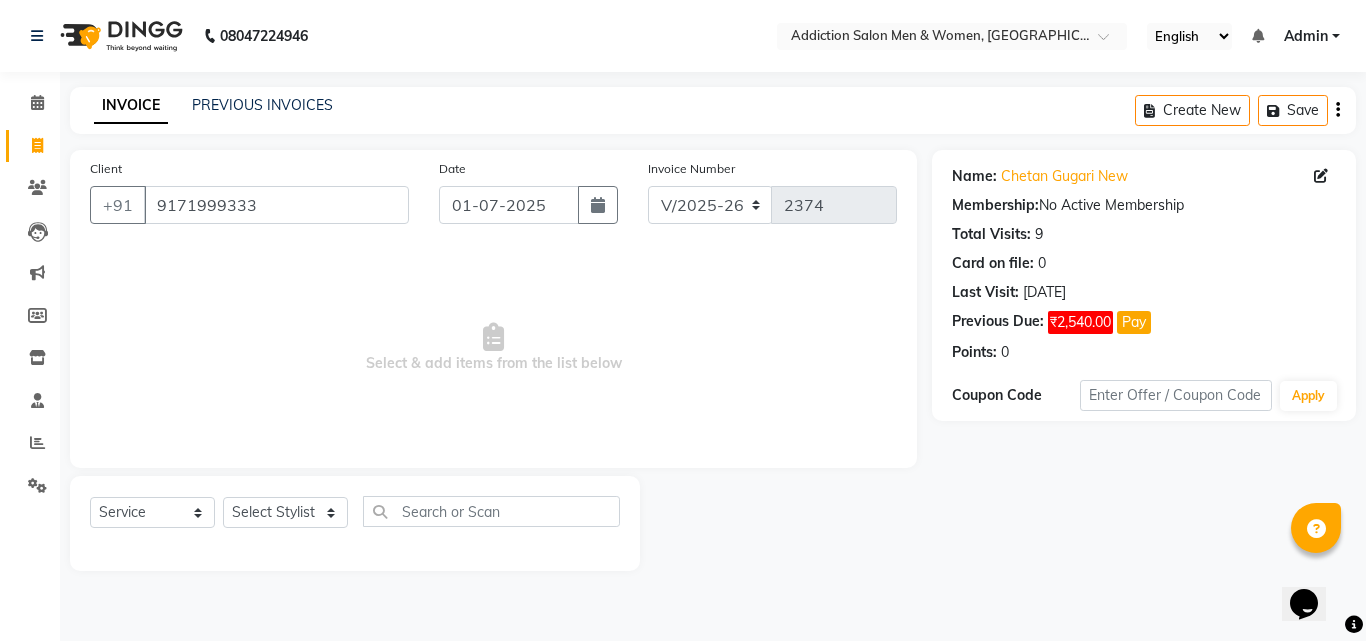 click on "₹2,540.00" 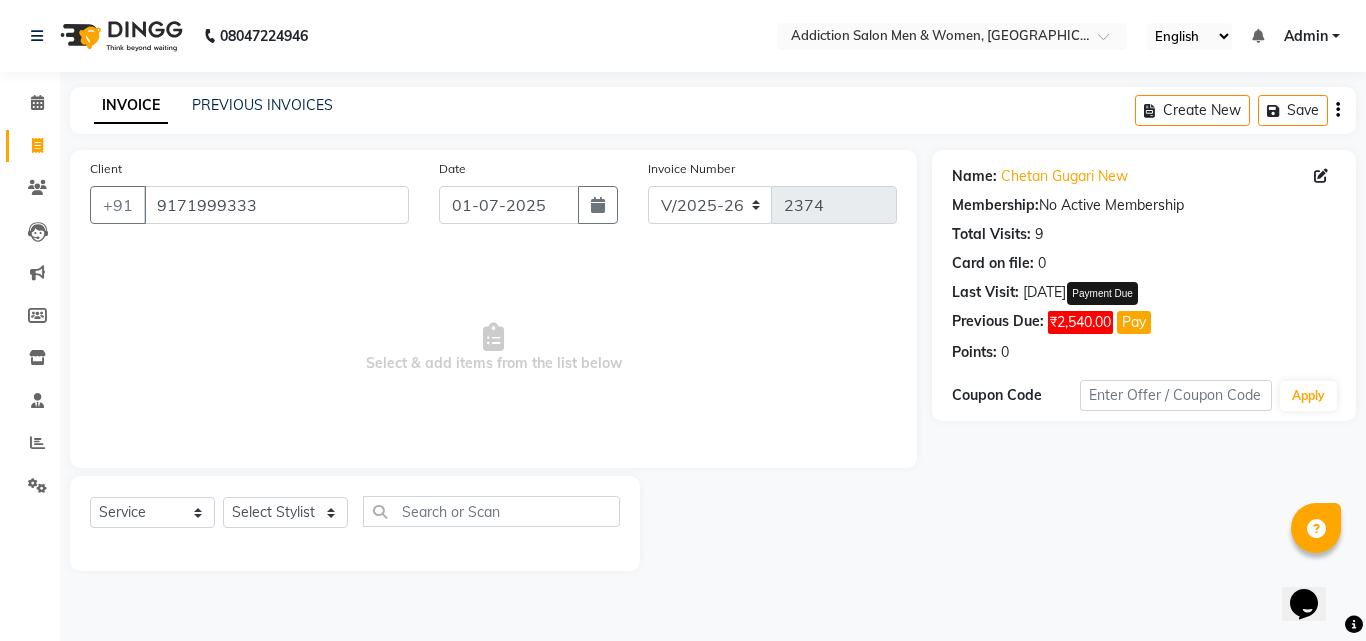 click on "Pay" 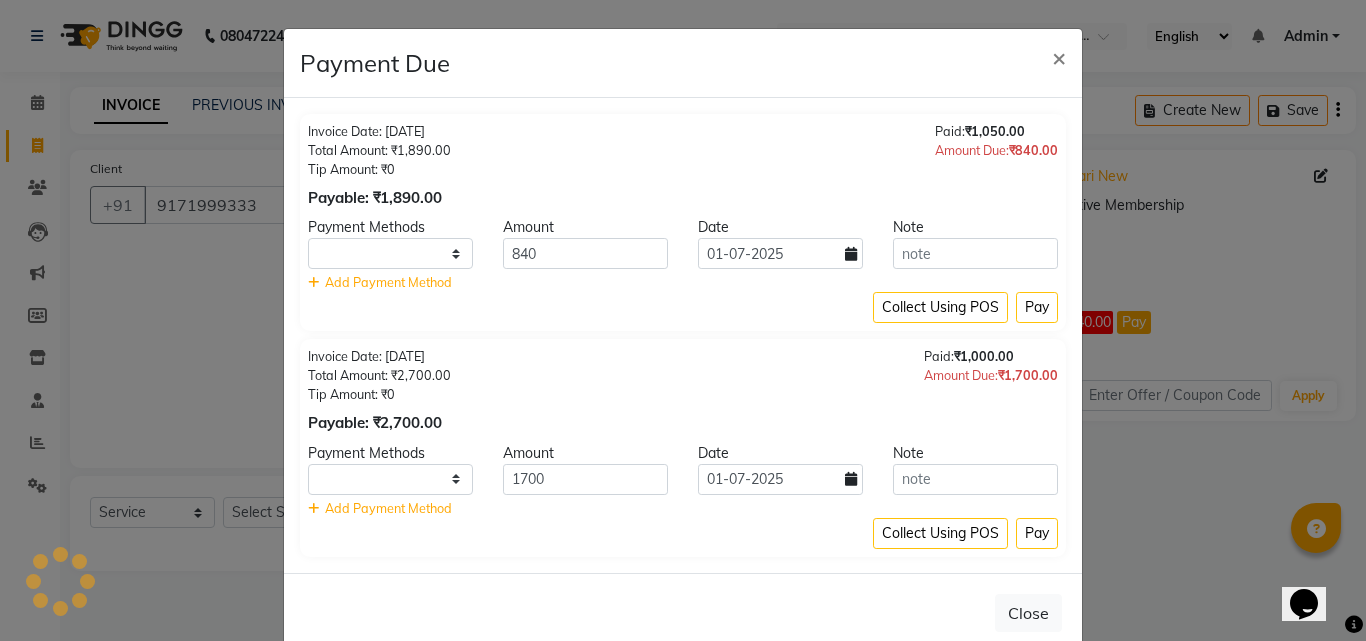 select on "1" 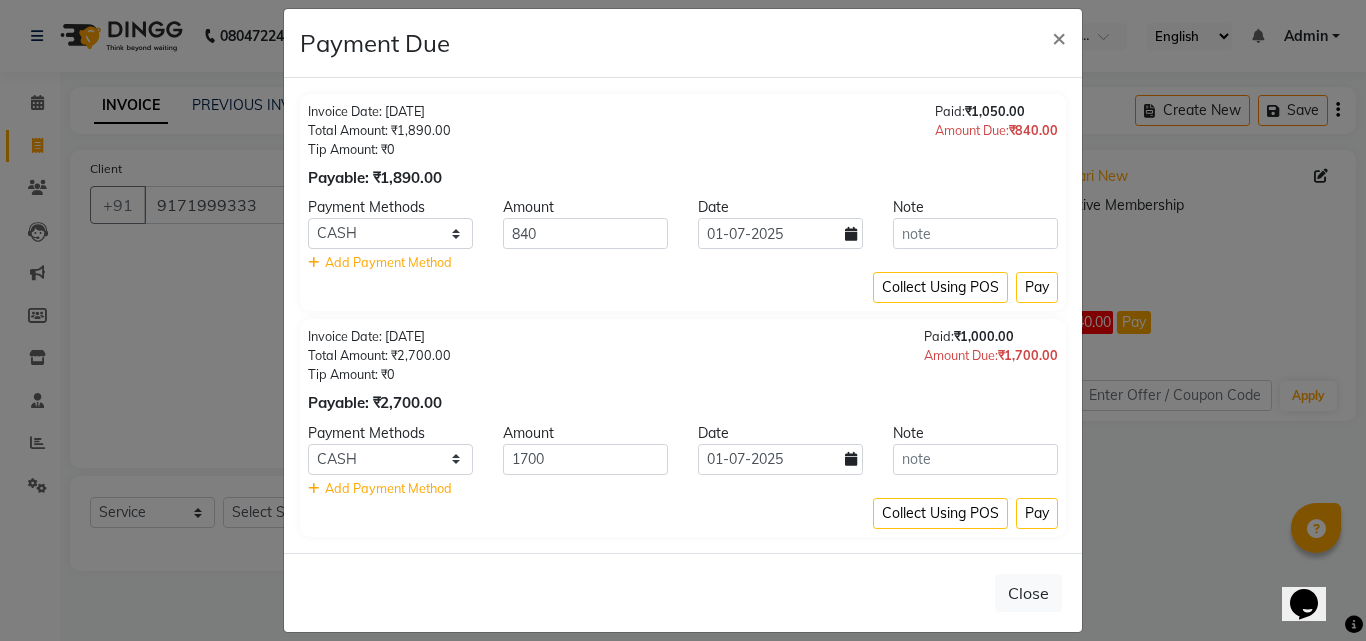 scroll, scrollTop: 40, scrollLeft: 0, axis: vertical 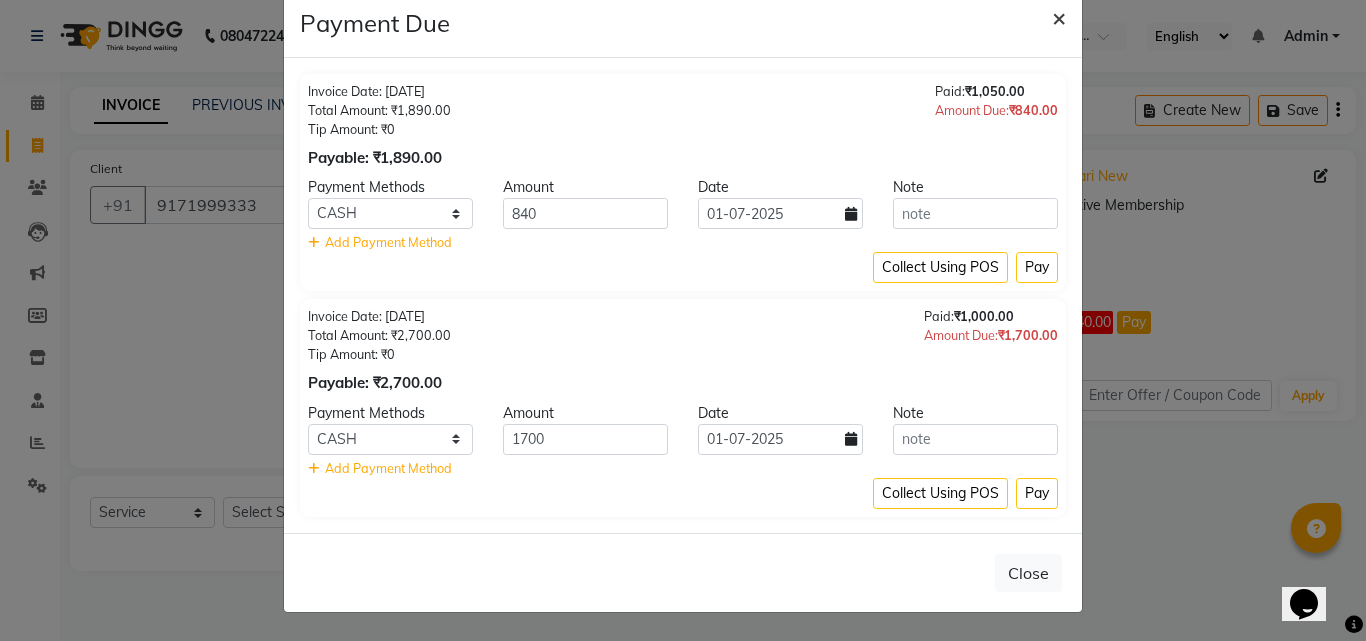 click on "×" 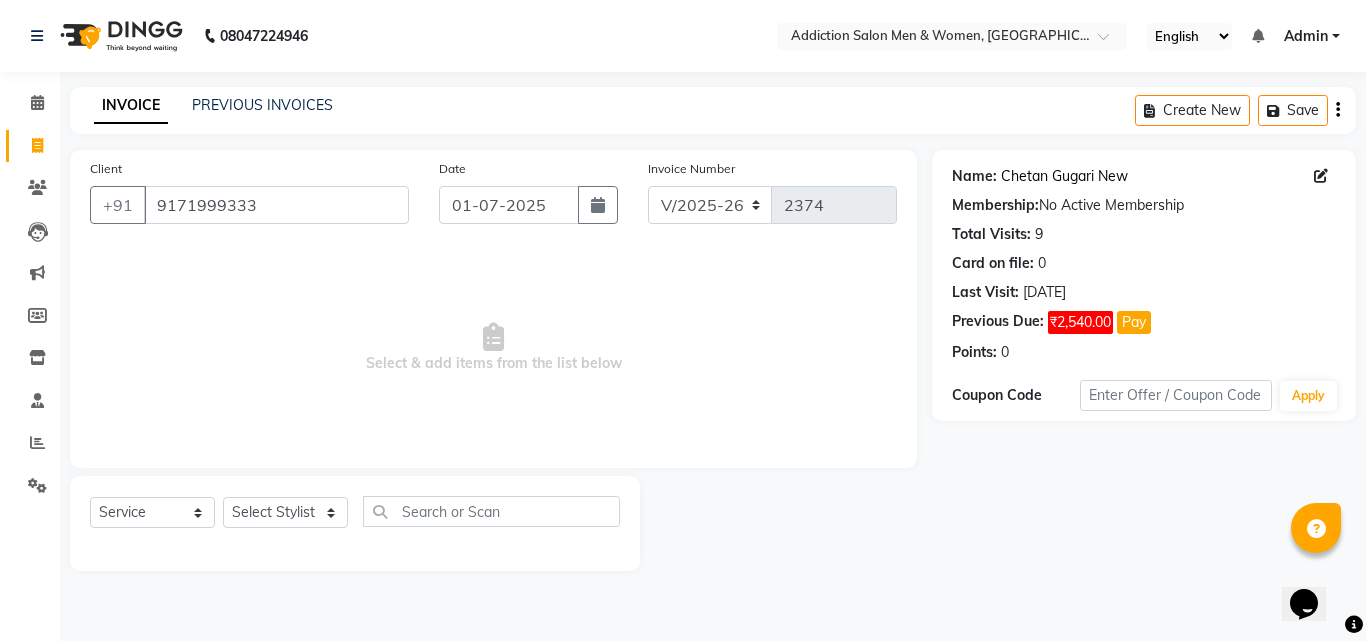 click on "Chetan Gugari New" 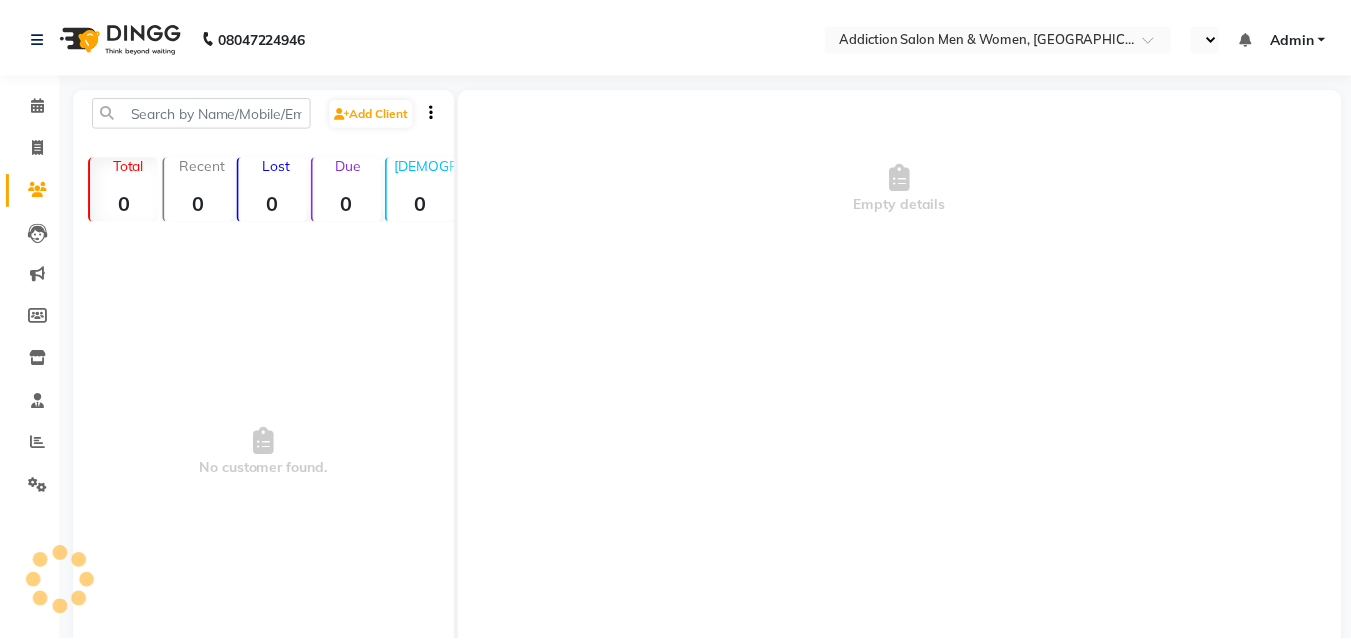 scroll, scrollTop: 0, scrollLeft: 0, axis: both 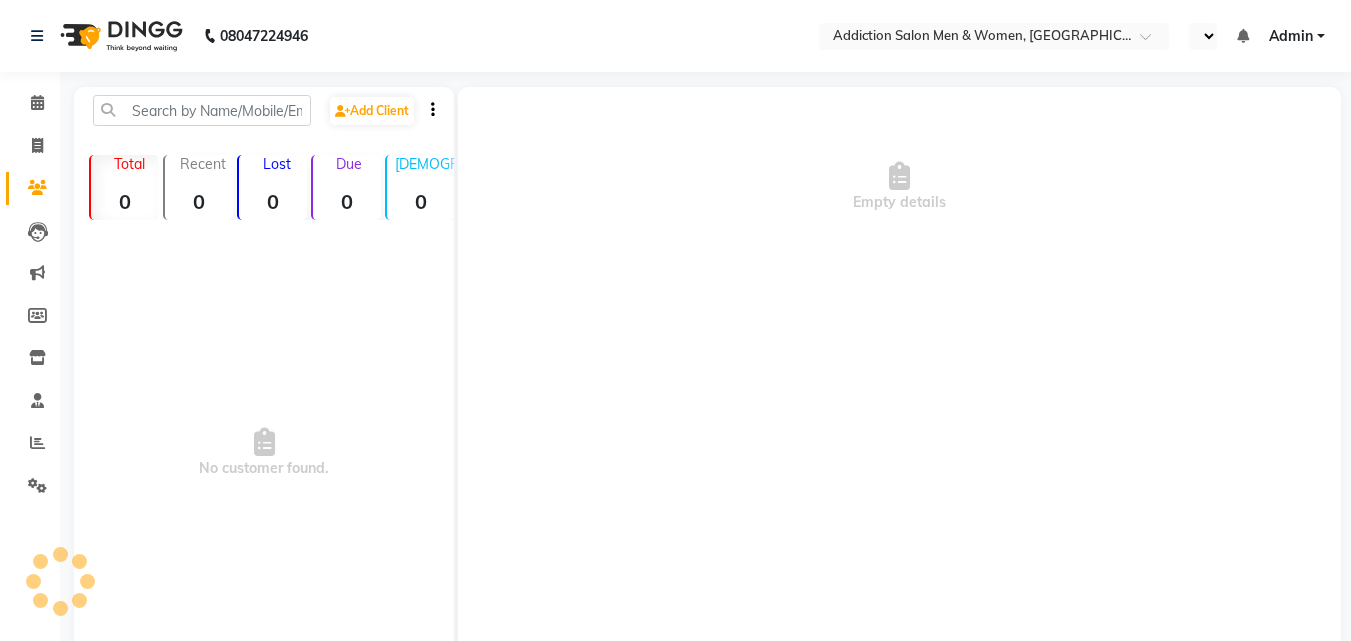 select on "en" 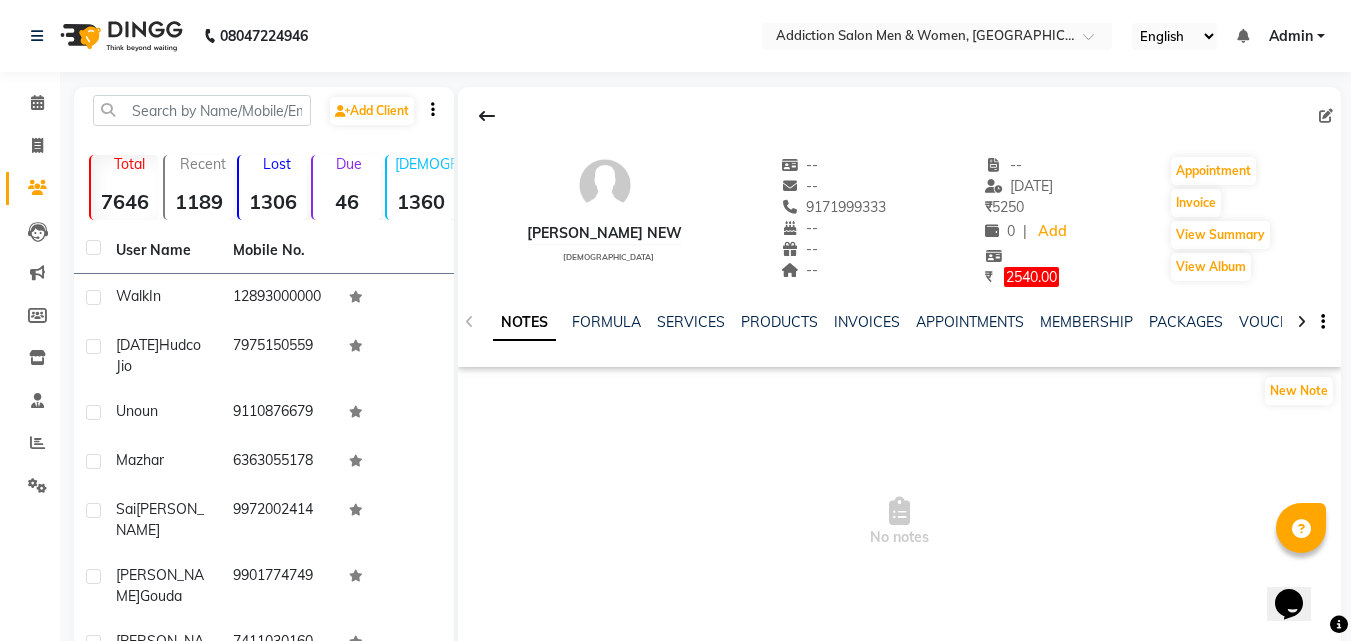 scroll, scrollTop: 0, scrollLeft: 0, axis: both 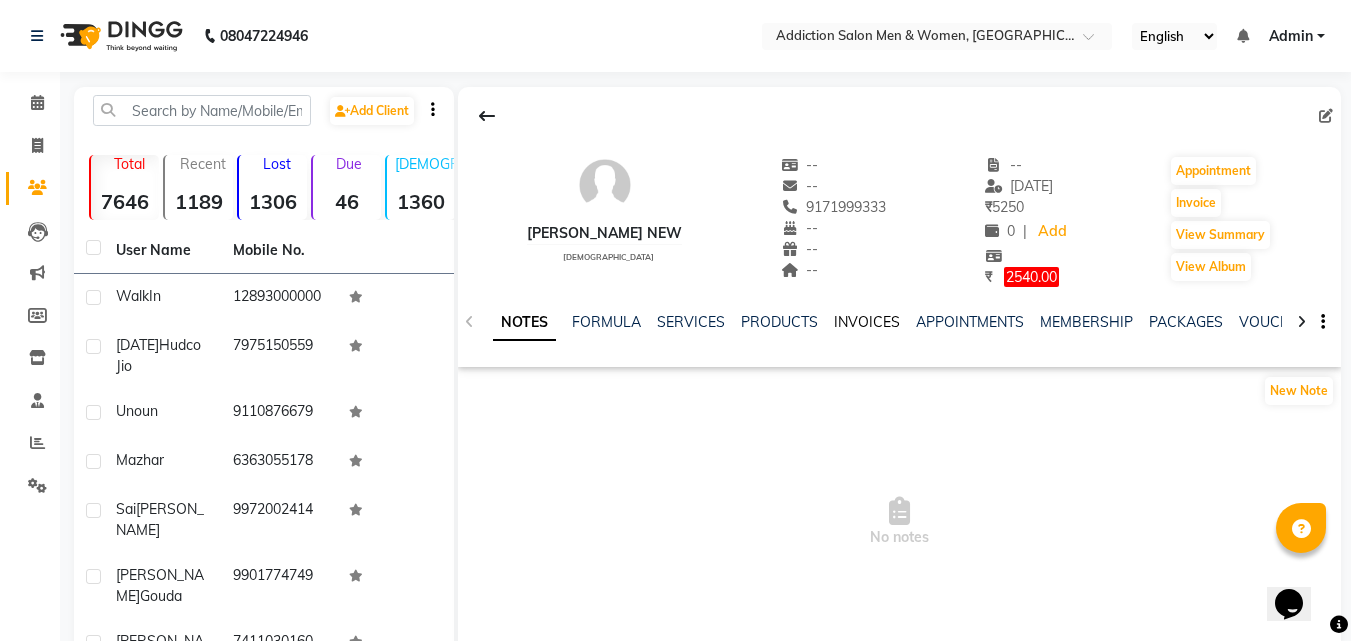 click on "INVOICES" 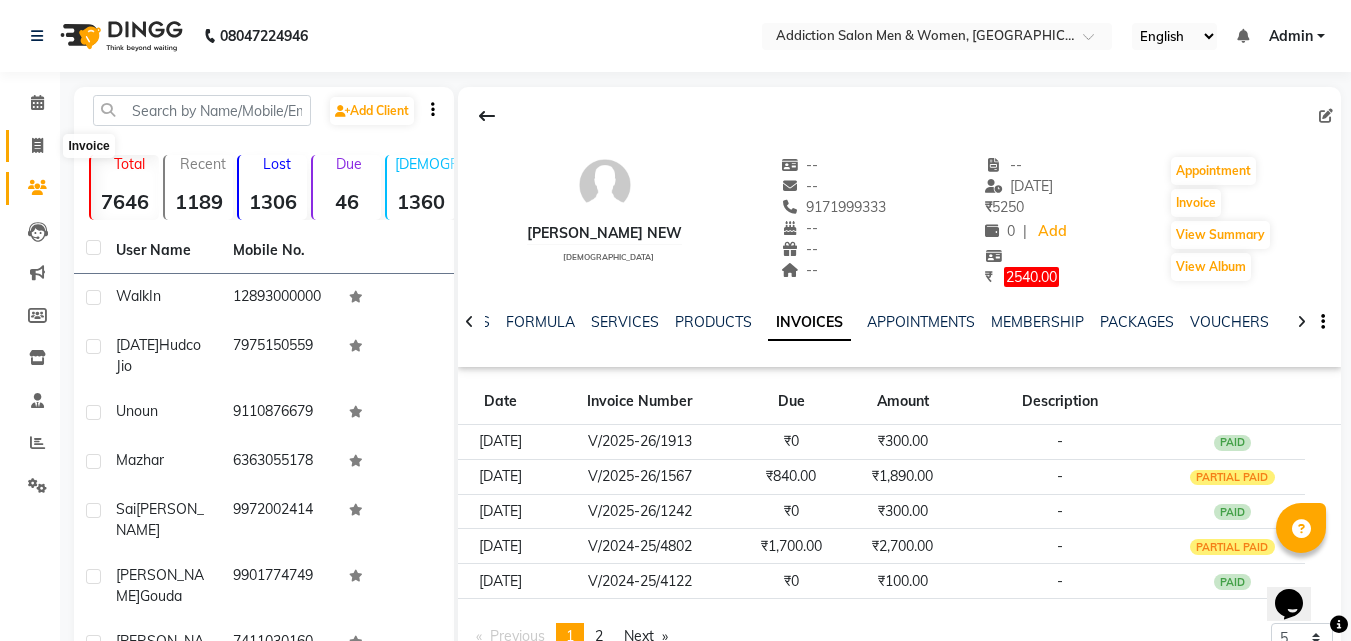 click 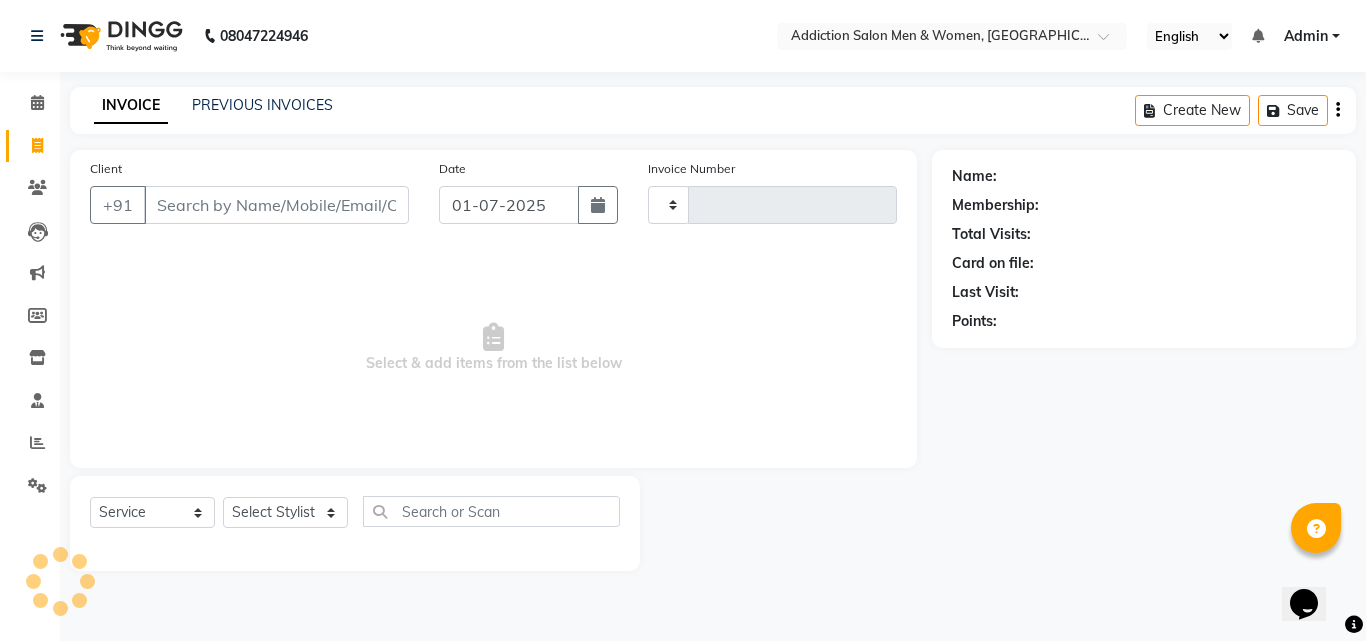 type on "2374" 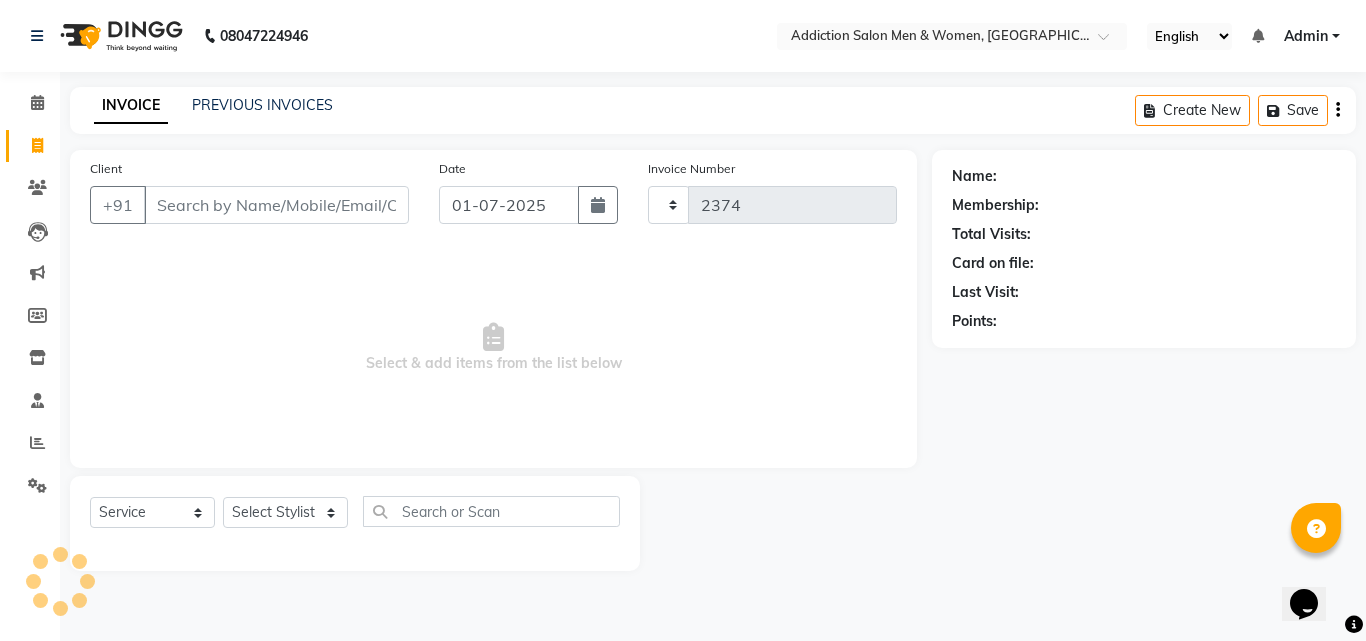 select on "6595" 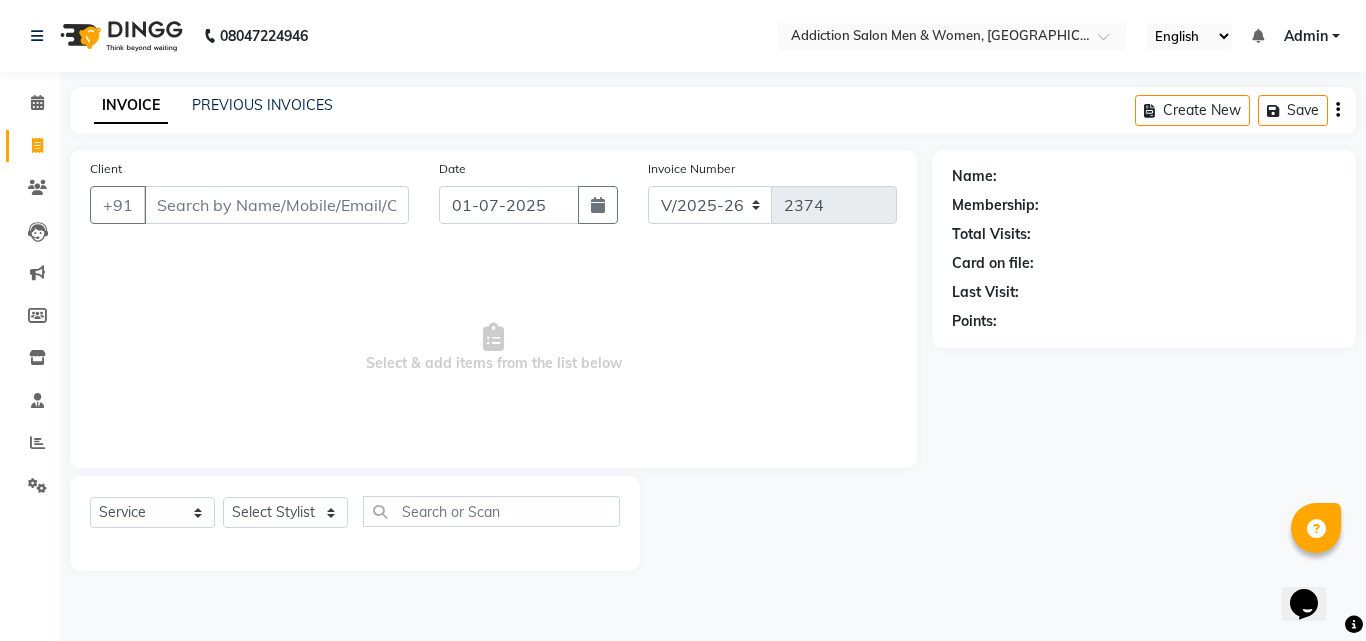 click on "Client" at bounding box center (276, 205) 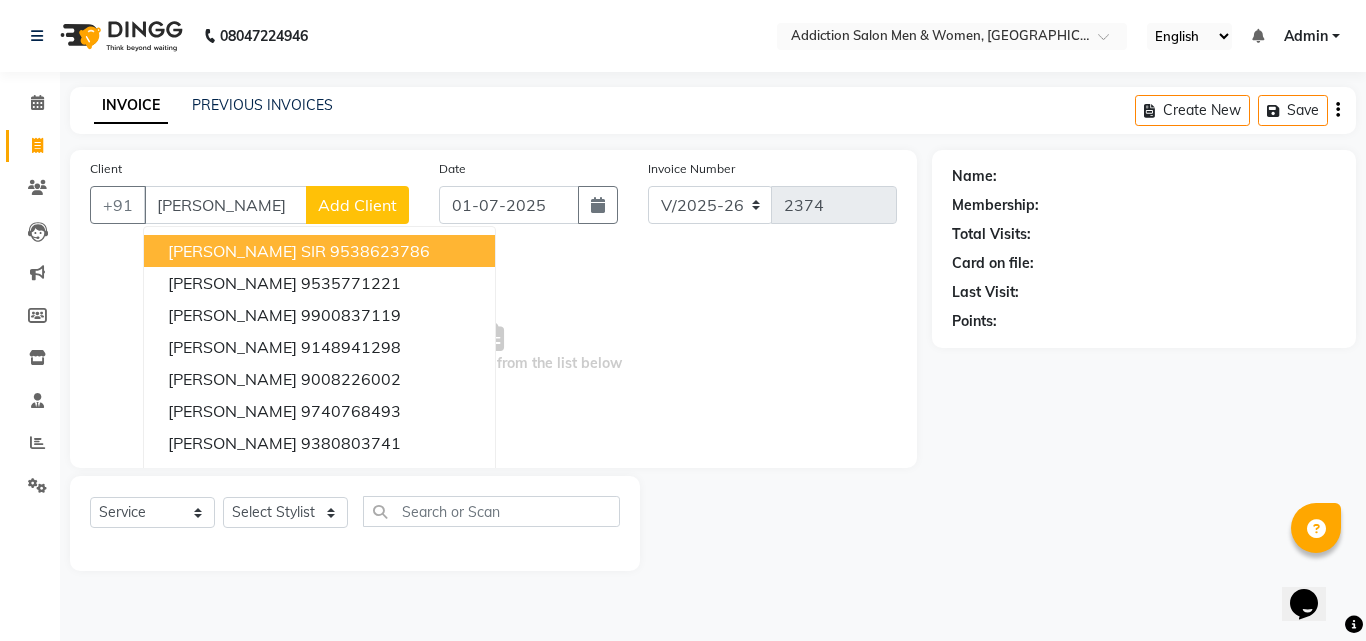 click on "Rafik Umrani SIR  9538623786" at bounding box center [319, 251] 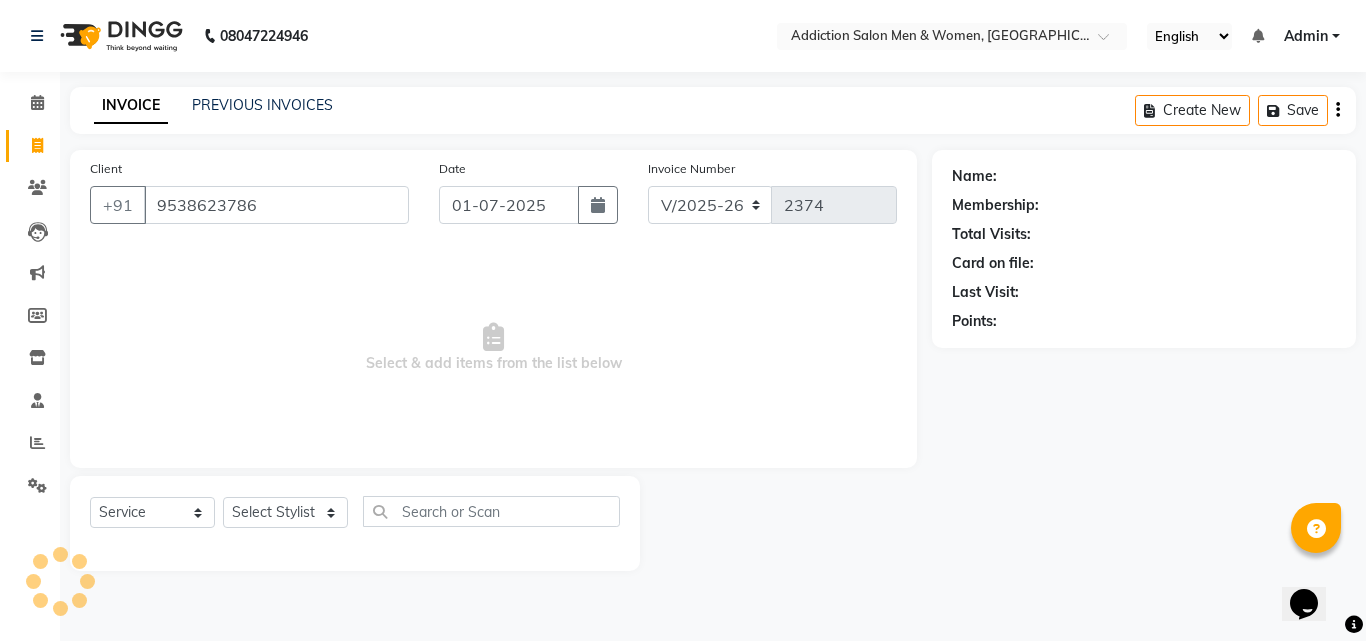 type on "9538623786" 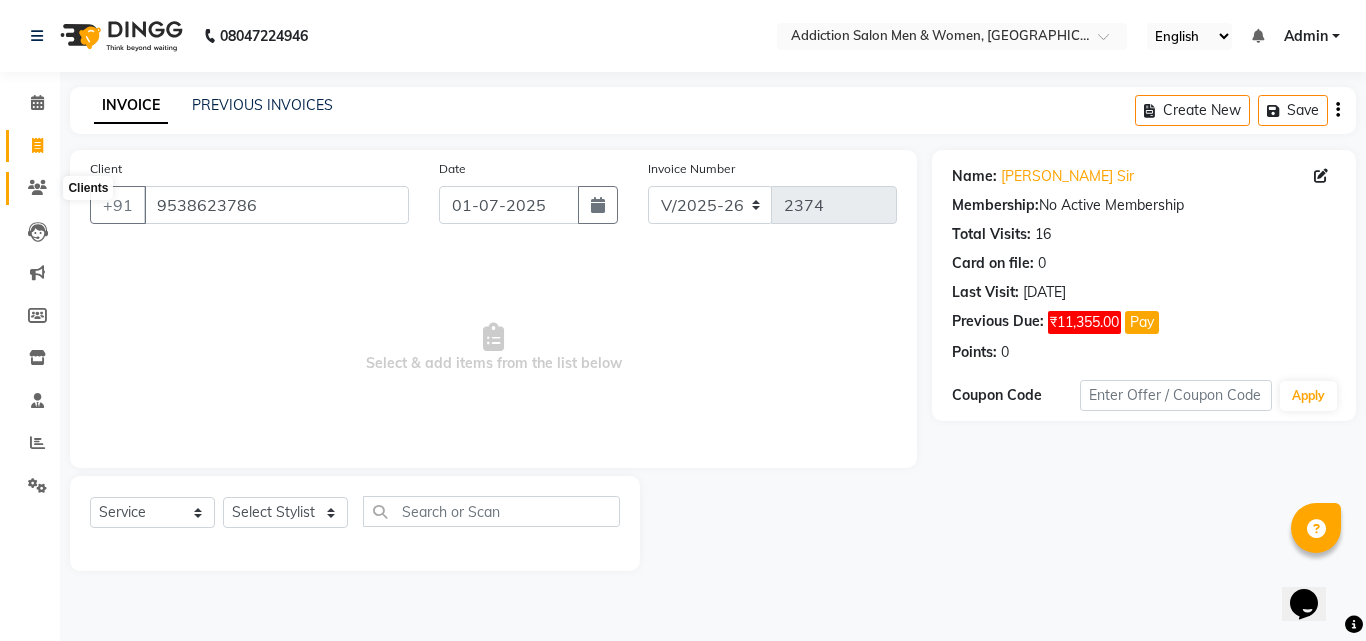 click 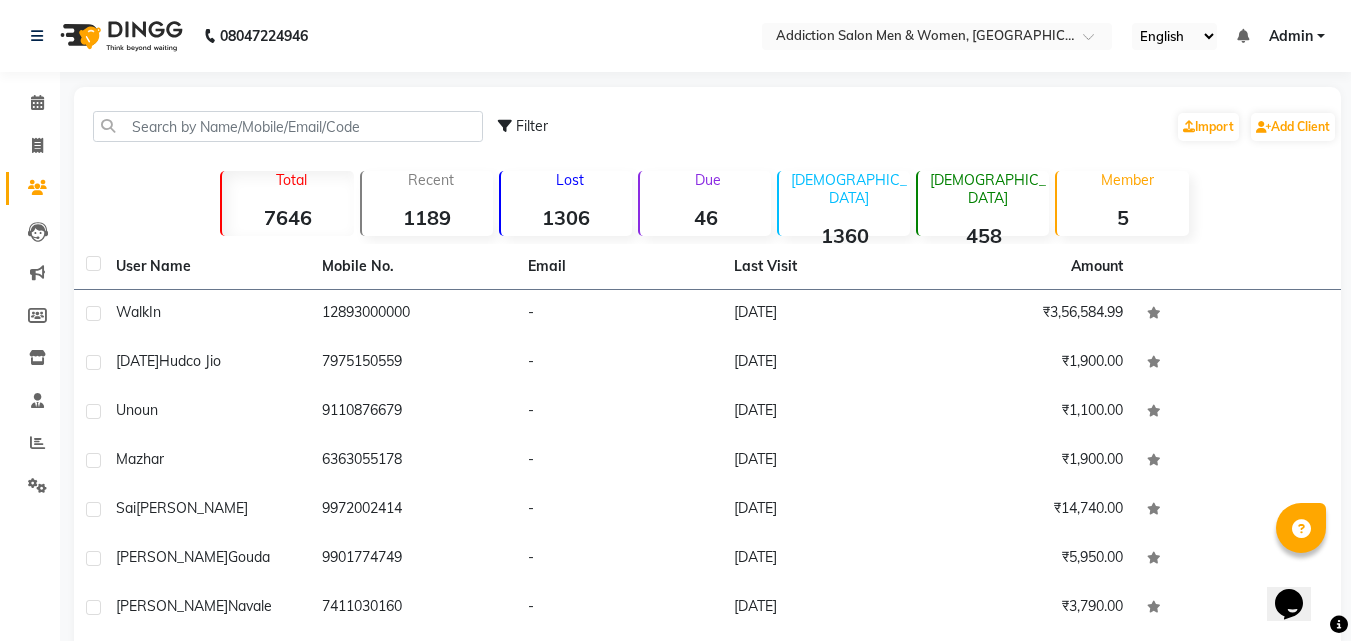click on "Due" 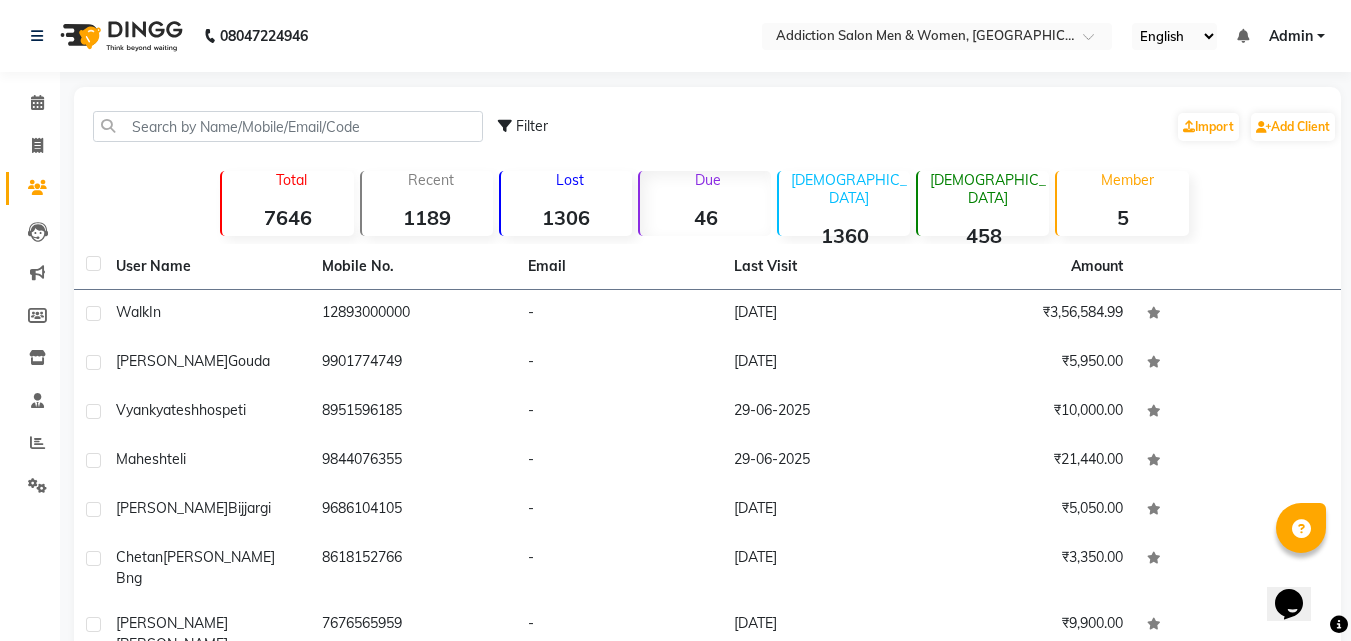 click on "46" 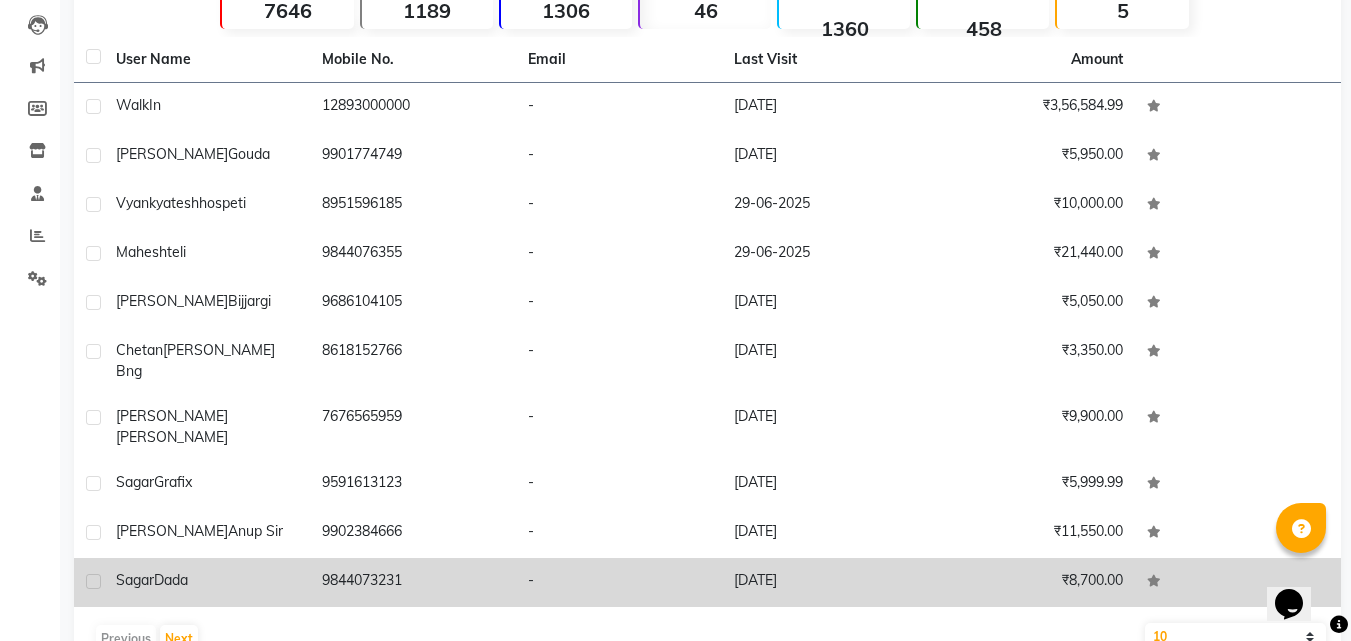 scroll, scrollTop: 225, scrollLeft: 0, axis: vertical 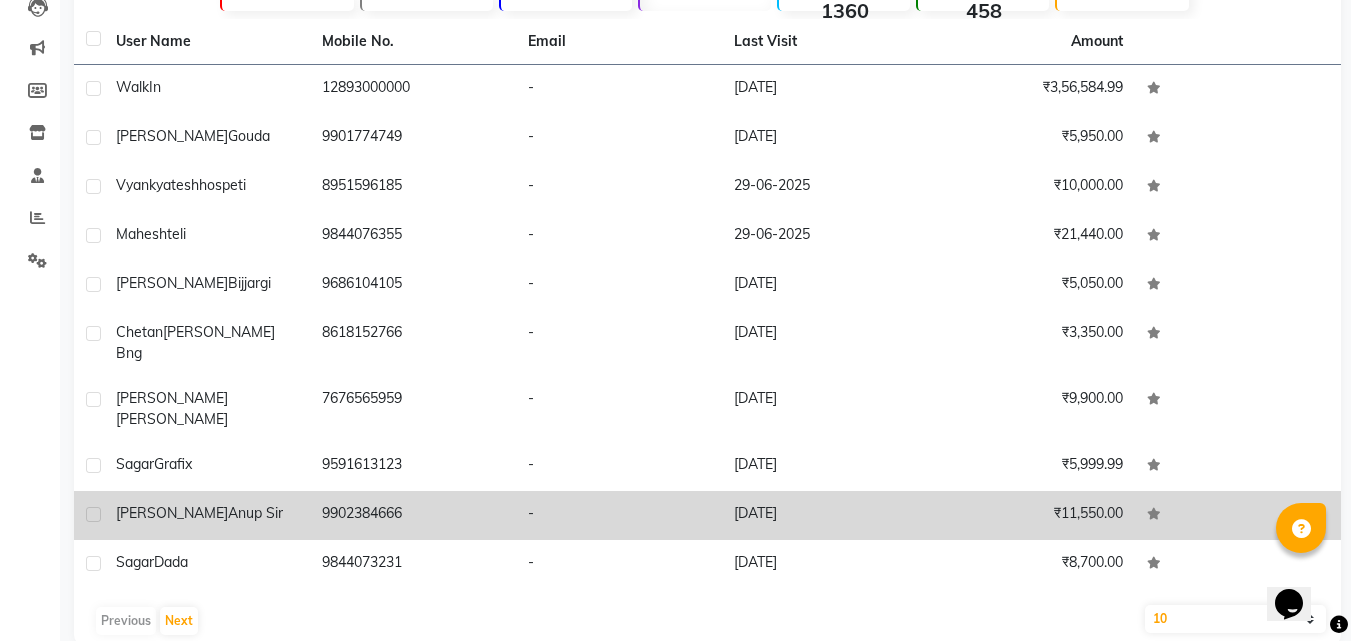 click on "Mahaveer  Anup sir" 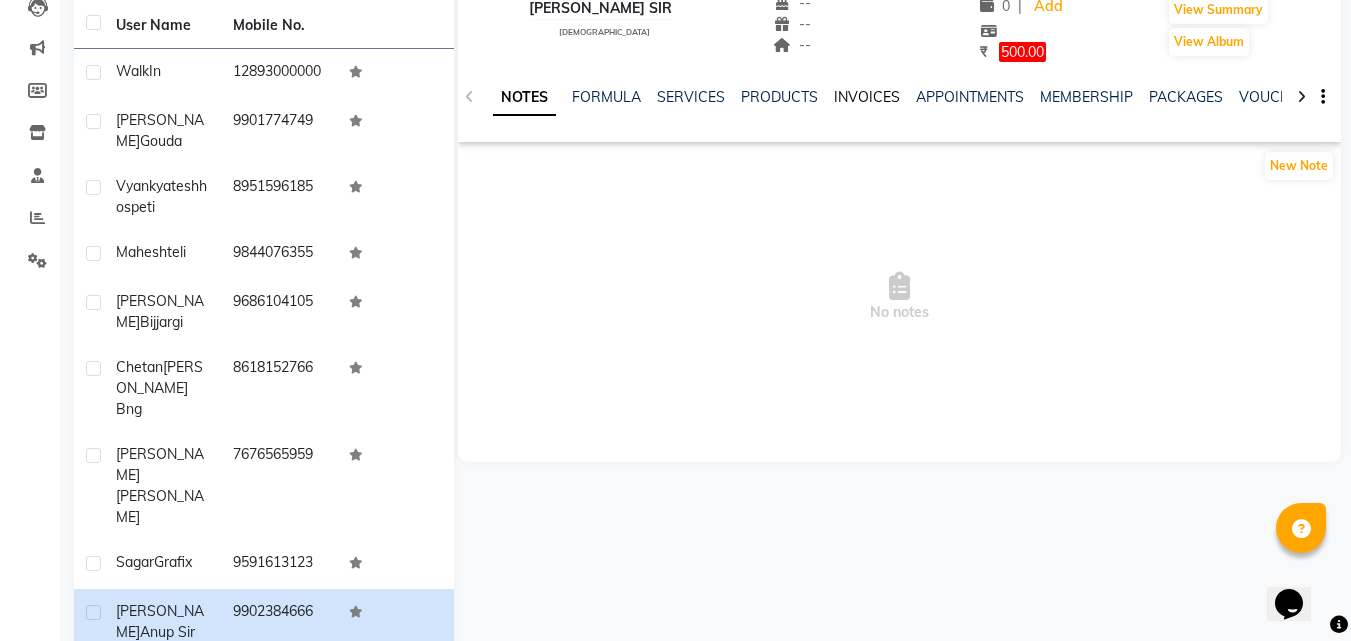 click on "INVOICES" 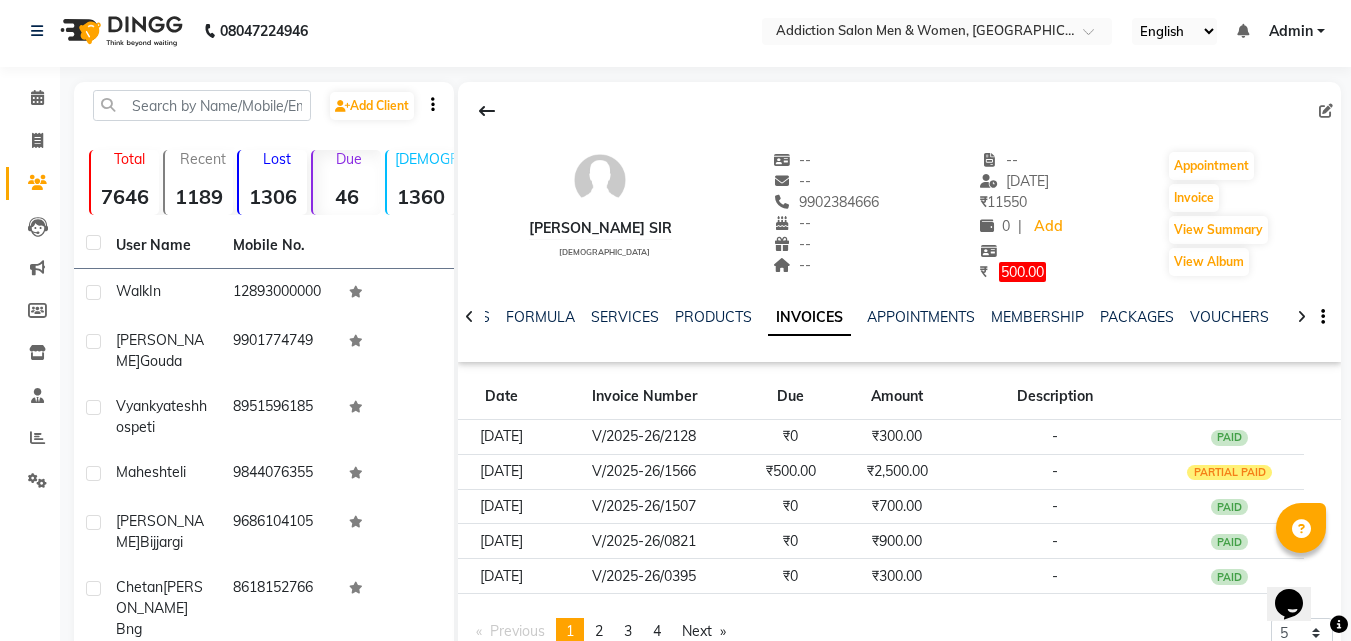scroll, scrollTop: 0, scrollLeft: 0, axis: both 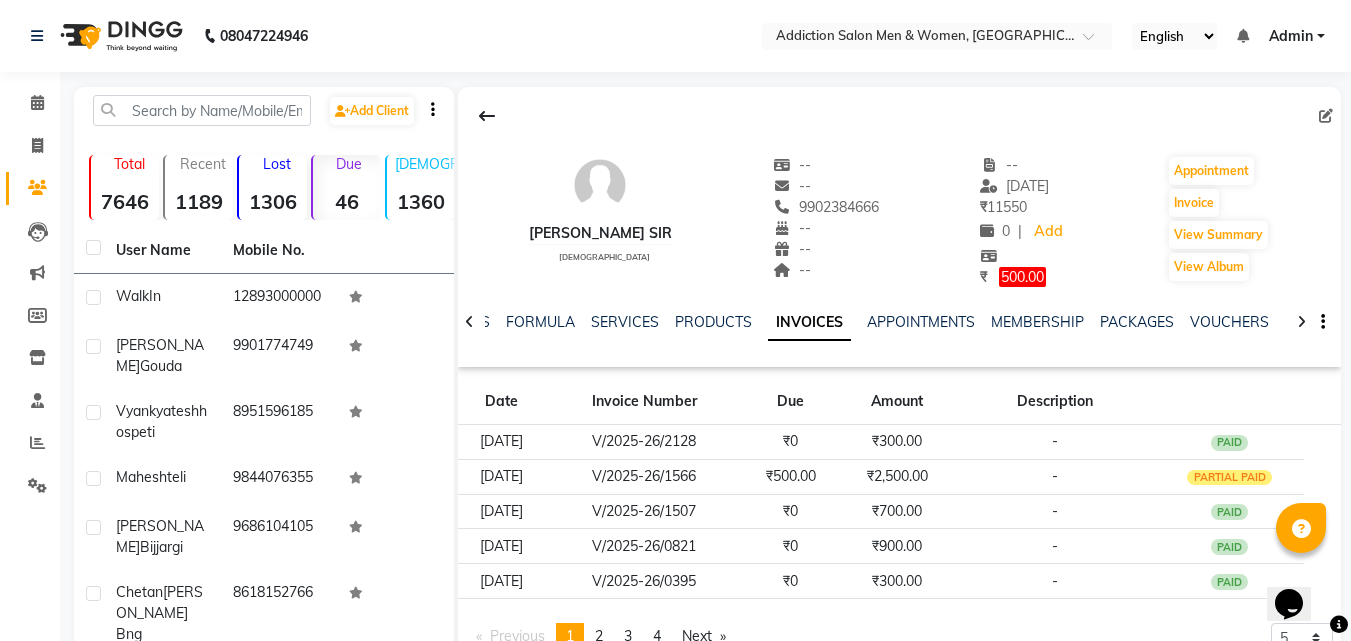 click on "46" 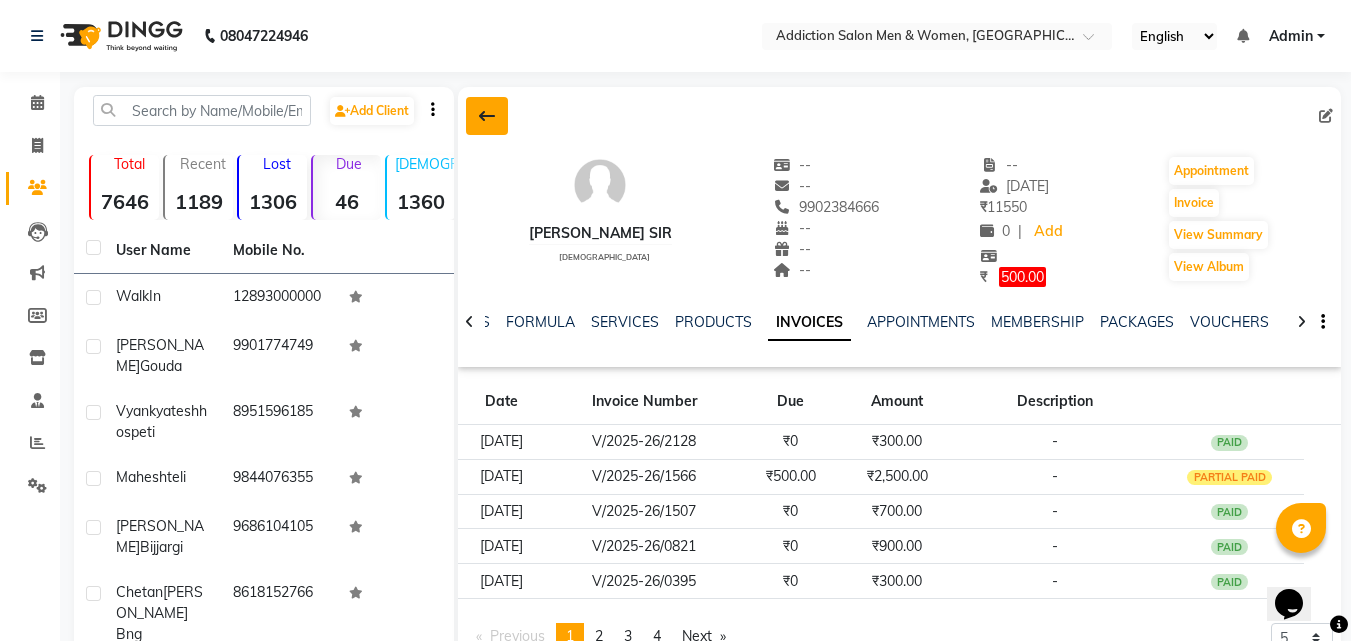 click 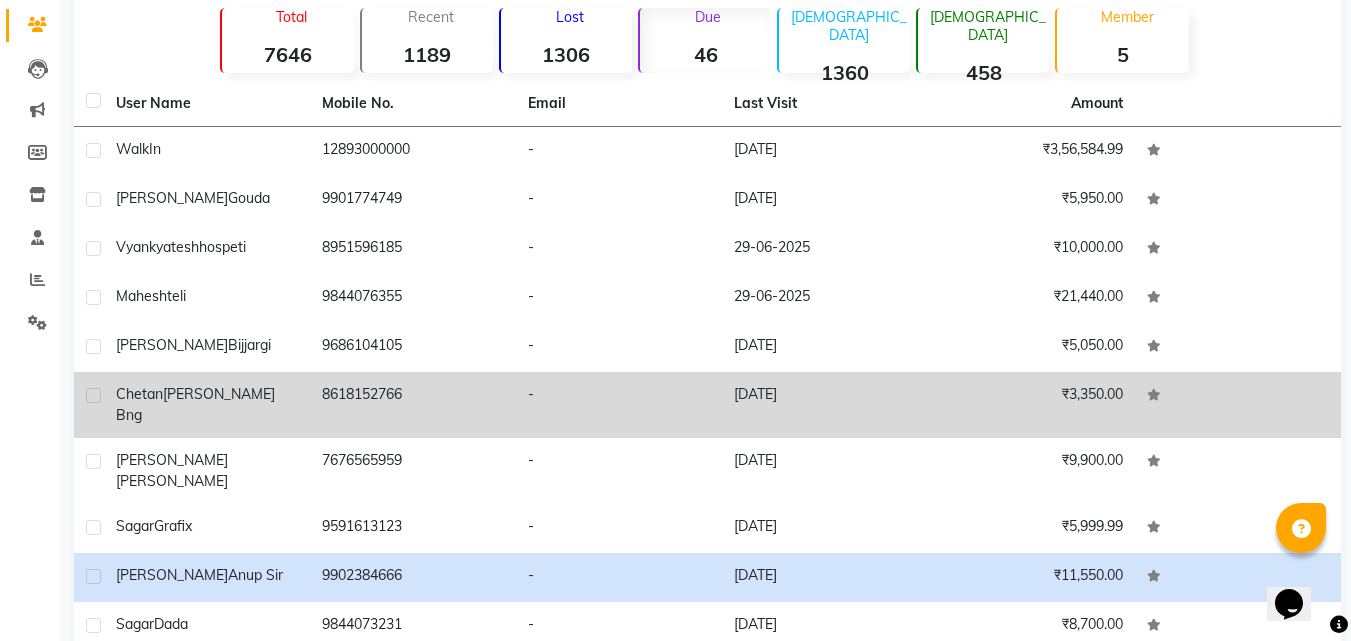 scroll, scrollTop: 225, scrollLeft: 0, axis: vertical 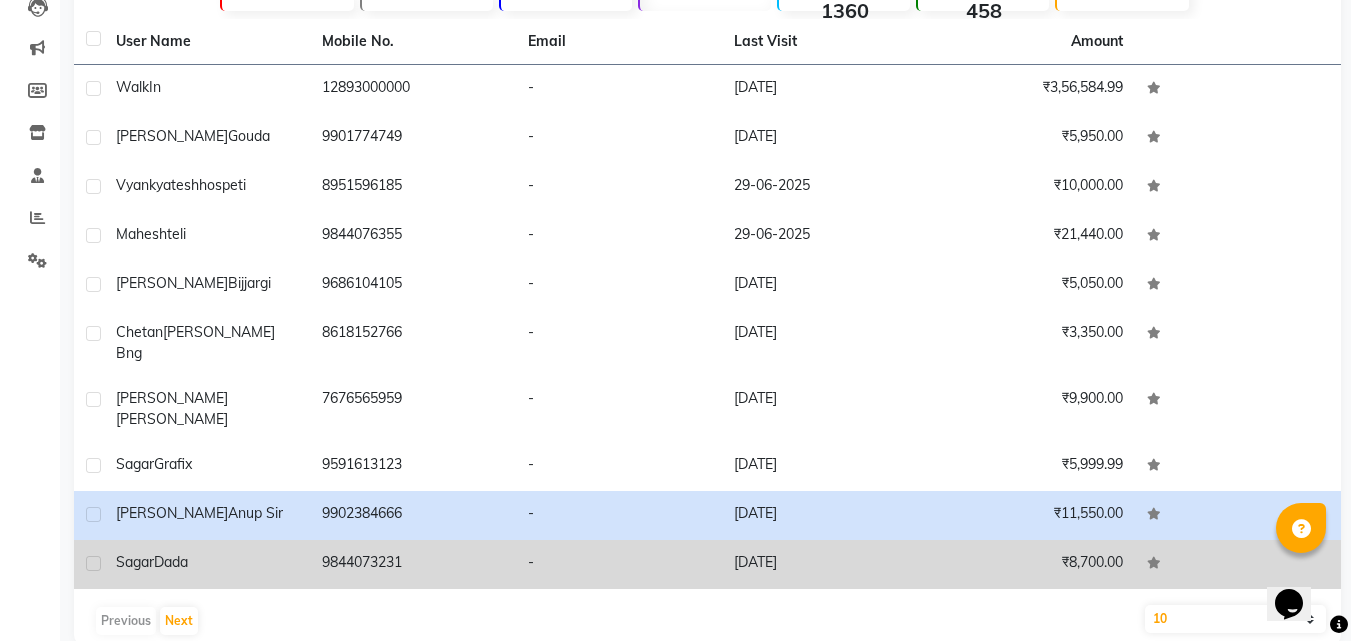 click on "Sagar  Dada" 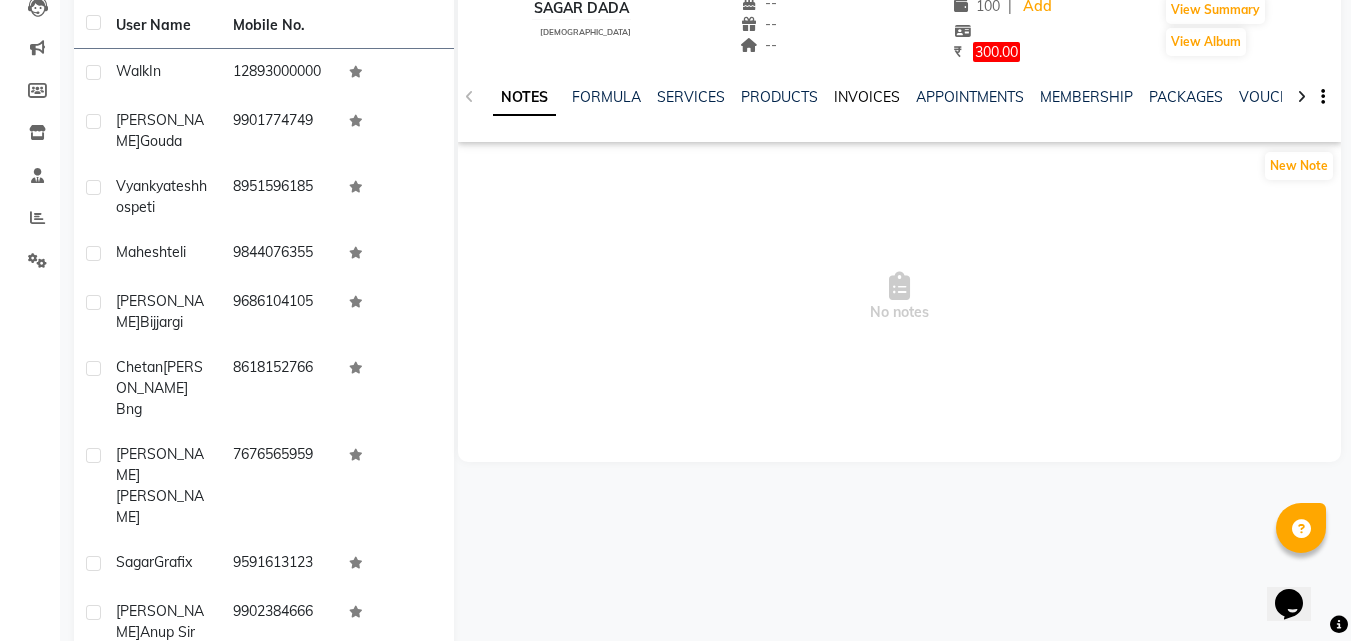 click on "INVOICES" 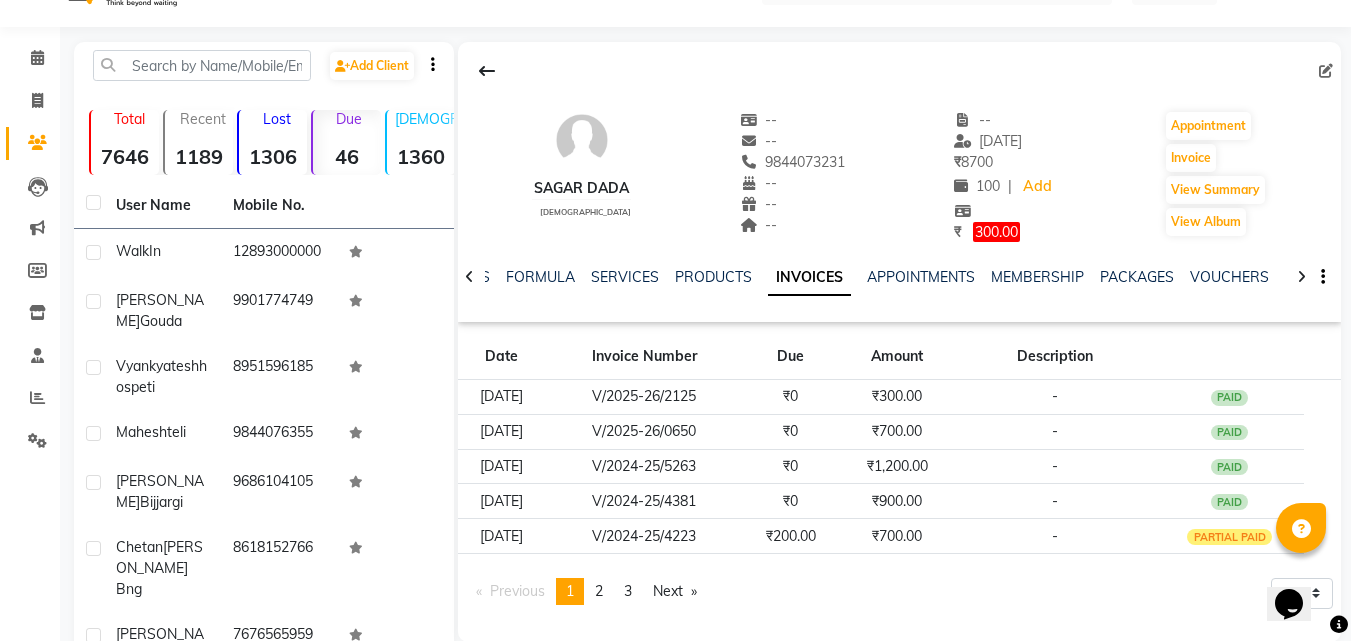 scroll, scrollTop: 25, scrollLeft: 0, axis: vertical 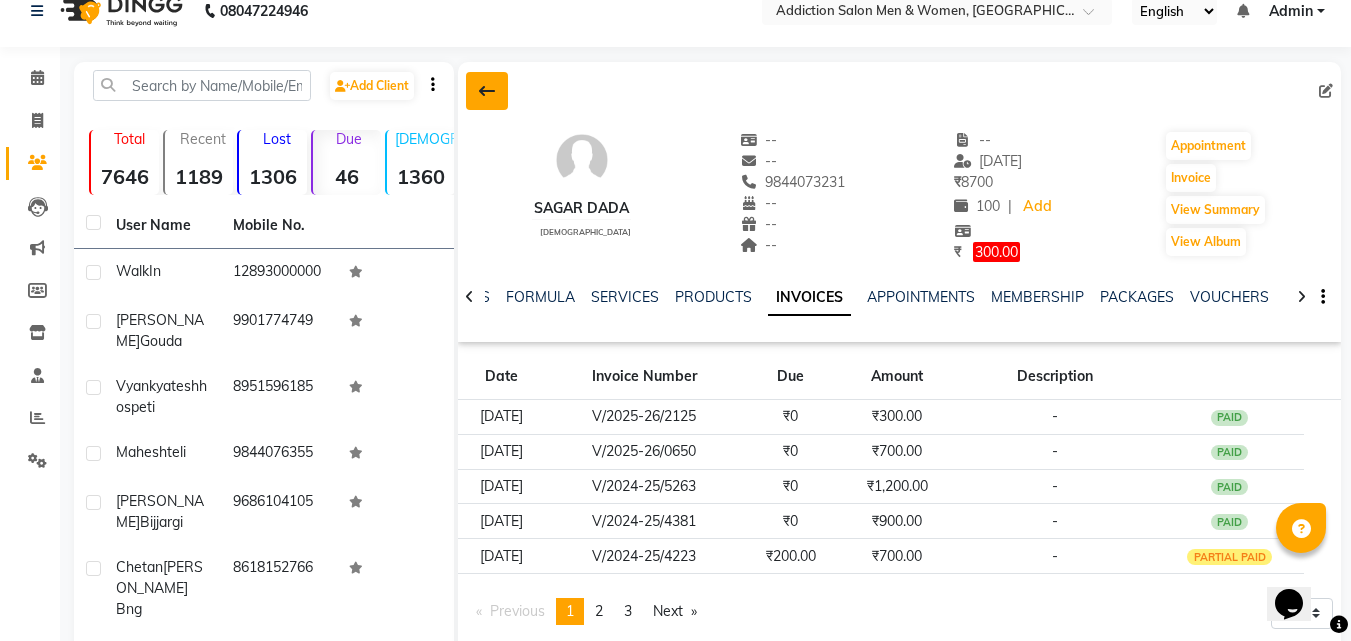 click 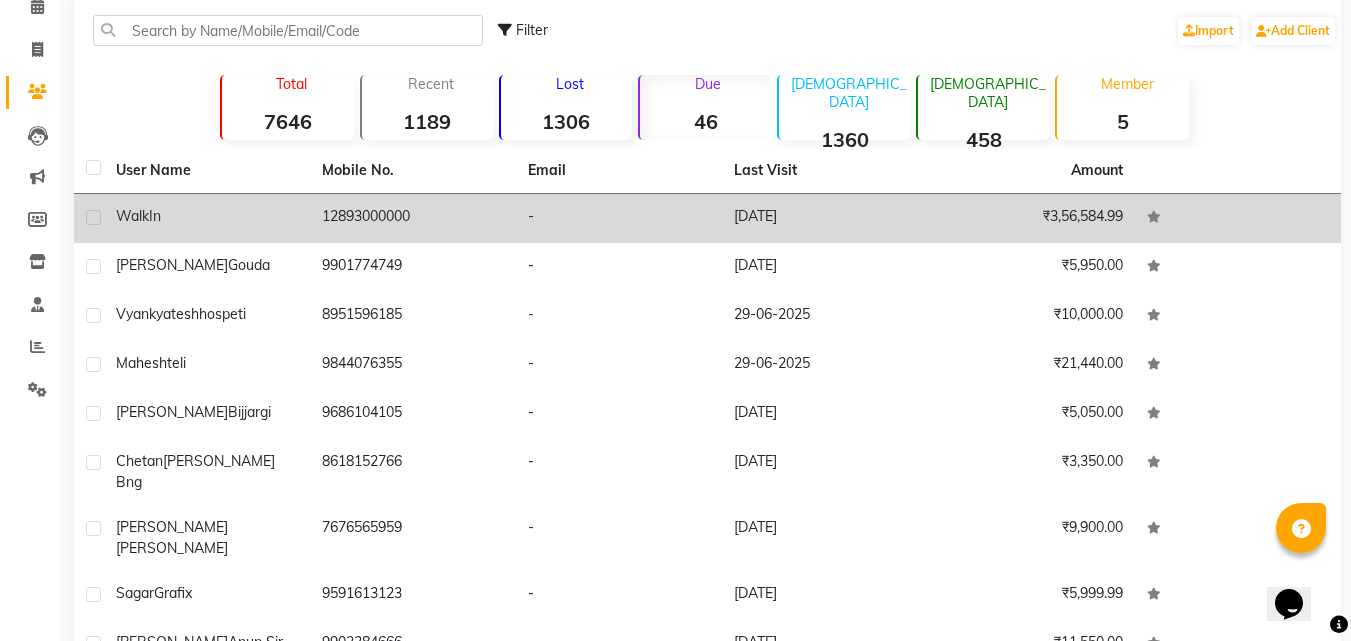 scroll, scrollTop: 225, scrollLeft: 0, axis: vertical 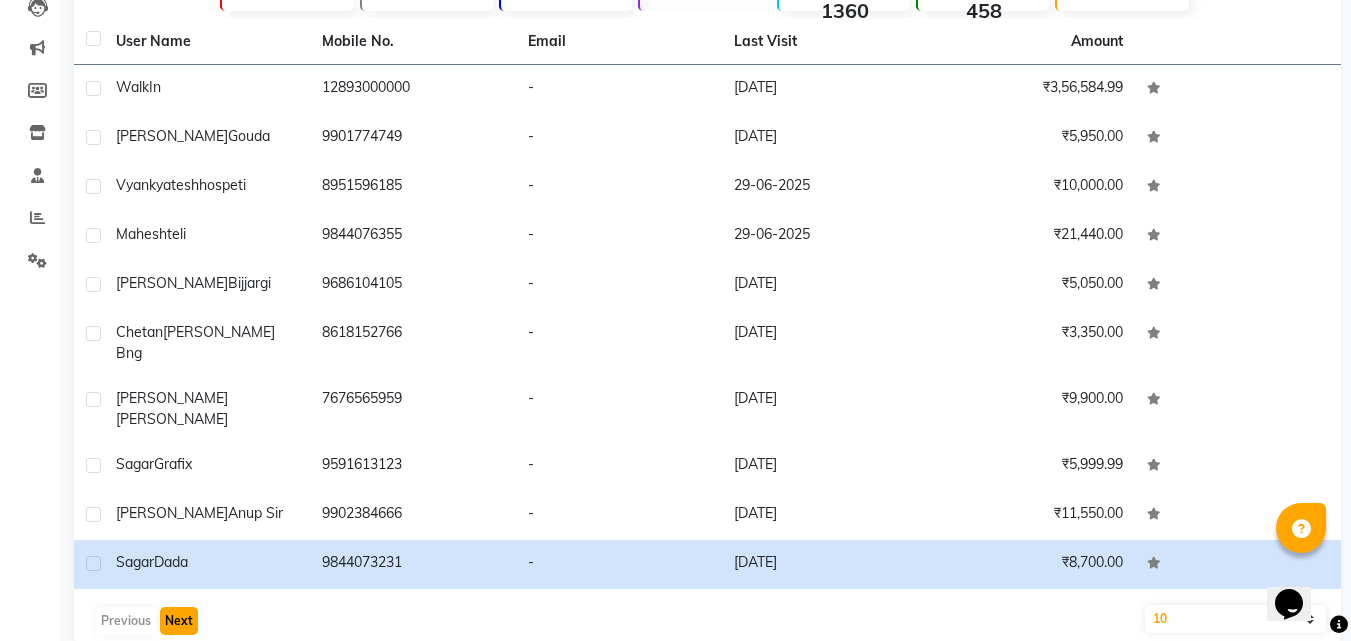click on "Next" 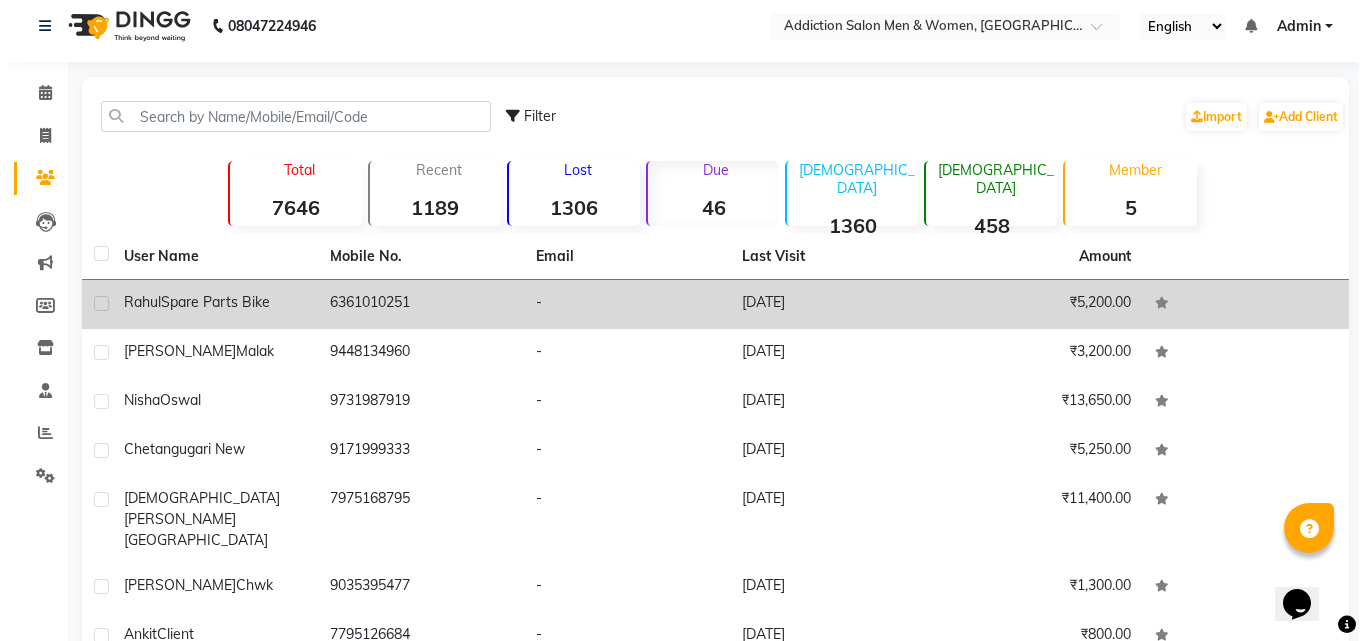 scroll, scrollTop: 0, scrollLeft: 0, axis: both 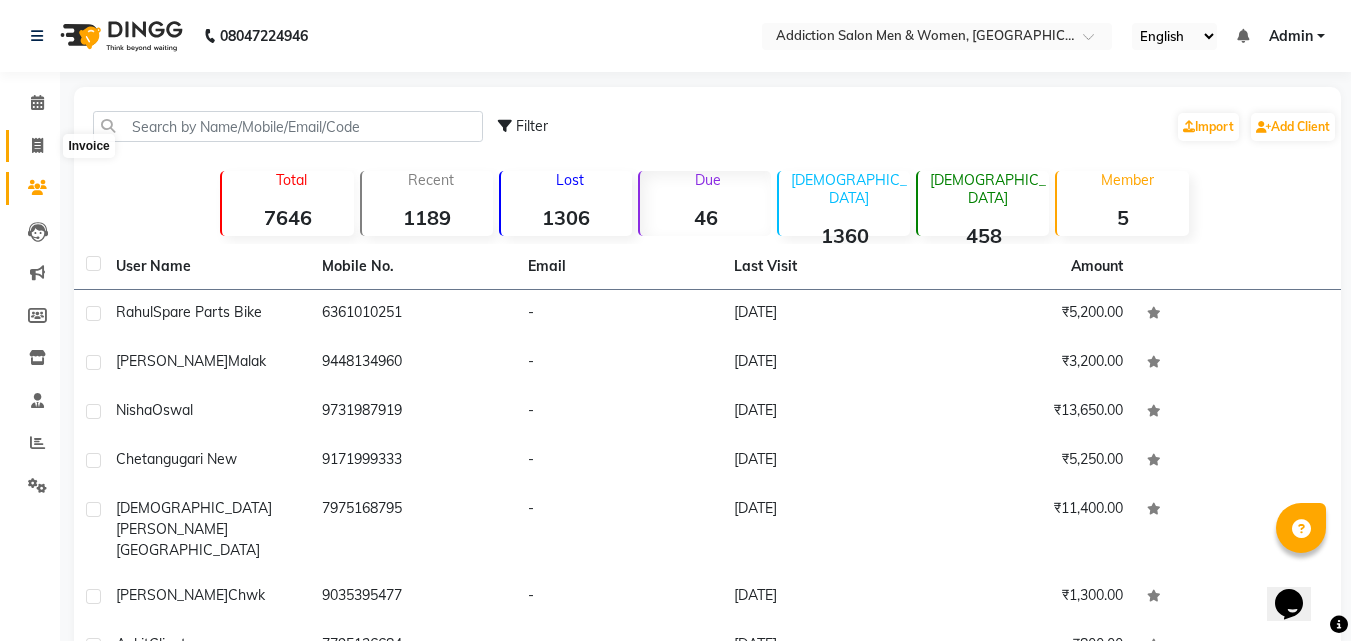 click 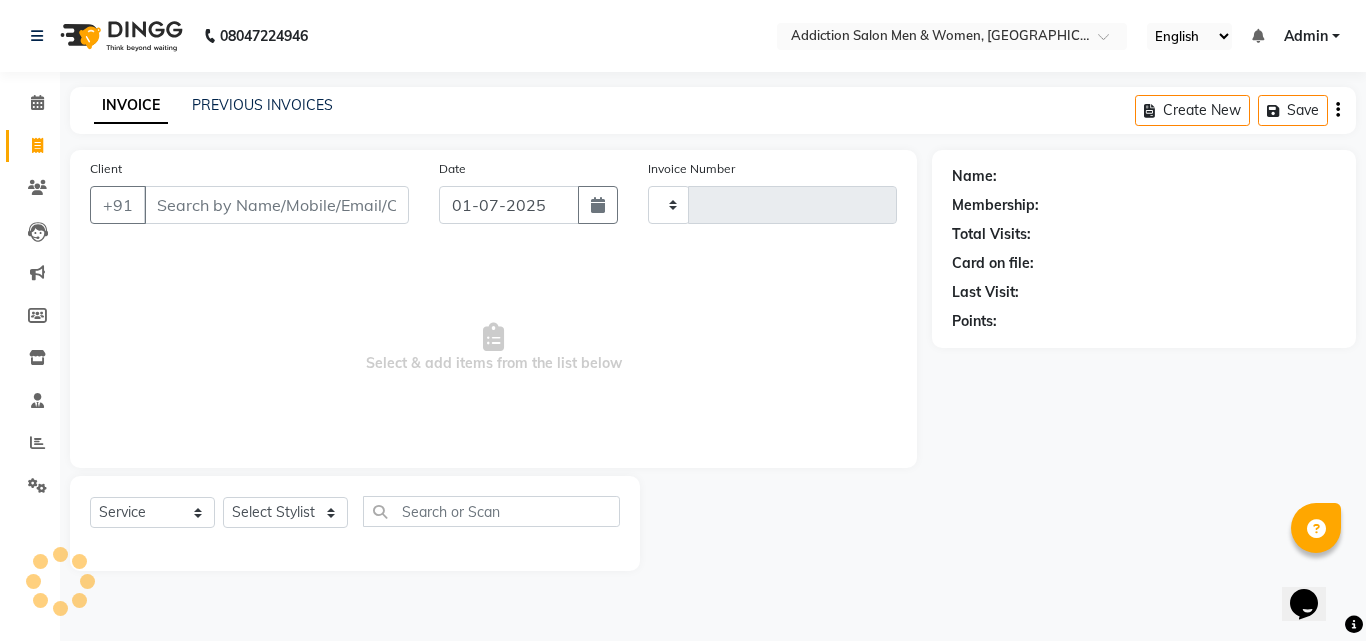 type on "2374" 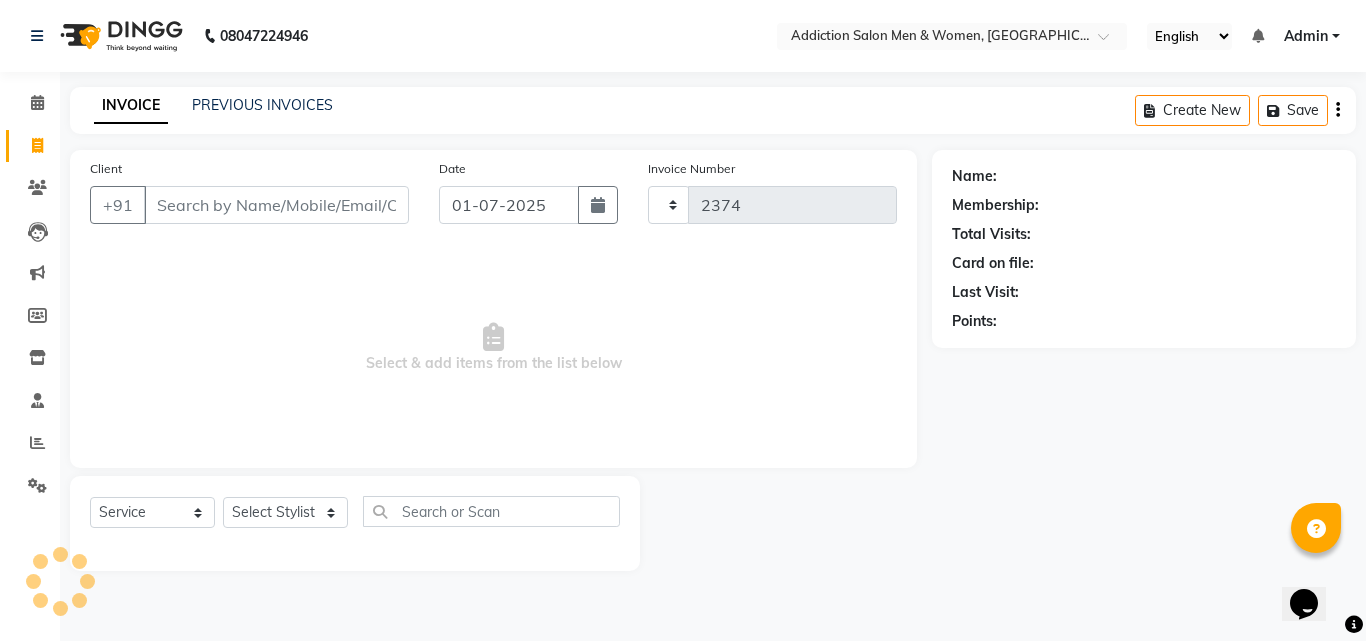select on "6595" 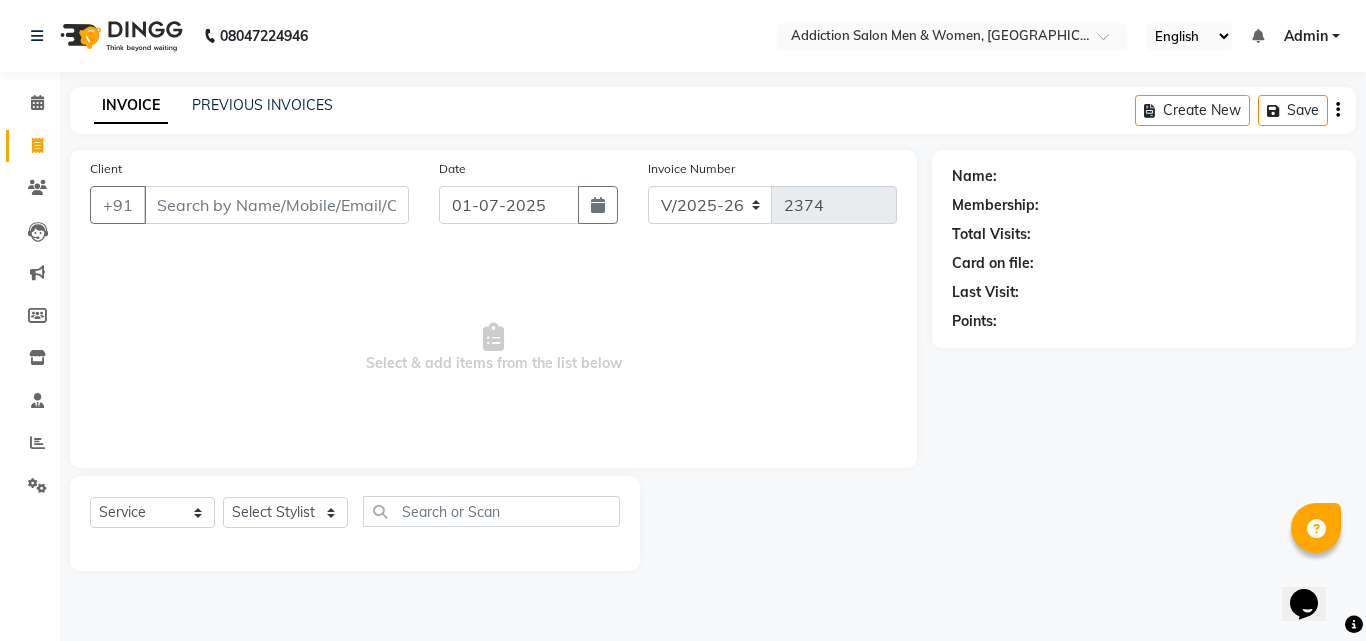 drag, startPoint x: 173, startPoint y: 438, endPoint x: 705, endPoint y: 483, distance: 533.8998 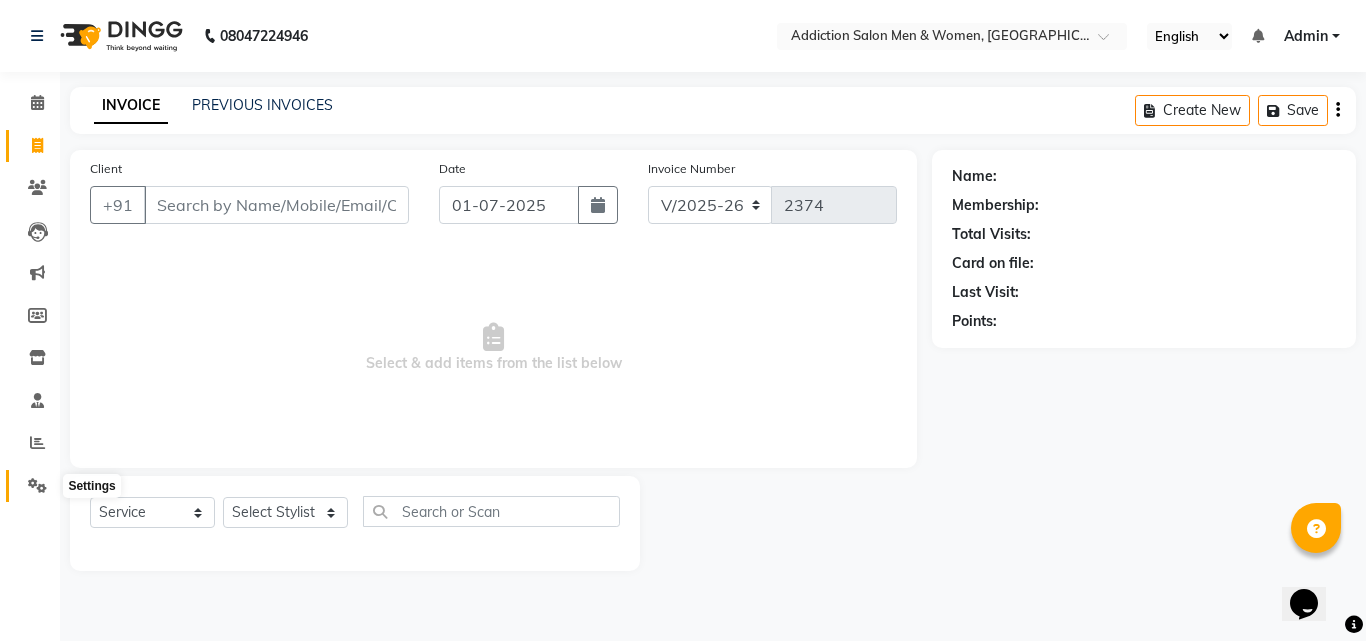 click 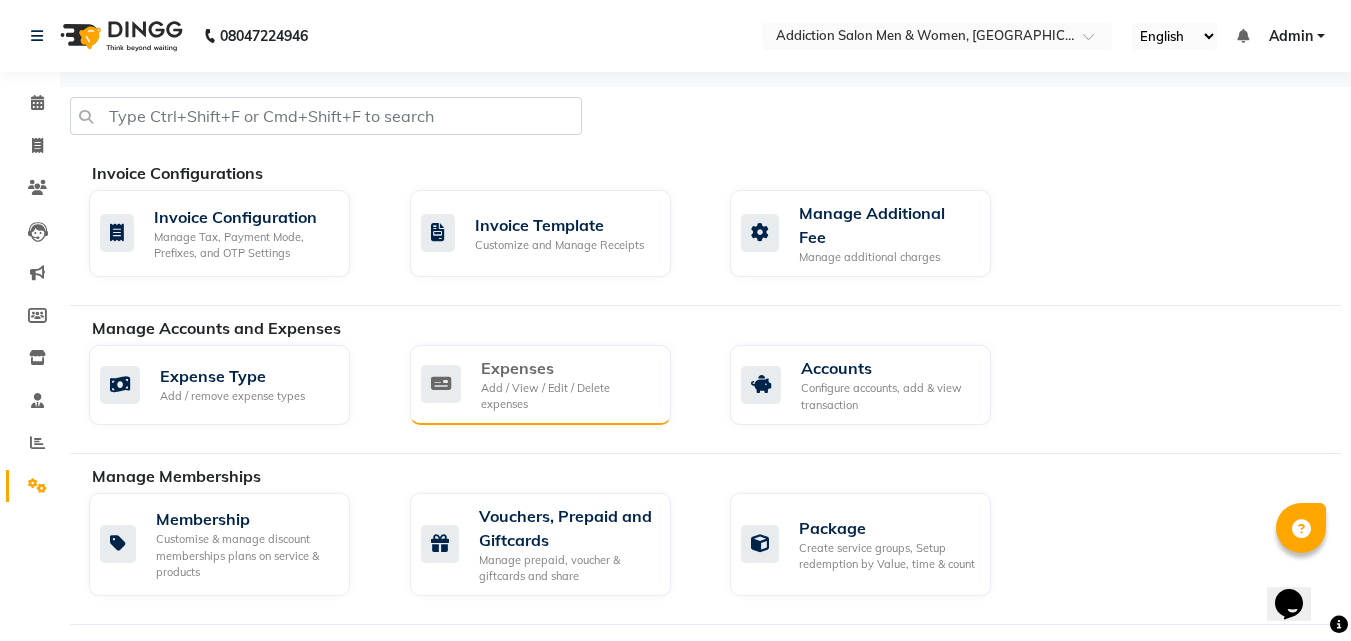 click on "Expenses Add / View / Edit / Delete expenses" 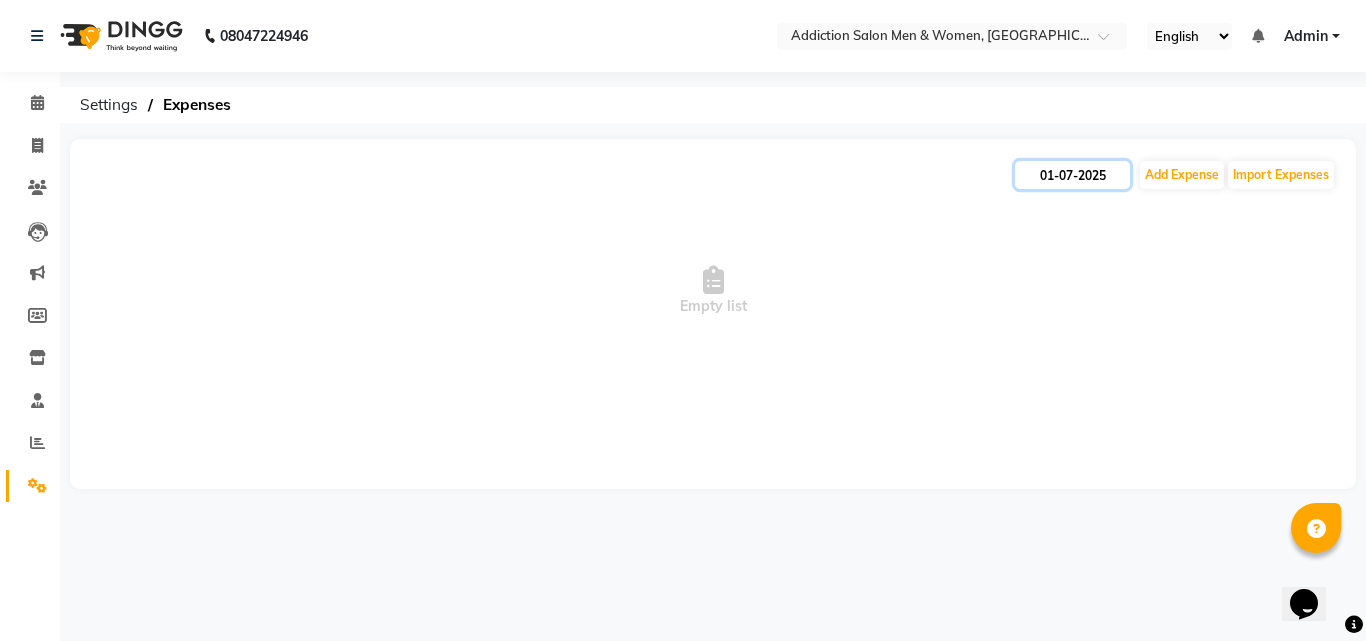 click on "01-07-2025" 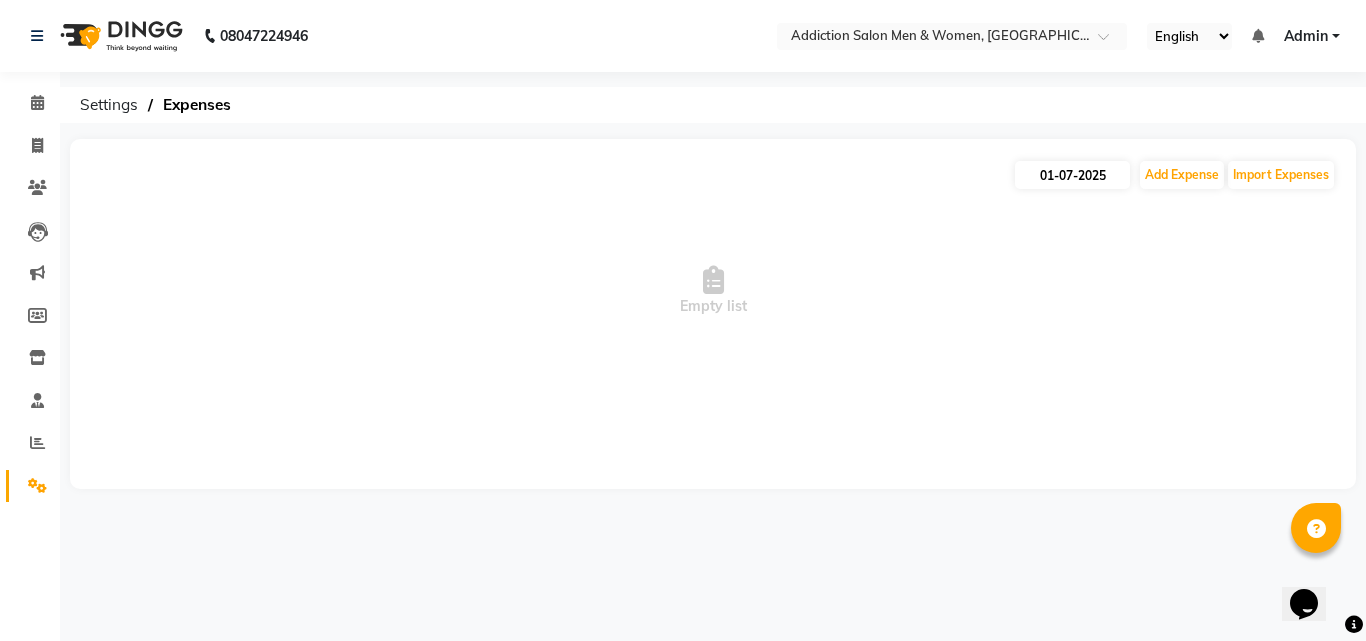 select on "7" 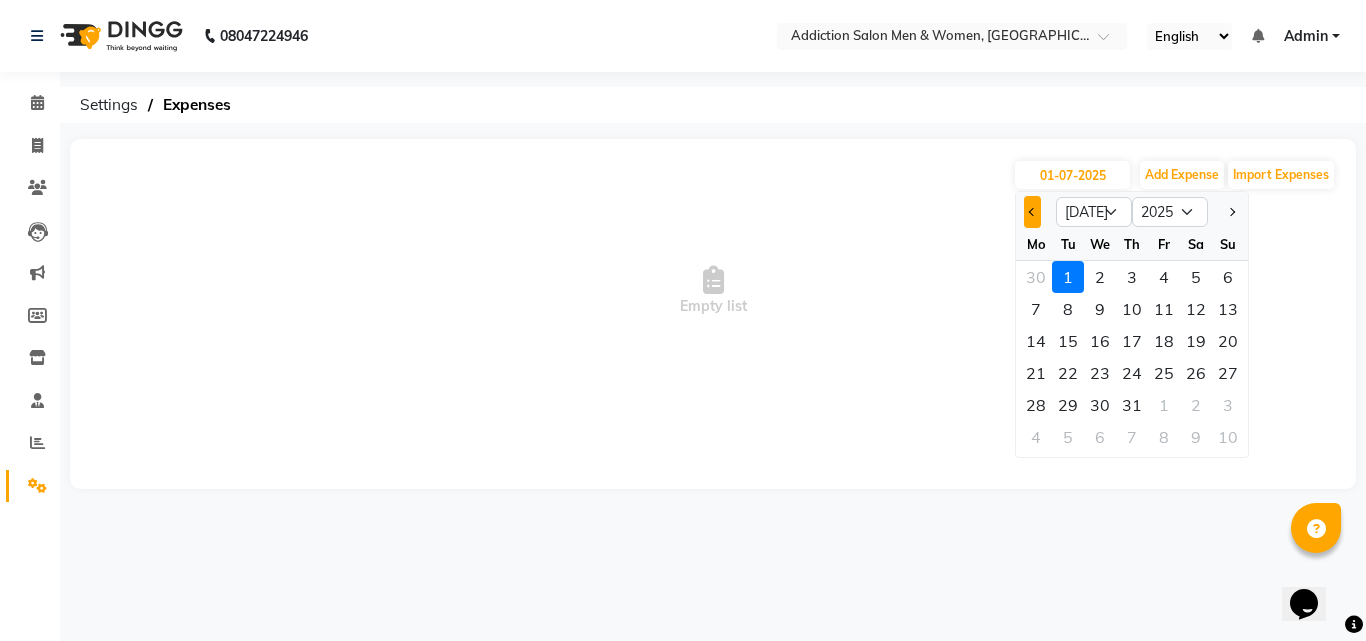 click 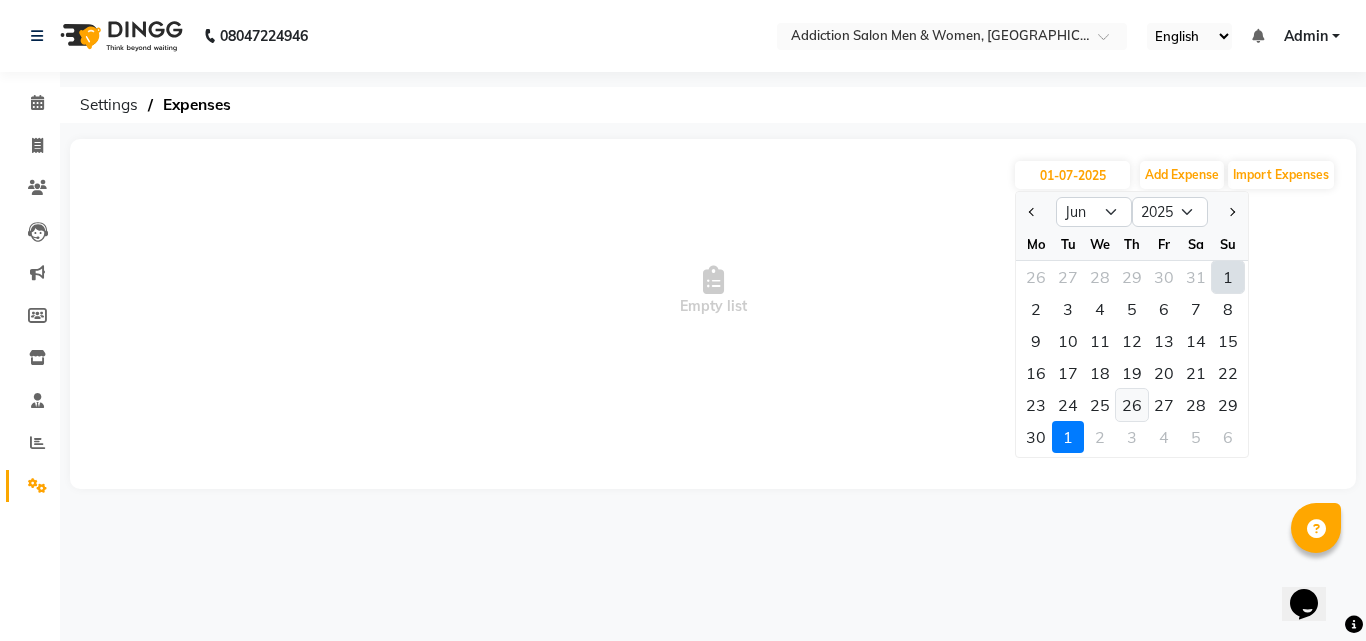 click on "26" 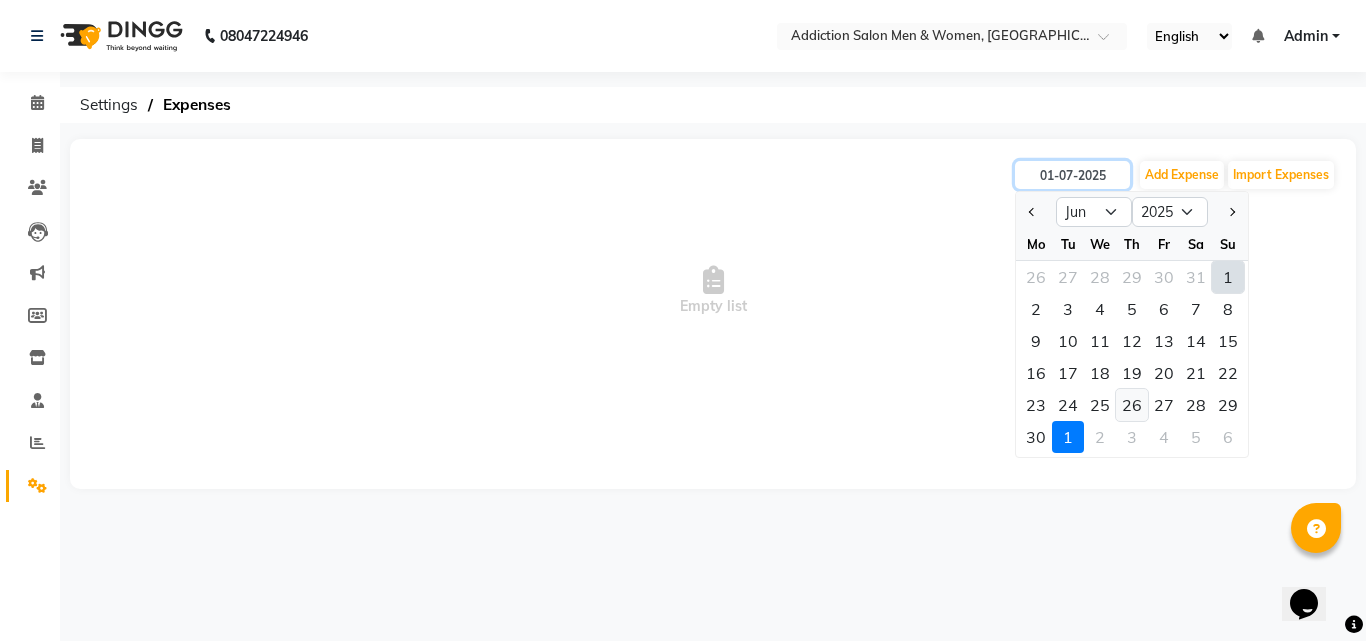 type on "26-06-2025" 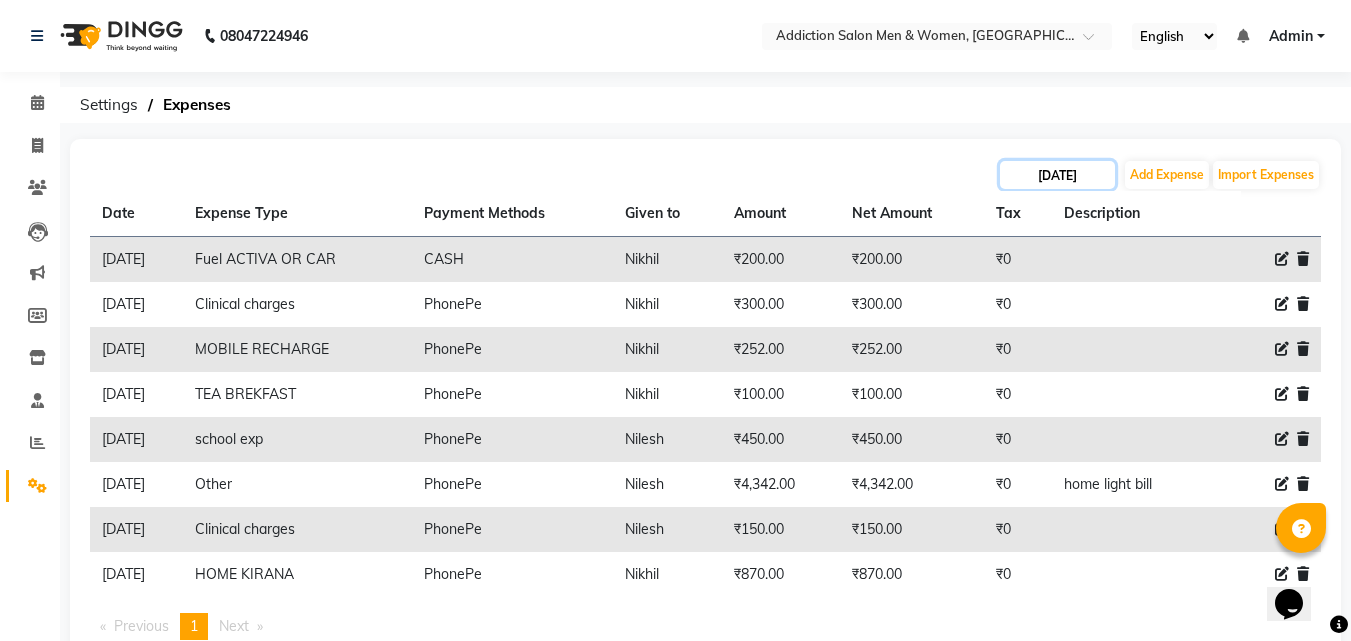 click on "26-06-2025" 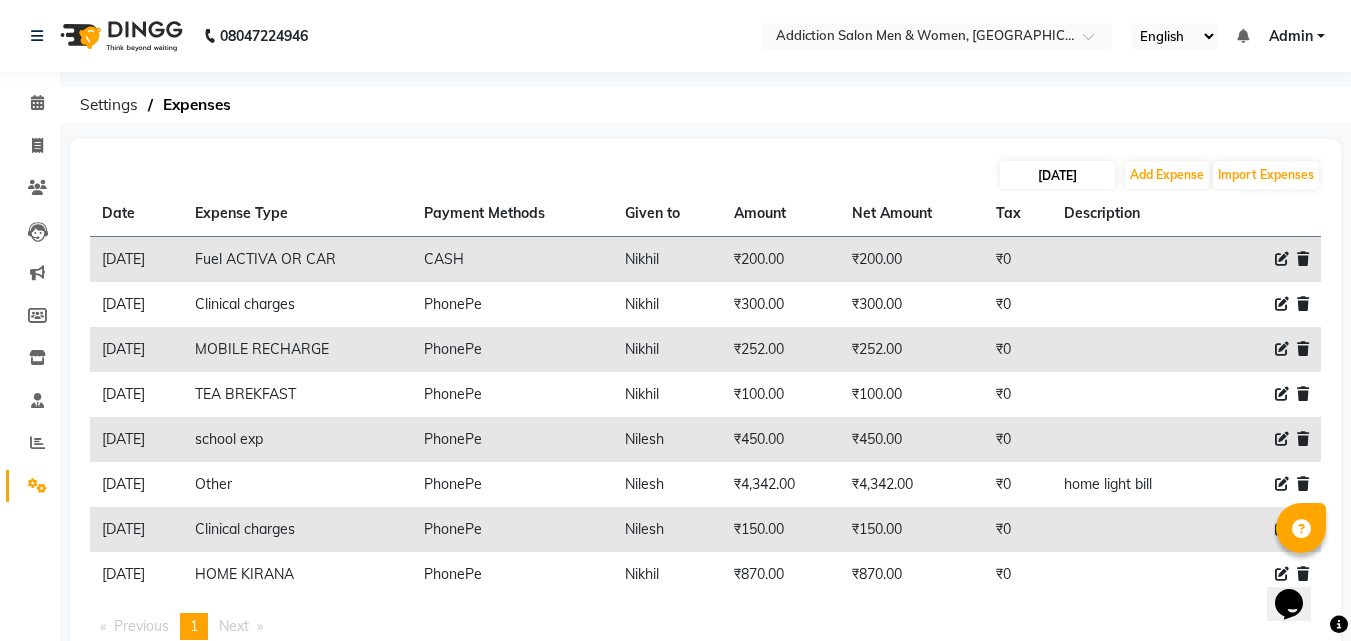 select on "6" 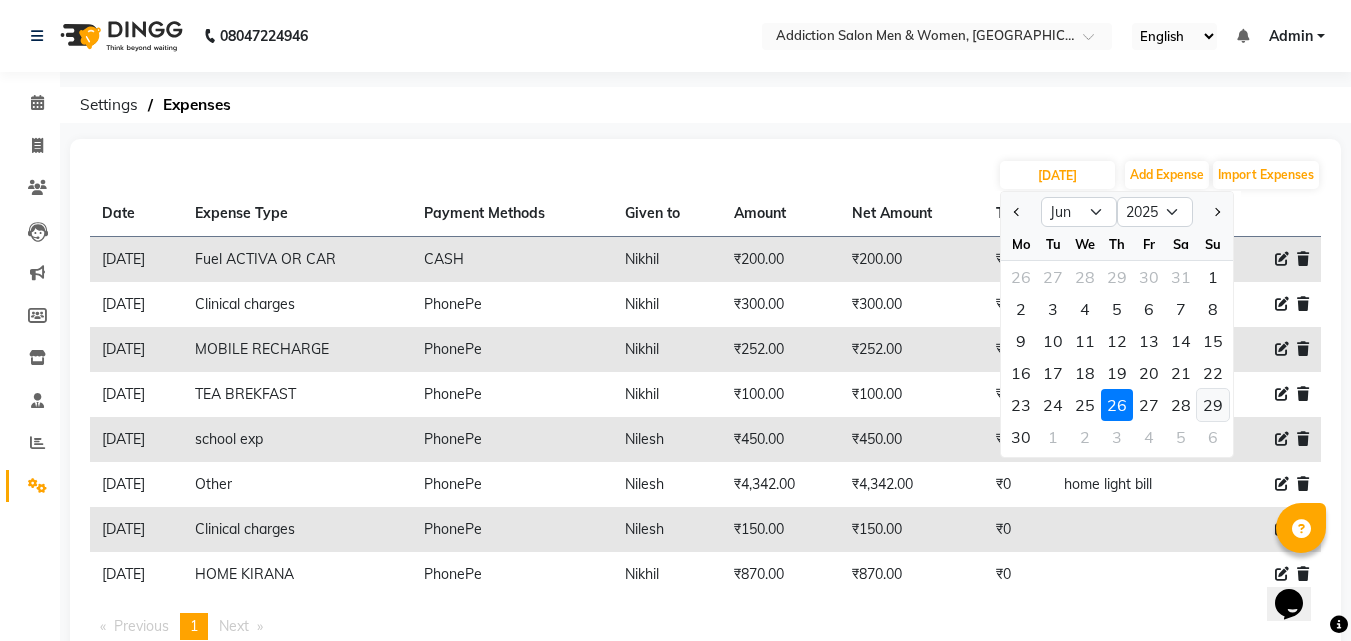 click on "29" 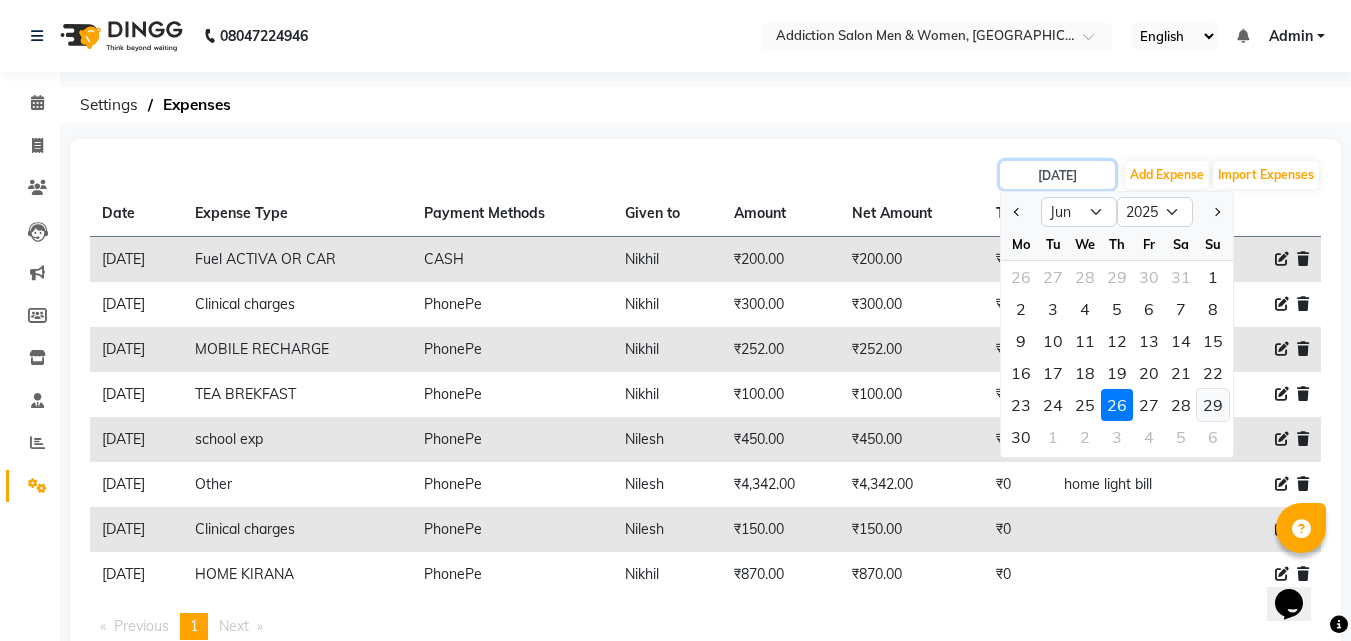 type on "29-06-2025" 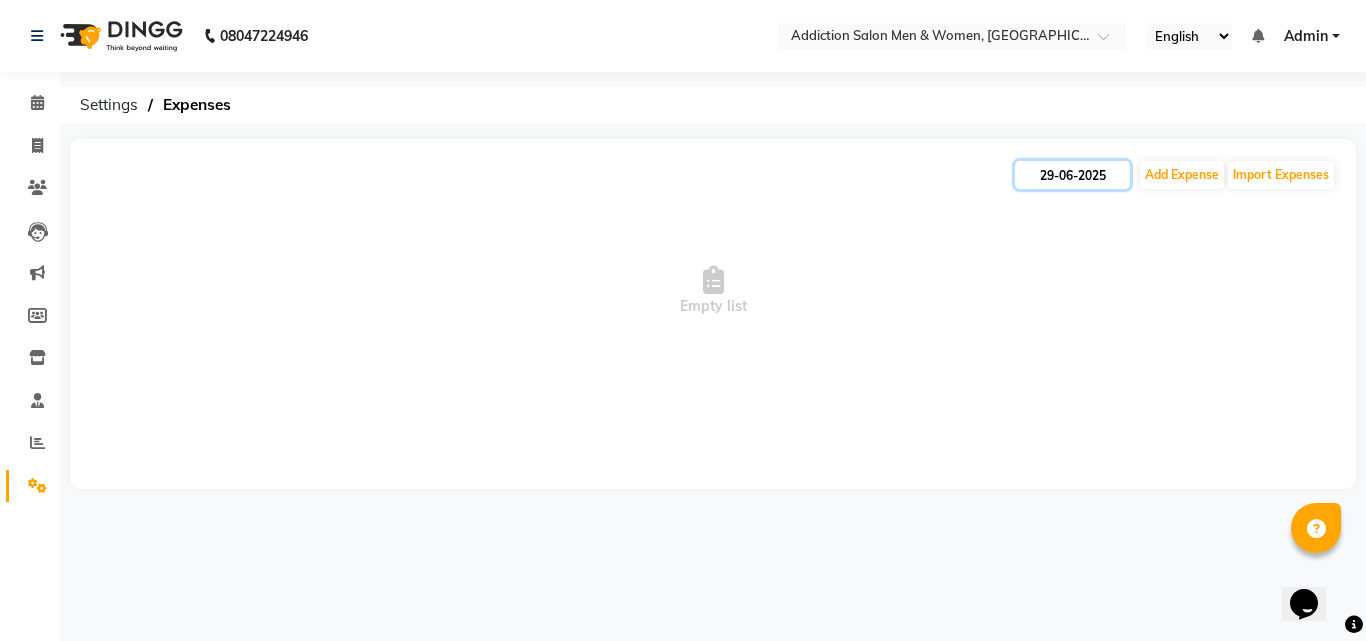 click on "29-06-2025" 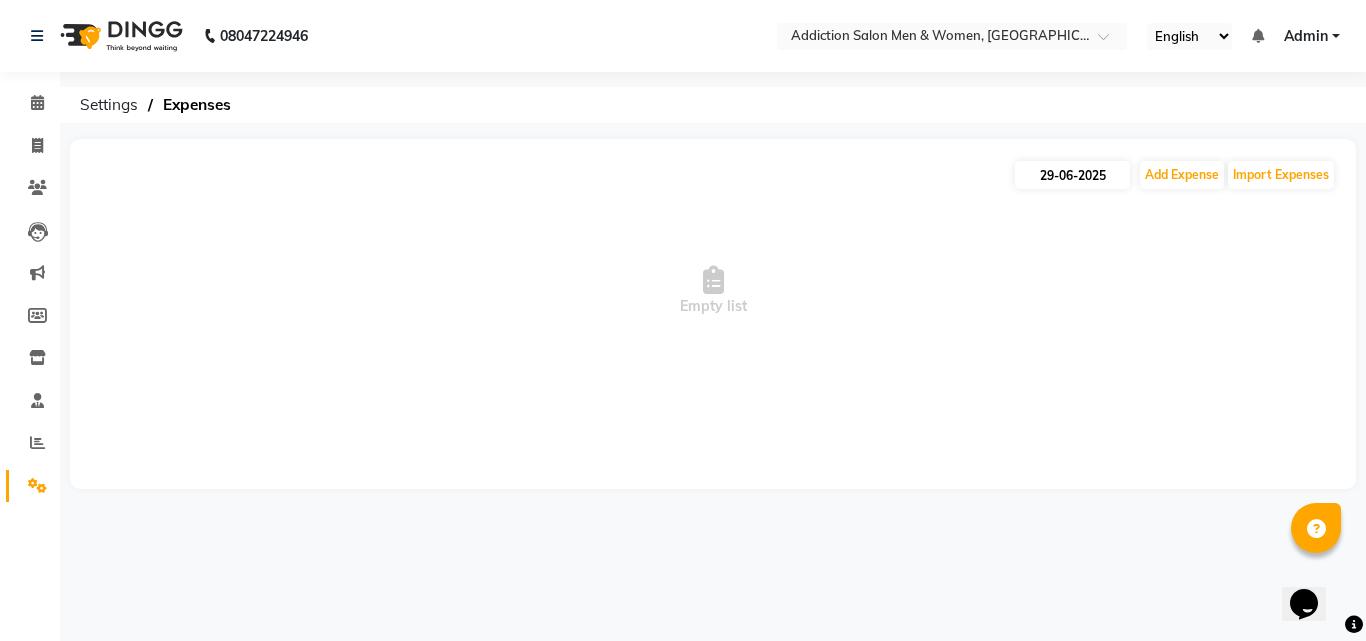 select on "6" 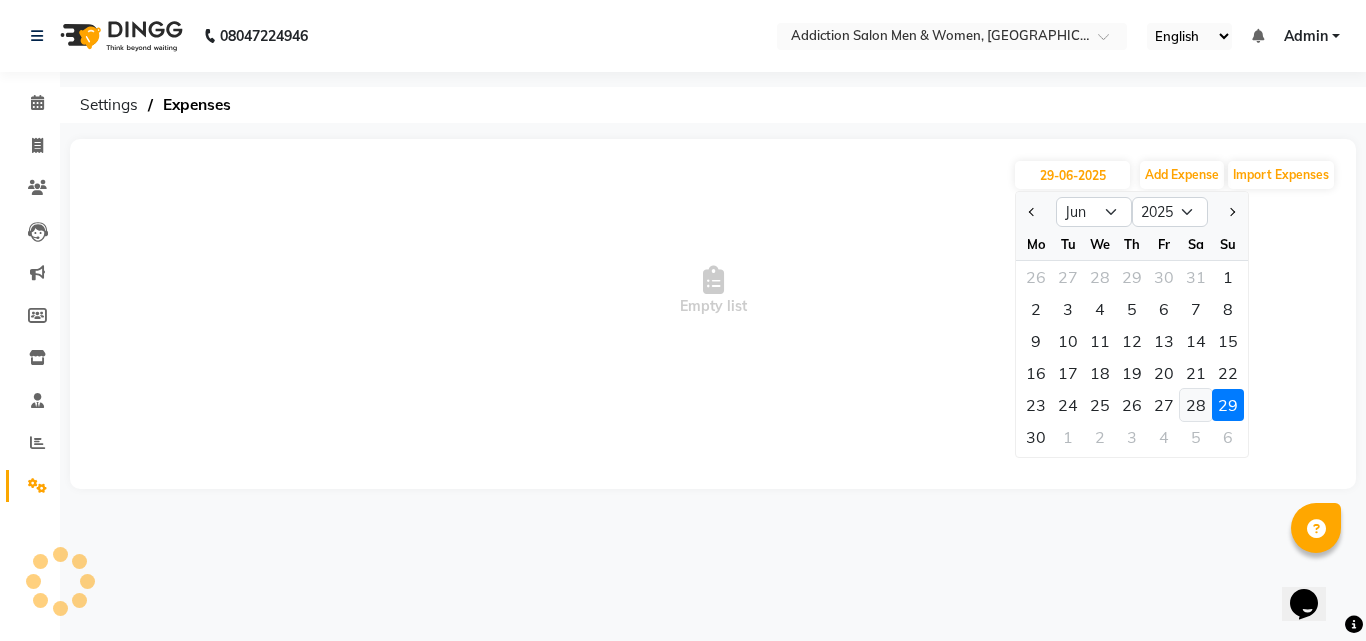click on "28" 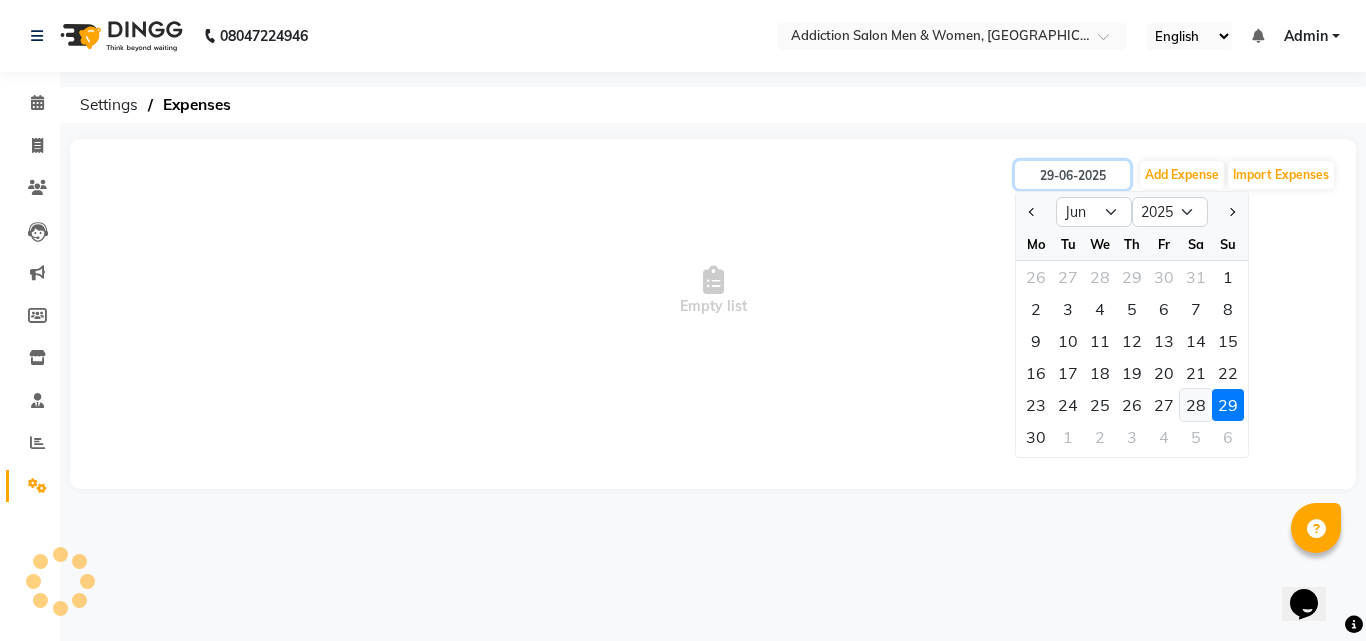 type on "28-06-2025" 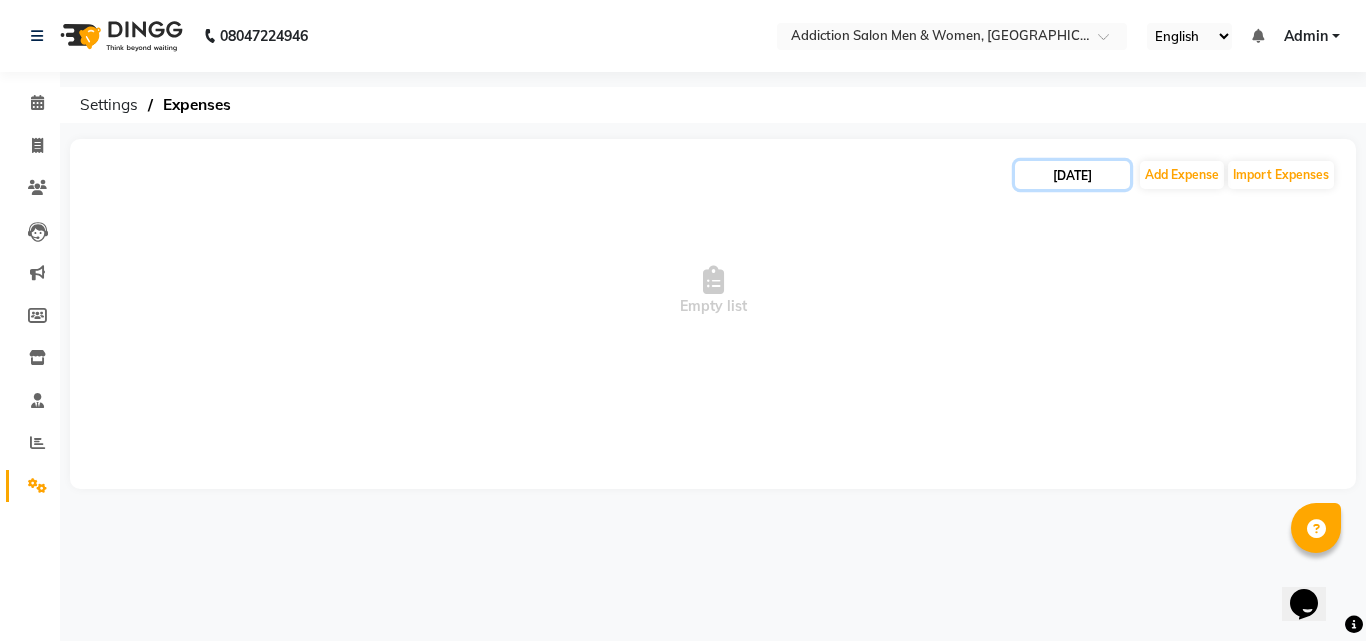 click on "28-06-2025" 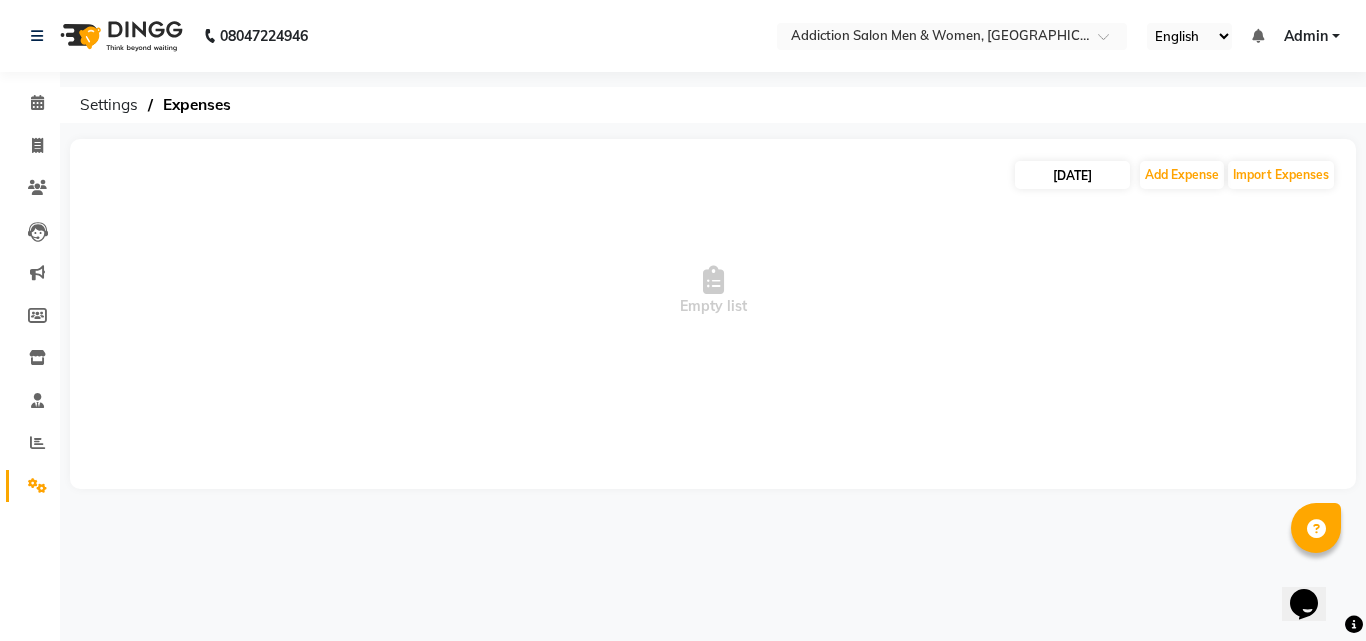 select on "6" 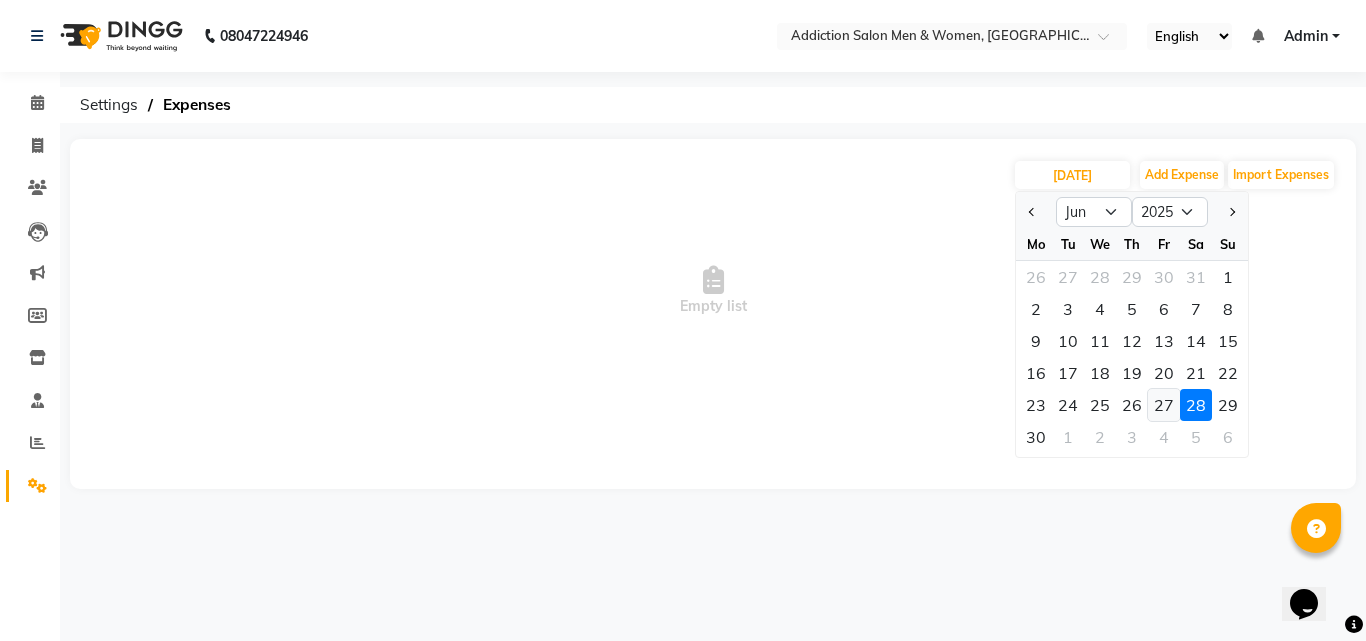click on "27" 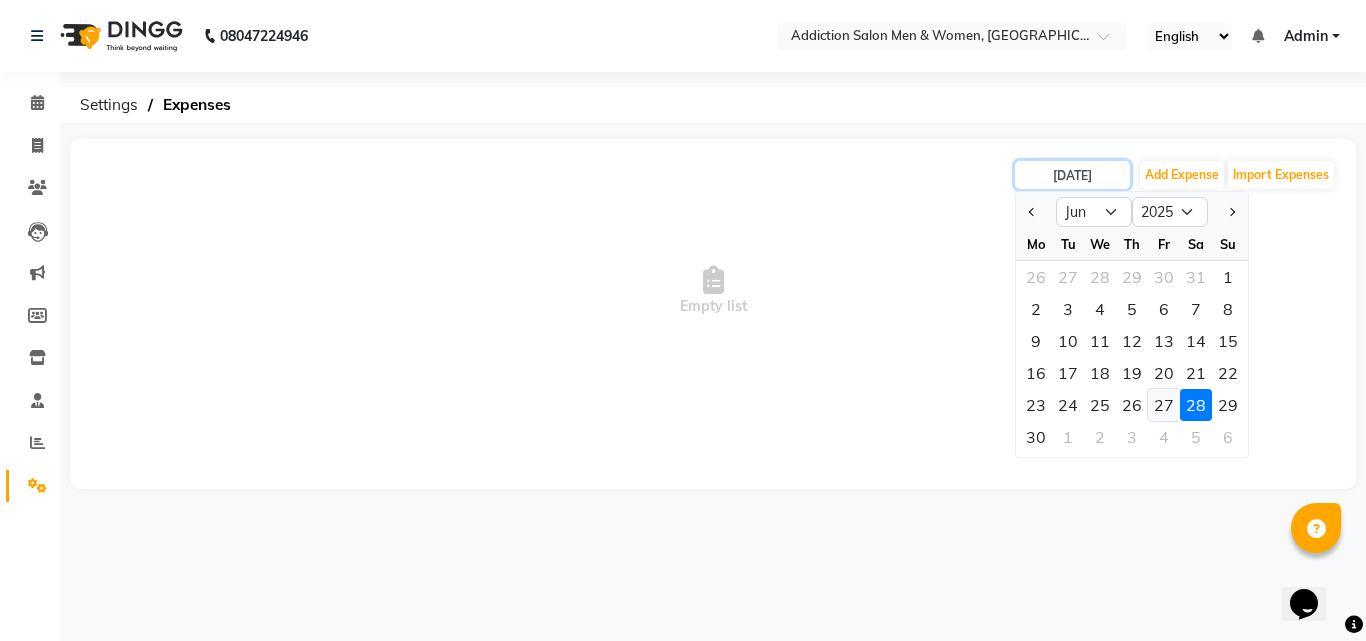 type on "[DATE]" 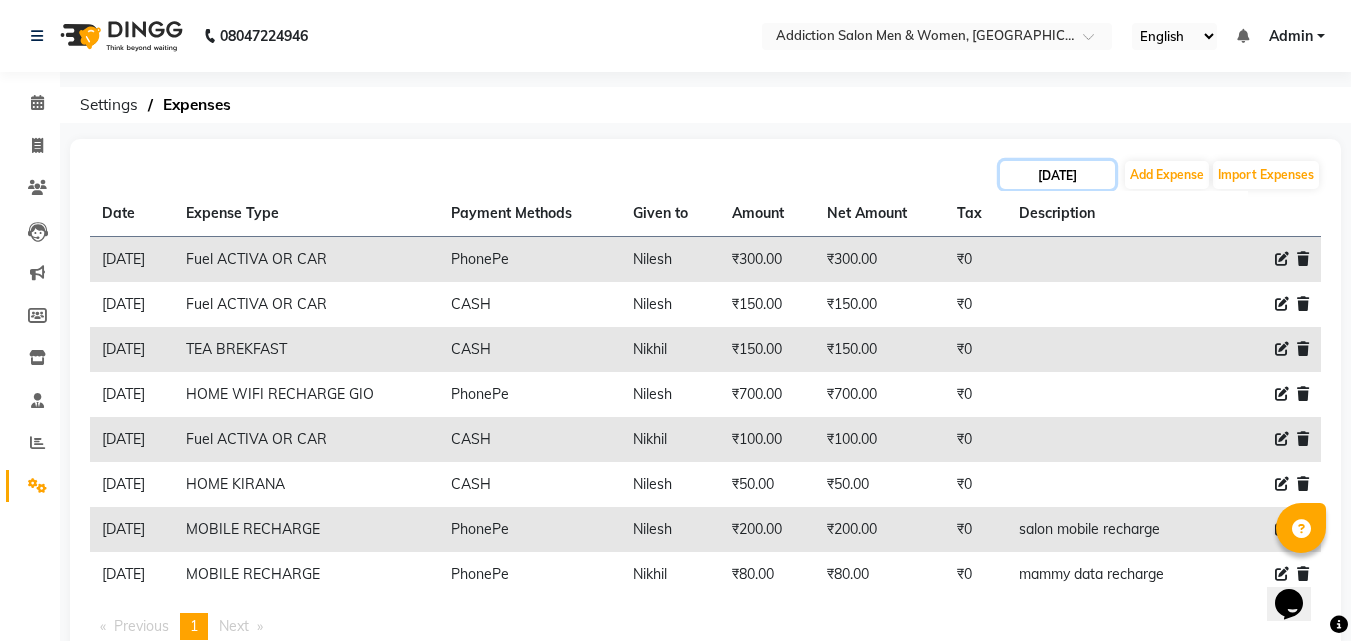 click on "[DATE]" 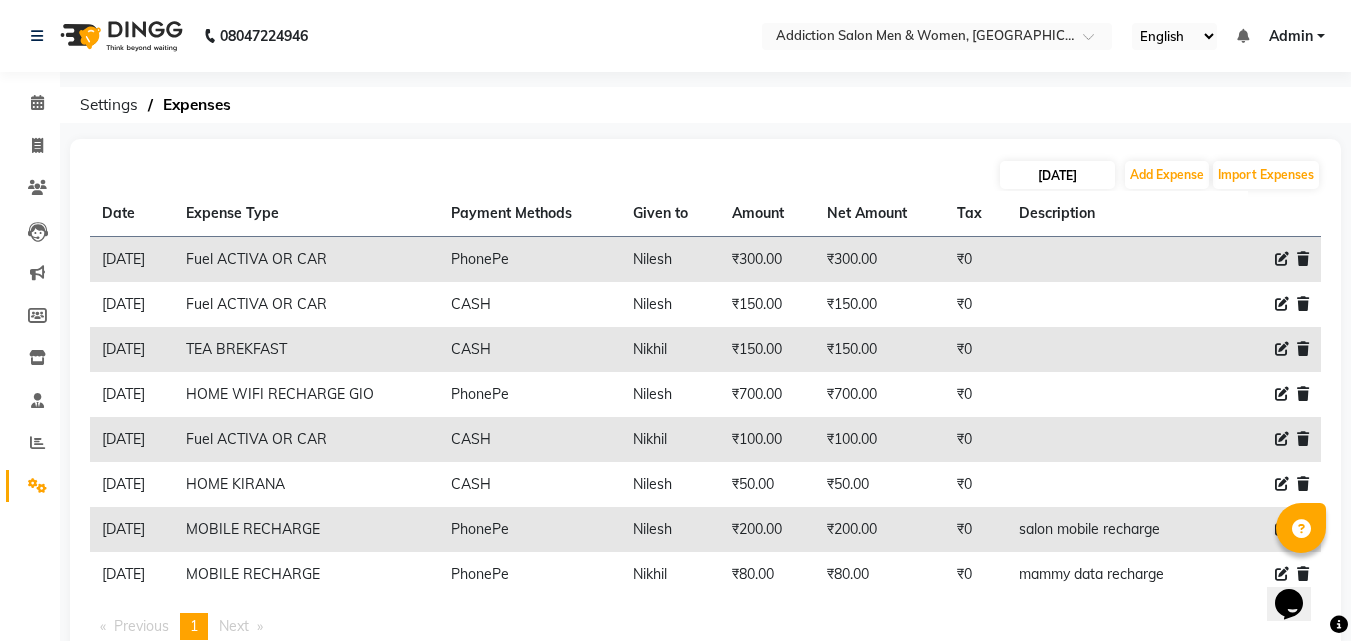 select on "6" 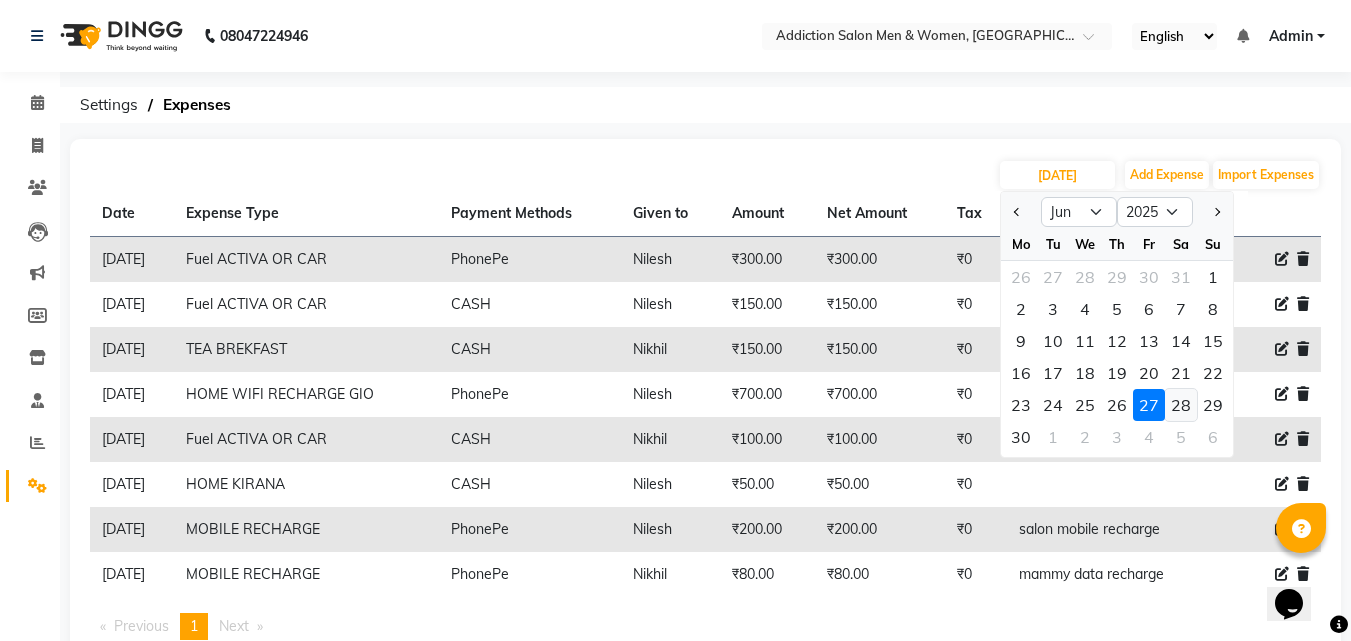 click on "28" 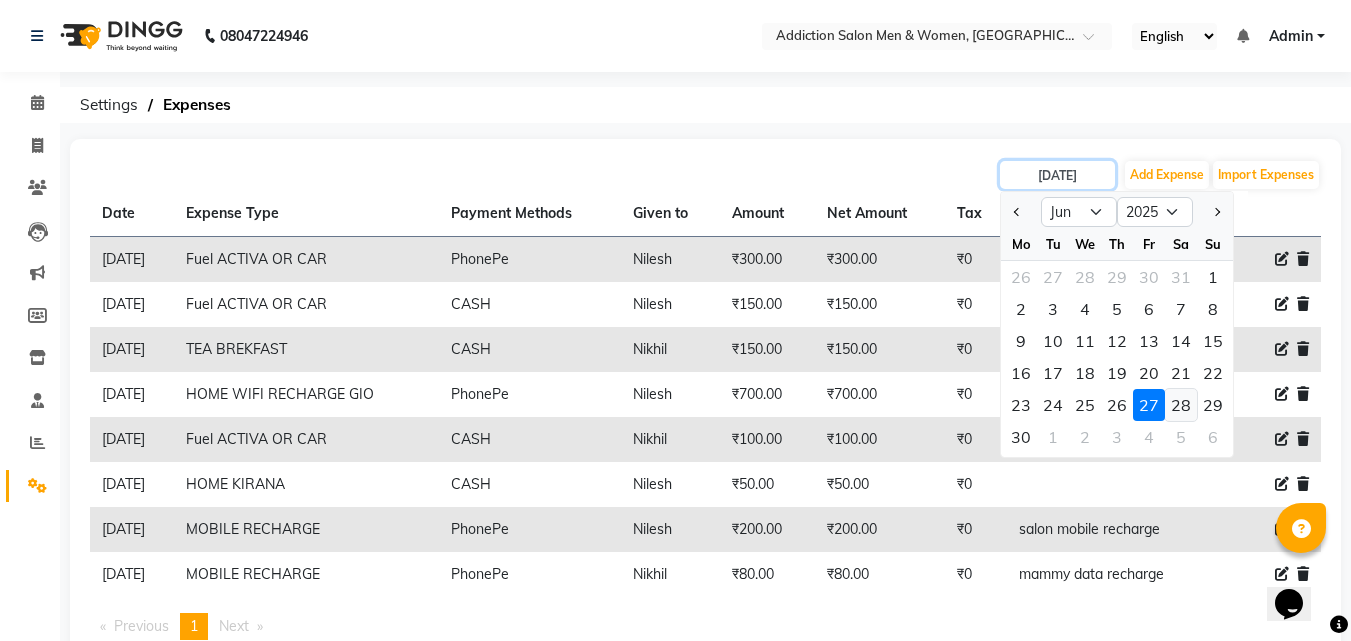 type on "28-06-2025" 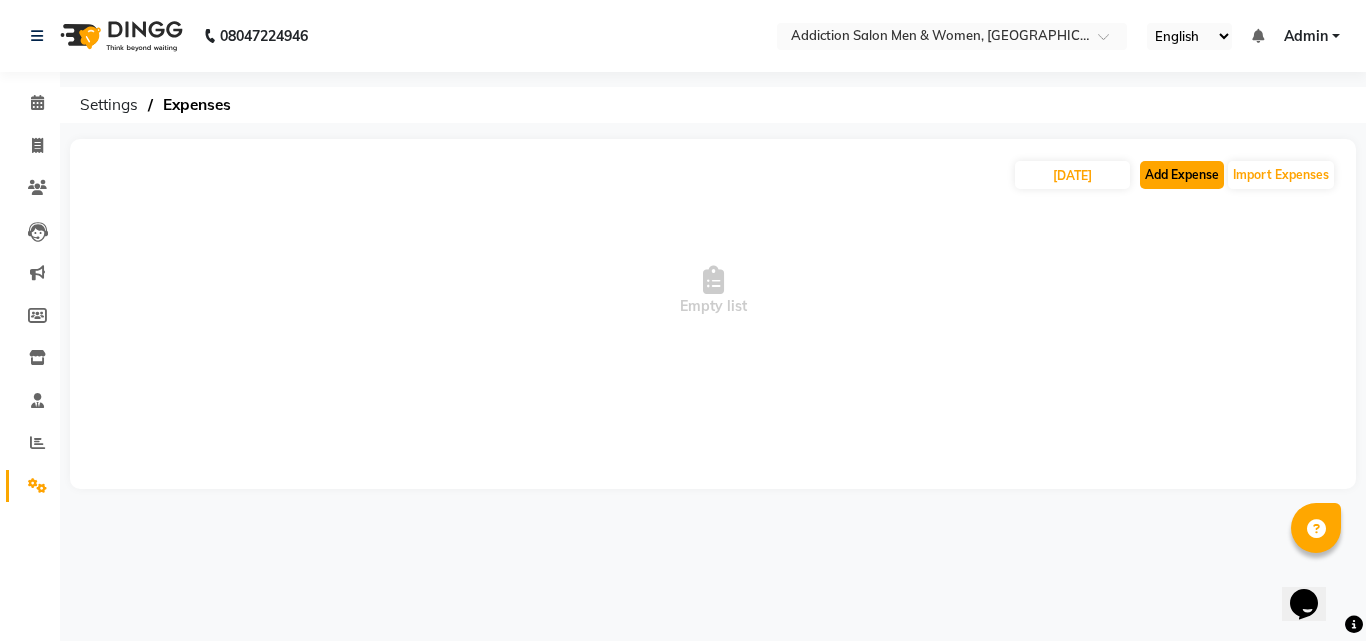 click on "Add Expense" 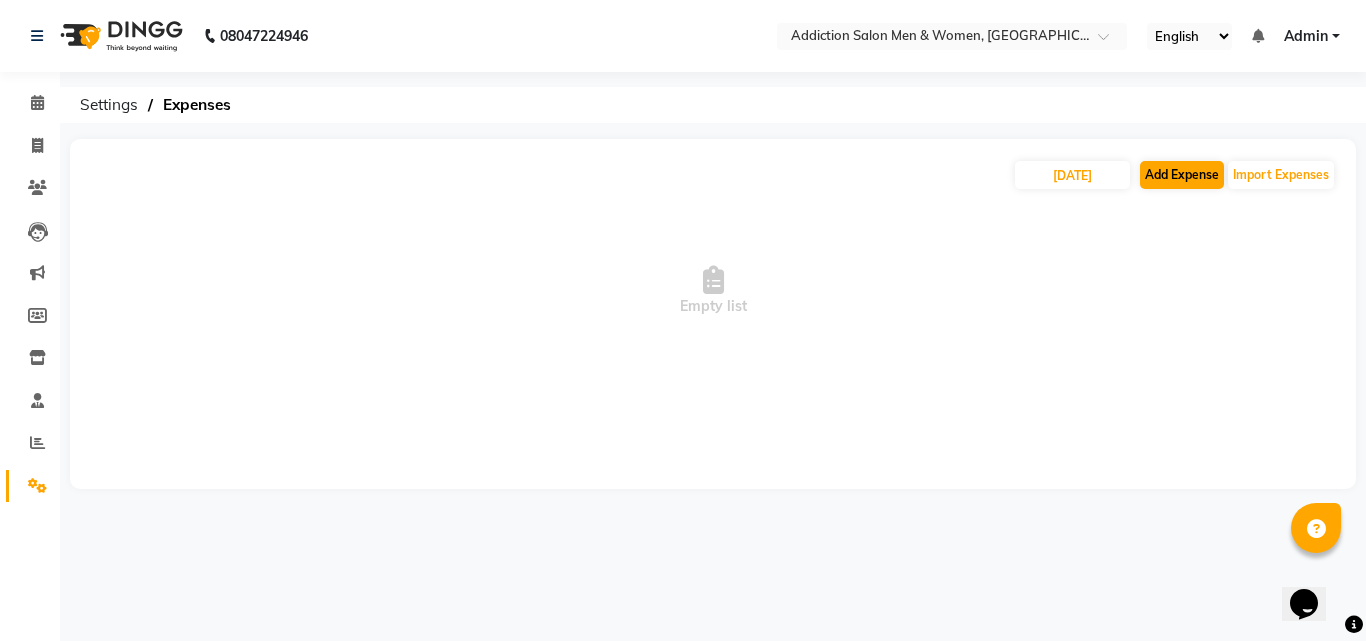 select on "1" 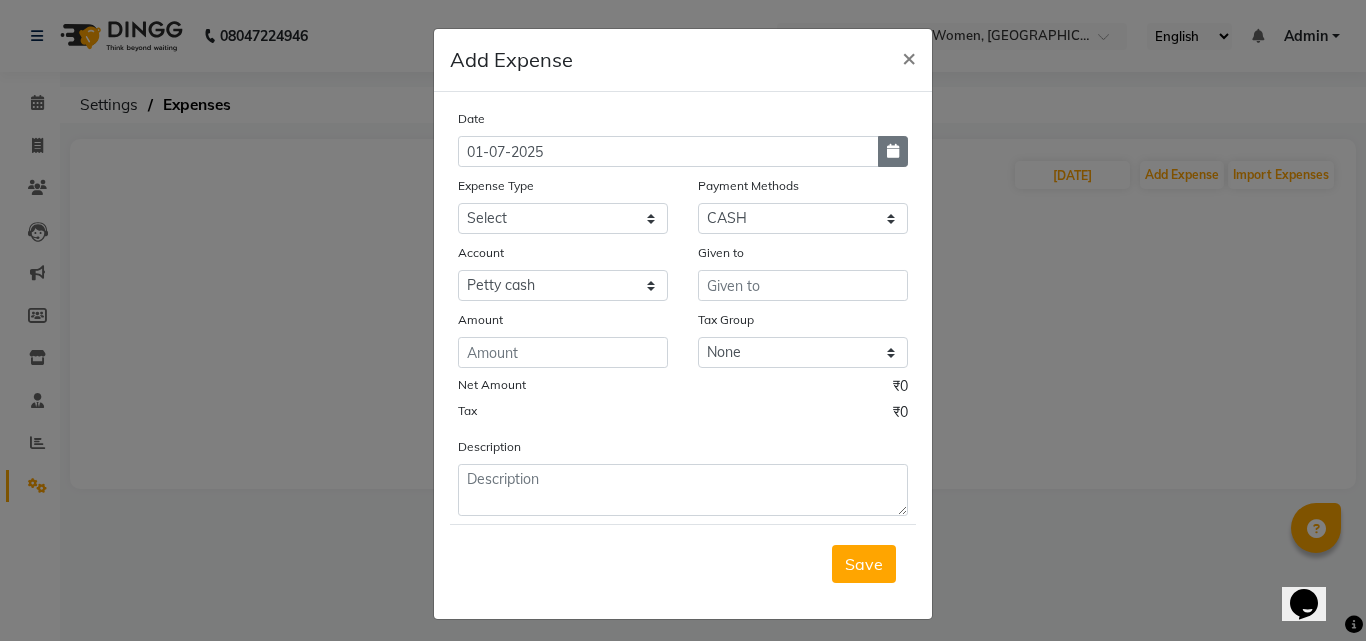 click 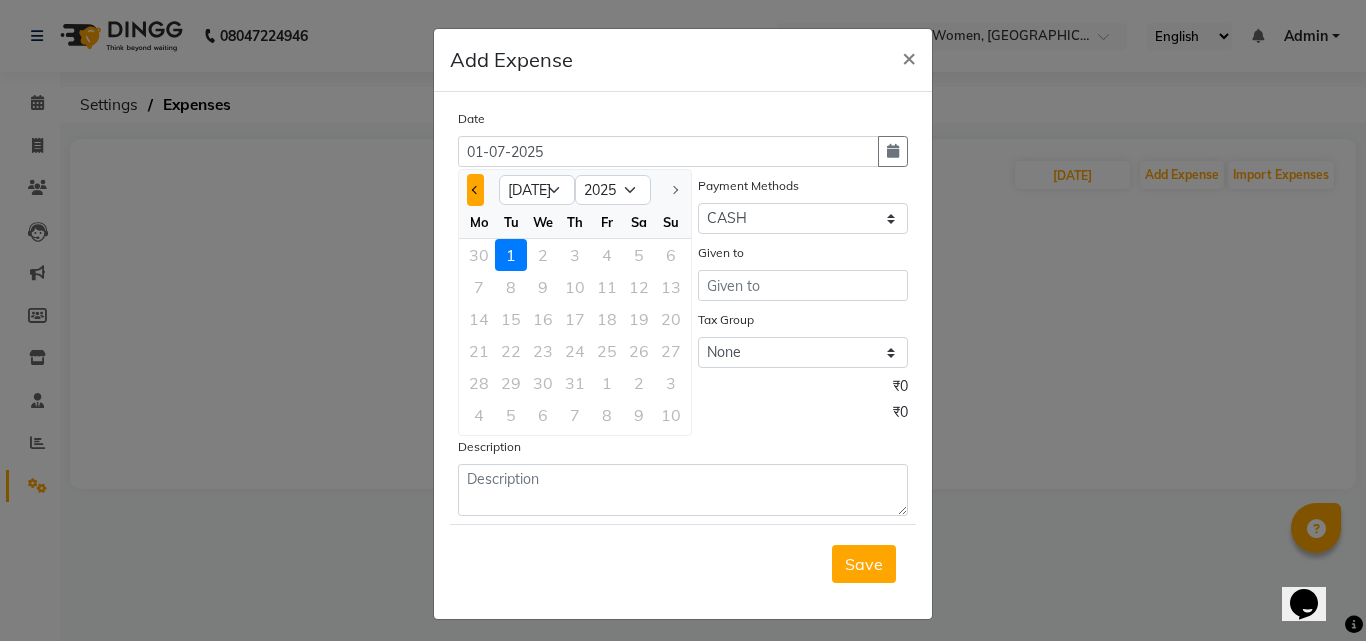 click 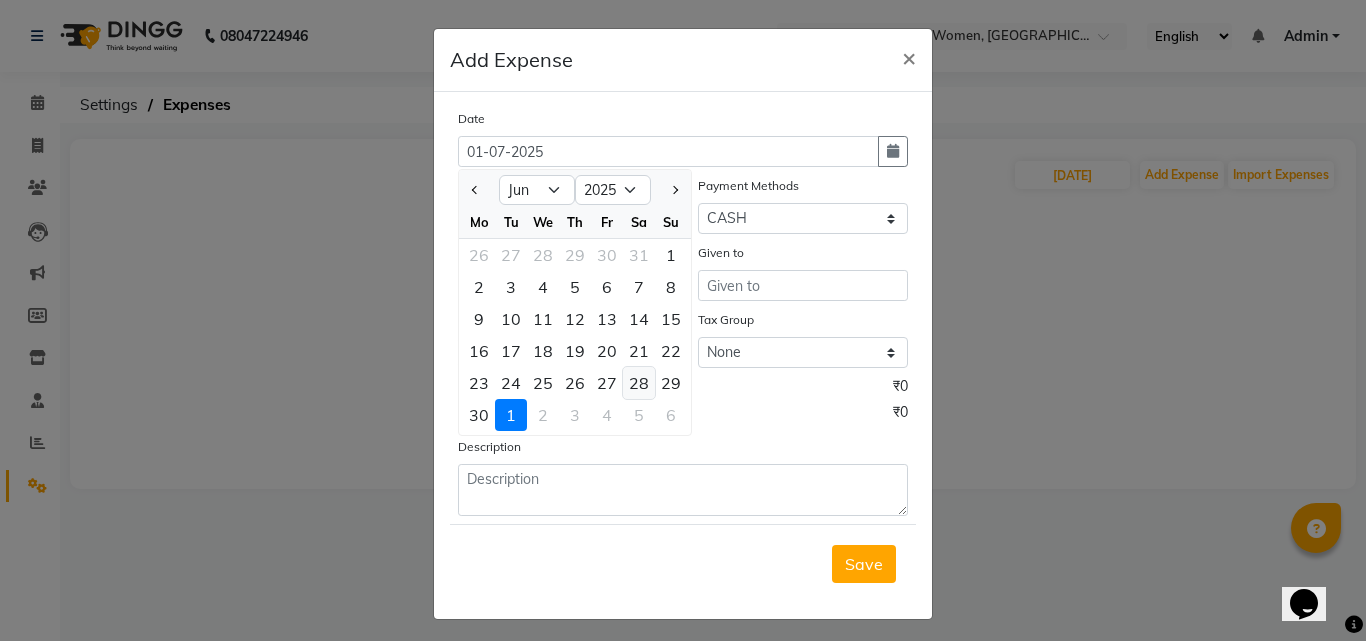click on "28" 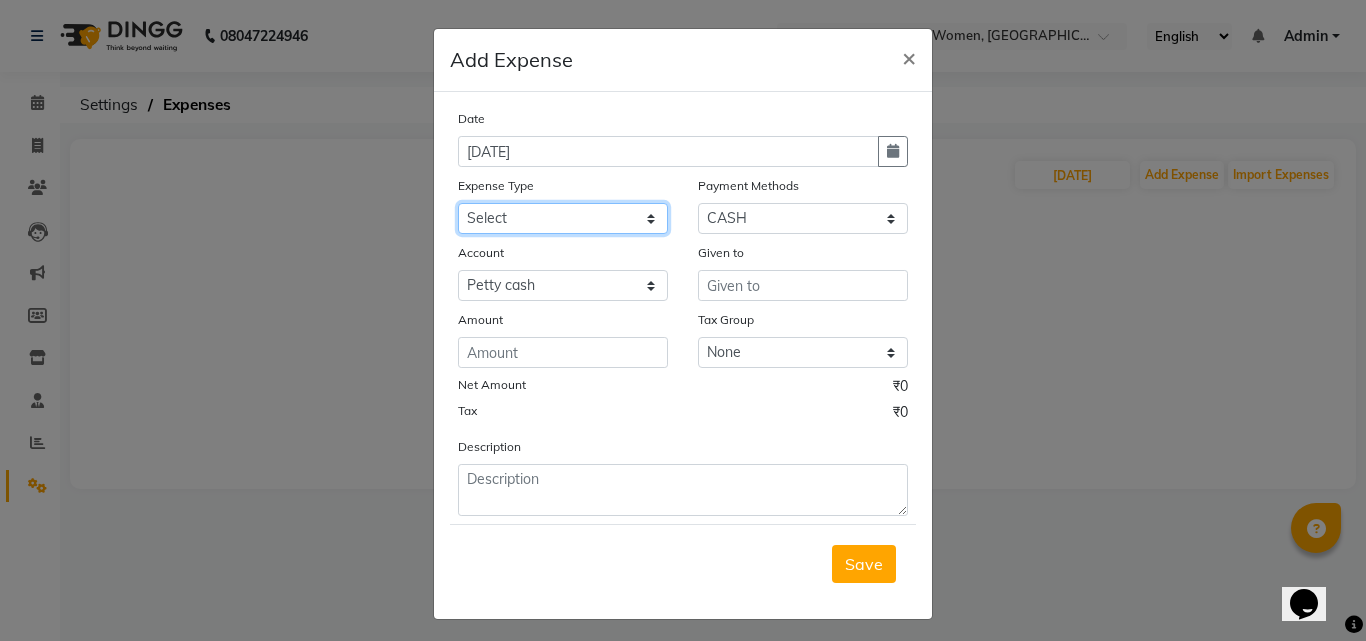 click on "Select Advance Salary Bank charges BEAUTY PALACE MUMBAI MATERIAL Car maintenance  Cash transfer to bank Cash transfer to hub Client Snacks Clinical charges Equipment Fuel ACTIVA OR CAR Govt fee HOME GAS HOME KIRANA home market other exp home snacks HOME  WIFI RECHARGE GIO Incentive Insurance International purchase investment banking light bill of4 home girls boys talikoti Loan Repayment local loreal maharaja material local maharaja material LOREAL DAVANGIRI GURGA ENTERPRISES loreal mahalxmi belgav Maintenance Marketing Miscellaneous MOBILE RECHARGE MRA ONLINE SHOPING Other Pantry PETROL GENRETOR PIGMY SHIVAJI MAHARAJ BANK Product Rent REPAIRING EORK SALON N HM ROOM G GAS Salary SALON 1 LIGHT BILL SALON 1 RENT SALON 1 WIFI RICHARGE SALON 2  MEN N WOMEN LIGHT BILL SALON 2 WIFI RECHARGE GIO salon advertising SALON ADVERTISISNG SALON RENT 2 SAVI WATER school exp school exp S K  DISTRIBUTER CADEVU KERATIN HUBALI STAFF ROOM RENT ALL STAFF ROOM RENT ALL Staff Snacks Tax TEA BREKFAST Tea & Refreshment Utilities" 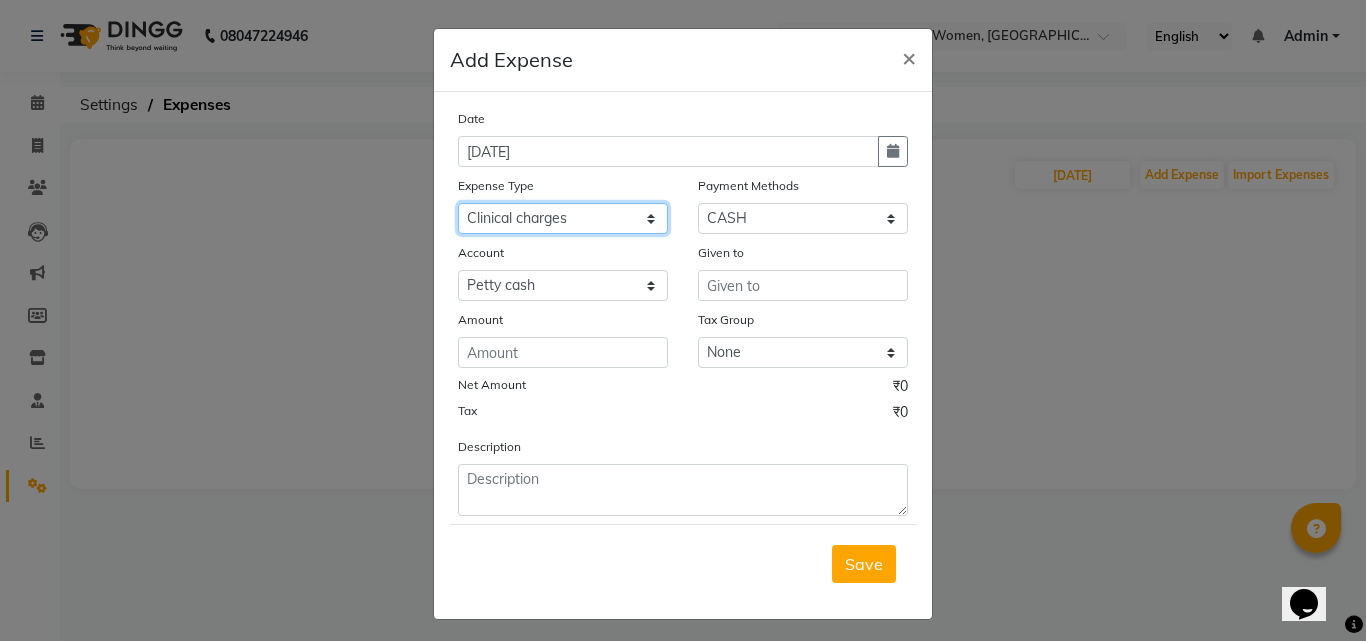 click on "Select Advance Salary Bank charges BEAUTY PALACE MUMBAI MATERIAL Car maintenance  Cash transfer to bank Cash transfer to hub Client Snacks Clinical charges Equipment Fuel ACTIVA OR CAR Govt fee HOME GAS HOME KIRANA home market other exp home snacks HOME  WIFI RECHARGE GIO Incentive Insurance International purchase investment banking light bill of4 home girls boys talikoti Loan Repayment local loreal maharaja material local maharaja material LOREAL DAVANGIRI GURGA ENTERPRISES loreal mahalxmi belgav Maintenance Marketing Miscellaneous MOBILE RECHARGE MRA ONLINE SHOPING Other Pantry PETROL GENRETOR PIGMY SHIVAJI MAHARAJ BANK Product Rent REPAIRING EORK SALON N HM ROOM G GAS Salary SALON 1 LIGHT BILL SALON 1 RENT SALON 1 WIFI RICHARGE SALON 2  MEN N WOMEN LIGHT BILL SALON 2 WIFI RECHARGE GIO salon advertising SALON ADVERTISISNG SALON RENT 2 SAVI WATER school exp school exp S K  DISTRIBUTER CADEVU KERATIN HUBALI STAFF ROOM RENT ALL STAFF ROOM RENT ALL Staff Snacks Tax TEA BREKFAST Tea & Refreshment Utilities" 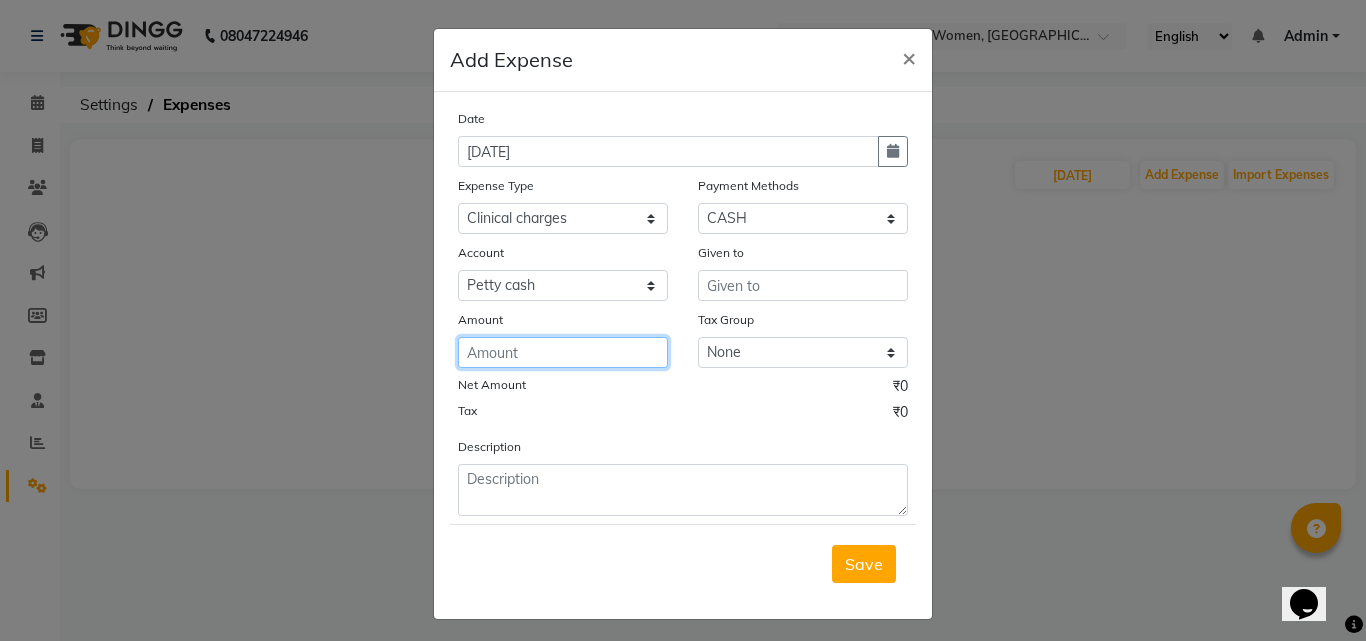 click 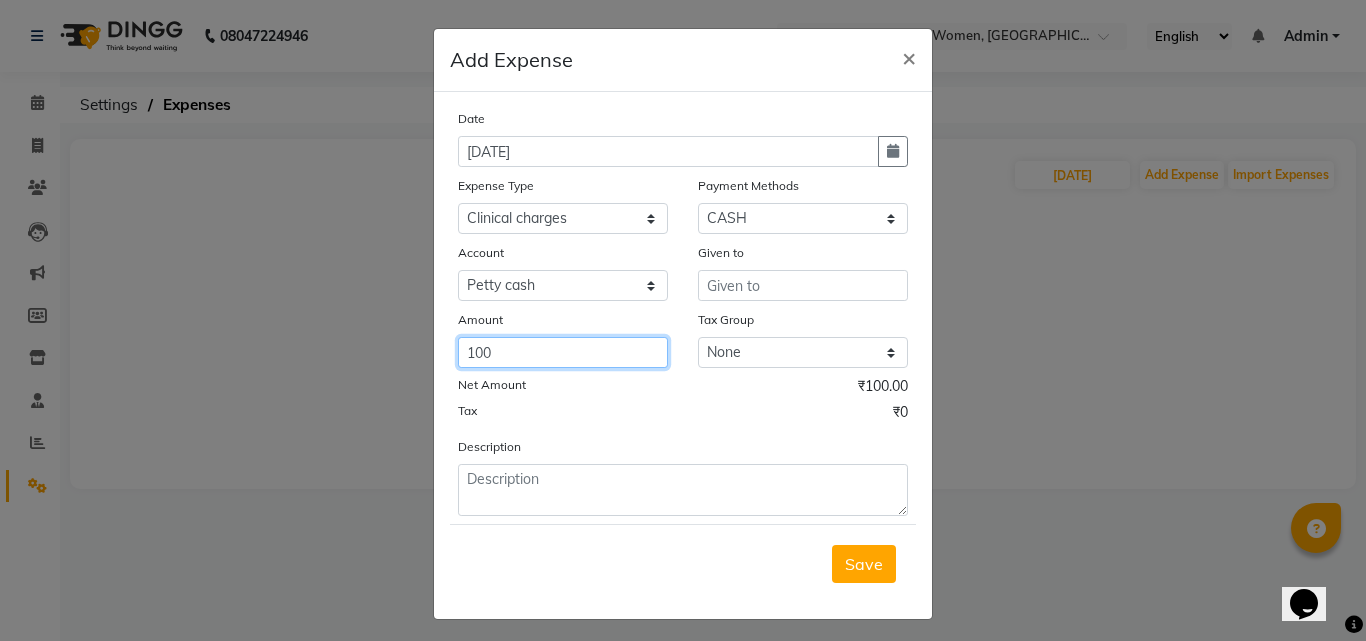 type on "100" 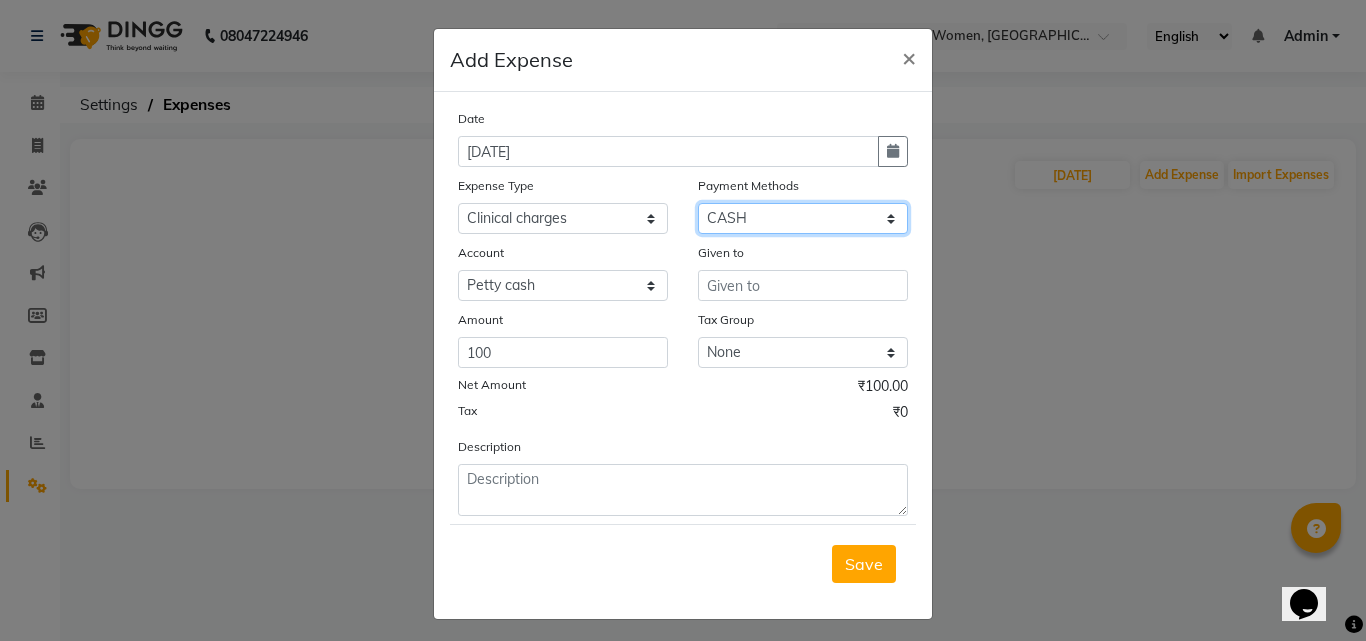 click on "Select CASH Package PhonePe Voucher Prepaid Gift Card GPay Wallet" 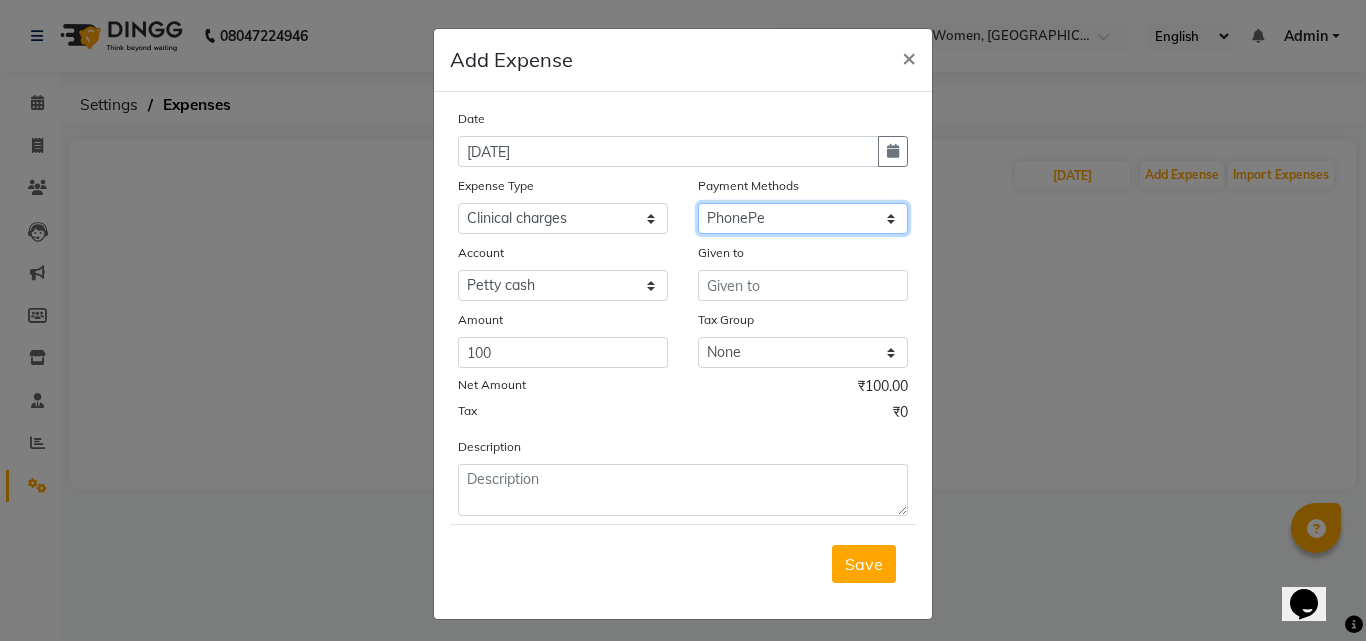 click on "Select CASH Package PhonePe Voucher Prepaid Gift Card GPay Wallet" 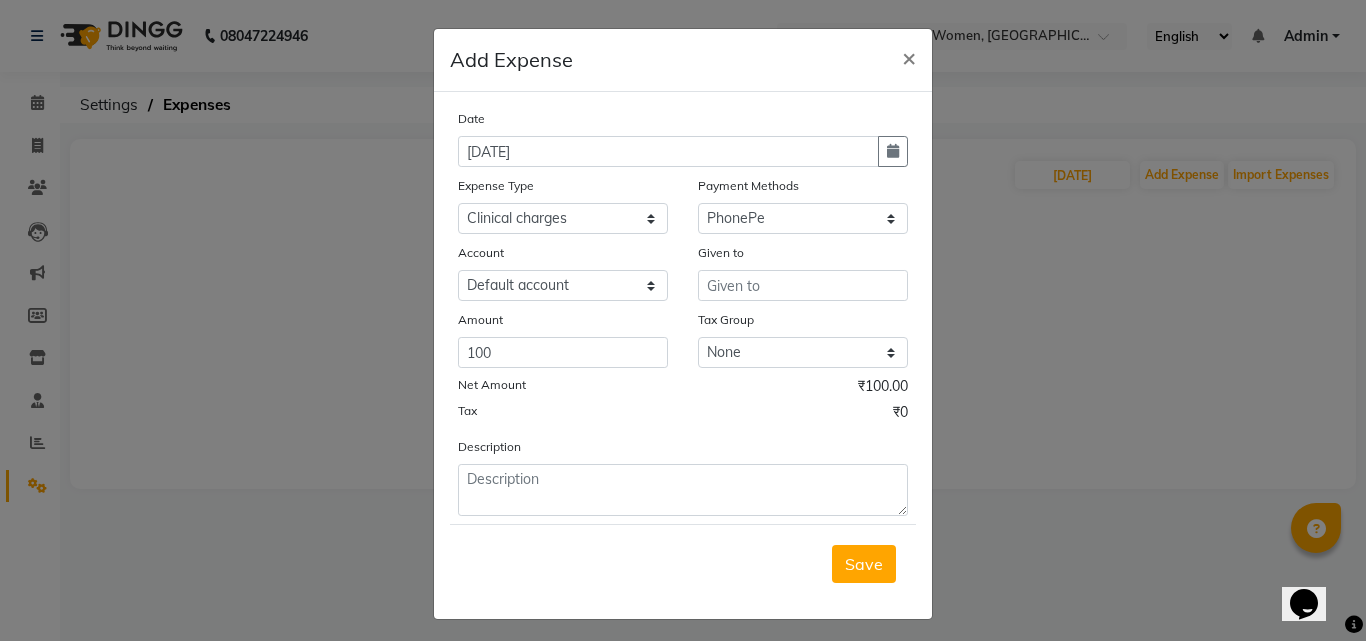 click on "Account" 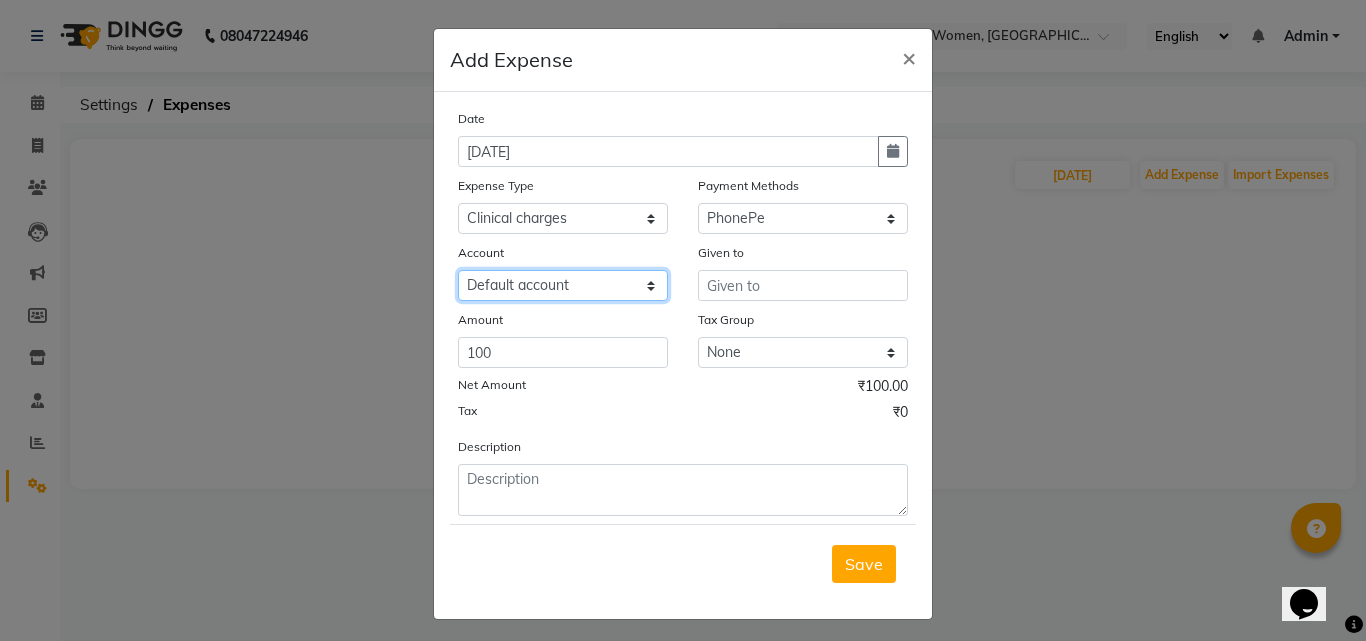 click on "Select Default account Nil un SB nil sbisb Nilaxixcur Niksbisb ADDIuncur" 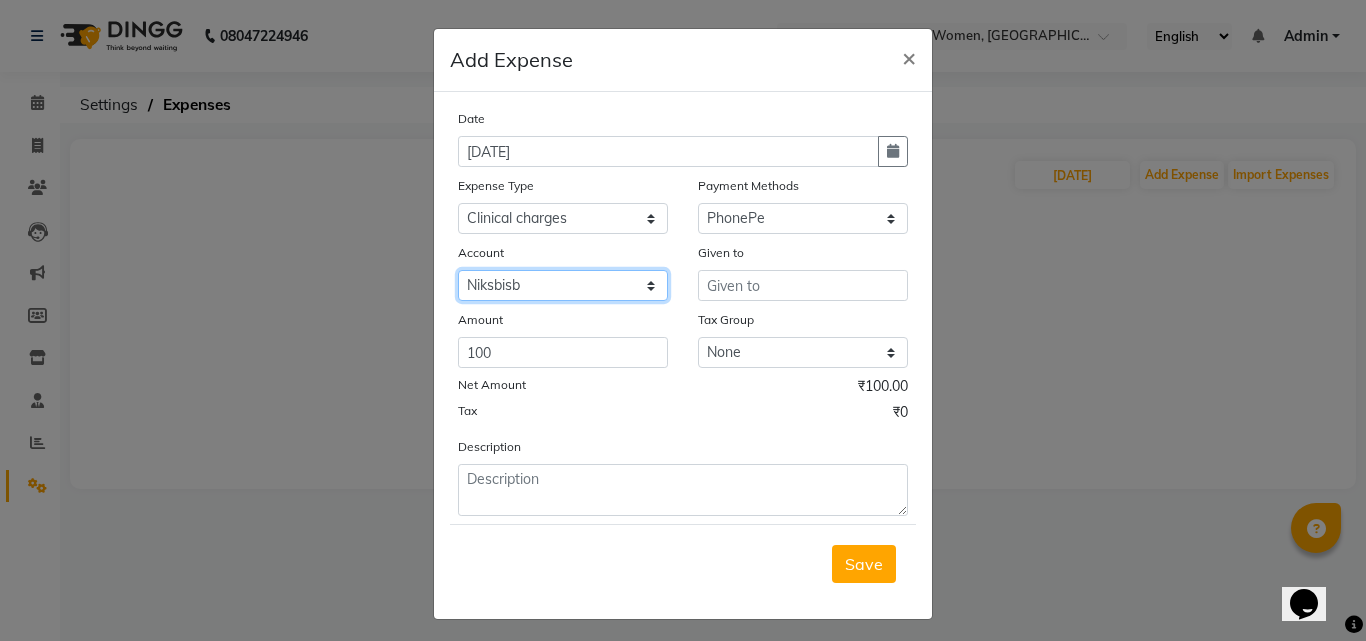 click on "Select Default account Nil un SB nil sbisb Nilaxixcur Niksbisb ADDIuncur" 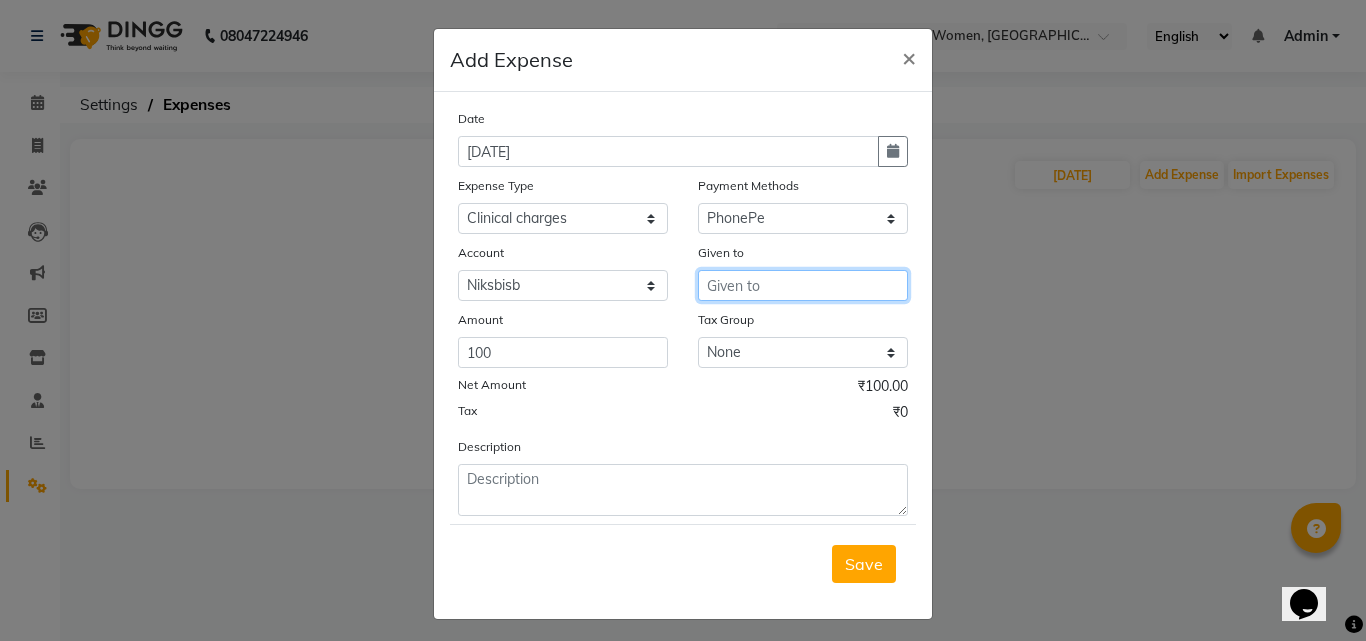 click at bounding box center (803, 285) 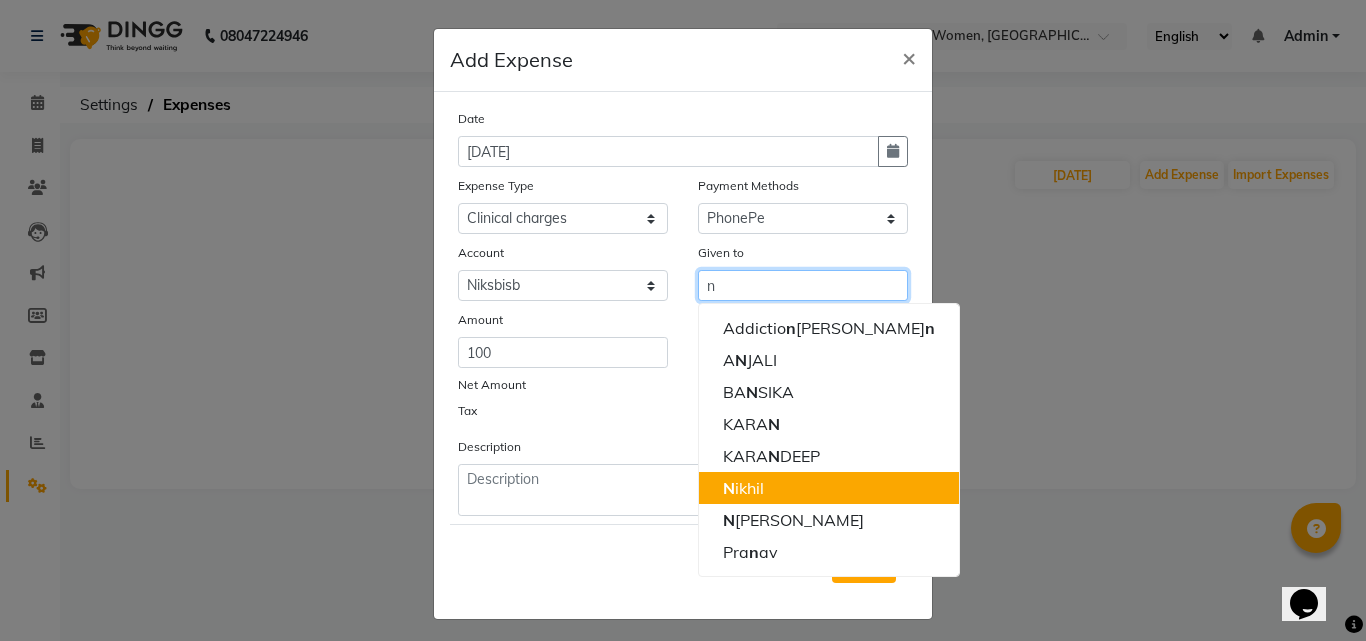 click on "N ikhil" at bounding box center [829, 488] 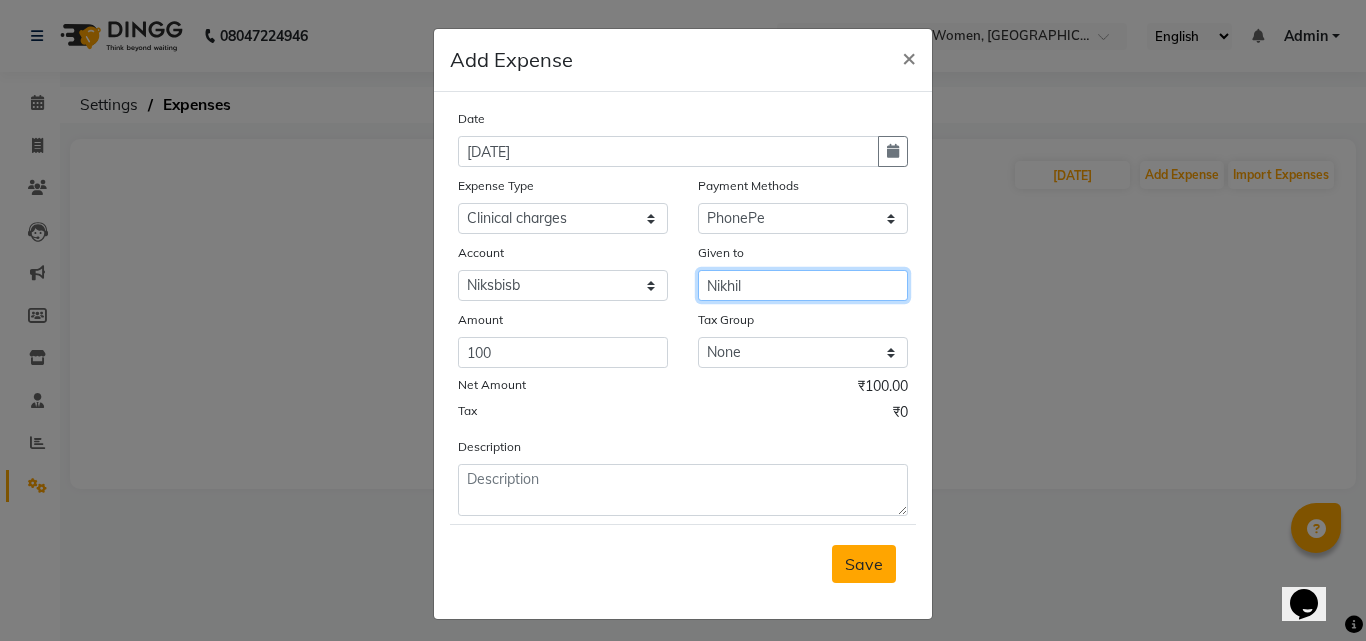 type on "Nikhil" 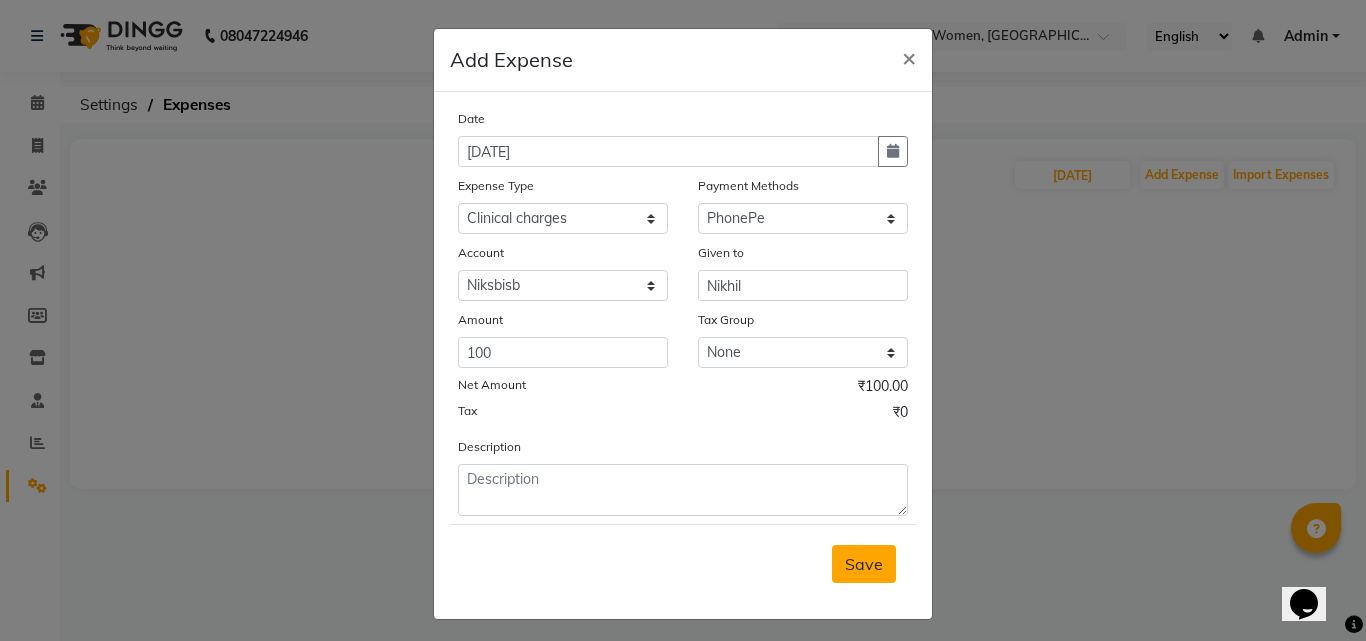 click on "Save" at bounding box center (864, 564) 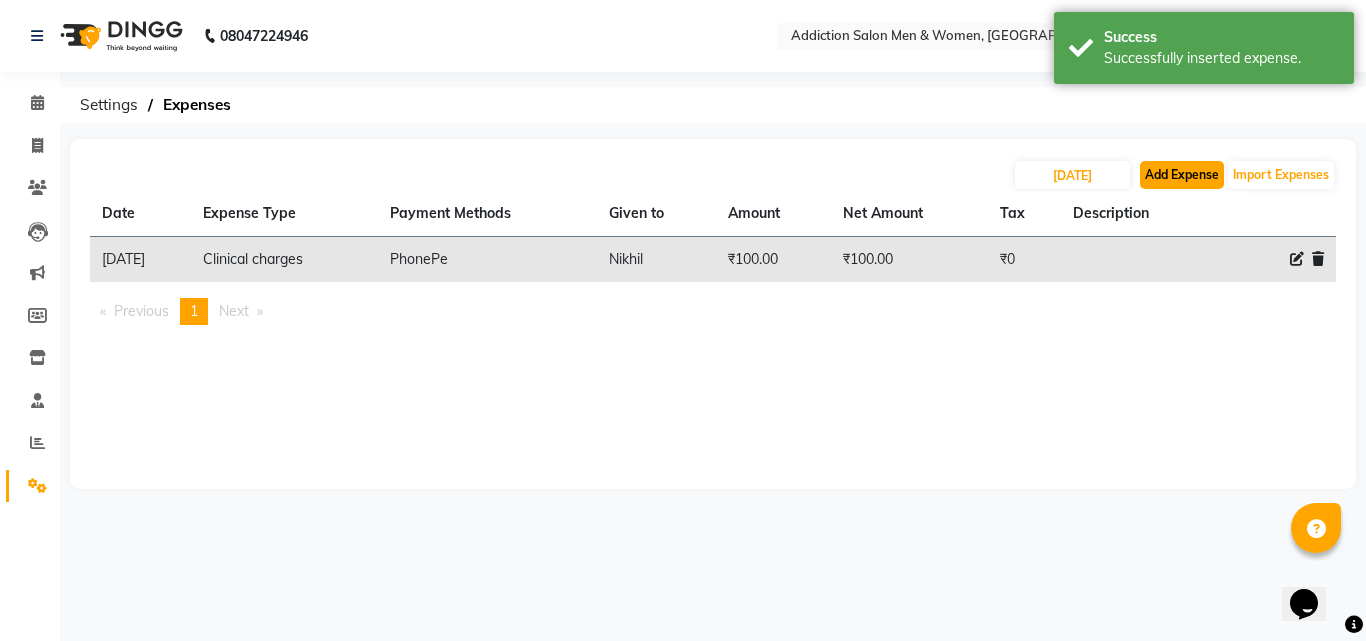 click on "Add Expense" 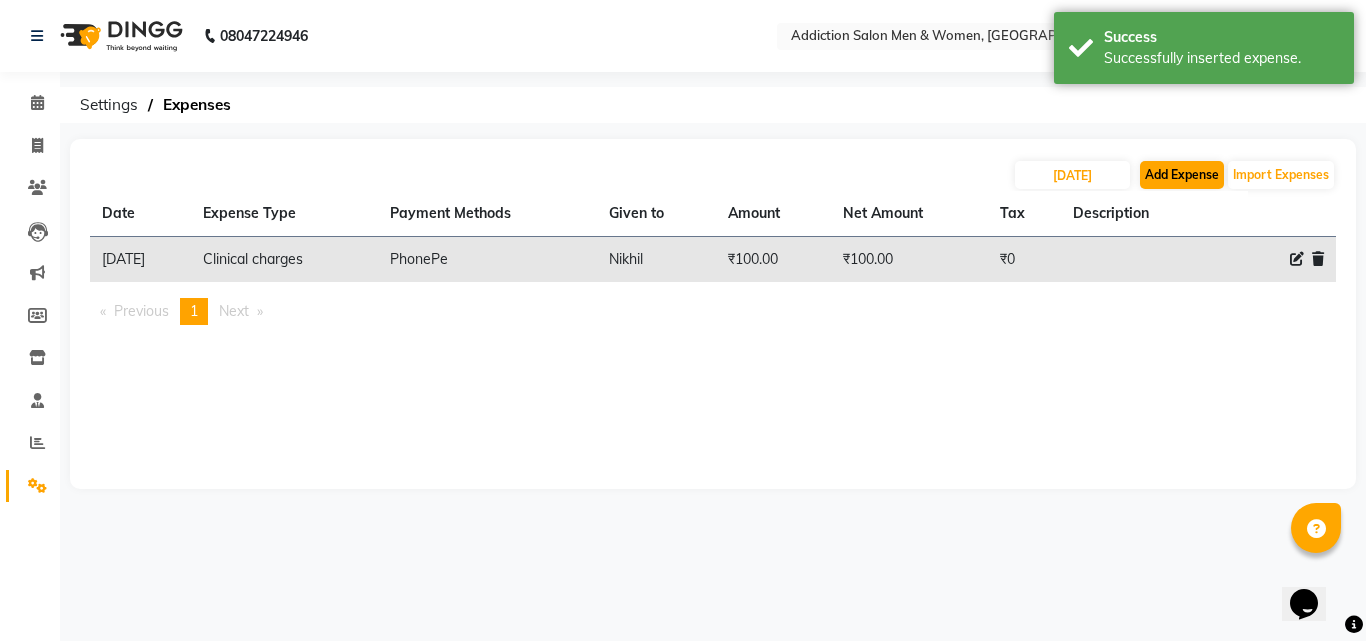 select on "1" 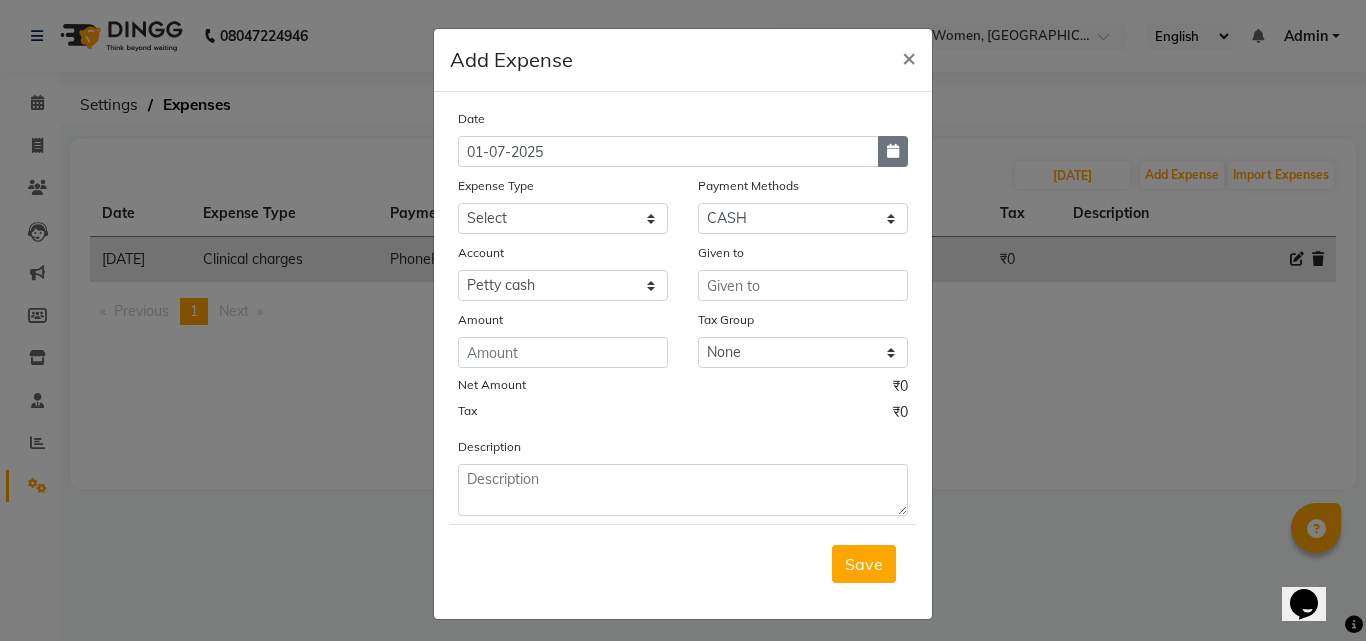 click 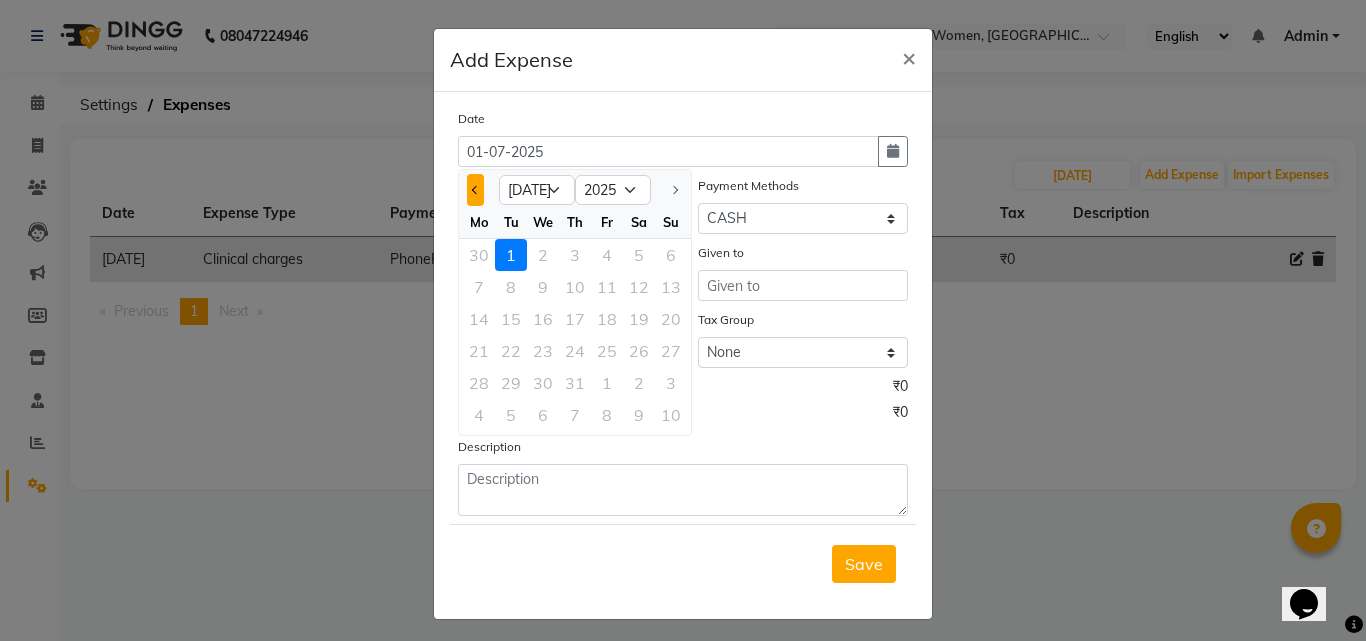 click 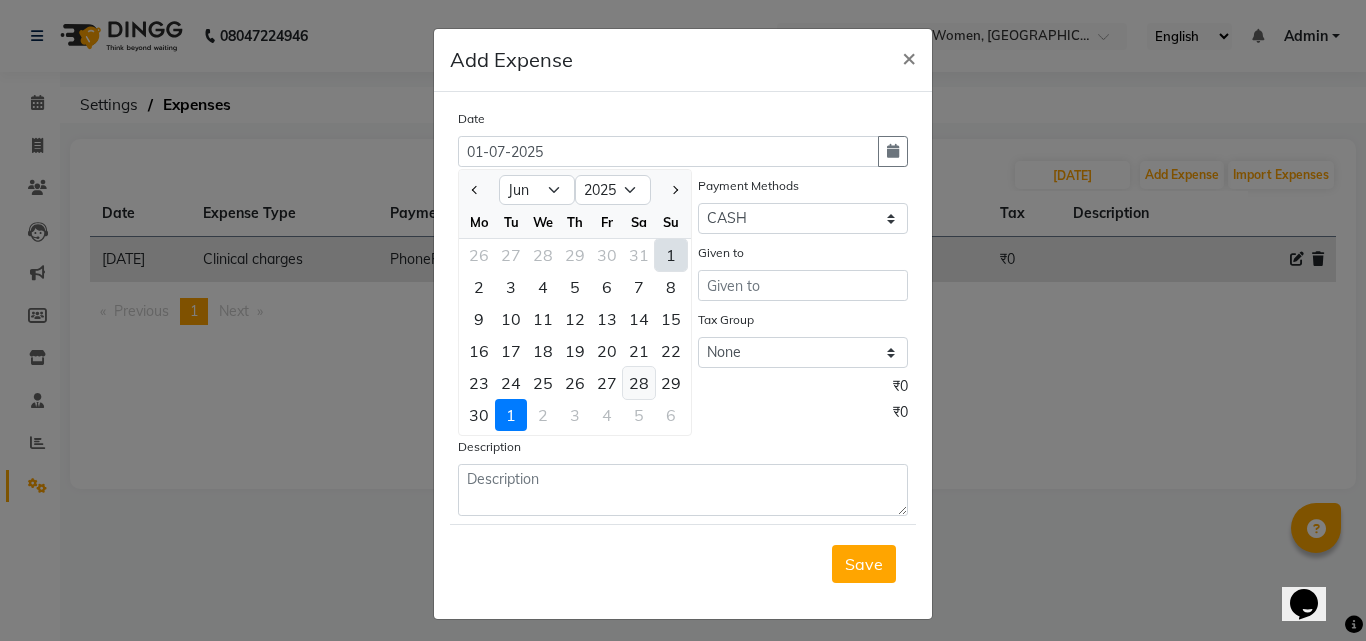 click on "28" 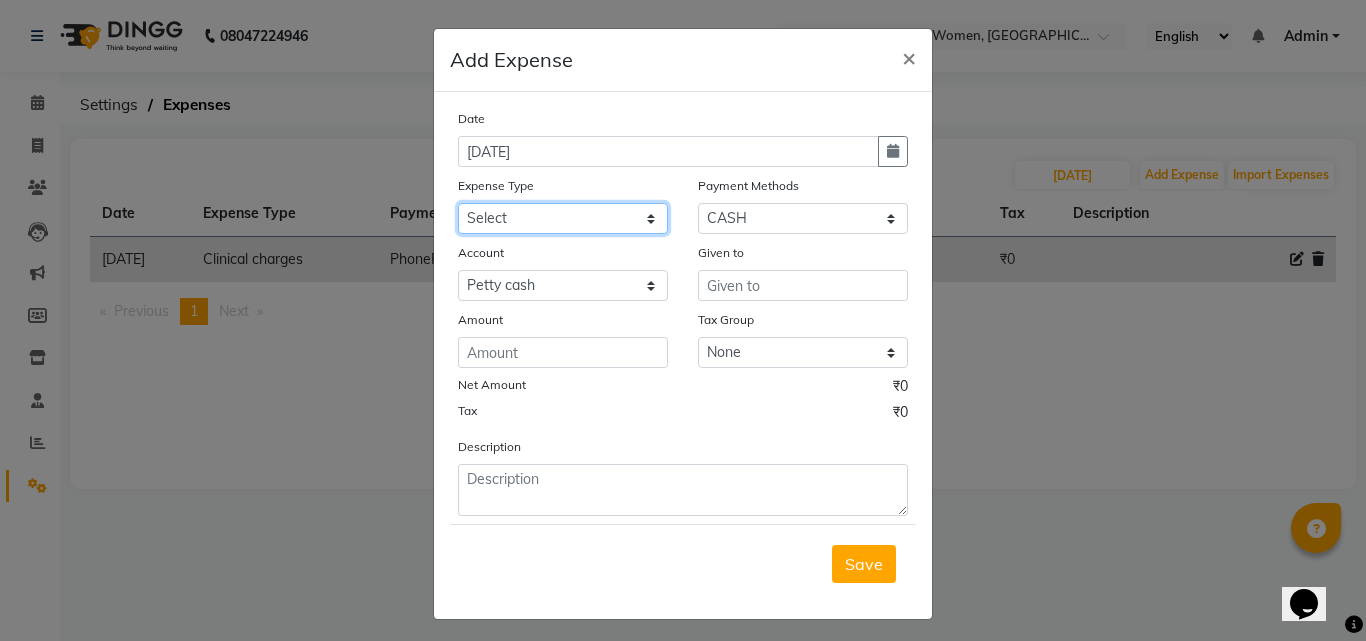 click on "Select Advance Salary Bank charges BEAUTY PALACE MUMBAI MATERIAL Car maintenance  Cash transfer to bank Cash transfer to hub Client Snacks Clinical charges Equipment Fuel ACTIVA OR CAR Govt fee HOME GAS HOME KIRANA home market other exp home snacks HOME  WIFI RECHARGE GIO Incentive Insurance International purchase investment banking light bill of4 home girls boys talikoti Loan Repayment local loreal maharaja material local maharaja material LOREAL DAVANGIRI GURGA ENTERPRISES loreal mahalxmi belgav Maintenance Marketing Miscellaneous MOBILE RECHARGE MRA ONLINE SHOPING Other Pantry PETROL GENRETOR PIGMY SHIVAJI MAHARAJ BANK Product Rent REPAIRING EORK SALON N HM ROOM G GAS Salary SALON 1 LIGHT BILL SALON 1 RENT SALON 1 WIFI RICHARGE SALON 2  MEN N WOMEN LIGHT BILL SALON 2 WIFI RECHARGE GIO salon advertising SALON ADVERTISISNG SALON RENT 2 SAVI WATER school exp school exp S K  DISTRIBUTER CADEVU KERATIN HUBALI STAFF ROOM RENT ALL STAFF ROOM RENT ALL Staff Snacks Tax TEA BREKFAST Tea & Refreshment Utilities" 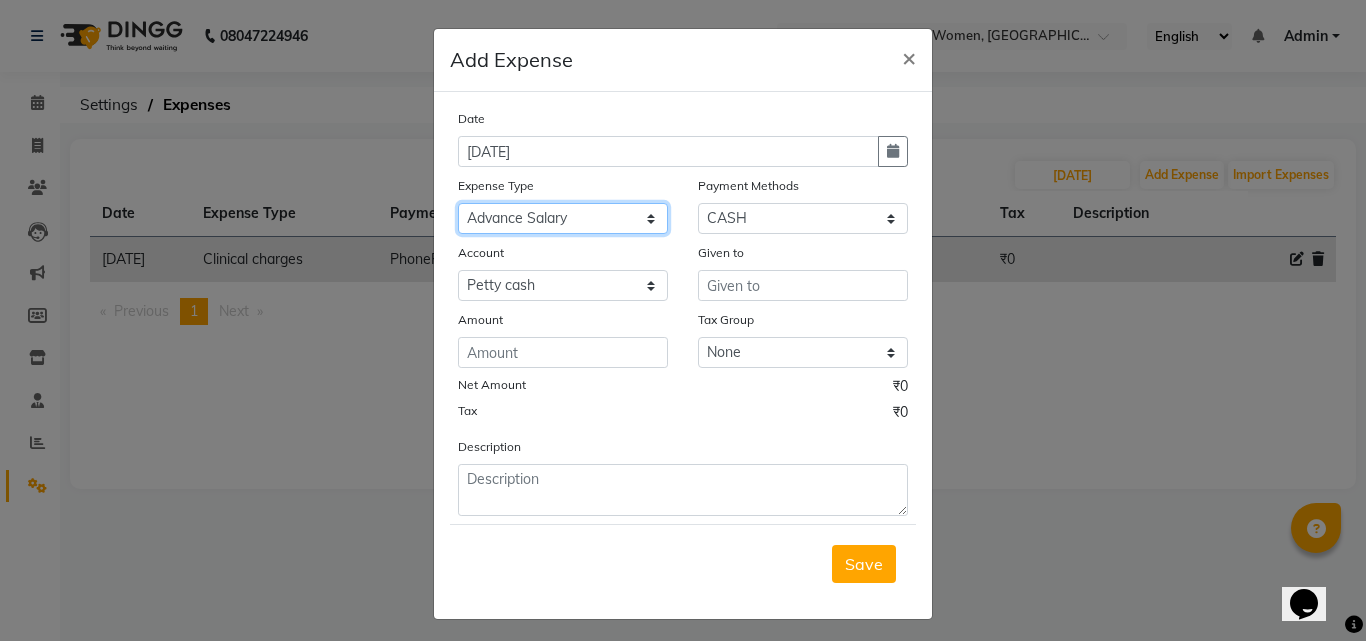 click on "Select Advance Salary Bank charges BEAUTY PALACE MUMBAI MATERIAL Car maintenance  Cash transfer to bank Cash transfer to hub Client Snacks Clinical charges Equipment Fuel ACTIVA OR CAR Govt fee HOME GAS HOME KIRANA home market other exp home snacks HOME  WIFI RECHARGE GIO Incentive Insurance International purchase investment banking light bill of4 home girls boys talikoti Loan Repayment local loreal maharaja material local maharaja material LOREAL DAVANGIRI GURGA ENTERPRISES loreal mahalxmi belgav Maintenance Marketing Miscellaneous MOBILE RECHARGE MRA ONLINE SHOPING Other Pantry PETROL GENRETOR PIGMY SHIVAJI MAHARAJ BANK Product Rent REPAIRING EORK SALON N HM ROOM G GAS Salary SALON 1 LIGHT BILL SALON 1 RENT SALON 1 WIFI RICHARGE SALON 2  MEN N WOMEN LIGHT BILL SALON 2 WIFI RECHARGE GIO salon advertising SALON ADVERTISISNG SALON RENT 2 SAVI WATER school exp school exp S K  DISTRIBUTER CADEVU KERATIN HUBALI STAFF ROOM RENT ALL STAFF ROOM RENT ALL Staff Snacks Tax TEA BREKFAST Tea & Refreshment Utilities" 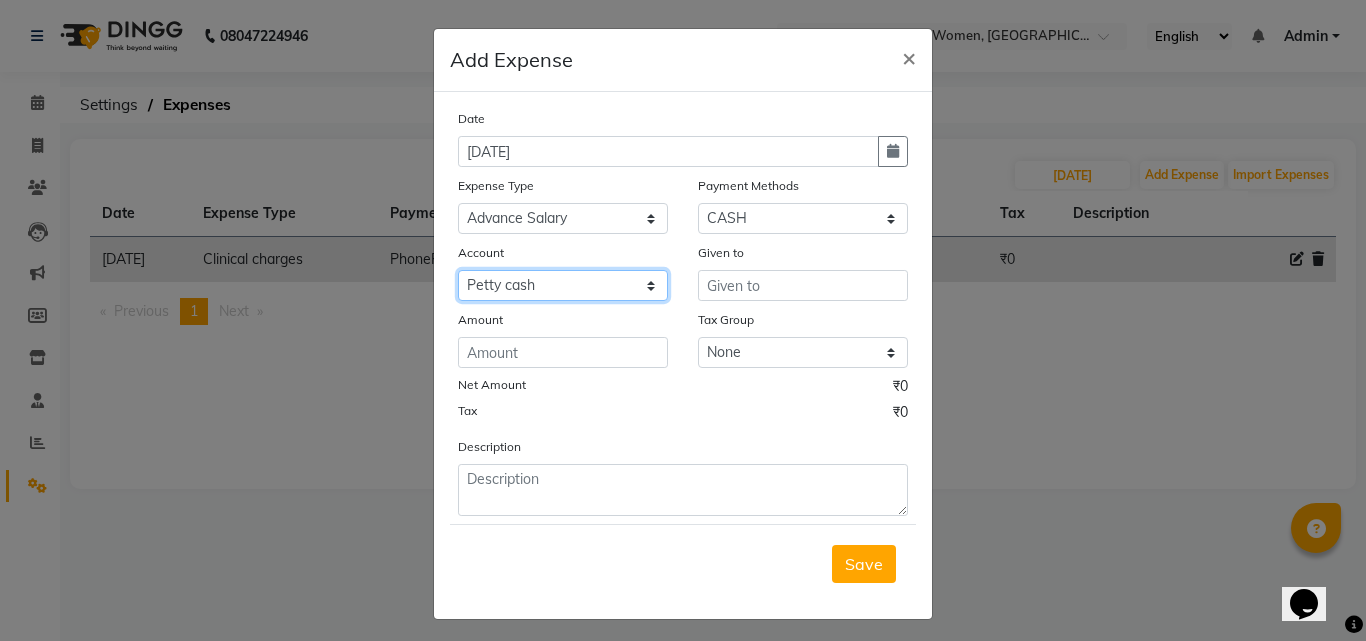 click on "Select Petty cash Default account Nil un SB nil sbisb Nilaxixcur Niksbisb ADDIuncur" 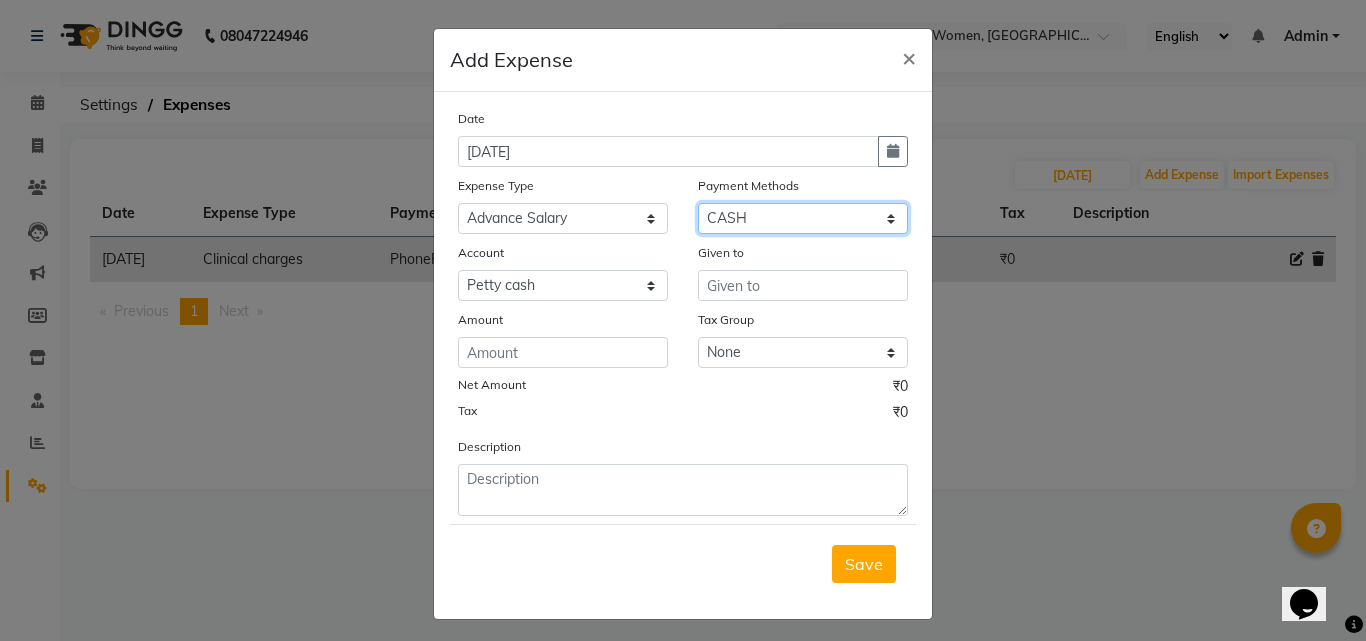 click on "Select CASH Package PhonePe Voucher Prepaid Gift Card GPay Wallet" 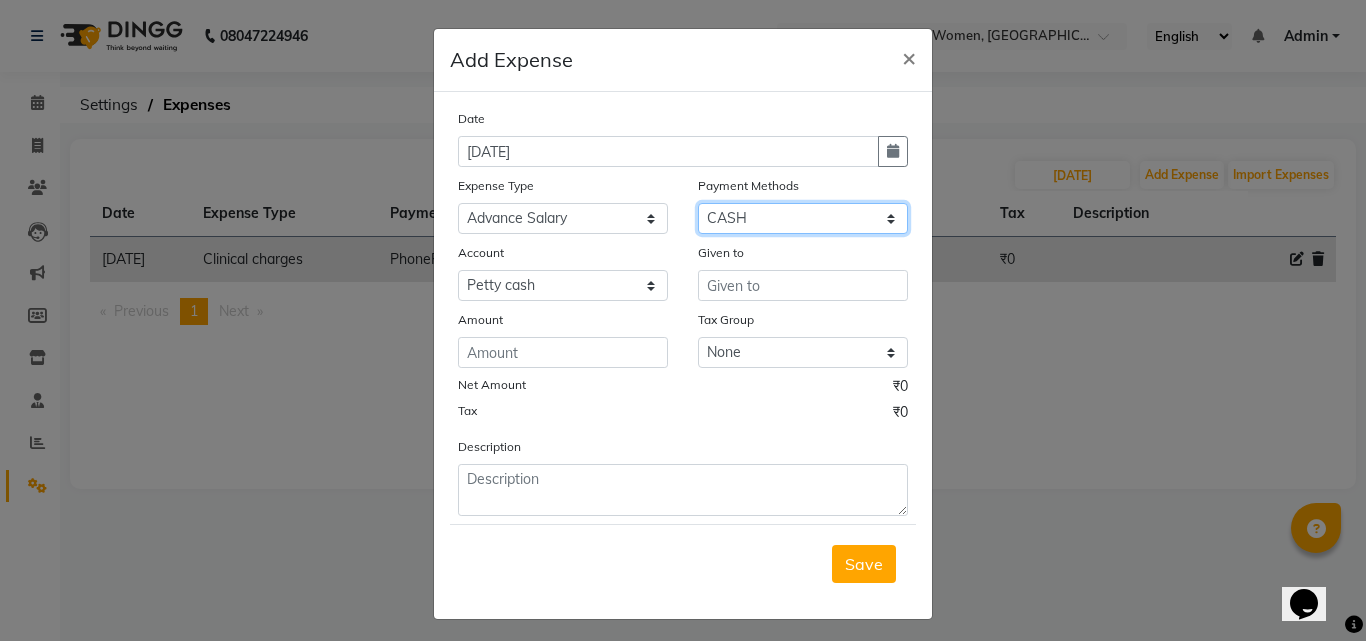 select on "7" 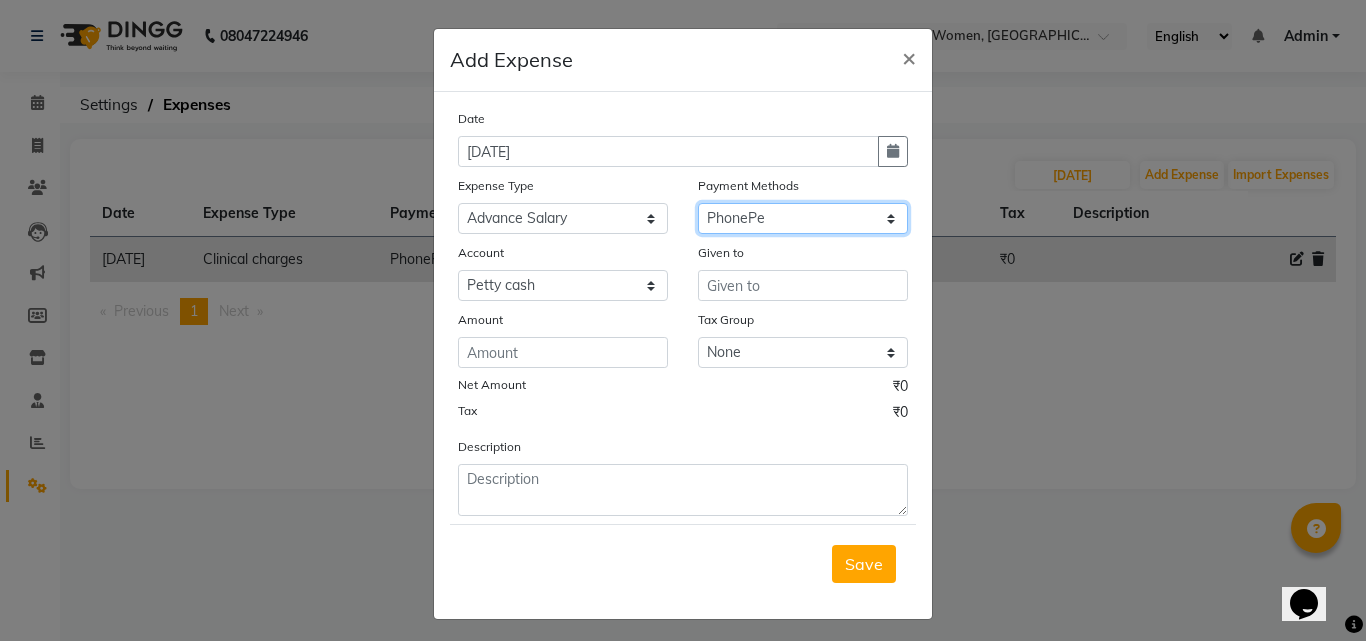 click on "Select CASH Package PhonePe Voucher Prepaid Gift Card GPay Wallet" 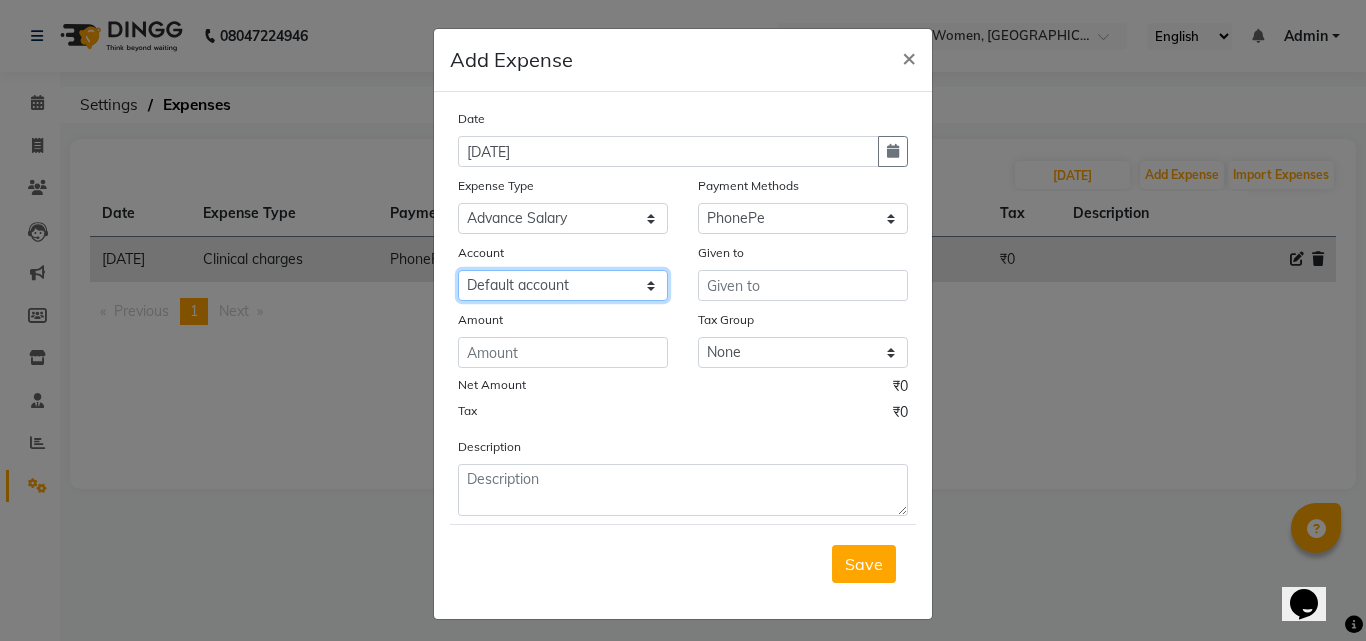 click on "Select Default account Nil un SB nil sbisb Nilaxixcur Niksbisb ADDIuncur" 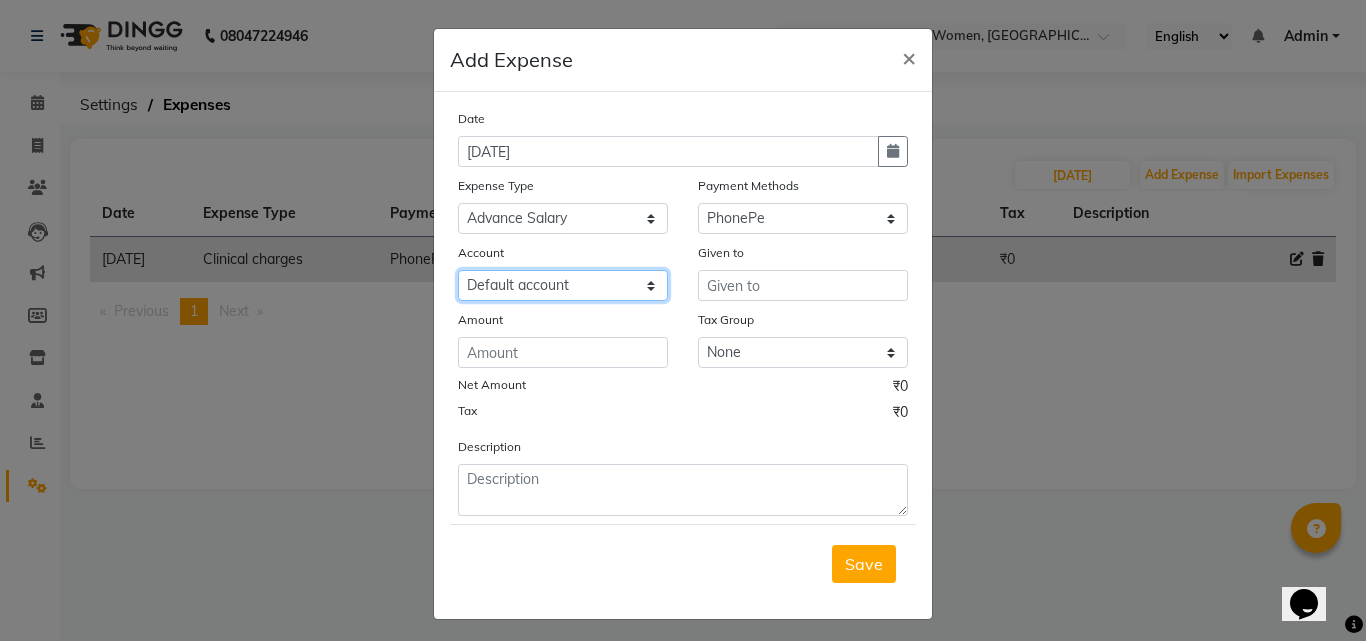 select on "5738" 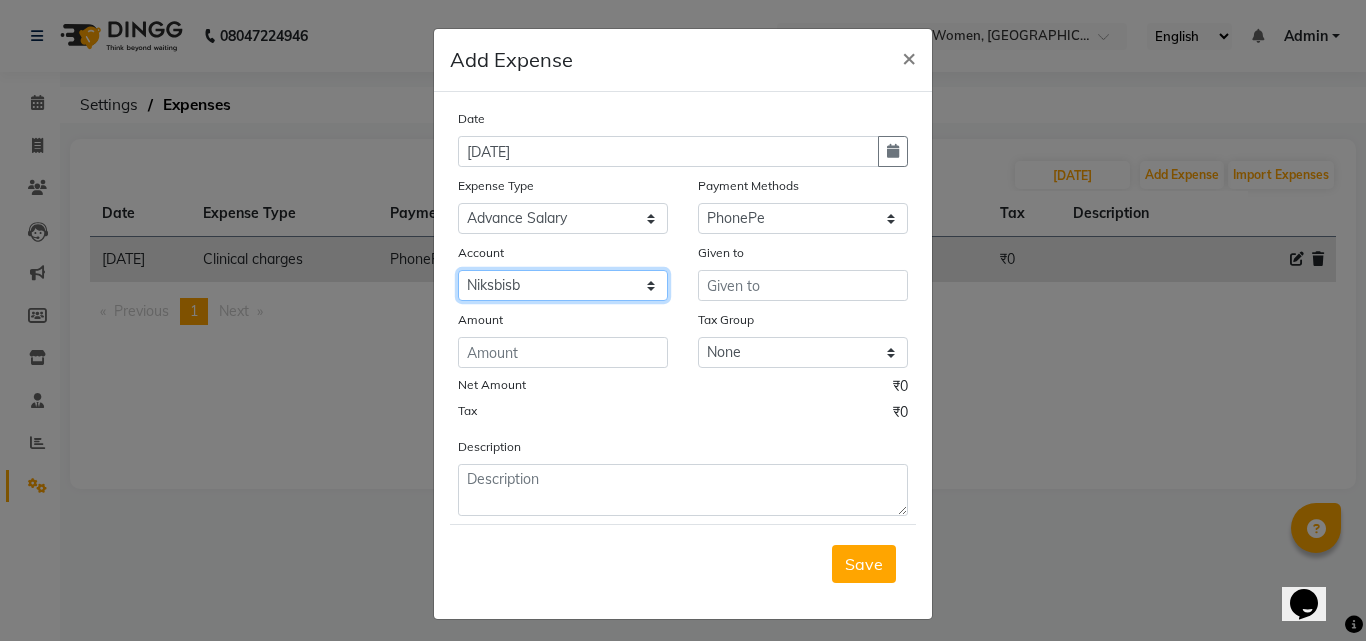 click on "Select Default account Nil un SB nil sbisb Nilaxixcur Niksbisb ADDIuncur" 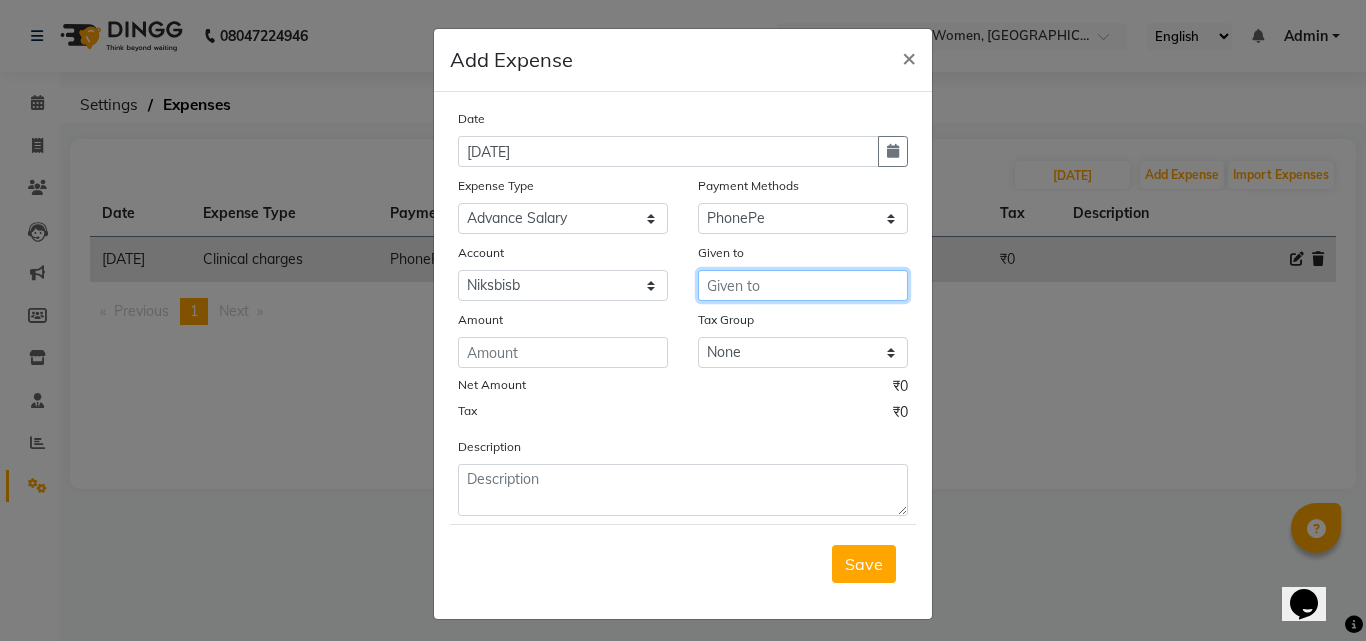 click at bounding box center [803, 285] 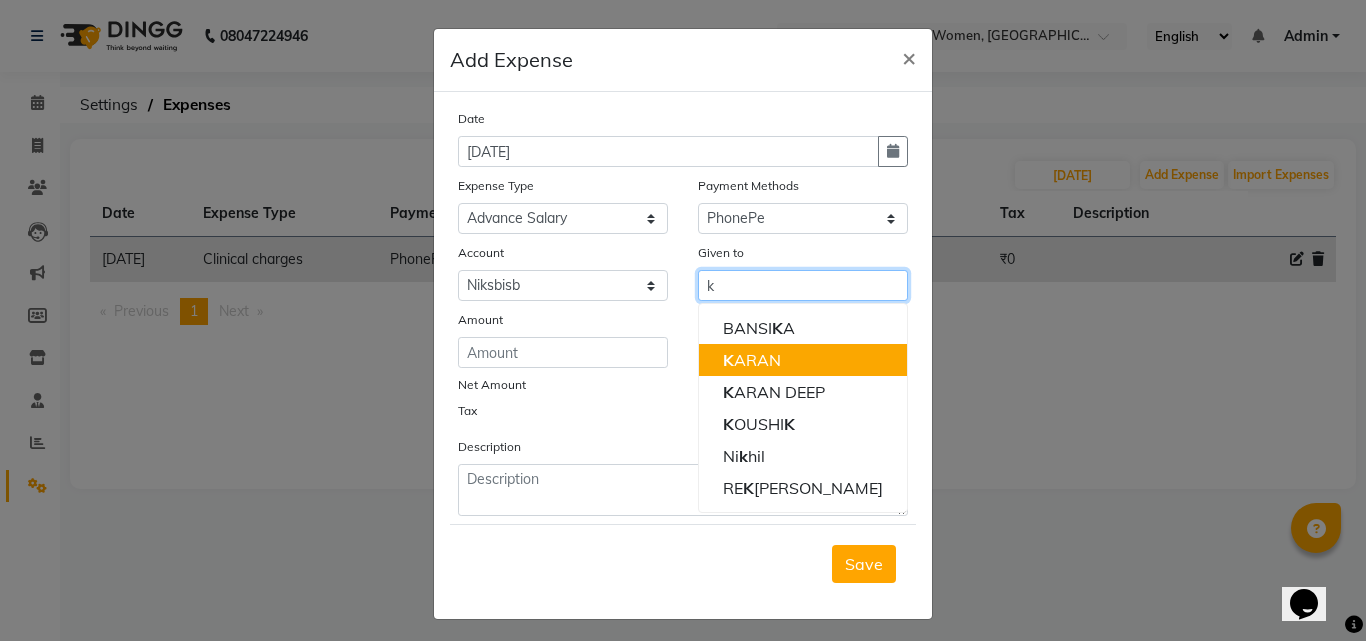 click on "K ARAN" at bounding box center [803, 360] 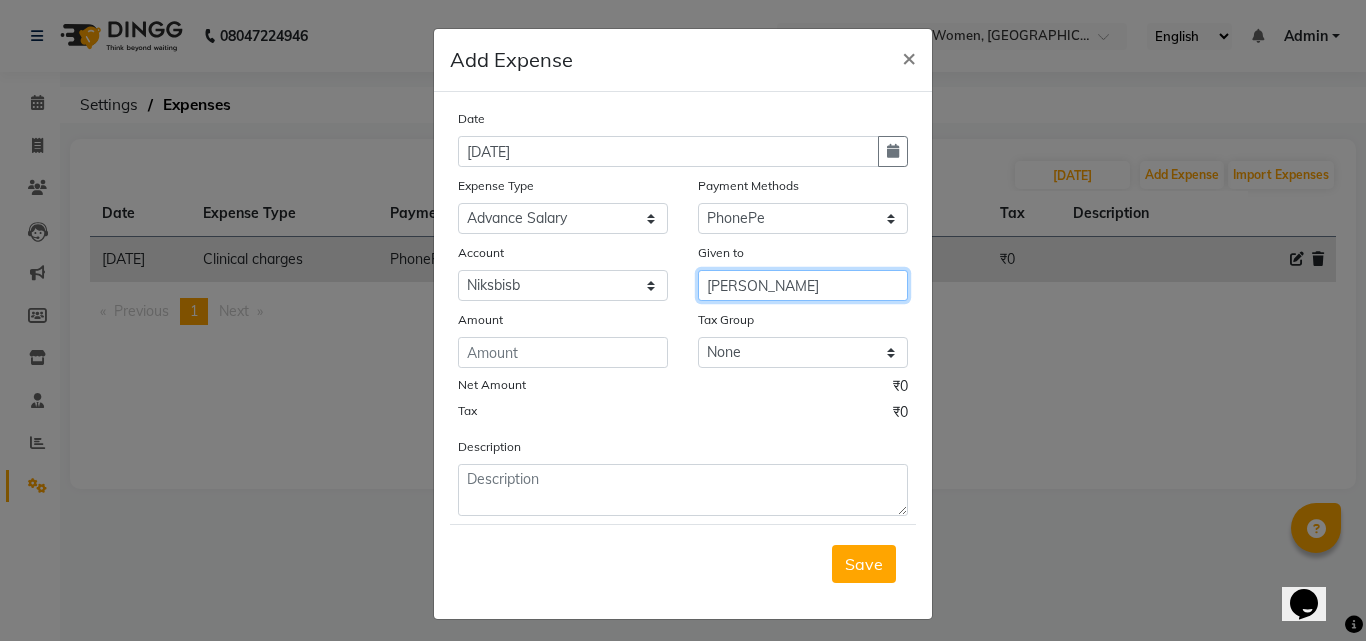 type on "[PERSON_NAME]" 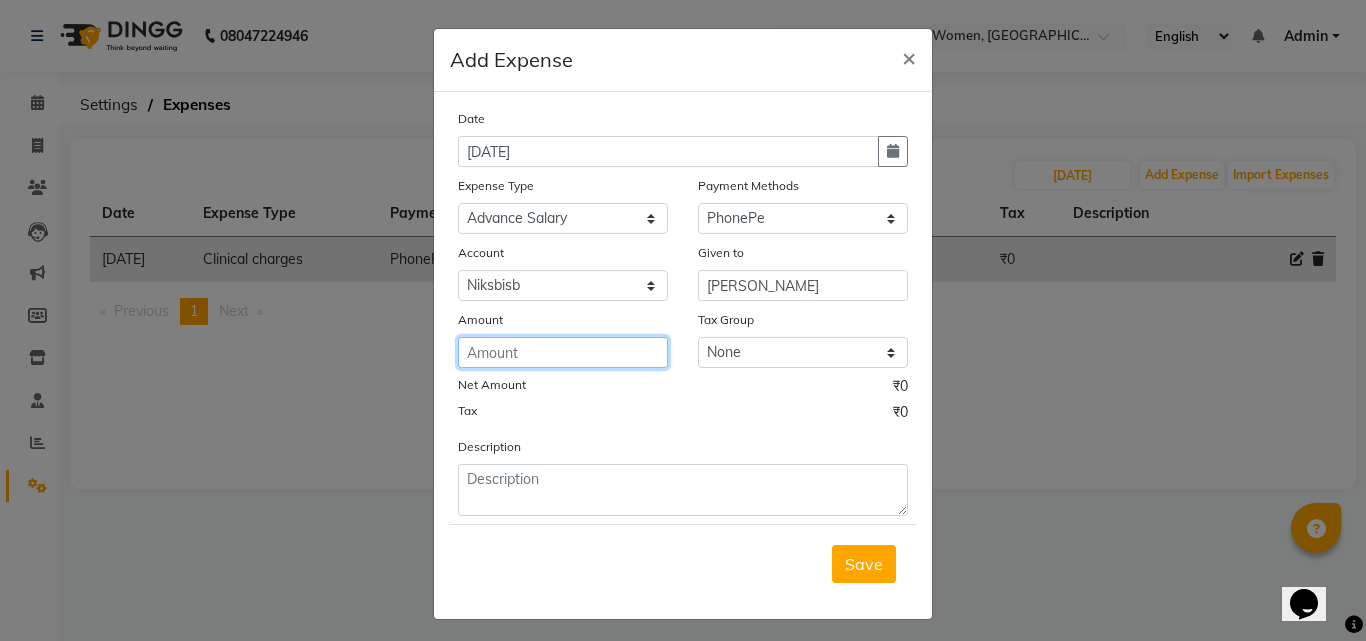 click 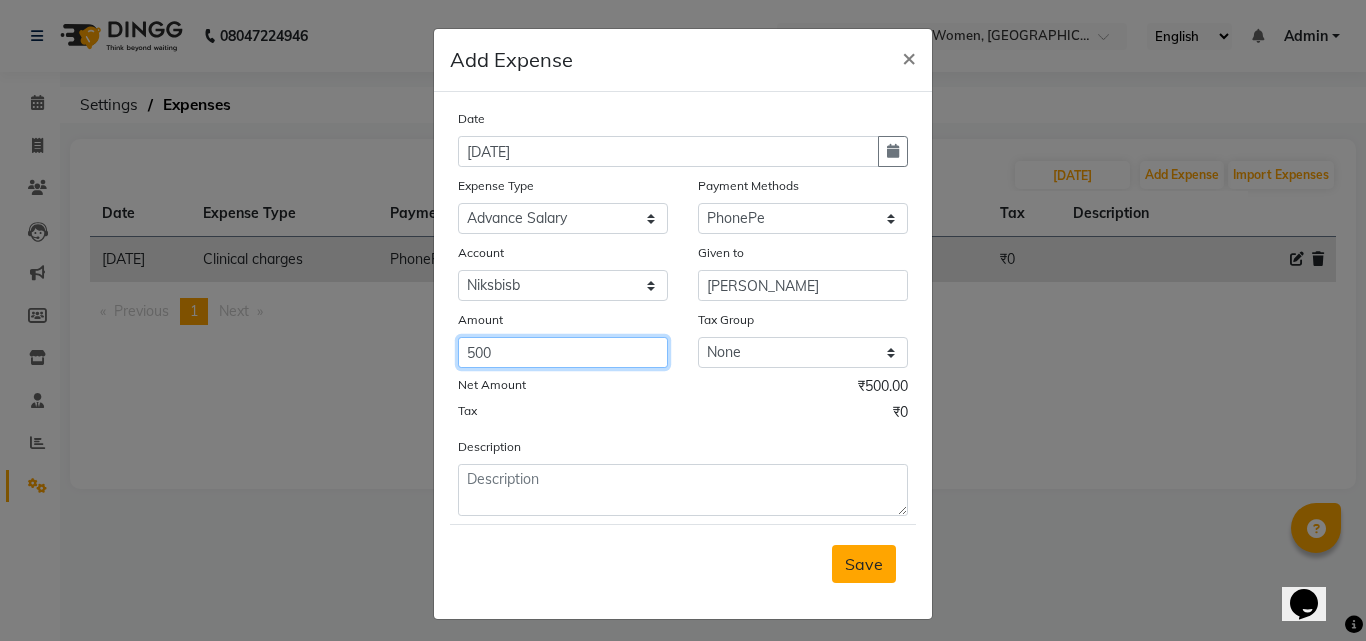 type on "500" 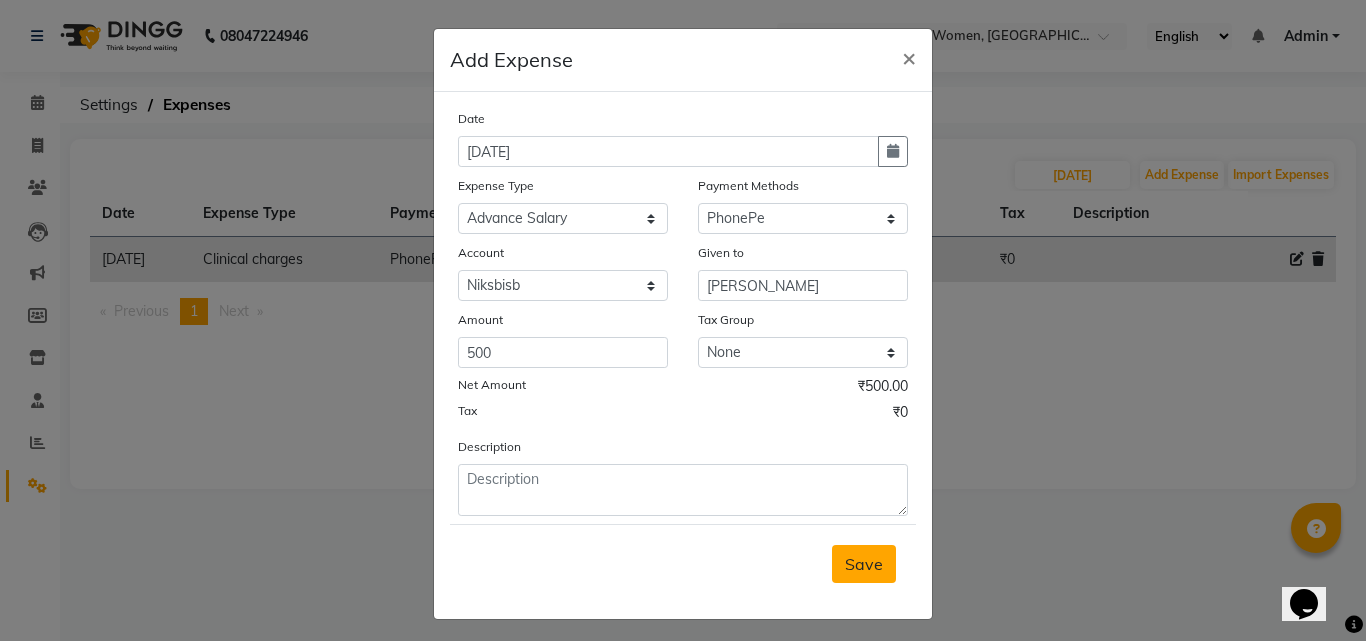 click on "Save" at bounding box center [864, 564] 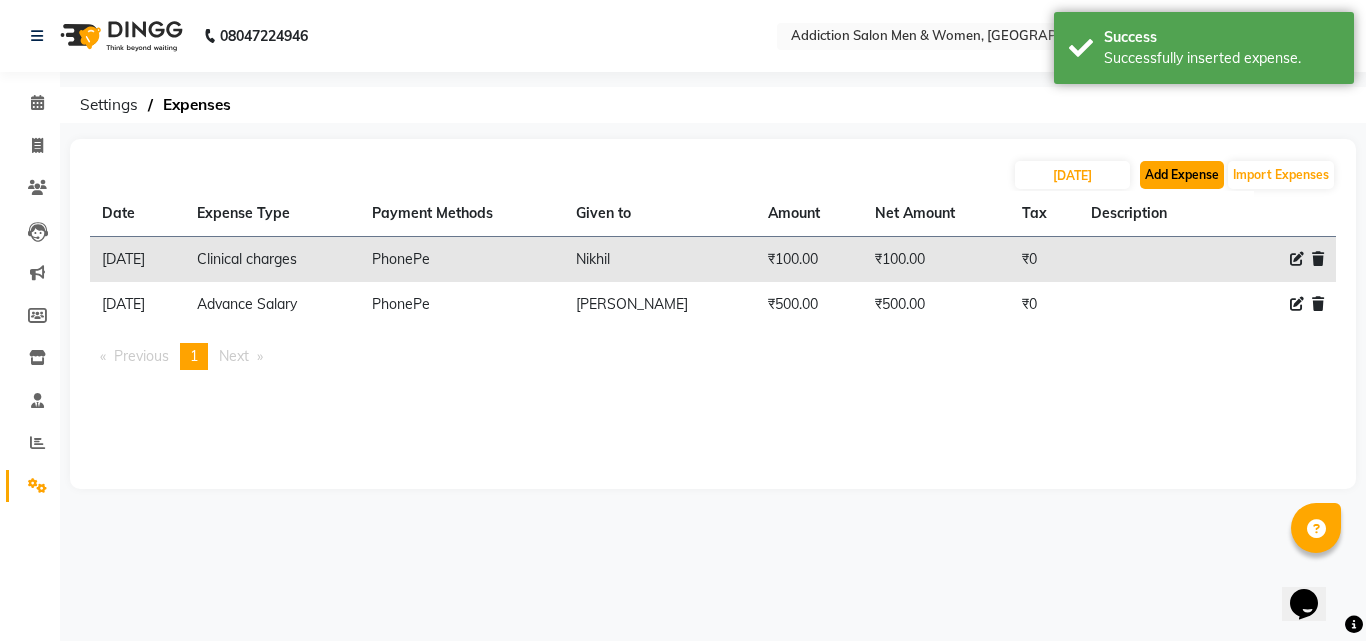 click on "Add Expense" 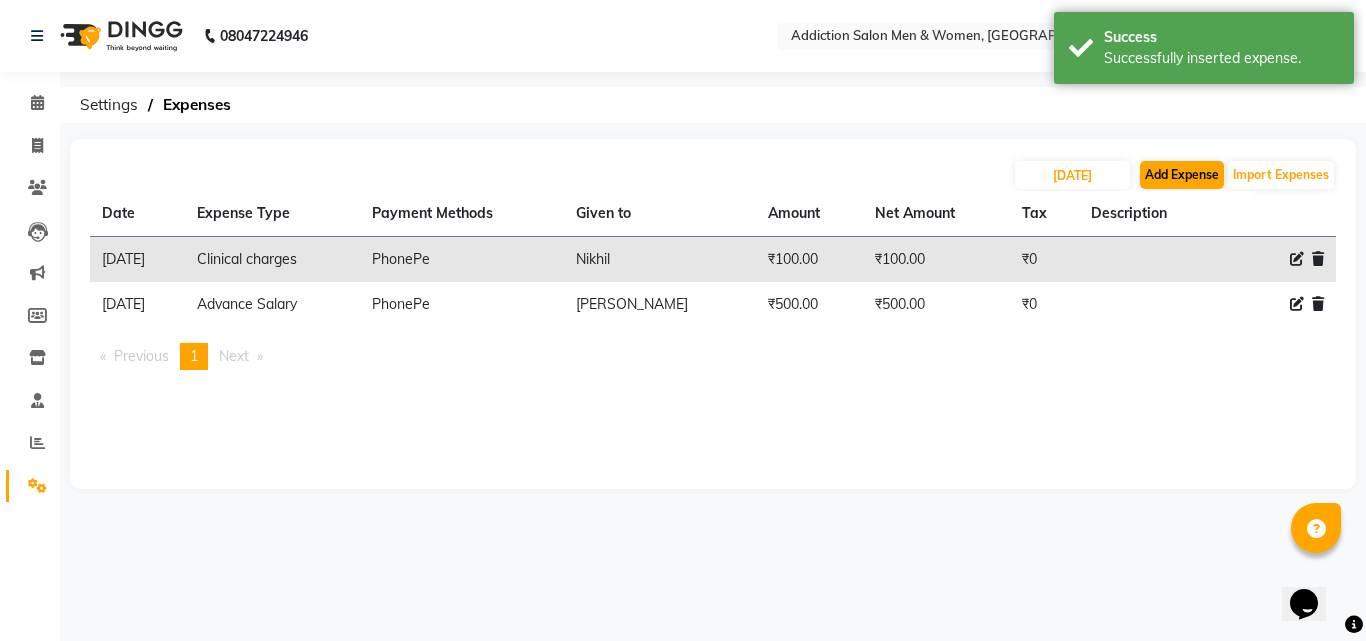 select on "1" 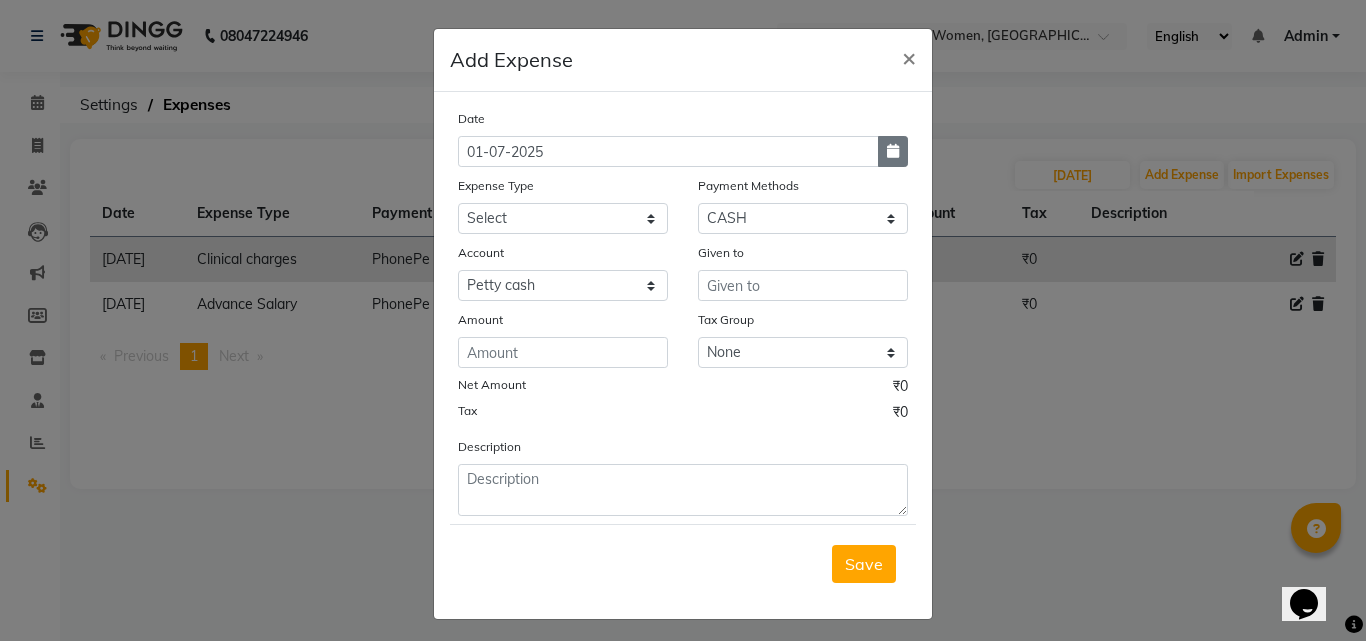 click 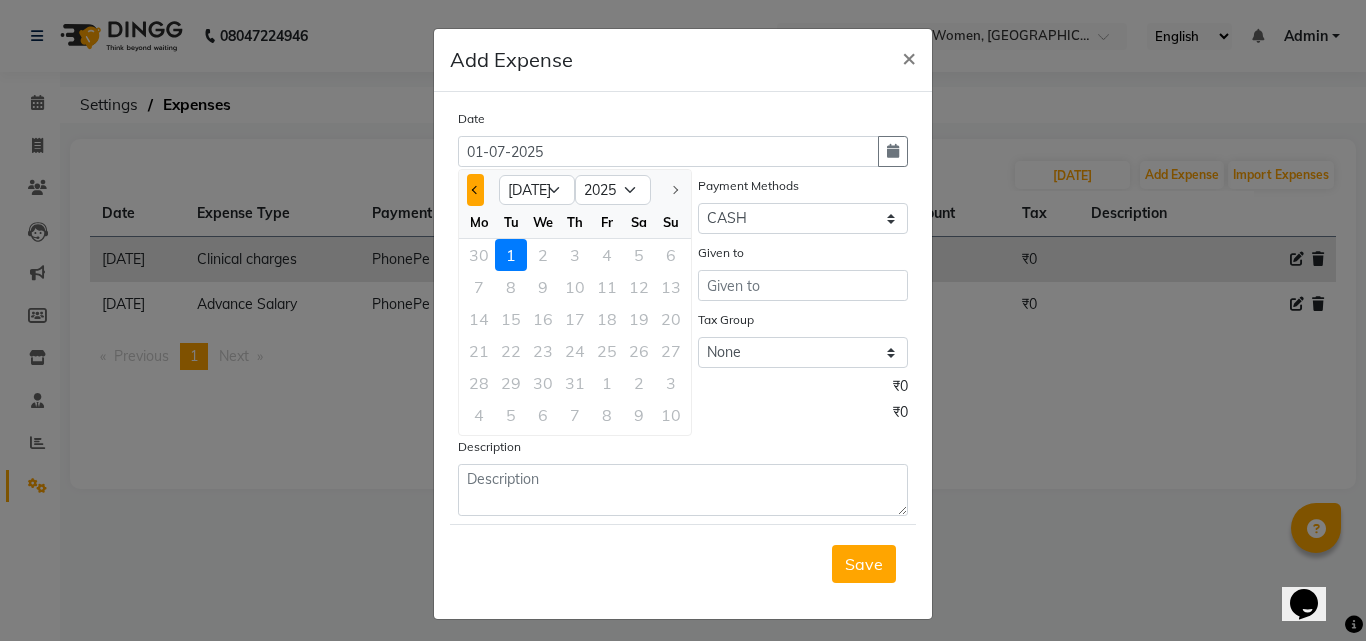 click 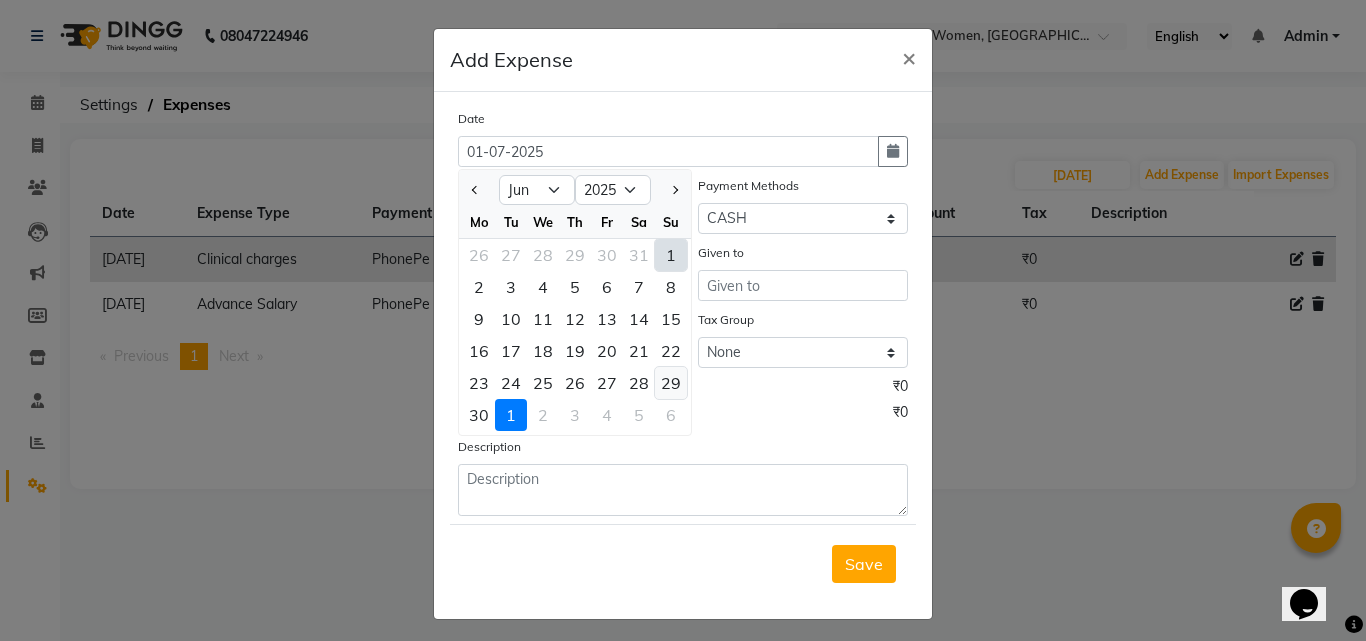 click on "29" 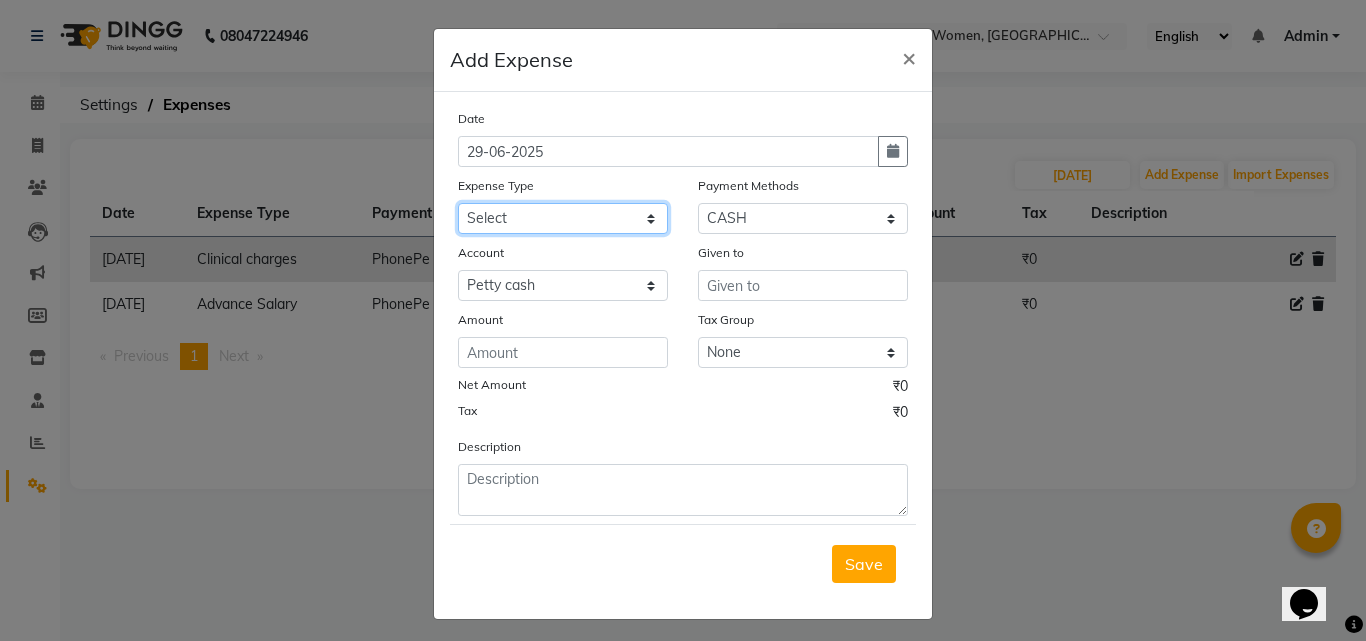 click on "Select Advance Salary Bank charges BEAUTY PALACE MUMBAI MATERIAL Car maintenance  Cash transfer to bank Cash transfer to hub Client Snacks Clinical charges Equipment Fuel ACTIVA OR CAR Govt fee HOME GAS HOME KIRANA home market other exp home snacks HOME  WIFI RECHARGE GIO Incentive Insurance International purchase investment banking light bill of4 home girls boys talikoti Loan Repayment local loreal maharaja material local maharaja material LOREAL DAVANGIRI GURGA ENTERPRISES loreal mahalxmi belgav Maintenance Marketing Miscellaneous MOBILE RECHARGE MRA ONLINE SHOPING Other Pantry PETROL GENRETOR PIGMY SHIVAJI MAHARAJ BANK Product Rent REPAIRING EORK SALON N HM ROOM G GAS Salary SALON 1 LIGHT BILL SALON 1 RENT SALON 1 WIFI RICHARGE SALON 2  MEN N WOMEN LIGHT BILL SALON 2 WIFI RECHARGE GIO salon advertising SALON ADVERTISISNG SALON RENT 2 SAVI WATER school exp school exp S K  DISTRIBUTER CADEVU KERATIN HUBALI STAFF ROOM RENT ALL STAFF ROOM RENT ALL Staff Snacks Tax TEA BREKFAST Tea & Refreshment Utilities" 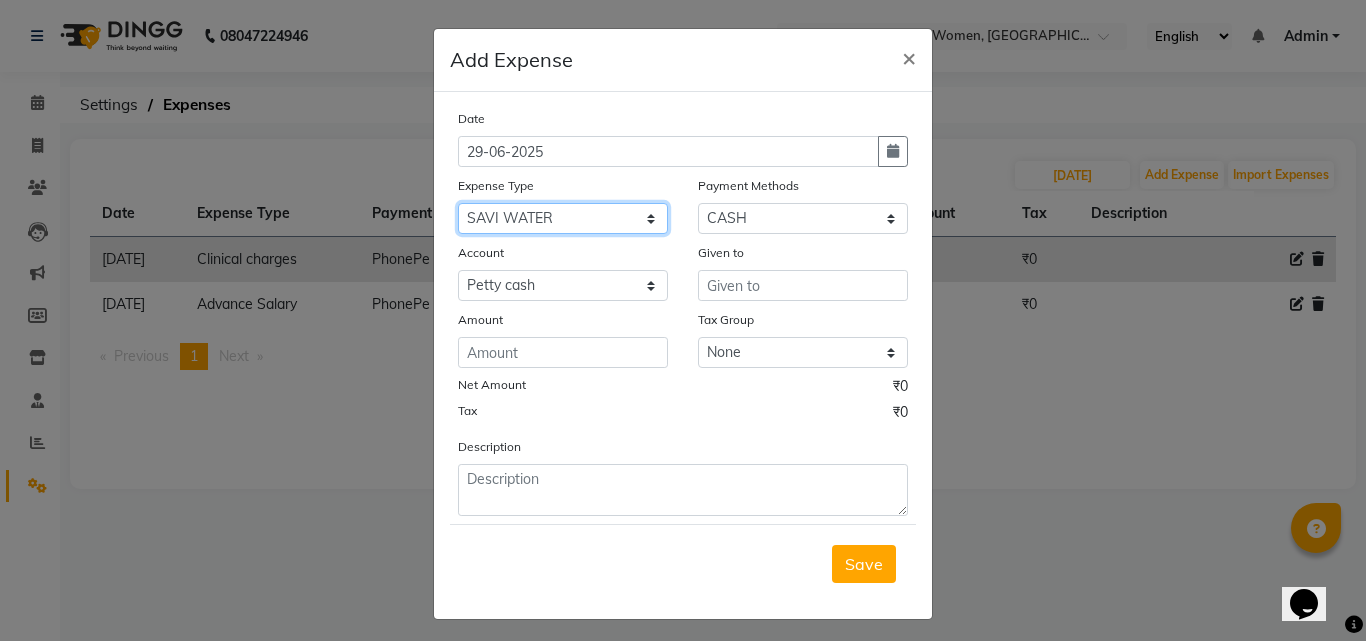 click on "Select Advance Salary Bank charges BEAUTY PALACE MUMBAI MATERIAL Car maintenance  Cash transfer to bank Cash transfer to hub Client Snacks Clinical charges Equipment Fuel ACTIVA OR CAR Govt fee HOME GAS HOME KIRANA home market other exp home snacks HOME  WIFI RECHARGE GIO Incentive Insurance International purchase investment banking light bill of4 home girls boys talikoti Loan Repayment local loreal maharaja material local maharaja material LOREAL DAVANGIRI GURGA ENTERPRISES loreal mahalxmi belgav Maintenance Marketing Miscellaneous MOBILE RECHARGE MRA ONLINE SHOPING Other Pantry PETROL GENRETOR PIGMY SHIVAJI MAHARAJ BANK Product Rent REPAIRING EORK SALON N HM ROOM G GAS Salary SALON 1 LIGHT BILL SALON 1 RENT SALON 1 WIFI RICHARGE SALON 2  MEN N WOMEN LIGHT BILL SALON 2 WIFI RECHARGE GIO salon advertising SALON ADVERTISISNG SALON RENT 2 SAVI WATER school exp school exp S K  DISTRIBUTER CADEVU KERATIN HUBALI STAFF ROOM RENT ALL STAFF ROOM RENT ALL Staff Snacks Tax TEA BREKFAST Tea & Refreshment Utilities" 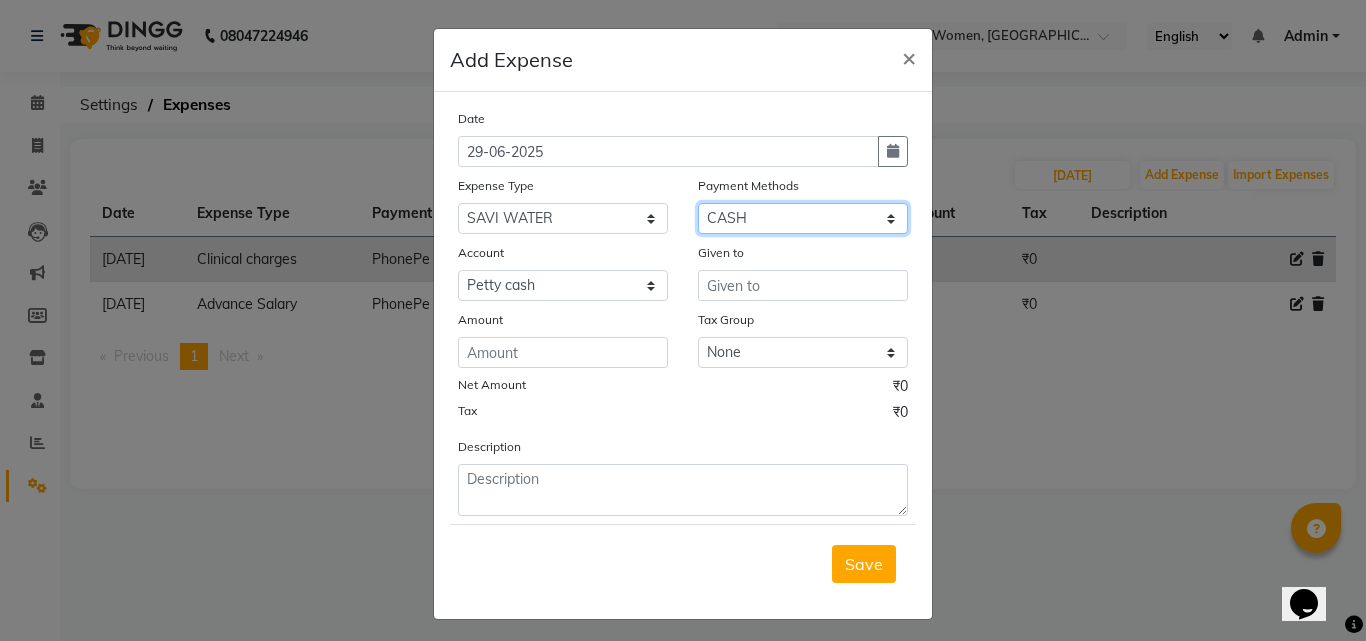 drag, startPoint x: 822, startPoint y: 216, endPoint x: 809, endPoint y: 233, distance: 21.400934 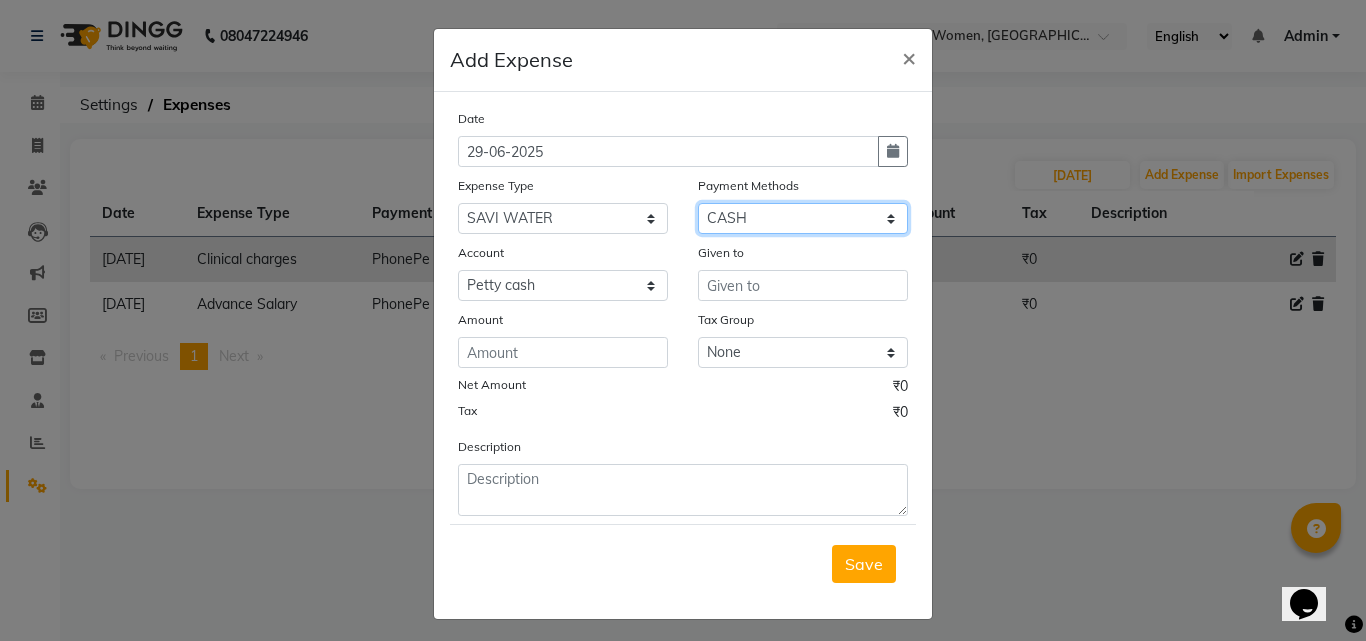 select on "7" 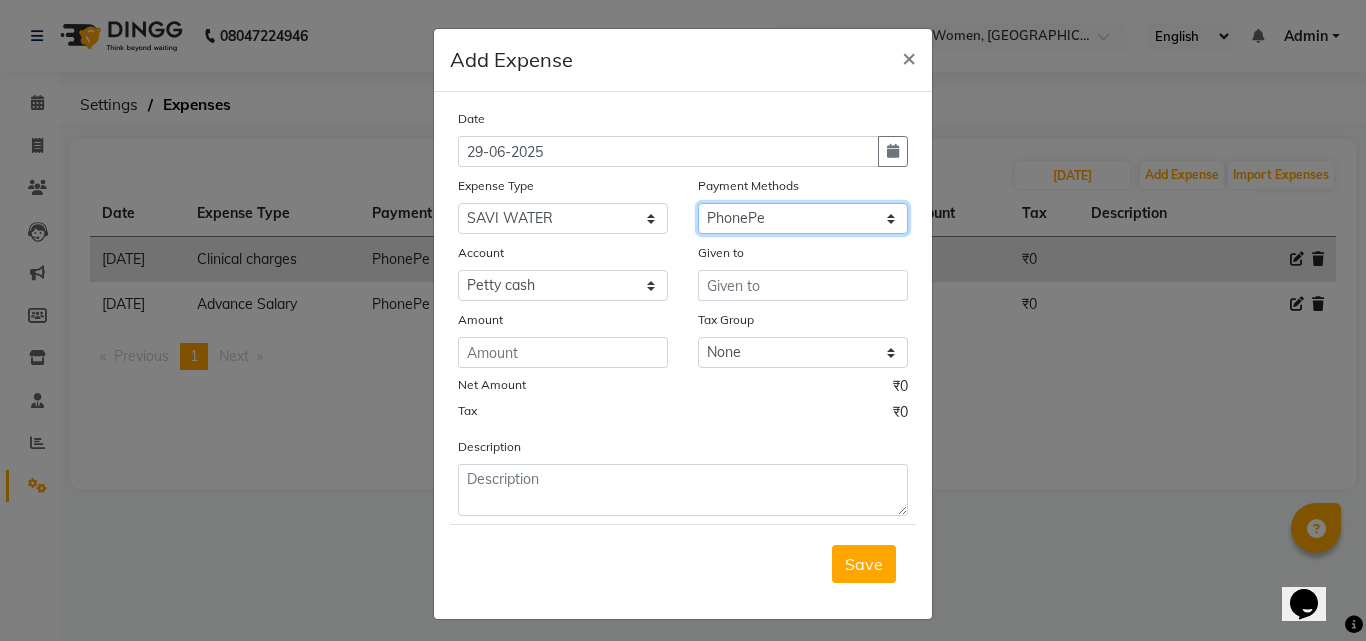 click on "Select CASH Package PhonePe Voucher Prepaid Gift Card GPay Wallet" 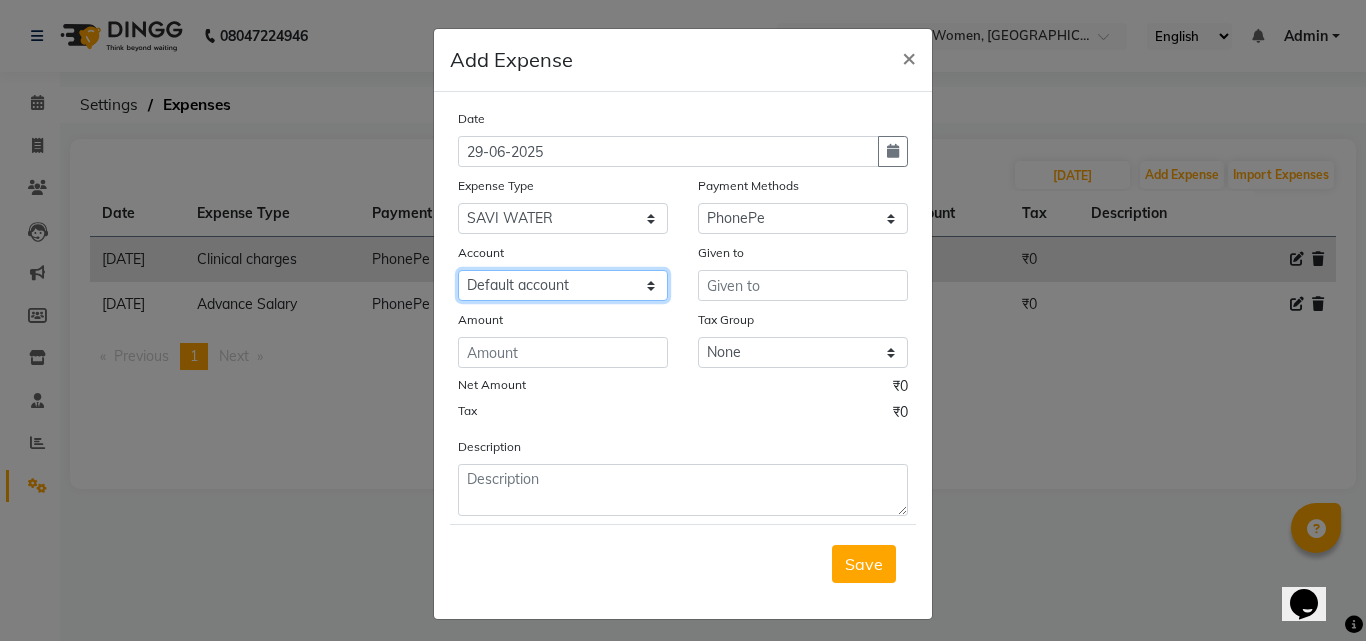 click on "Select Default account Nil un SB nil sbisb Nilaxixcur Niksbisb ADDIuncur" 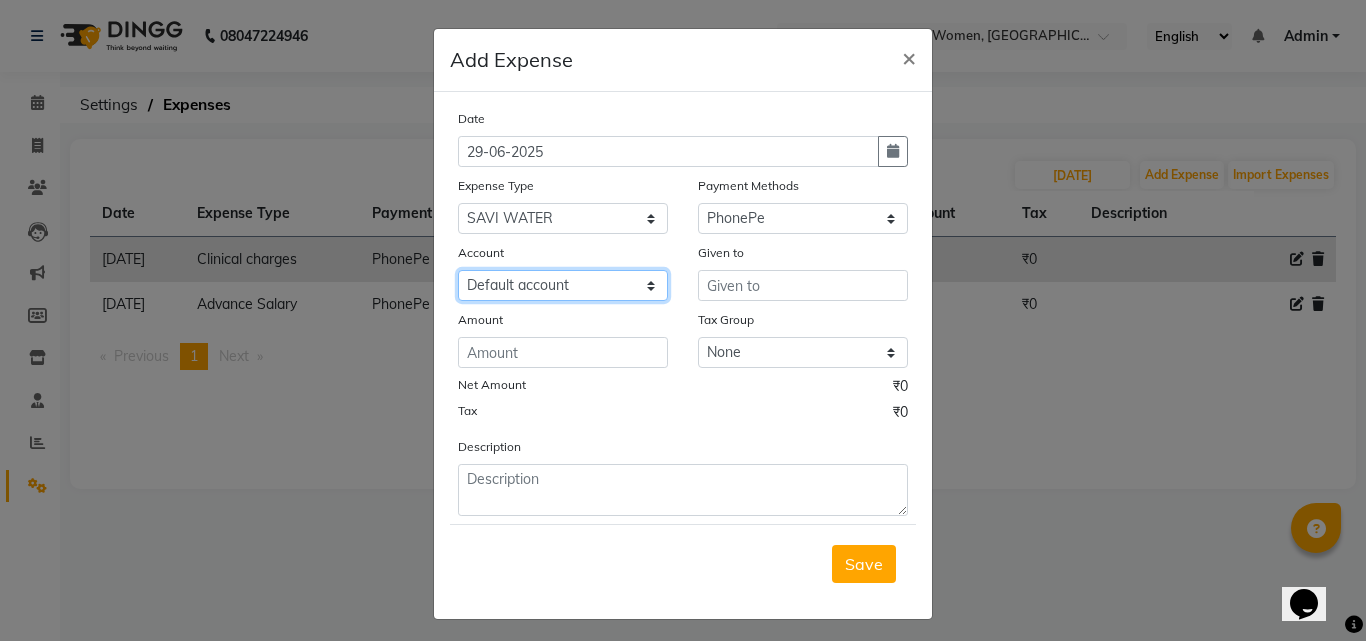 select on "5738" 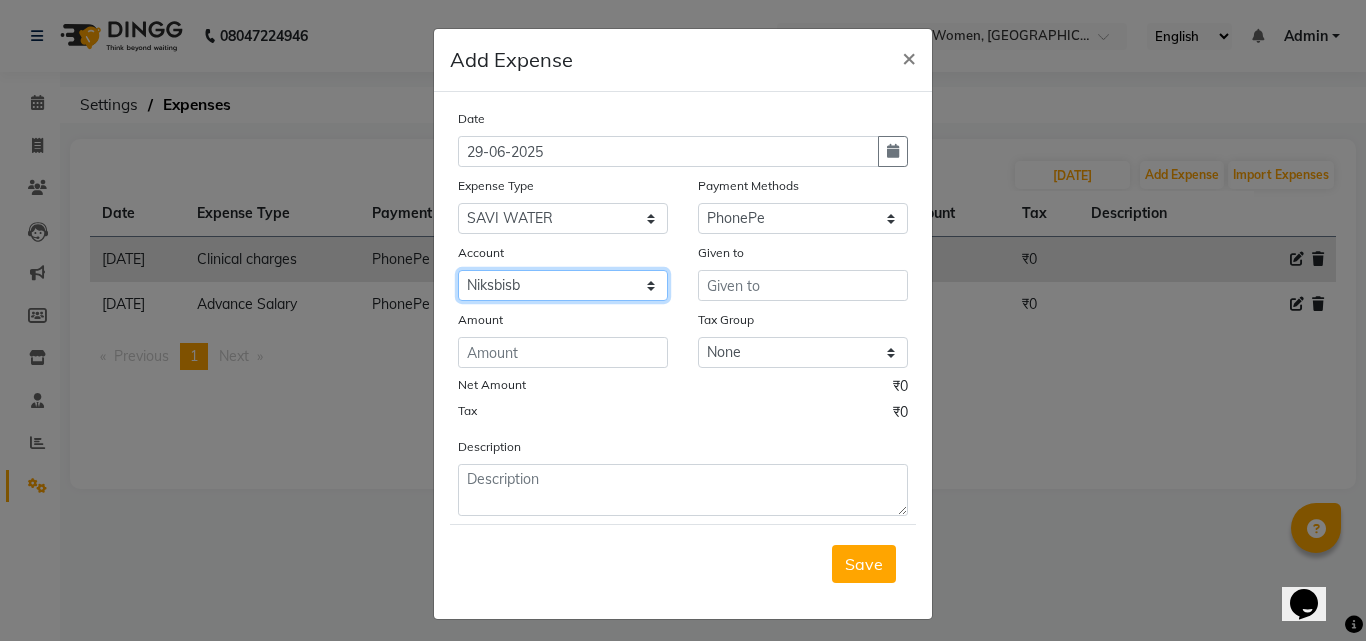 click on "Select Default account Nil un SB nil sbisb Nilaxixcur Niksbisb ADDIuncur" 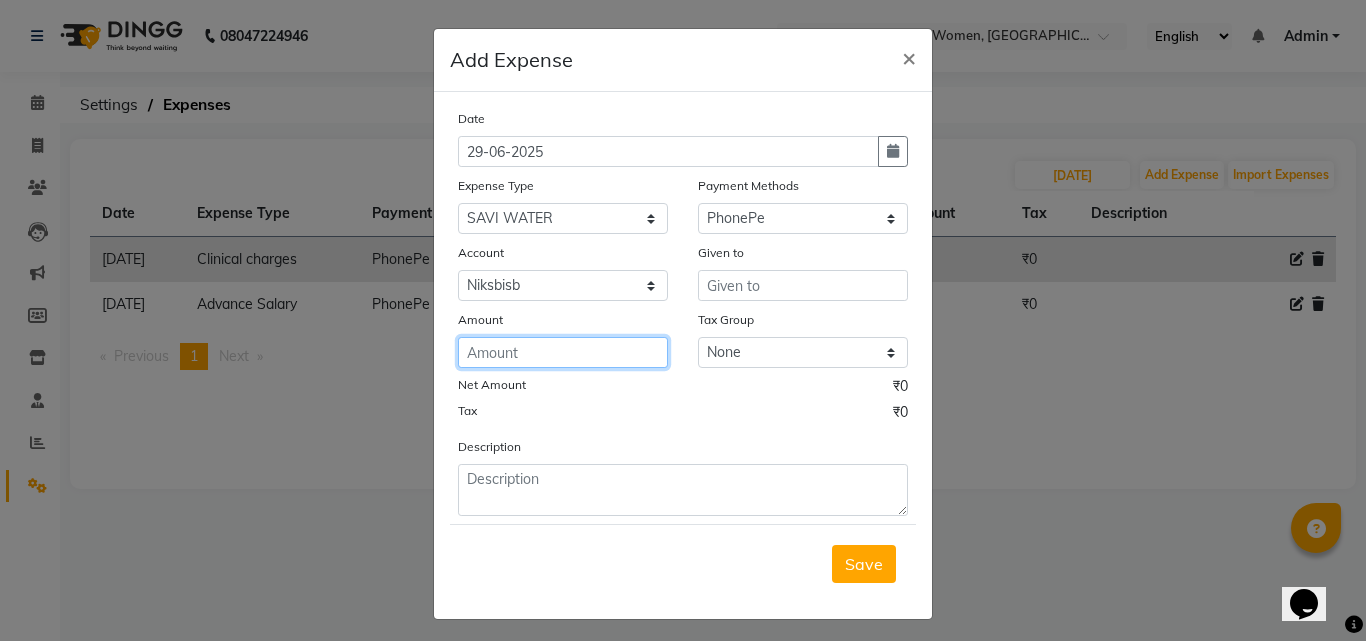 click 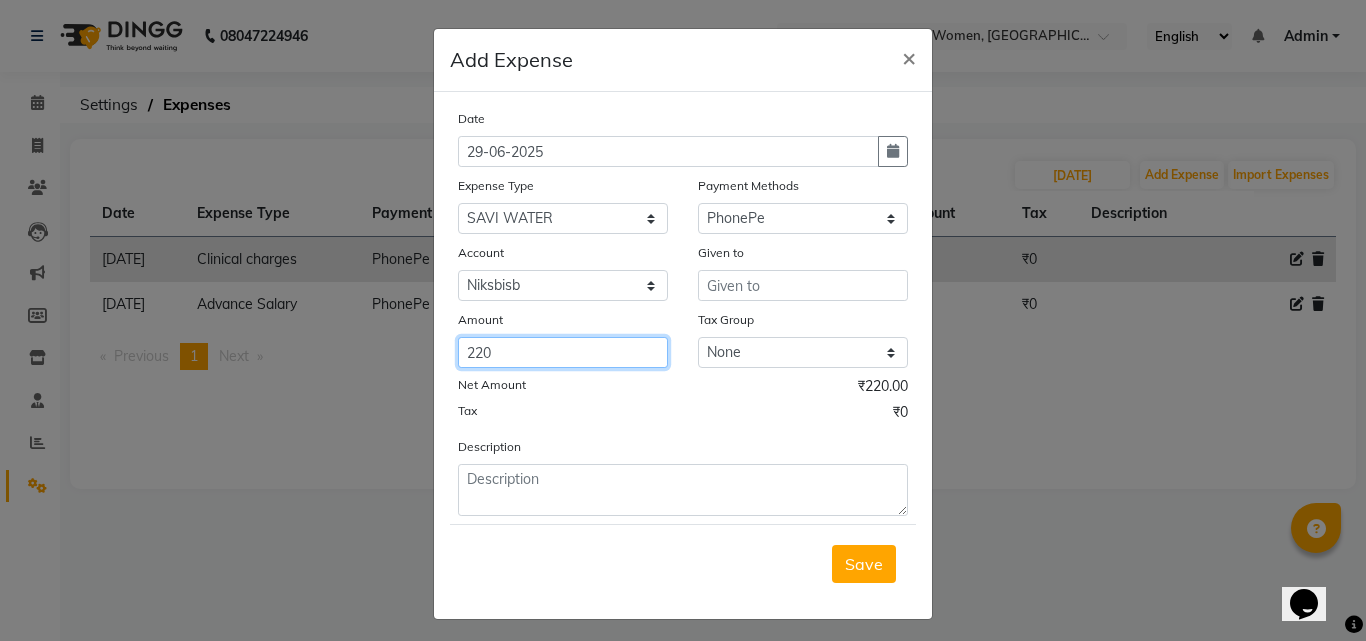 type on "220" 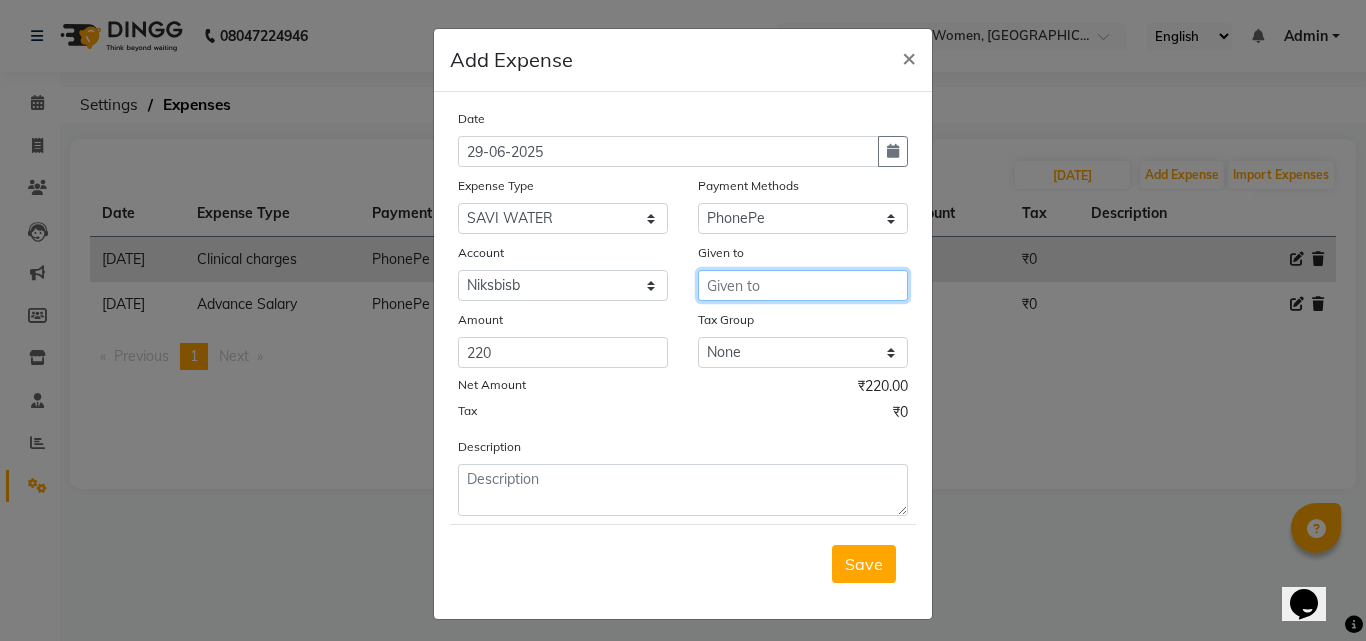 click at bounding box center (803, 285) 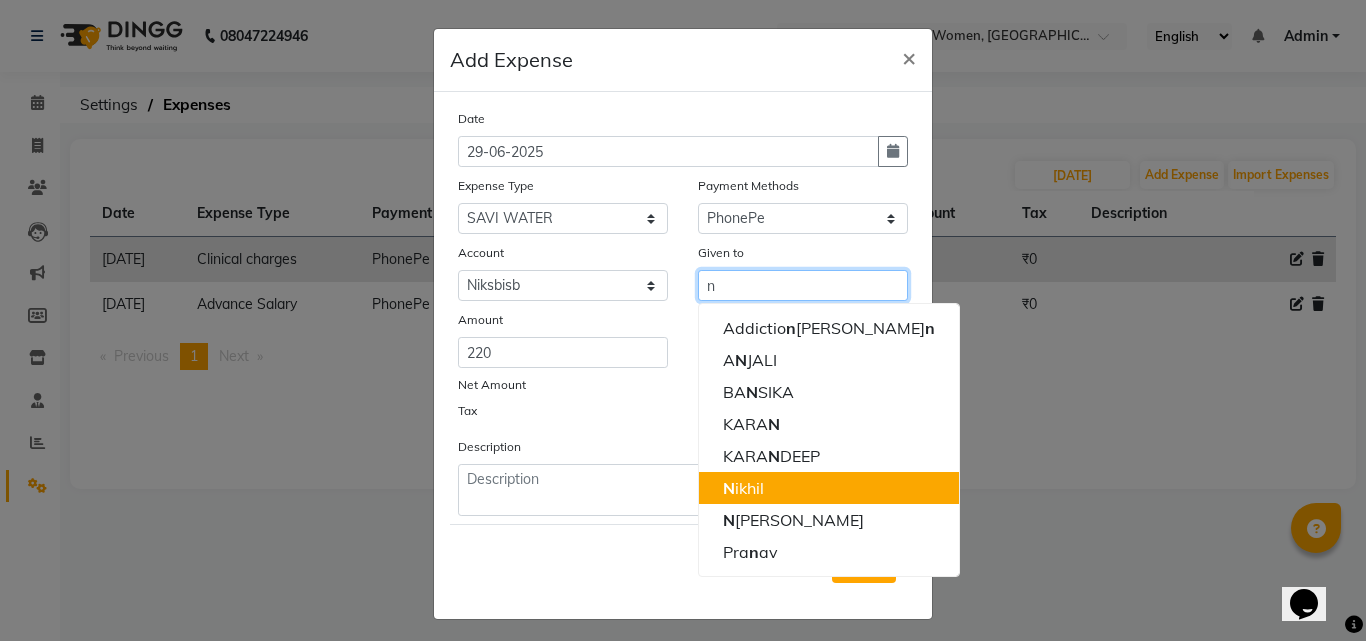click on "N ikhil" at bounding box center [829, 488] 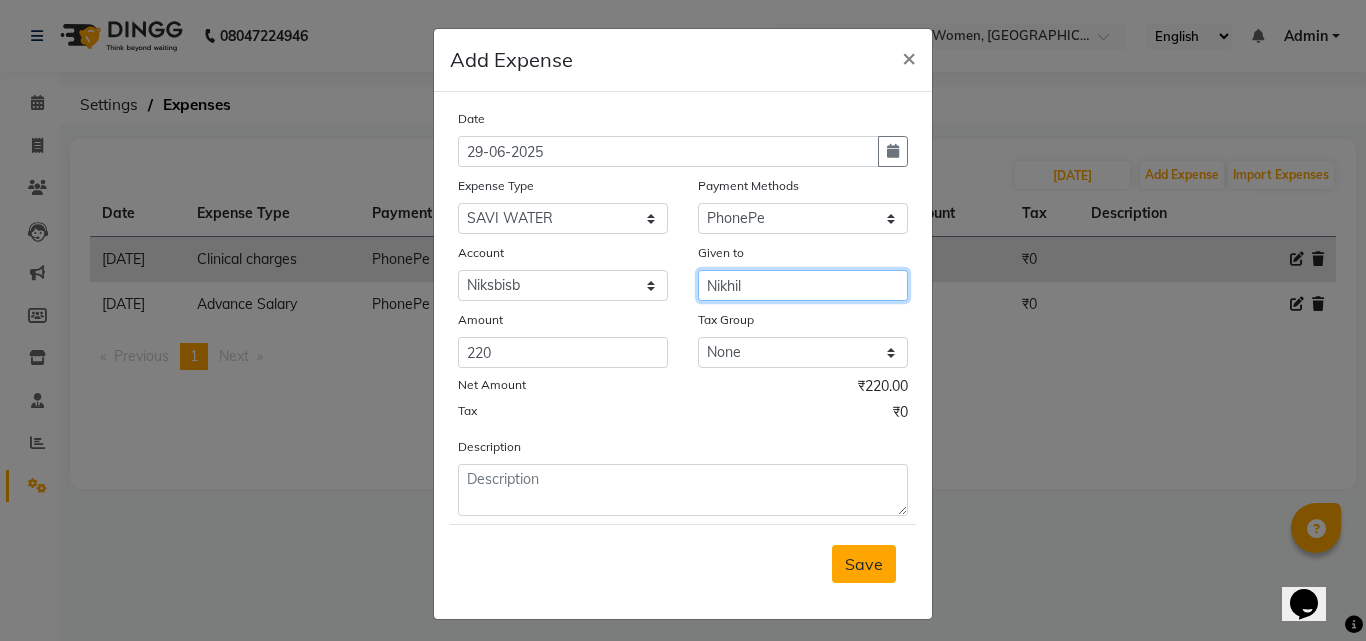 type on "Nikhil" 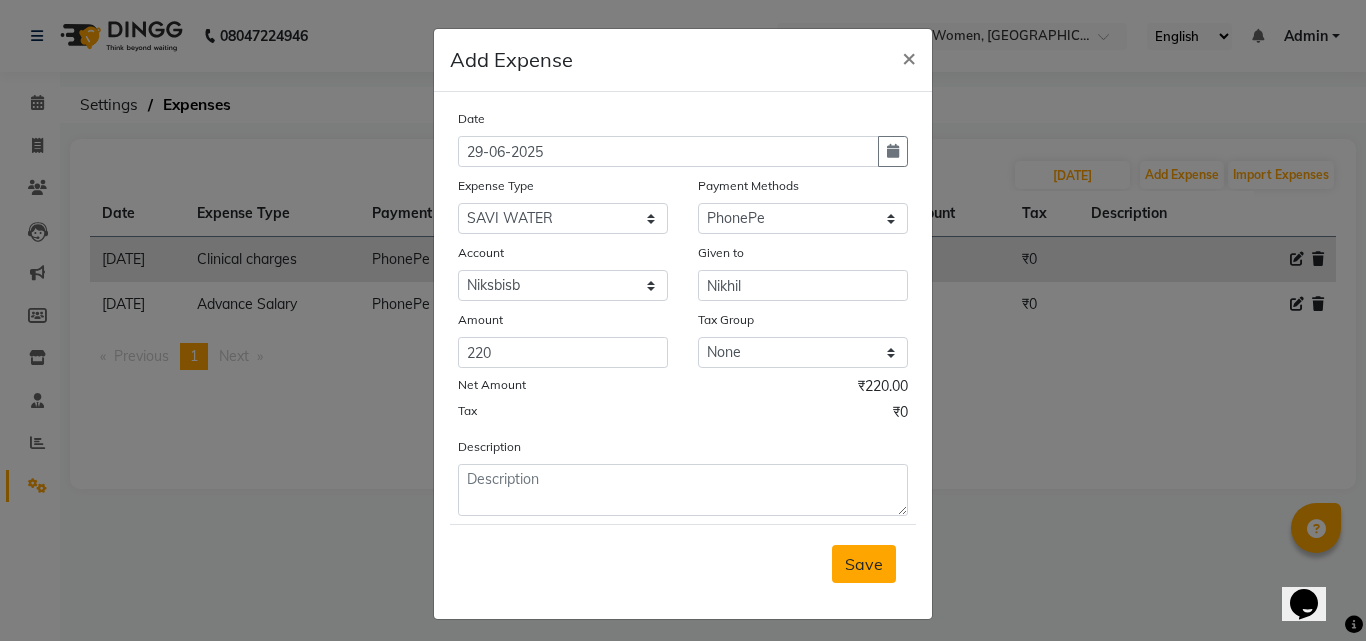 click on "Save" at bounding box center [864, 564] 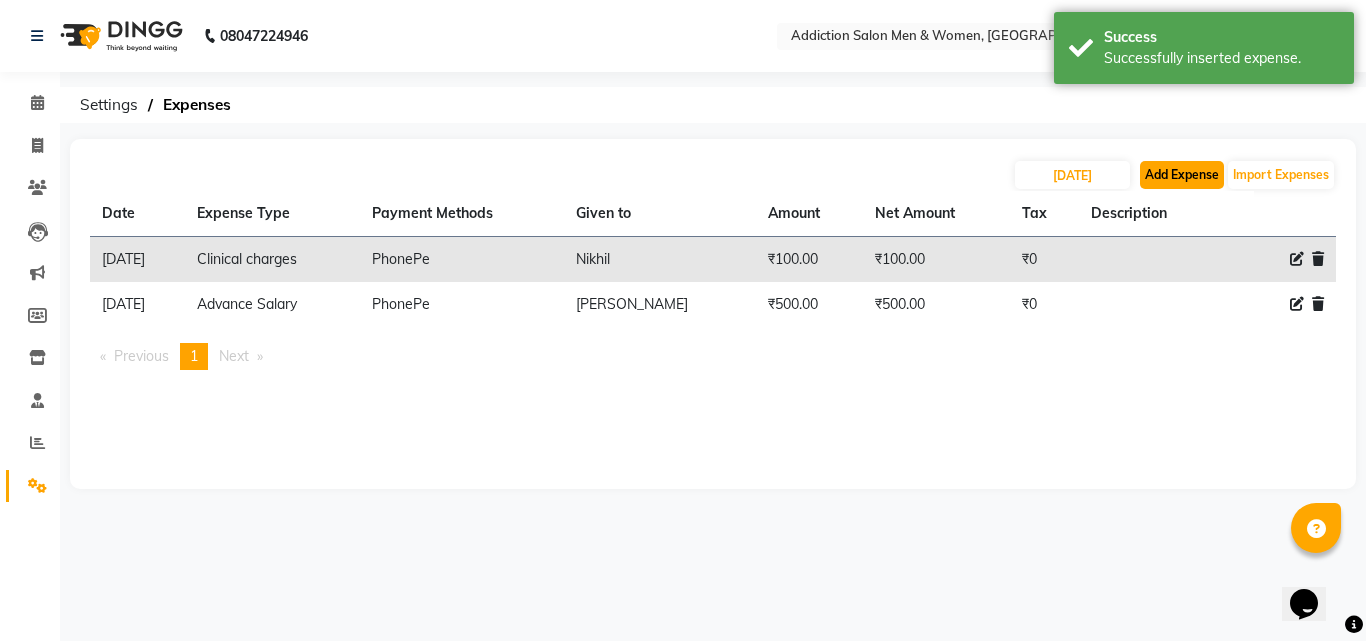 click on "Add Expense" 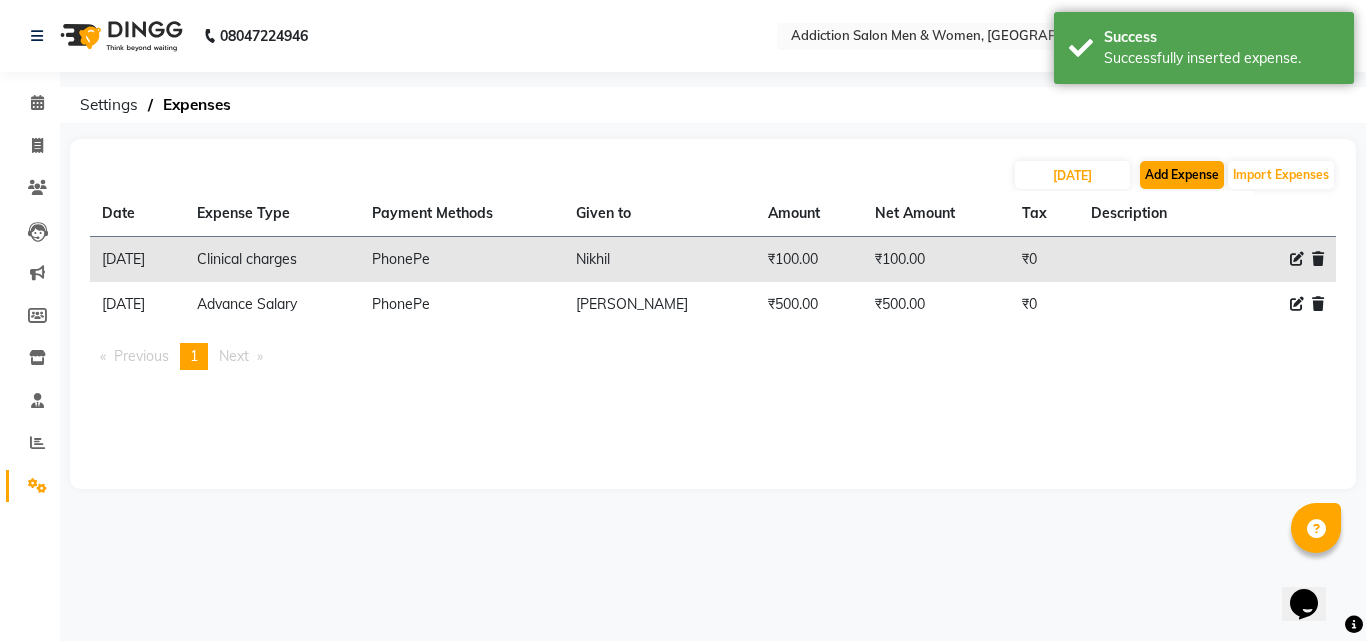 select on "1" 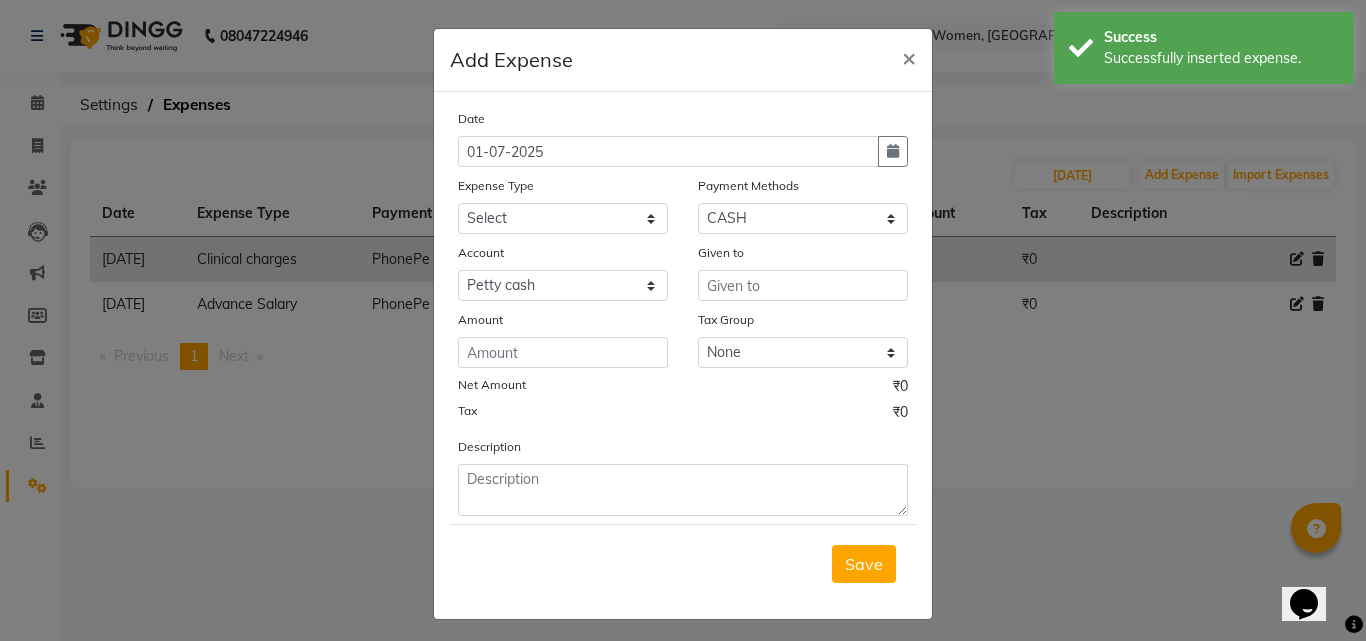 click on "Add Expense  × Date 01-07-2025 Expense Type Select Advance Salary Bank charges BEAUTY PALACE MUMBAI MATERIAL Car maintenance  Cash transfer to bank Cash transfer to hub Client Snacks Clinical charges Equipment Fuel ACTIVA OR CAR Govt fee HOME GAS HOME KIRANA home market other exp home snacks HOME  WIFI RECHARGE GIO Incentive Insurance International purchase investment banking light bill of4 home girls boys talikoti Loan Repayment local loreal maharaja material local maharaja material LOREAL DAVANGIRI GURGA ENTERPRISES loreal mahalxmi belgav Maintenance Marketing Miscellaneous MOBILE RECHARGE MRA ONLINE SHOPING Other Pantry PETROL GENRETOR PIGMY SHIVAJI MAHARAJ BANK Product Rent REPAIRING EORK SALON N HM ROOM G GAS Salary SALON 1 LIGHT BILL SALON 1 RENT SALON 1 WIFI RICHARGE SALON 2  MEN N WOMEN LIGHT BILL SALON 2 WIFI RECHARGE GIO salon advertising SALON ADVERTISISNG SALON RENT 2 SAVI WATER school exp school exp S K  DISTRIBUTER CADEVU KERATIN HUBALI STAFF ROOM RENT ALL STAFF ROOM RENT ALL Staff Snacks Tax" 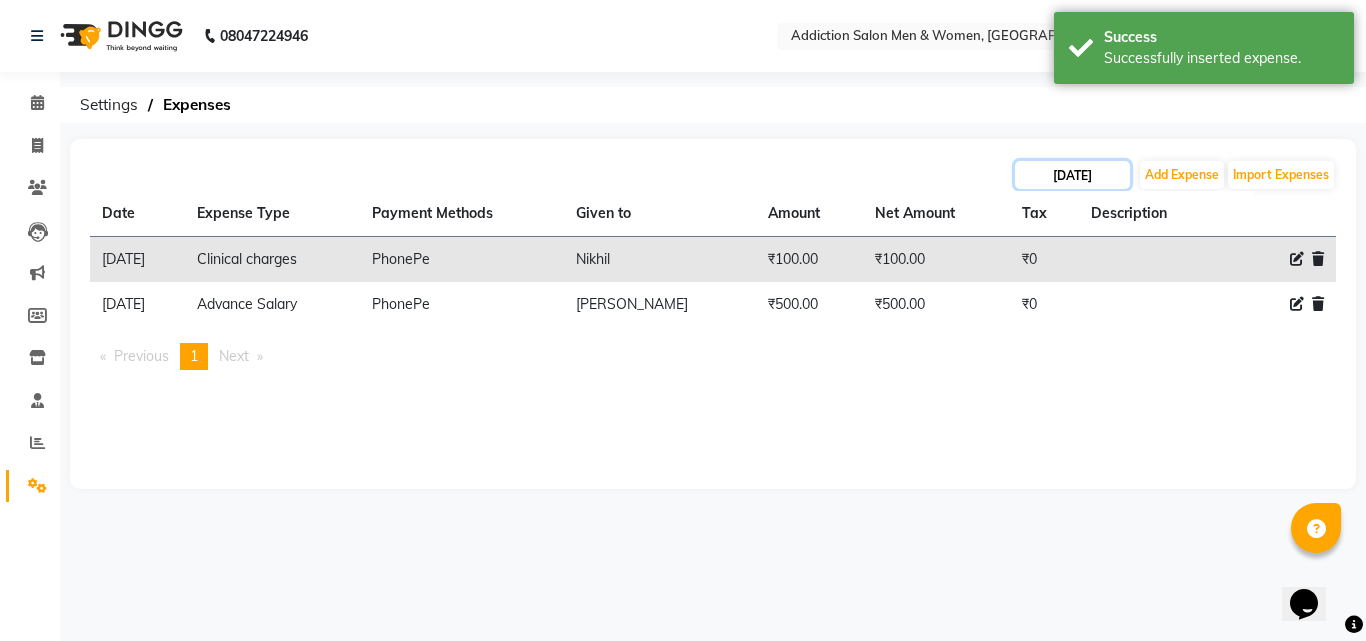 click on "28-06-2025" 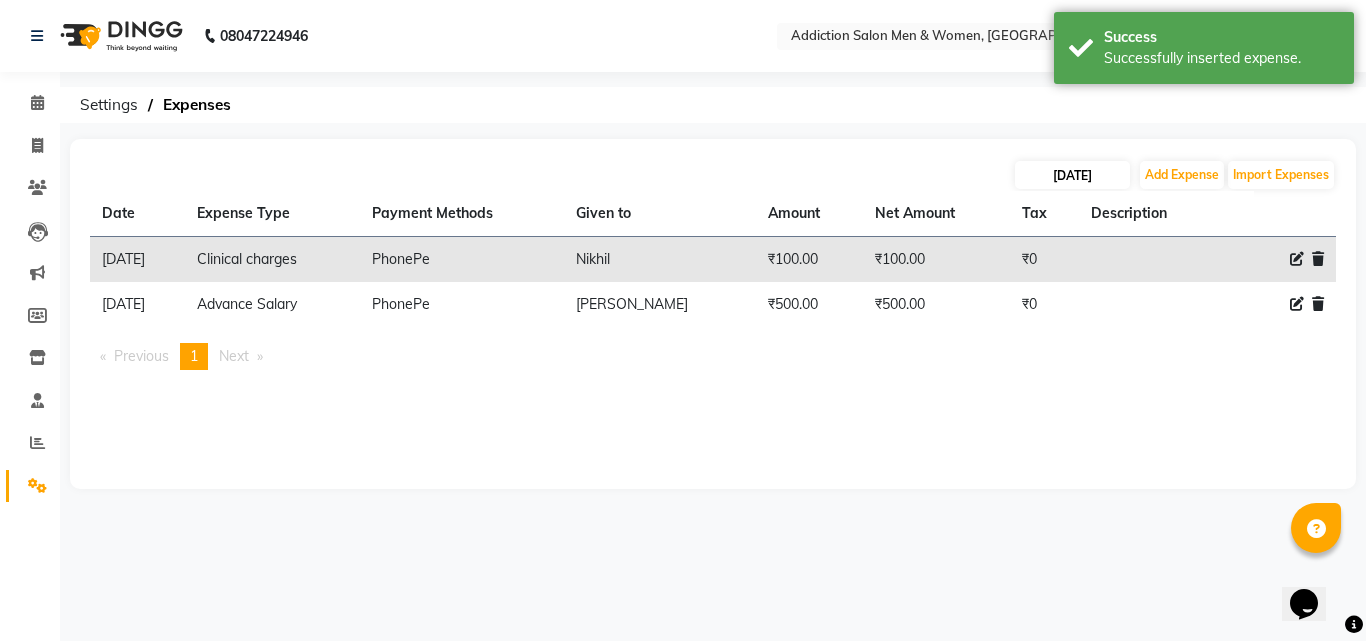 select on "6" 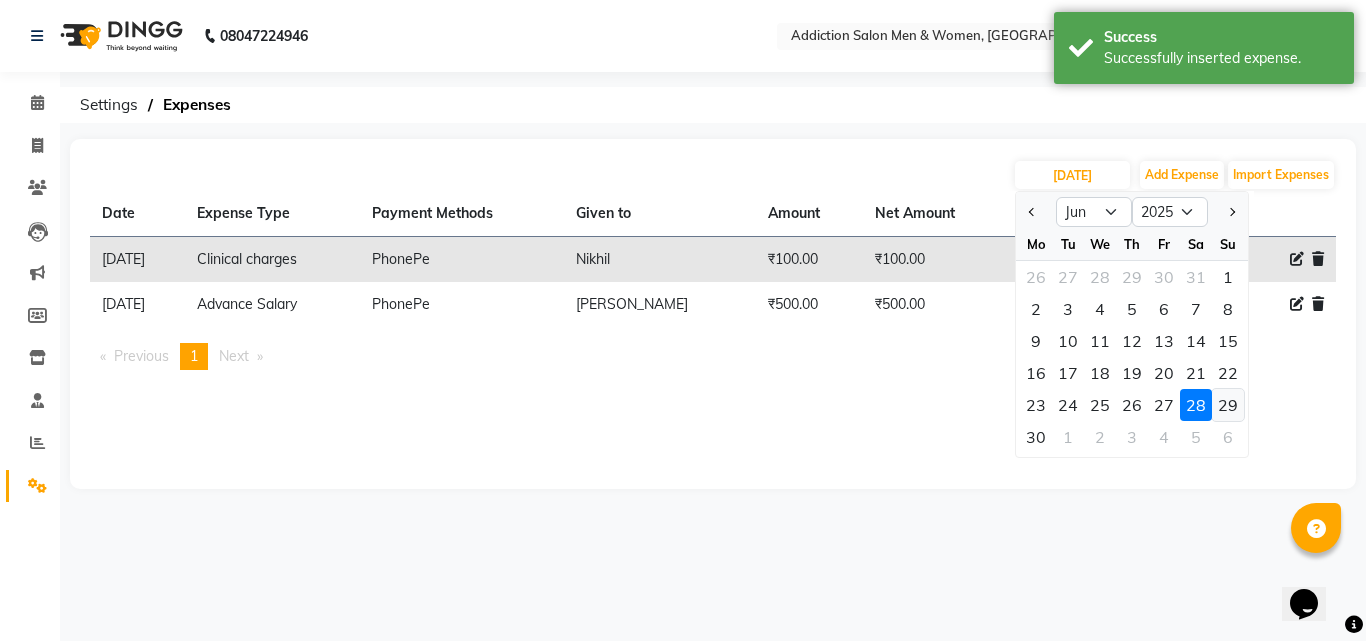 click on "29" 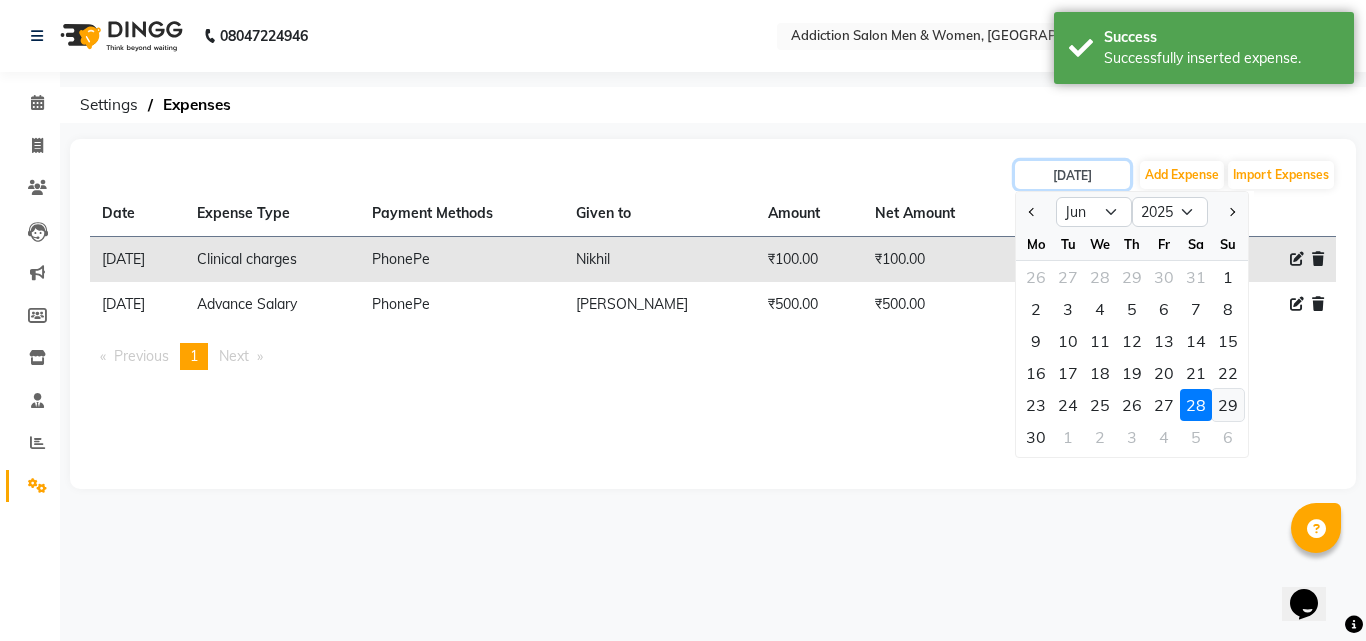 type on "29-06-2025" 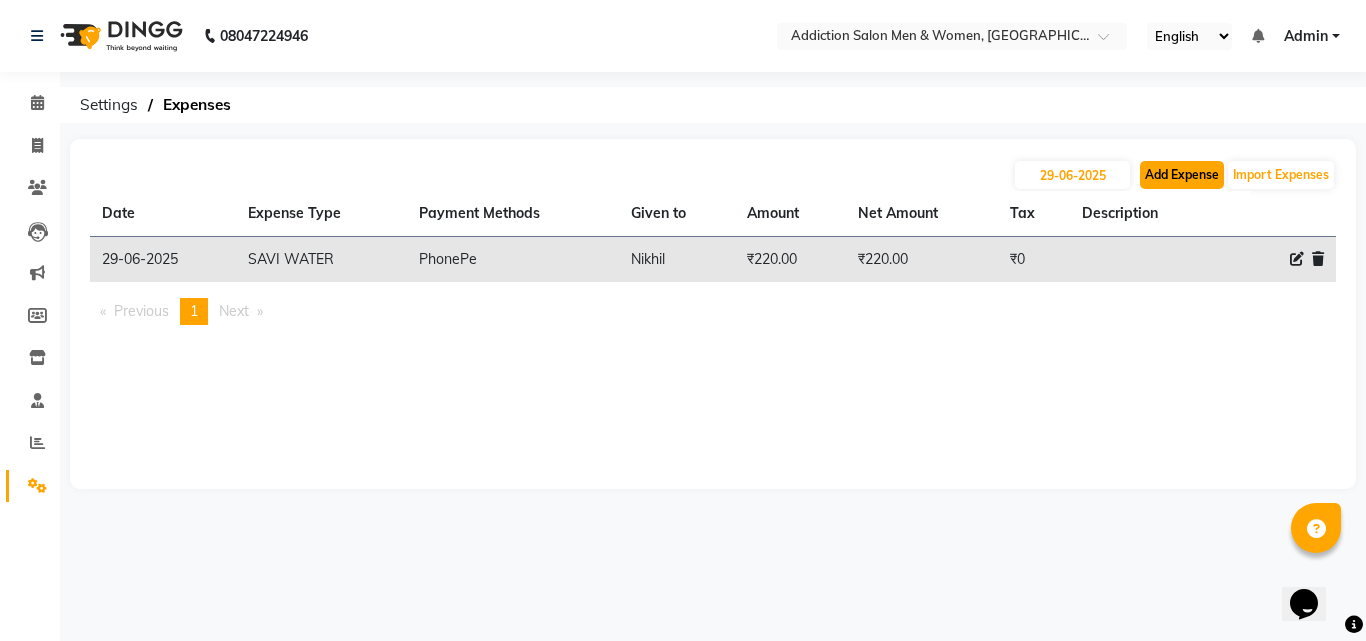 click on "Add Expense" 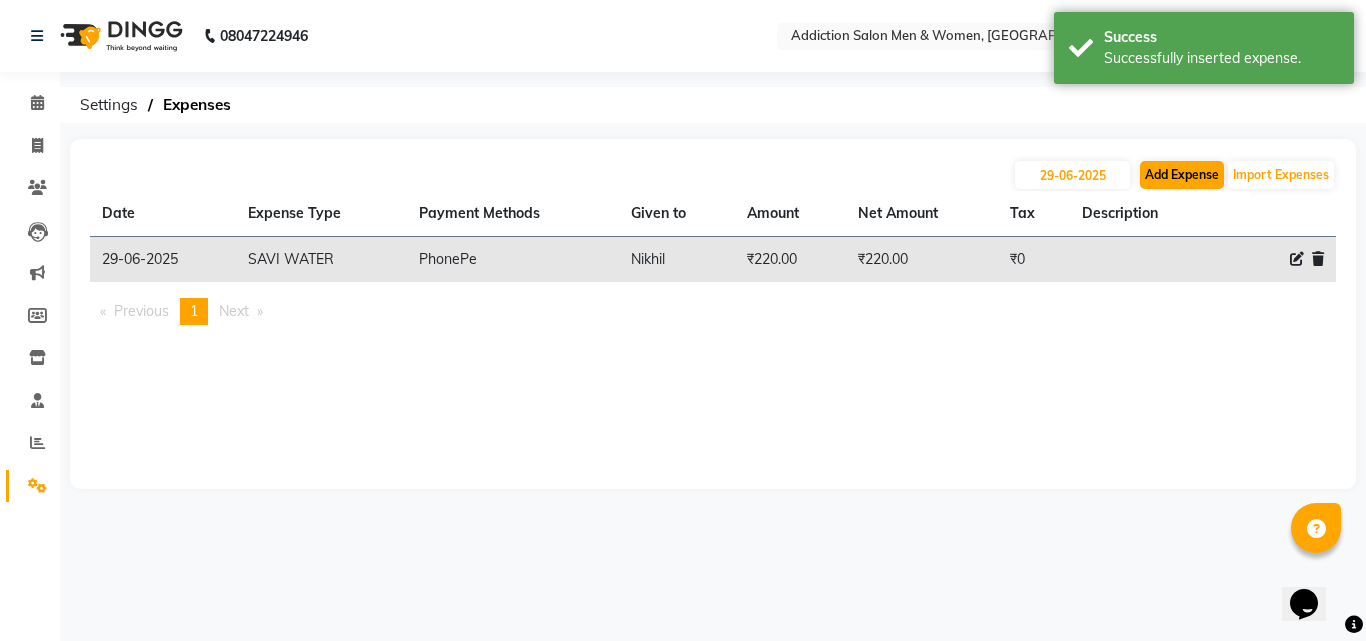 select on "1" 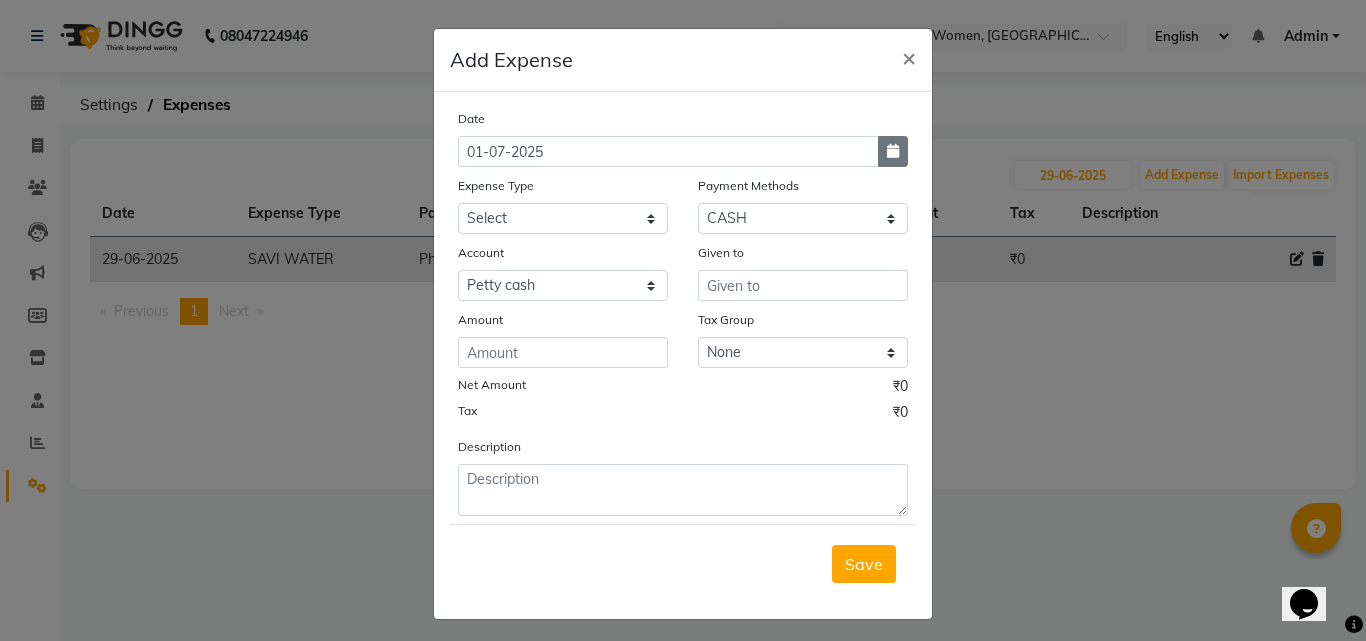 click 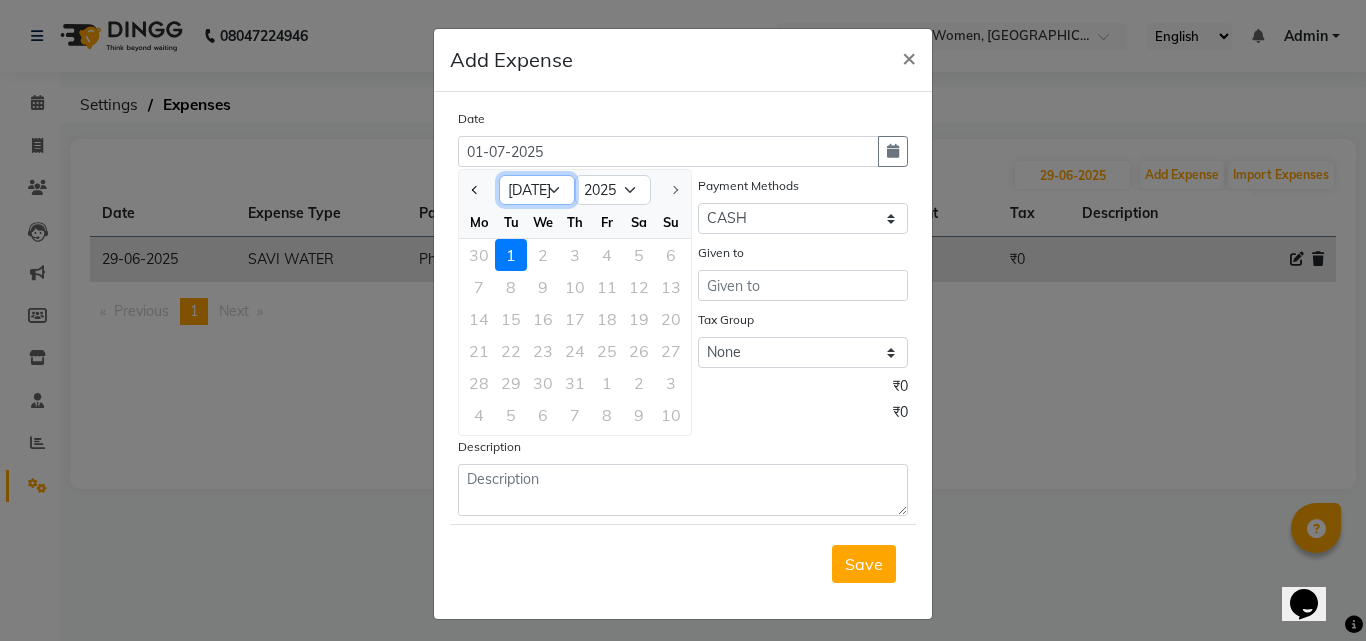 click on "Jan Feb Mar Apr May Jun Jul" 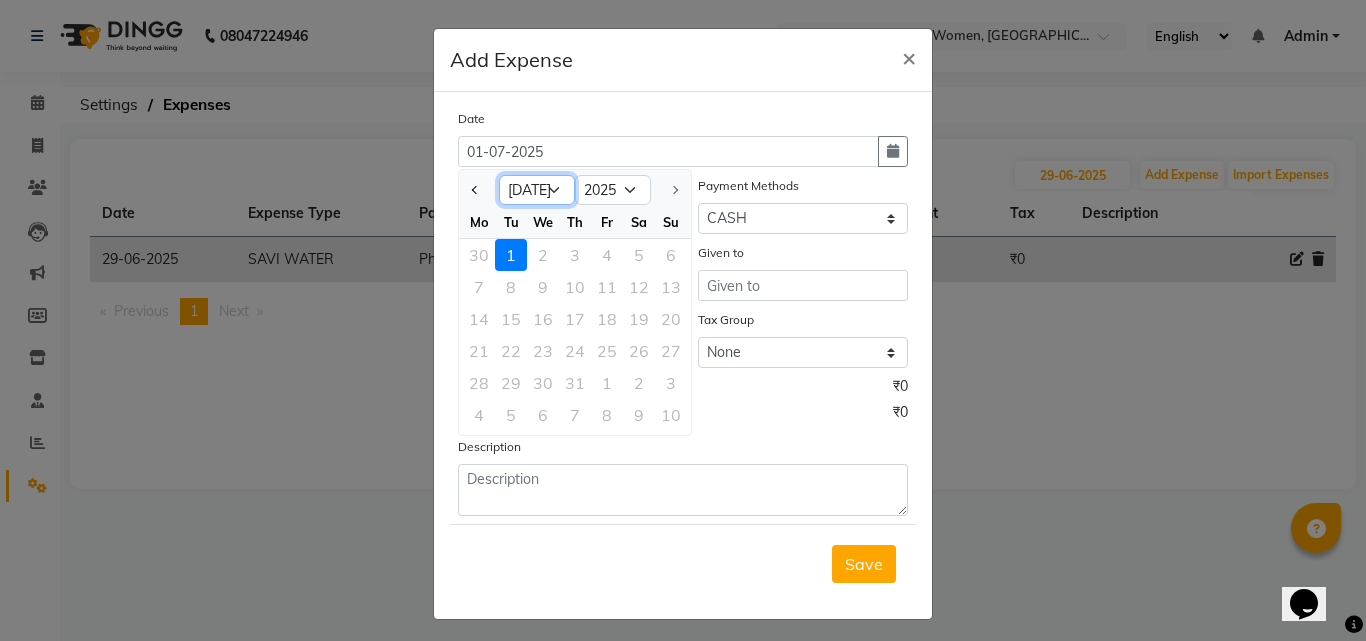 select on "6" 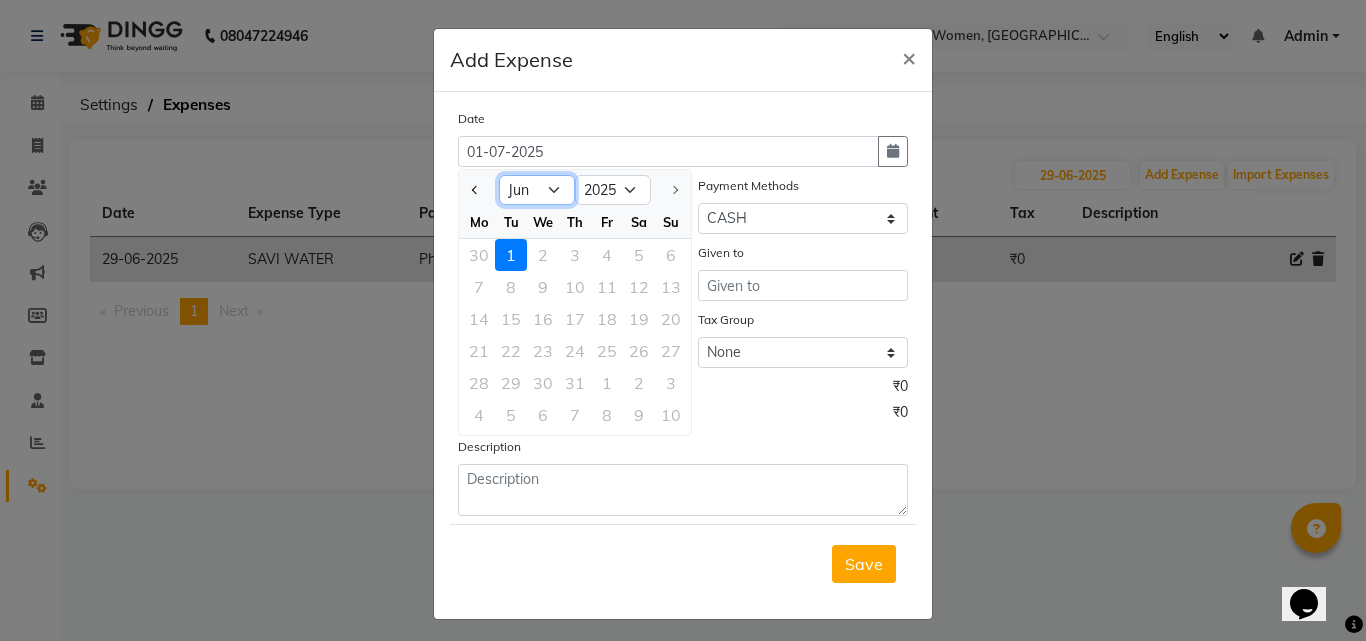 click on "Jan Feb Mar Apr May Jun Jul" 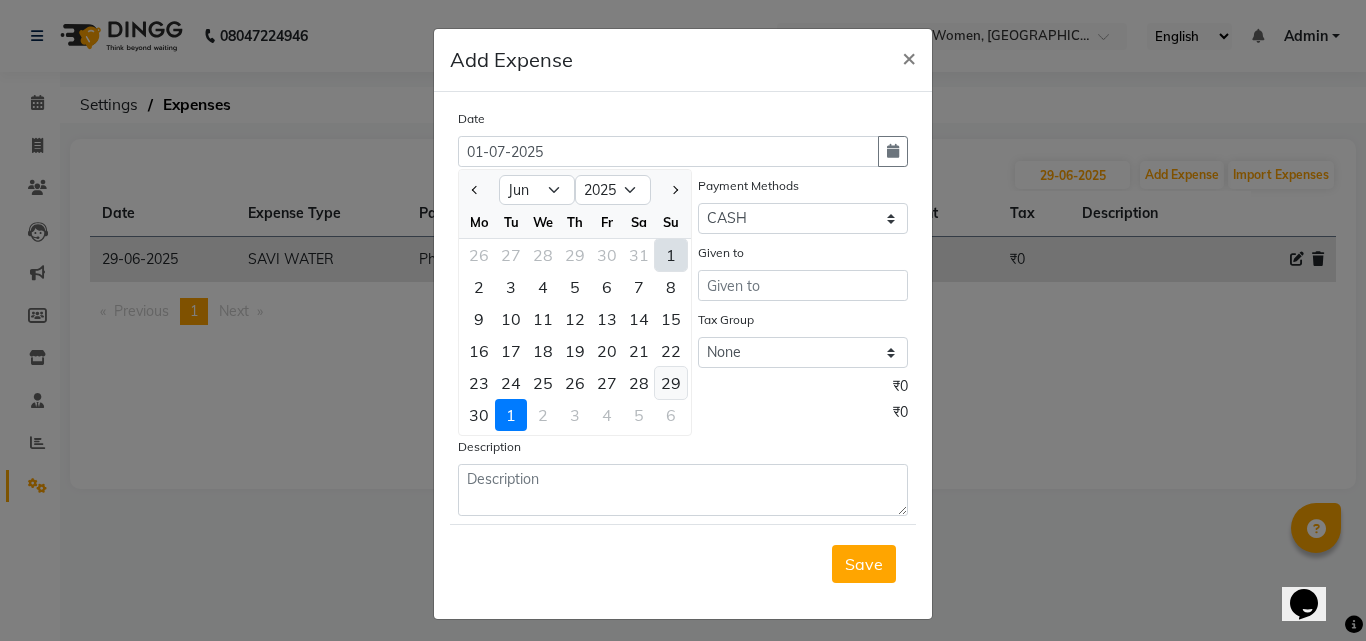 click on "29" 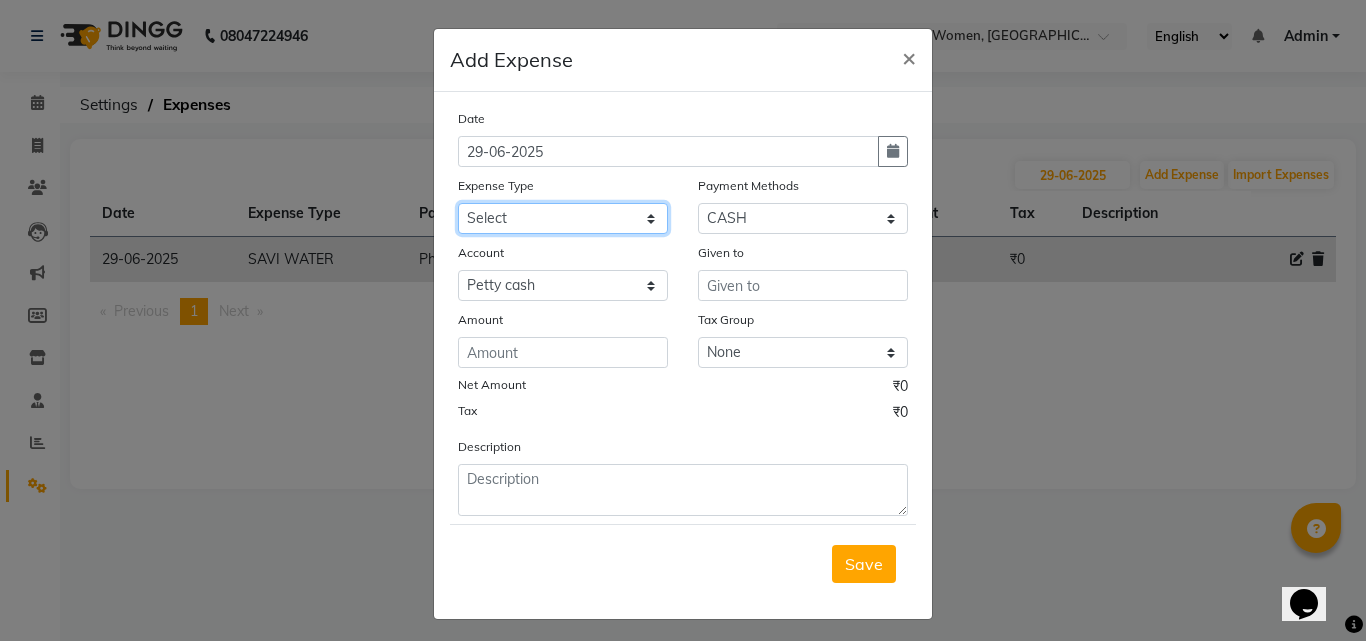 click on "Select Advance Salary Bank charges BEAUTY PALACE MUMBAI MATERIAL Car maintenance  Cash transfer to bank Cash transfer to hub Client Snacks Clinical charges Equipment Fuel ACTIVA OR CAR Govt fee HOME GAS HOME KIRANA home market other exp home snacks HOME  WIFI RECHARGE GIO Incentive Insurance International purchase investment banking light bill of4 home girls boys talikoti Loan Repayment local loreal maharaja material local maharaja material LOREAL DAVANGIRI GURGA ENTERPRISES loreal mahalxmi belgav Maintenance Marketing Miscellaneous MOBILE RECHARGE MRA ONLINE SHOPING Other Pantry PETROL GENRETOR PIGMY SHIVAJI MAHARAJ BANK Product Rent REPAIRING EORK SALON N HM ROOM G GAS Salary SALON 1 LIGHT BILL SALON 1 RENT SALON 1 WIFI RICHARGE SALON 2  MEN N WOMEN LIGHT BILL SALON 2 WIFI RECHARGE GIO salon advertising SALON ADVERTISISNG SALON RENT 2 SAVI WATER school exp school exp S K  DISTRIBUTER CADEVU KERATIN HUBALI STAFF ROOM RENT ALL STAFF ROOM RENT ALL Staff Snacks Tax TEA BREKFAST Tea & Refreshment Utilities" 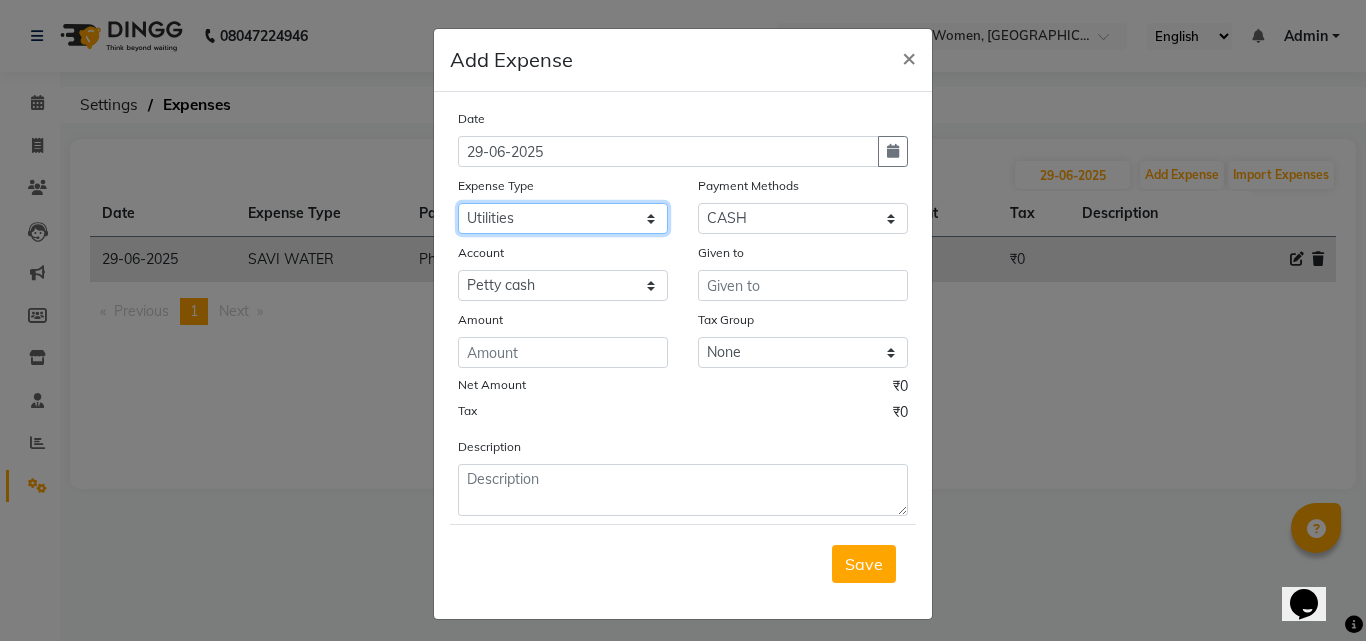 click on "Select Advance Salary Bank charges BEAUTY PALACE MUMBAI MATERIAL Car maintenance  Cash transfer to bank Cash transfer to hub Client Snacks Clinical charges Equipment Fuel ACTIVA OR CAR Govt fee HOME GAS HOME KIRANA home market other exp home snacks HOME  WIFI RECHARGE GIO Incentive Insurance International purchase investment banking light bill of4 home girls boys talikoti Loan Repayment local loreal maharaja material local maharaja material LOREAL DAVANGIRI GURGA ENTERPRISES loreal mahalxmi belgav Maintenance Marketing Miscellaneous MOBILE RECHARGE MRA ONLINE SHOPING Other Pantry PETROL GENRETOR PIGMY SHIVAJI MAHARAJ BANK Product Rent REPAIRING EORK SALON N HM ROOM G GAS Salary SALON 1 LIGHT BILL SALON 1 RENT SALON 1 WIFI RICHARGE SALON 2  MEN N WOMEN LIGHT BILL SALON 2 WIFI RECHARGE GIO salon advertising SALON ADVERTISISNG SALON RENT 2 SAVI WATER school exp school exp S K  DISTRIBUTER CADEVU KERATIN HUBALI STAFF ROOM RENT ALL STAFF ROOM RENT ALL Staff Snacks Tax TEA BREKFAST Tea & Refreshment Utilities" 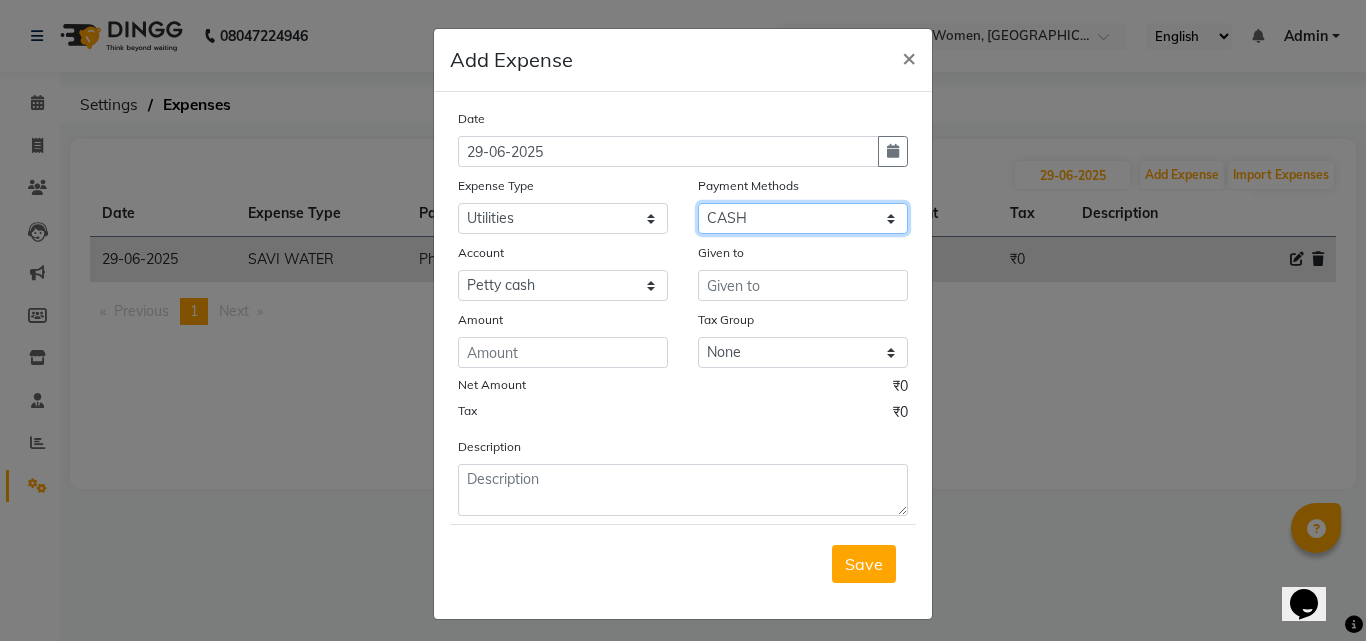 click on "Select CASH Package PhonePe Voucher Prepaid Gift Card GPay Wallet" 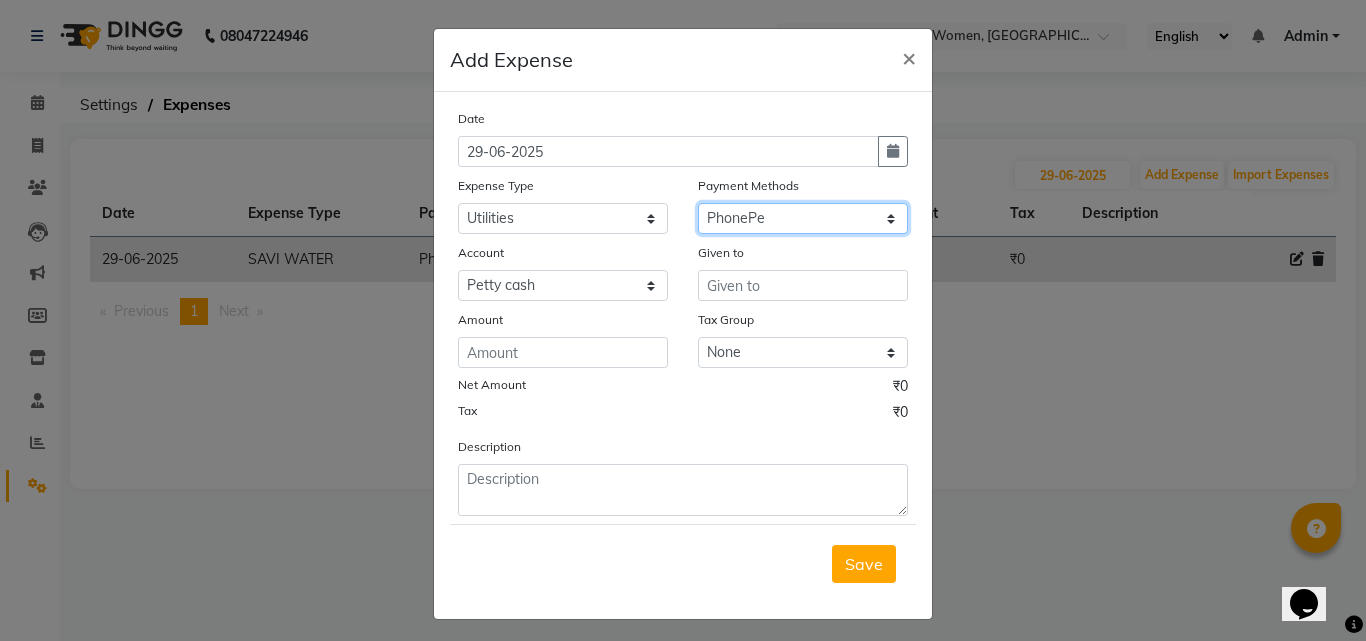 click on "Select CASH Package PhonePe Voucher Prepaid Gift Card GPay Wallet" 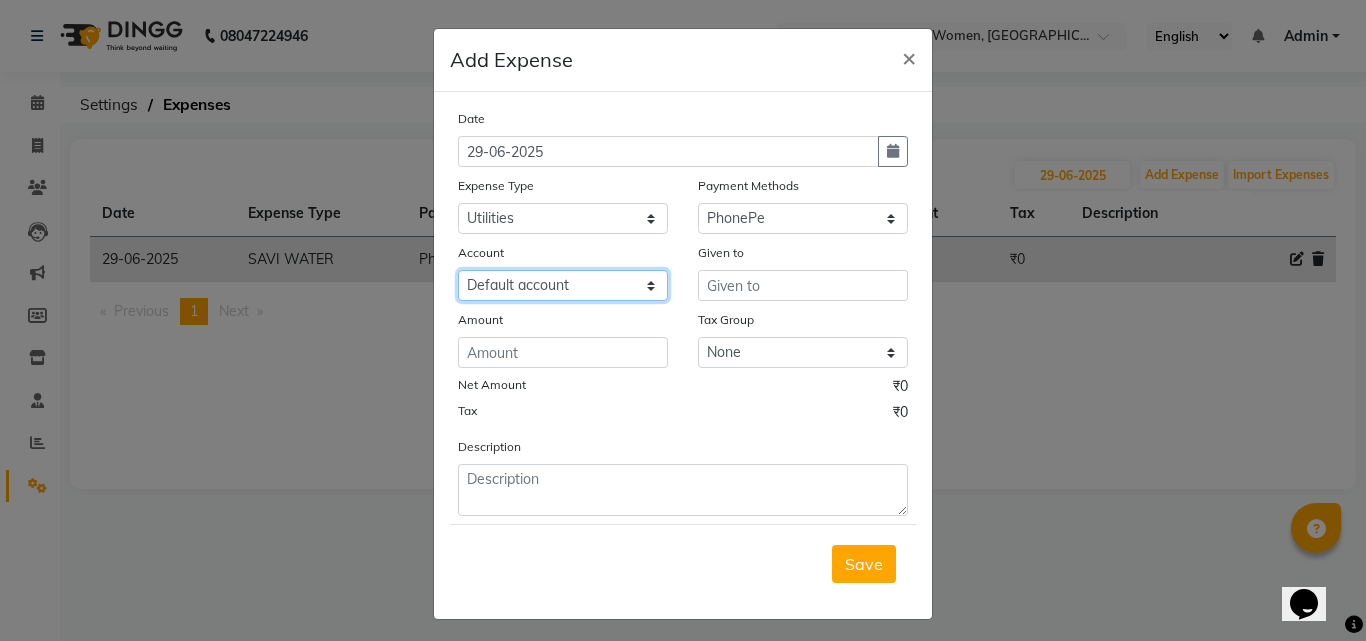 click on "Select Default account Nil un SB nil sbisb Nilaxixcur Niksbisb ADDIuncur" 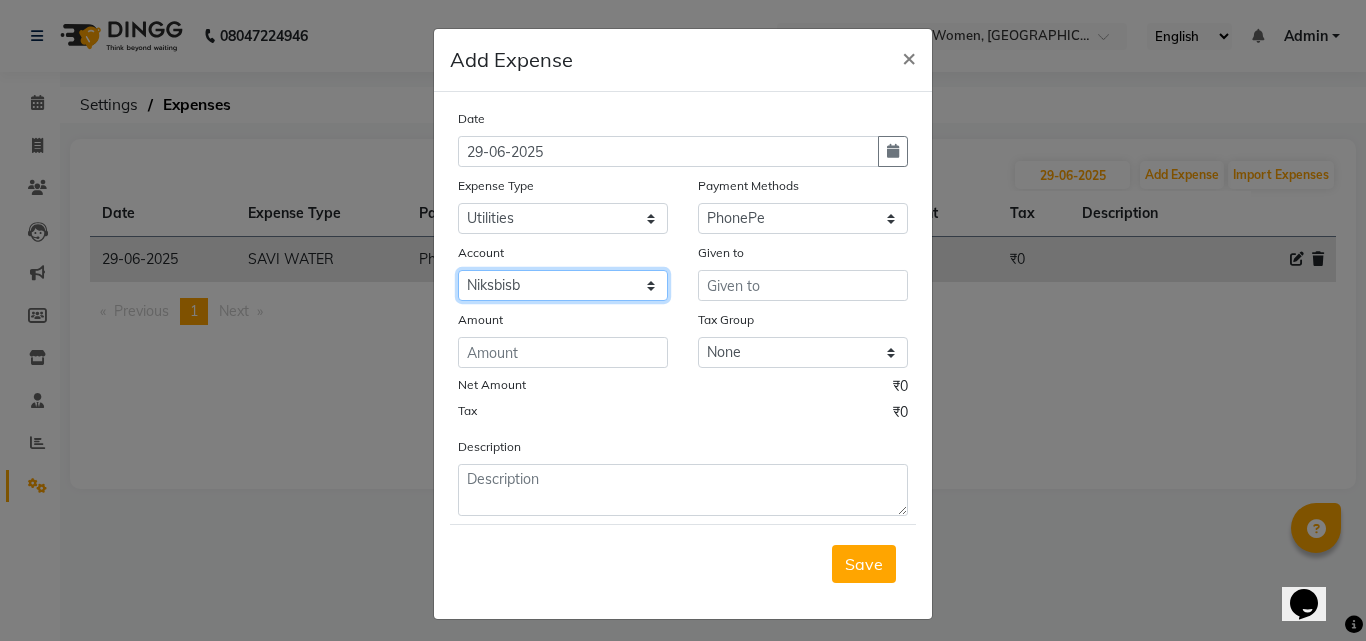 click on "Select Default account Nil un SB nil sbisb Nilaxixcur Niksbisb ADDIuncur" 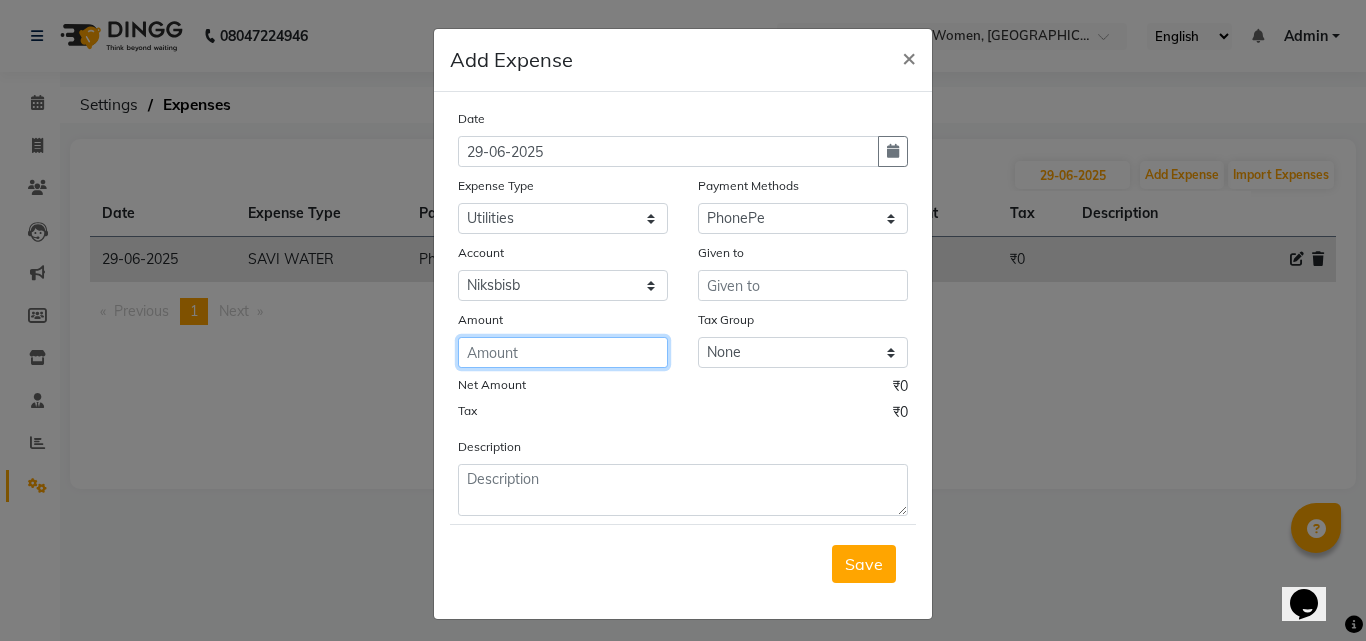 click 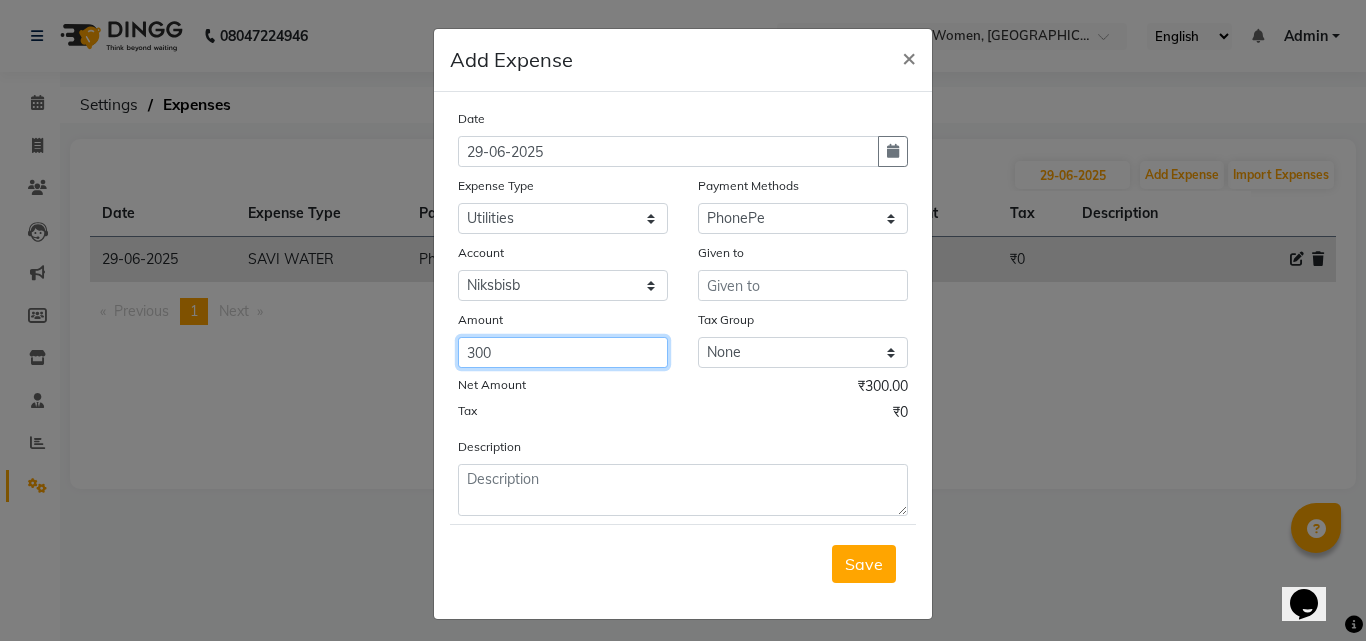 type on "300" 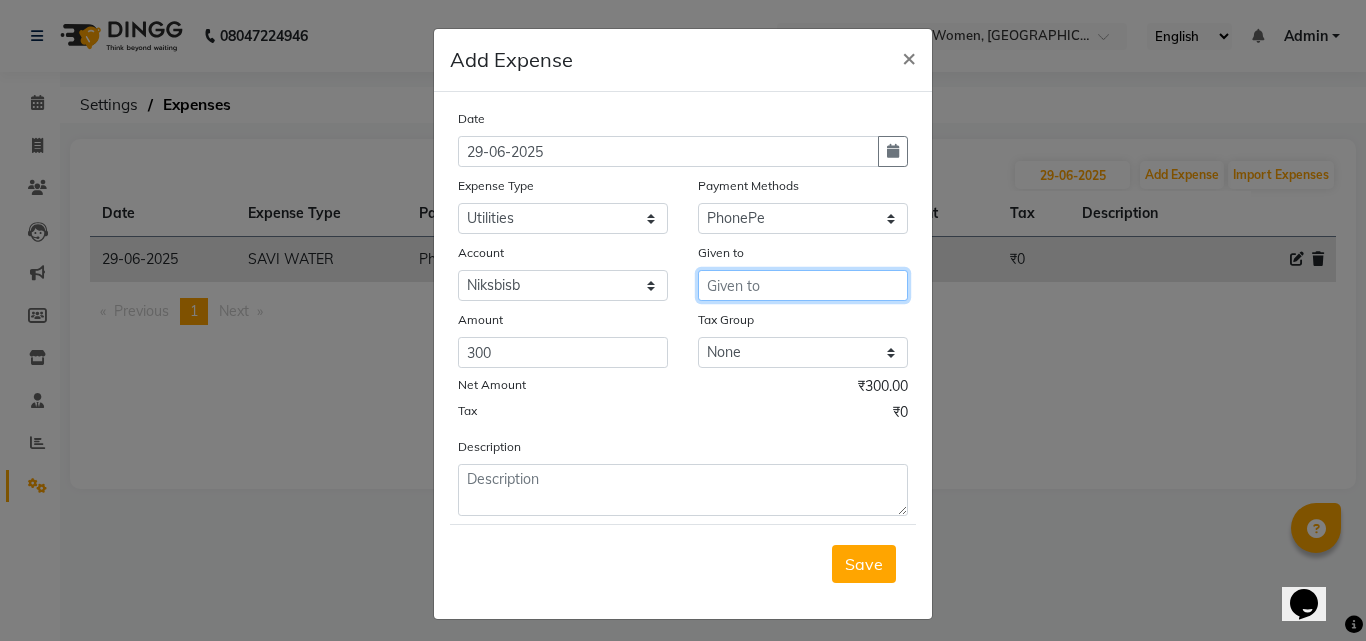 click at bounding box center [803, 285] 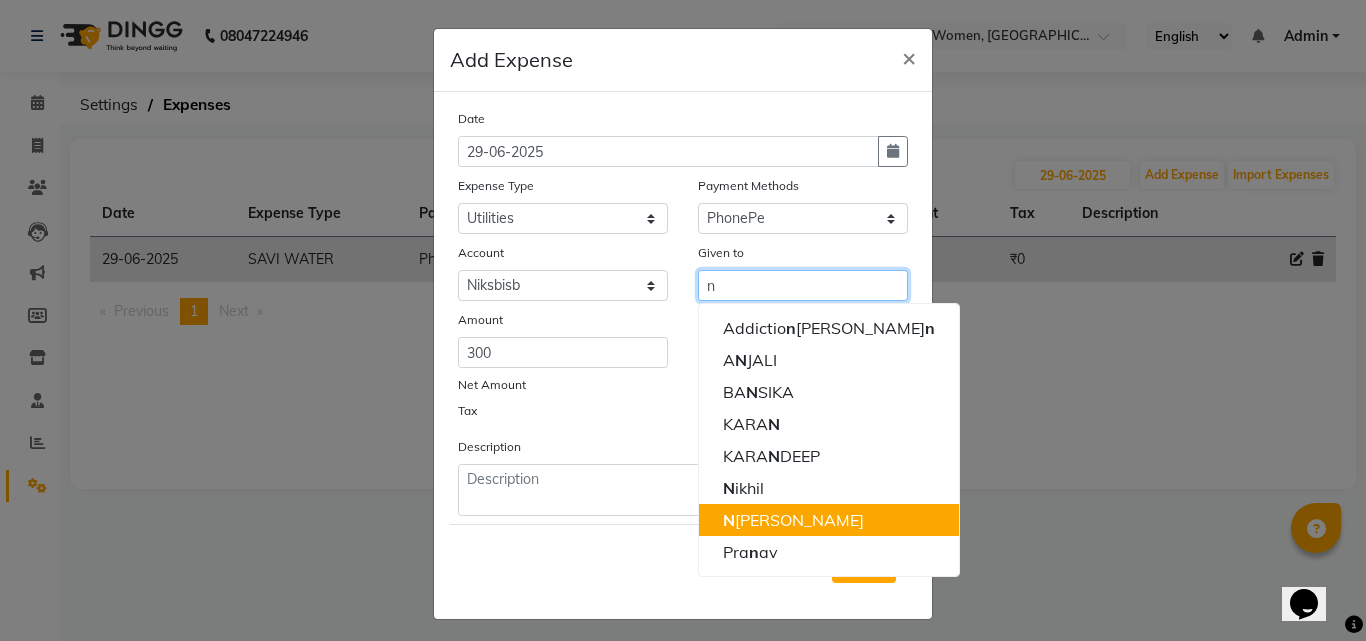 click on "N ilesh" at bounding box center [829, 520] 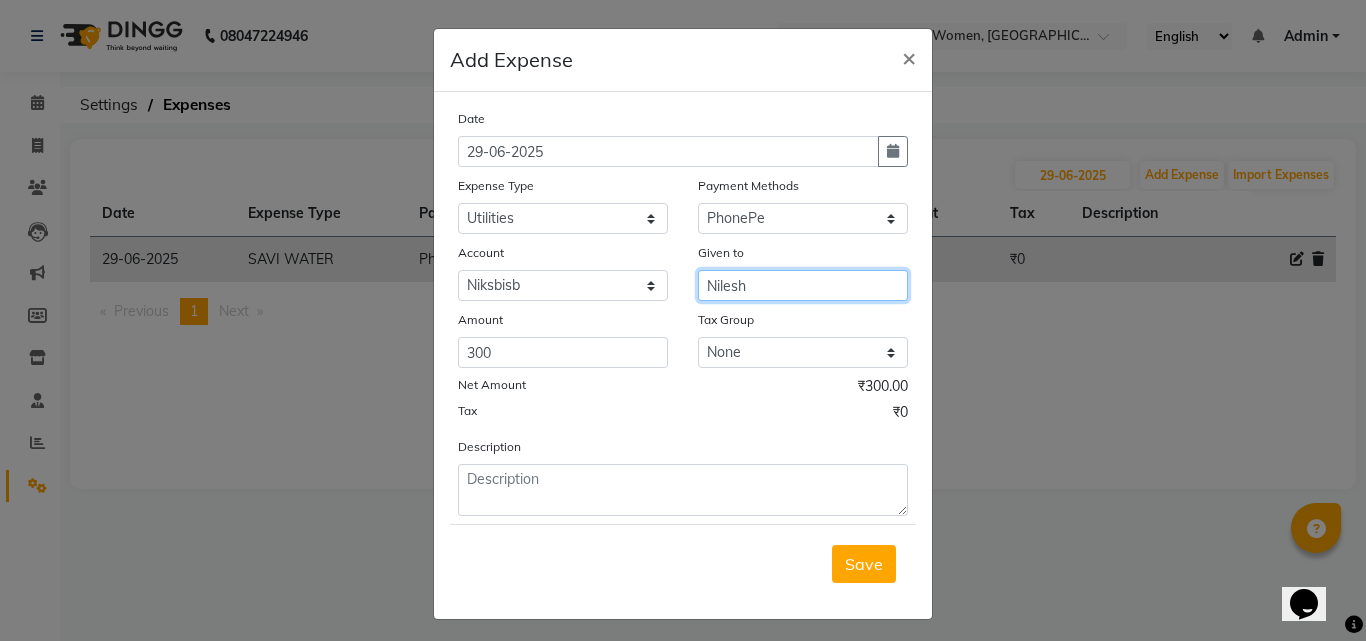 type on "Nilesh" 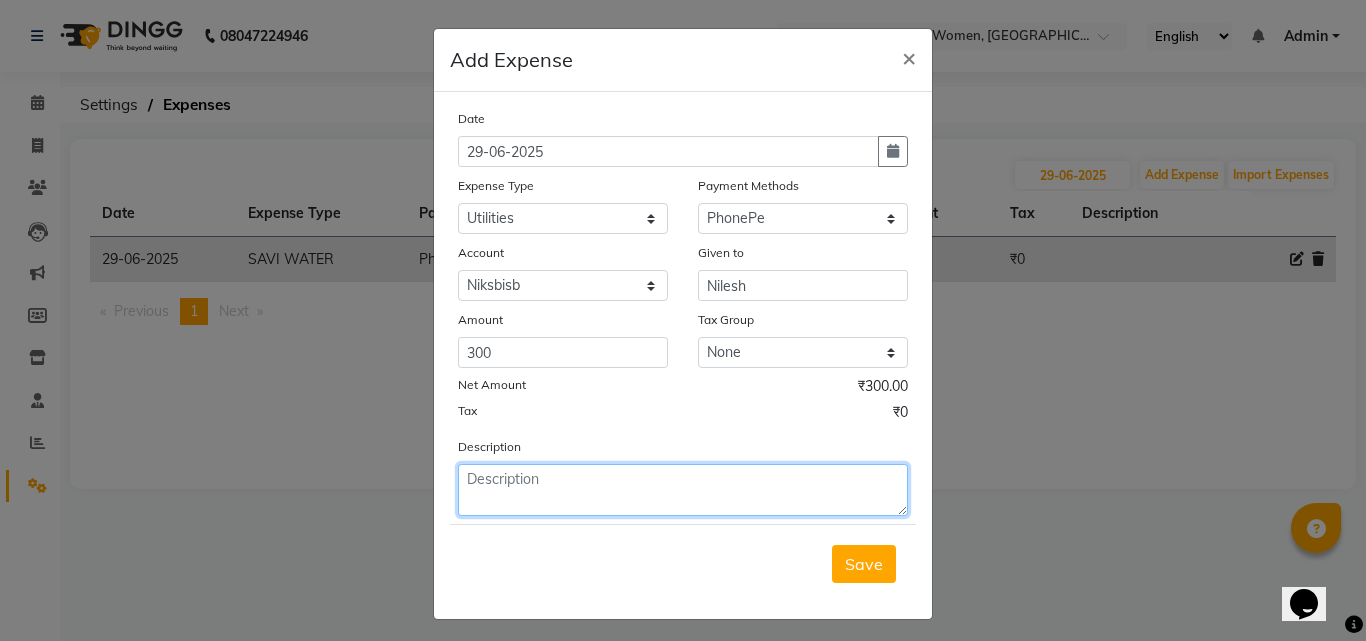 click 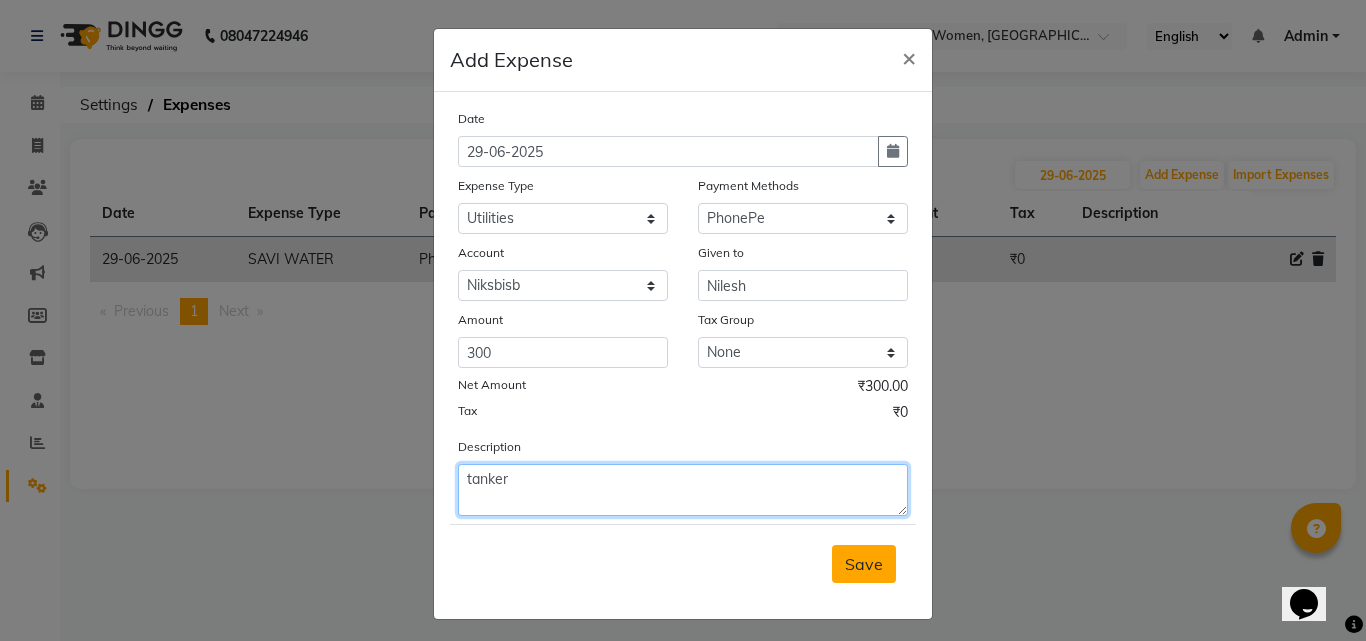 type on "tanker" 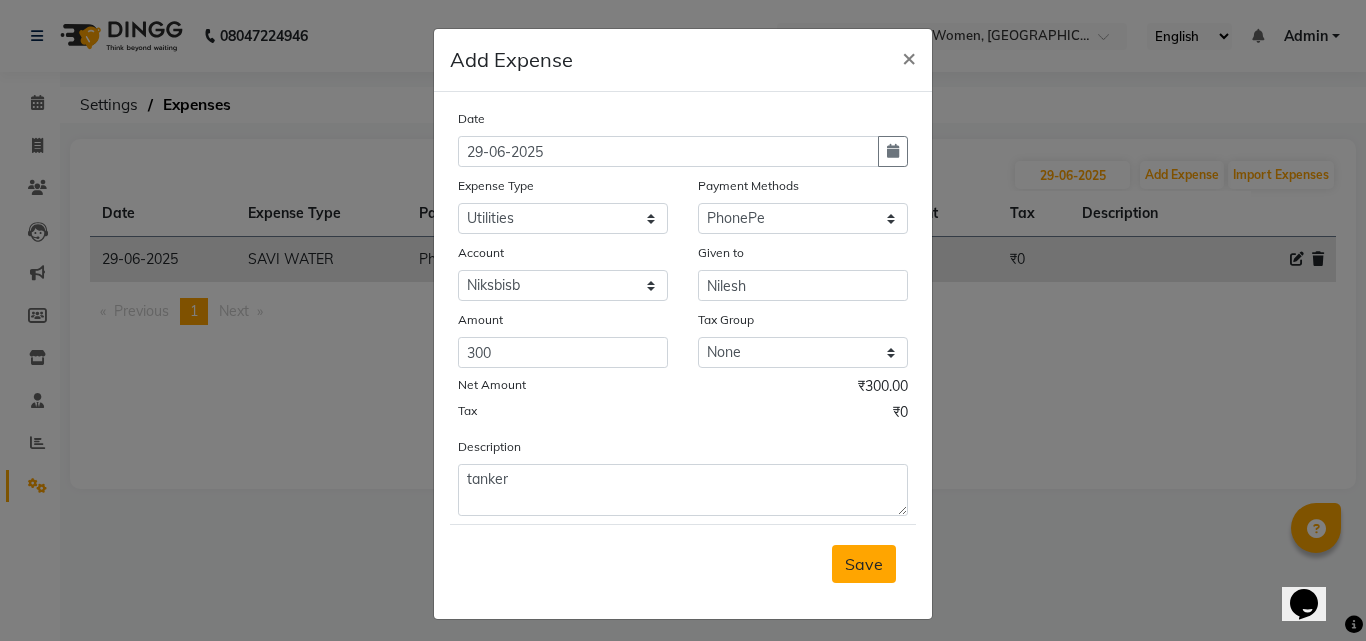 click on "Save" at bounding box center [864, 564] 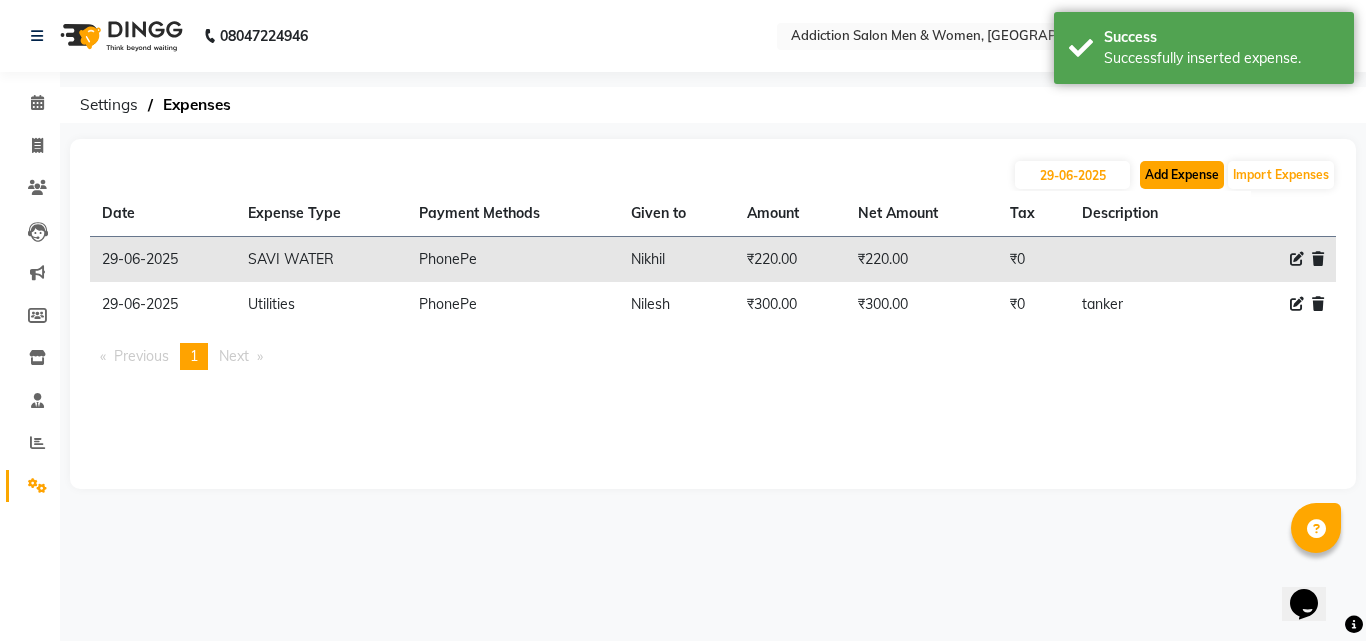 click on "Add Expense" 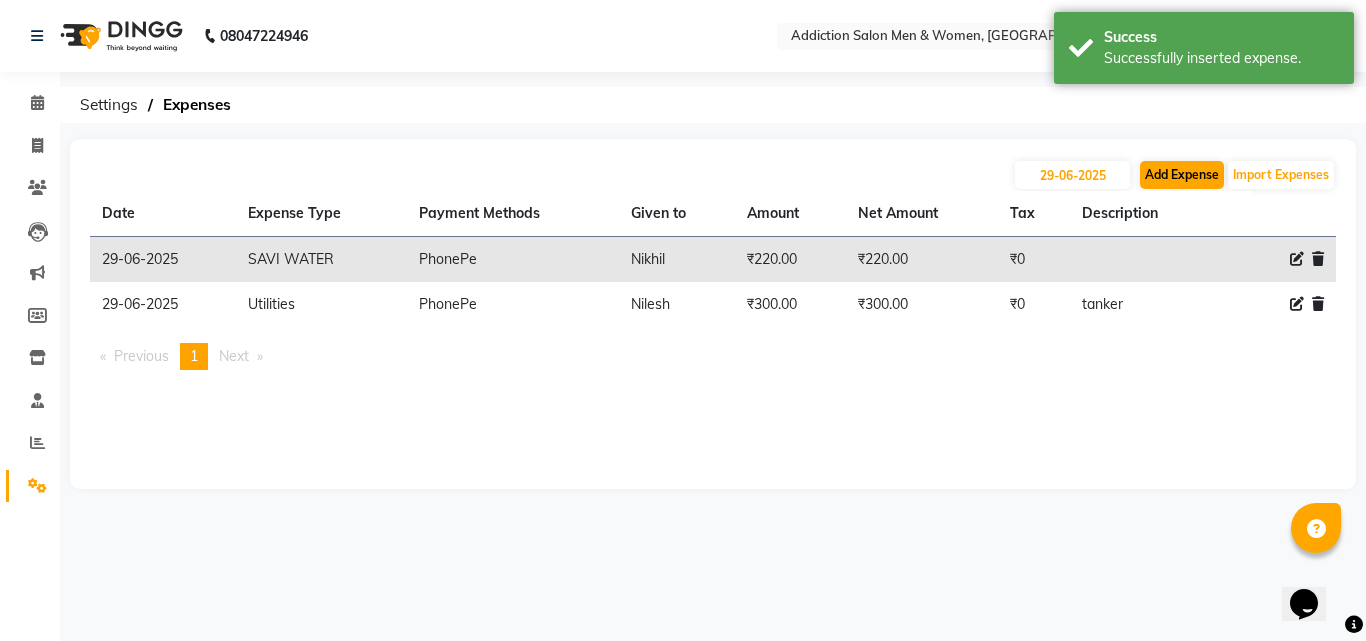 select on "1" 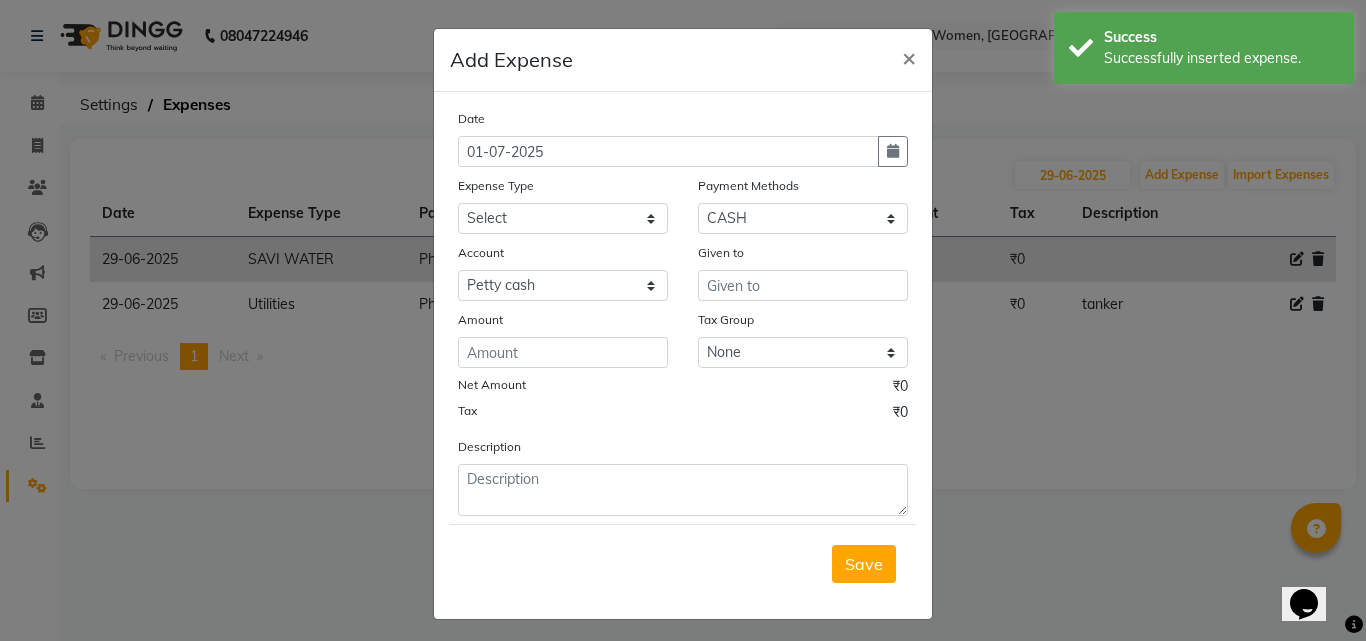 click on "Date" 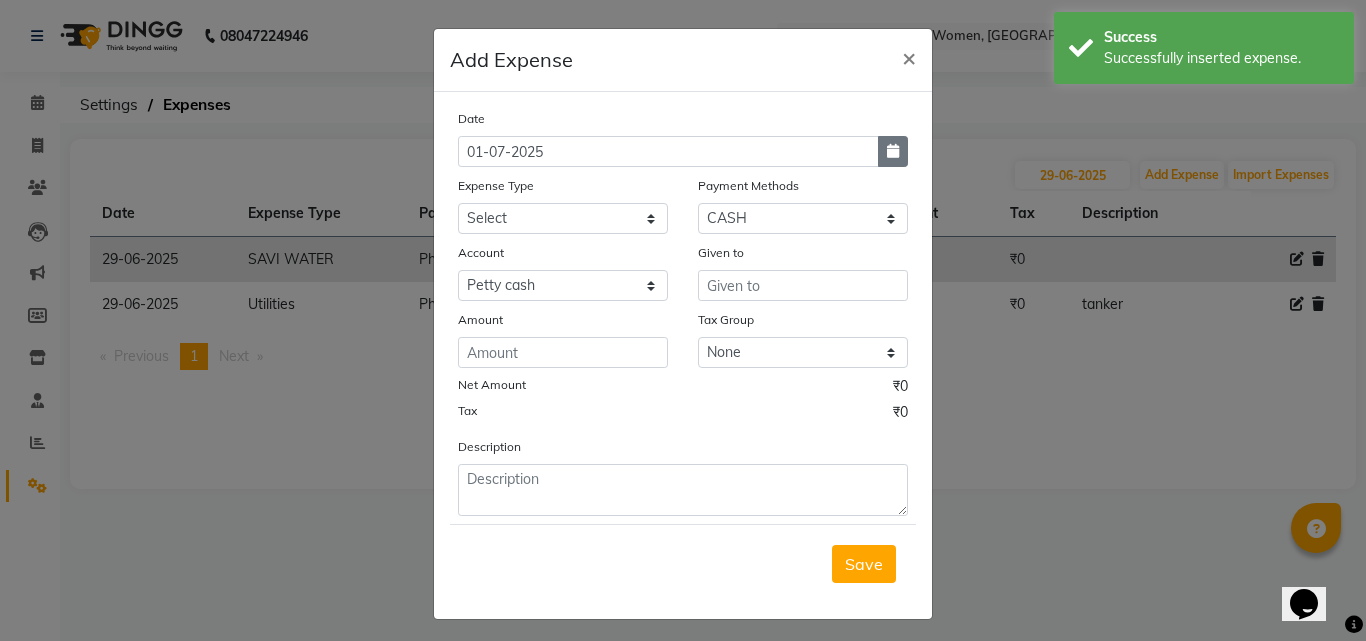 click 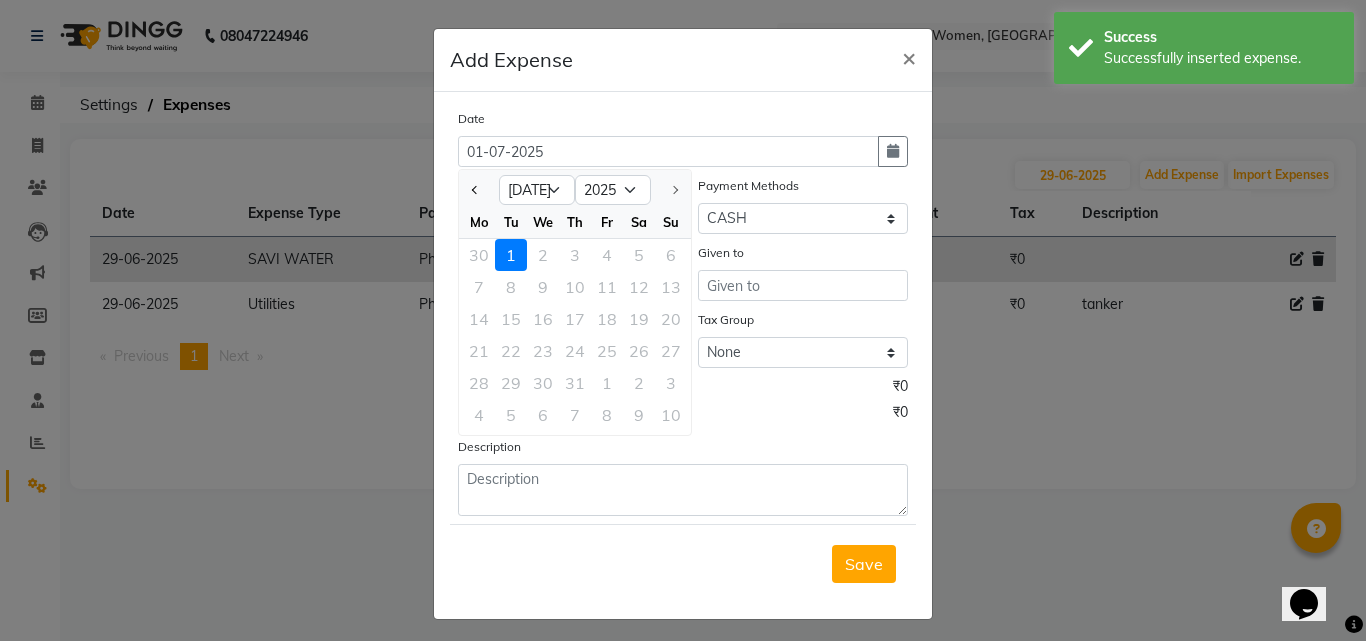 click 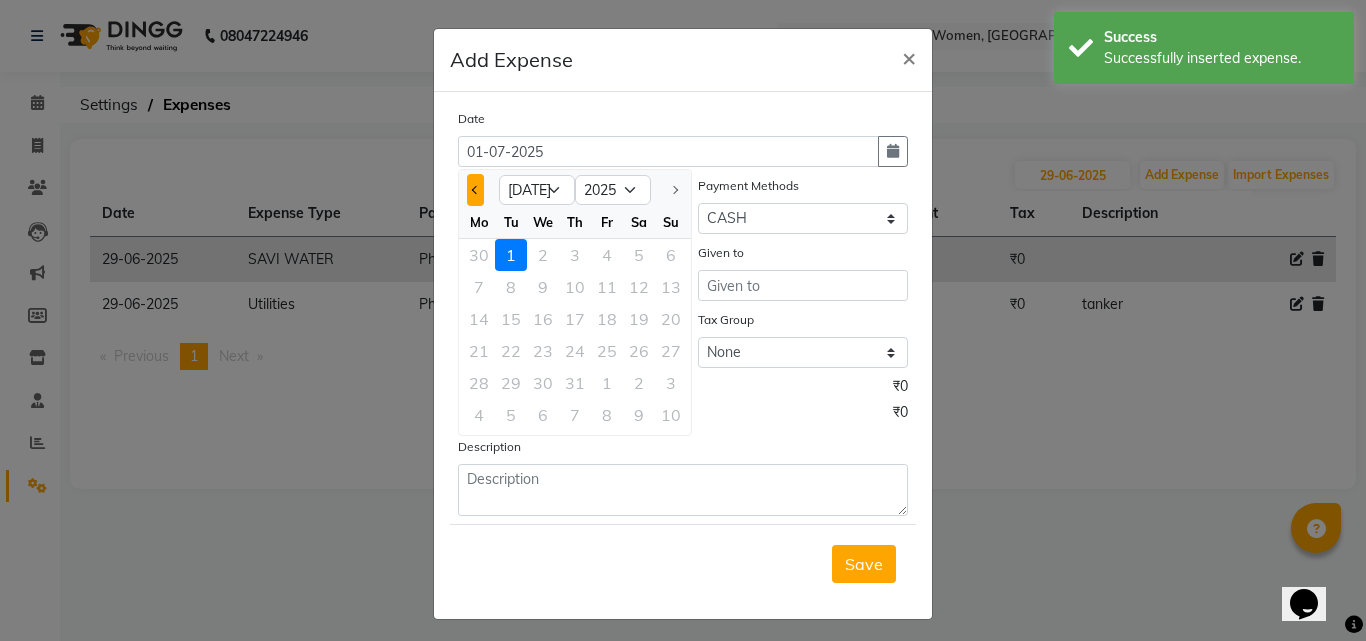 click 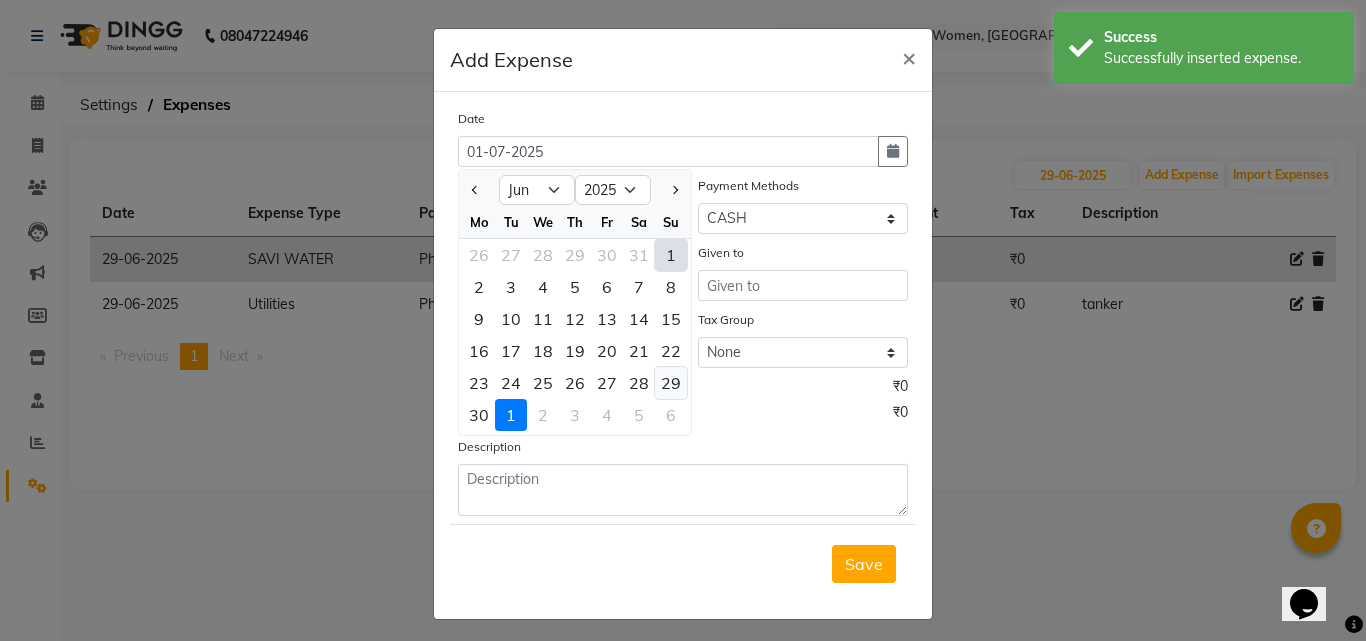 click on "29" 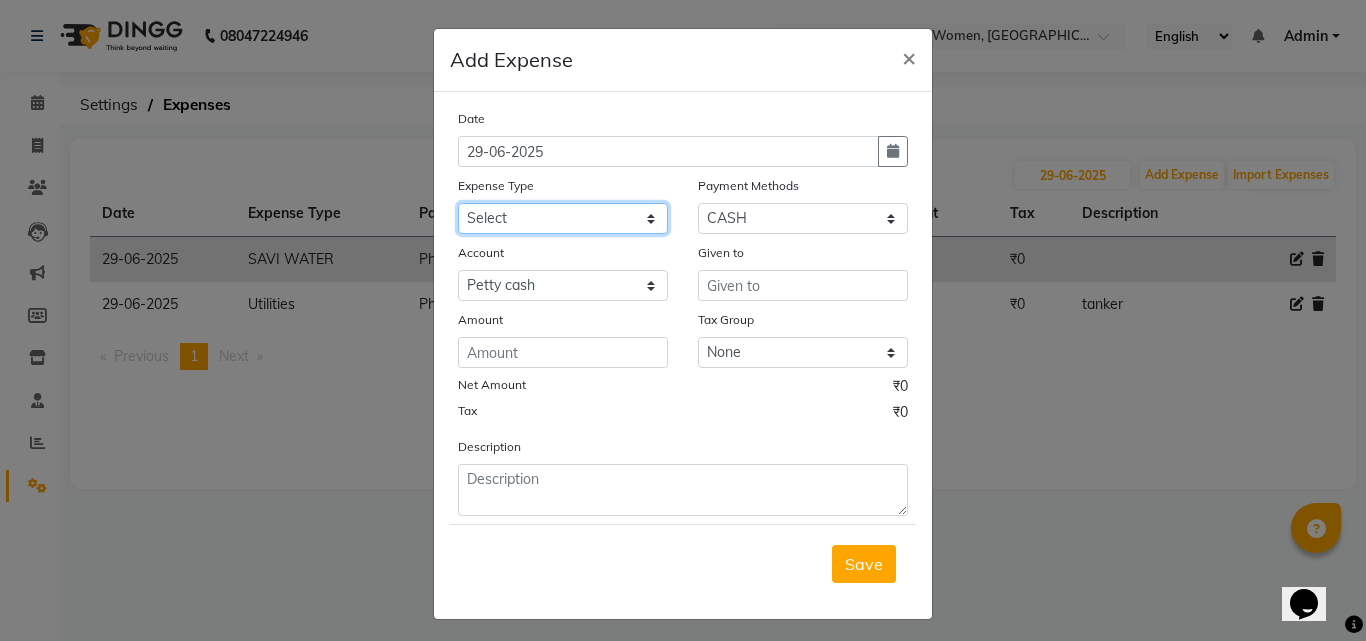 click on "Select Advance Salary Bank charges BEAUTY PALACE MUMBAI MATERIAL Car maintenance  Cash transfer to bank Cash transfer to hub Client Snacks Clinical charges Equipment Fuel ACTIVA OR CAR Govt fee HOME GAS HOME KIRANA home market other exp home snacks HOME  WIFI RECHARGE GIO Incentive Insurance International purchase investment banking light bill of4 home girls boys talikoti Loan Repayment local loreal maharaja material local maharaja material LOREAL DAVANGIRI GURGA ENTERPRISES loreal mahalxmi belgav Maintenance Marketing Miscellaneous MOBILE RECHARGE MRA ONLINE SHOPING Other Pantry PETROL GENRETOR PIGMY SHIVAJI MAHARAJ BANK Product Rent REPAIRING EORK SALON N HM ROOM G GAS Salary SALON 1 LIGHT BILL SALON 1 RENT SALON 1 WIFI RICHARGE SALON 2  MEN N WOMEN LIGHT BILL SALON 2 WIFI RECHARGE GIO salon advertising SALON ADVERTISISNG SALON RENT 2 SAVI WATER school exp school exp S K  DISTRIBUTER CADEVU KERATIN HUBALI STAFF ROOM RENT ALL STAFF ROOM RENT ALL Staff Snacks Tax TEA BREKFAST Tea & Refreshment Utilities" 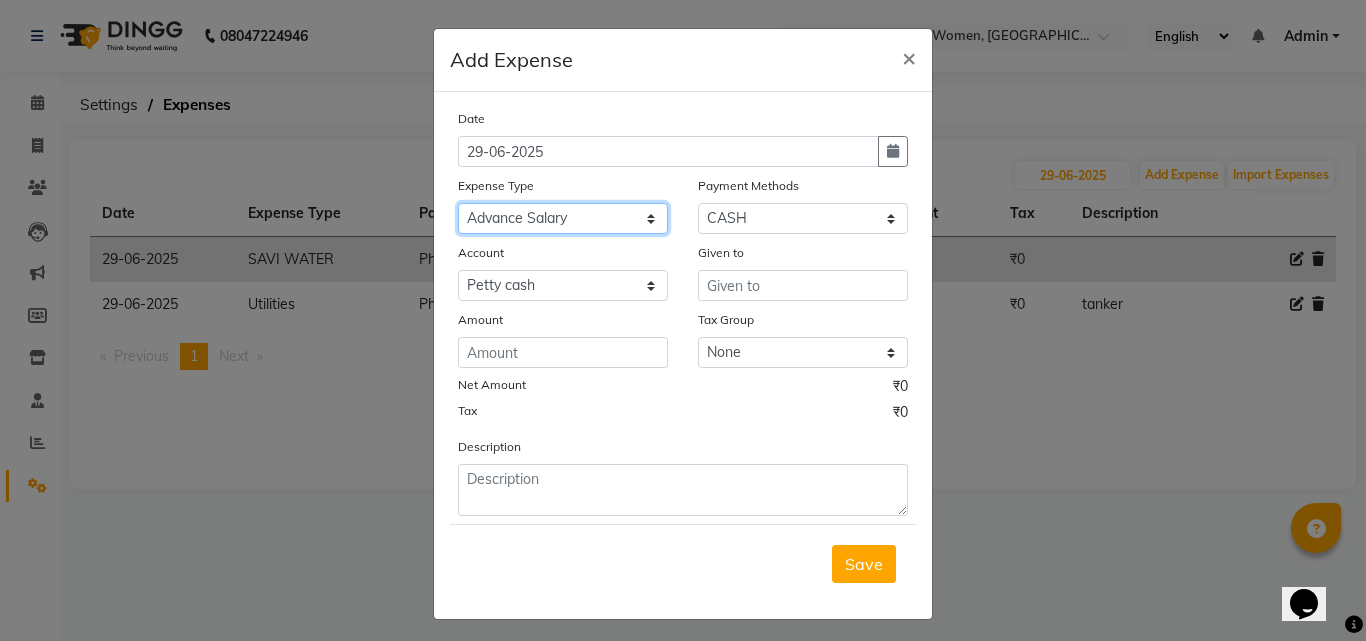 click on "Select Advance Salary Bank charges BEAUTY PALACE MUMBAI MATERIAL Car maintenance  Cash transfer to bank Cash transfer to hub Client Snacks Clinical charges Equipment Fuel ACTIVA OR CAR Govt fee HOME GAS HOME KIRANA home market other exp home snacks HOME  WIFI RECHARGE GIO Incentive Insurance International purchase investment banking light bill of4 home girls boys talikoti Loan Repayment local loreal maharaja material local maharaja material LOREAL DAVANGIRI GURGA ENTERPRISES loreal mahalxmi belgav Maintenance Marketing Miscellaneous MOBILE RECHARGE MRA ONLINE SHOPING Other Pantry PETROL GENRETOR PIGMY SHIVAJI MAHARAJ BANK Product Rent REPAIRING EORK SALON N HM ROOM G GAS Salary SALON 1 LIGHT BILL SALON 1 RENT SALON 1 WIFI RICHARGE SALON 2  MEN N WOMEN LIGHT BILL SALON 2 WIFI RECHARGE GIO salon advertising SALON ADVERTISISNG SALON RENT 2 SAVI WATER school exp school exp S K  DISTRIBUTER CADEVU KERATIN HUBALI STAFF ROOM RENT ALL STAFF ROOM RENT ALL Staff Snacks Tax TEA BREKFAST Tea & Refreshment Utilities" 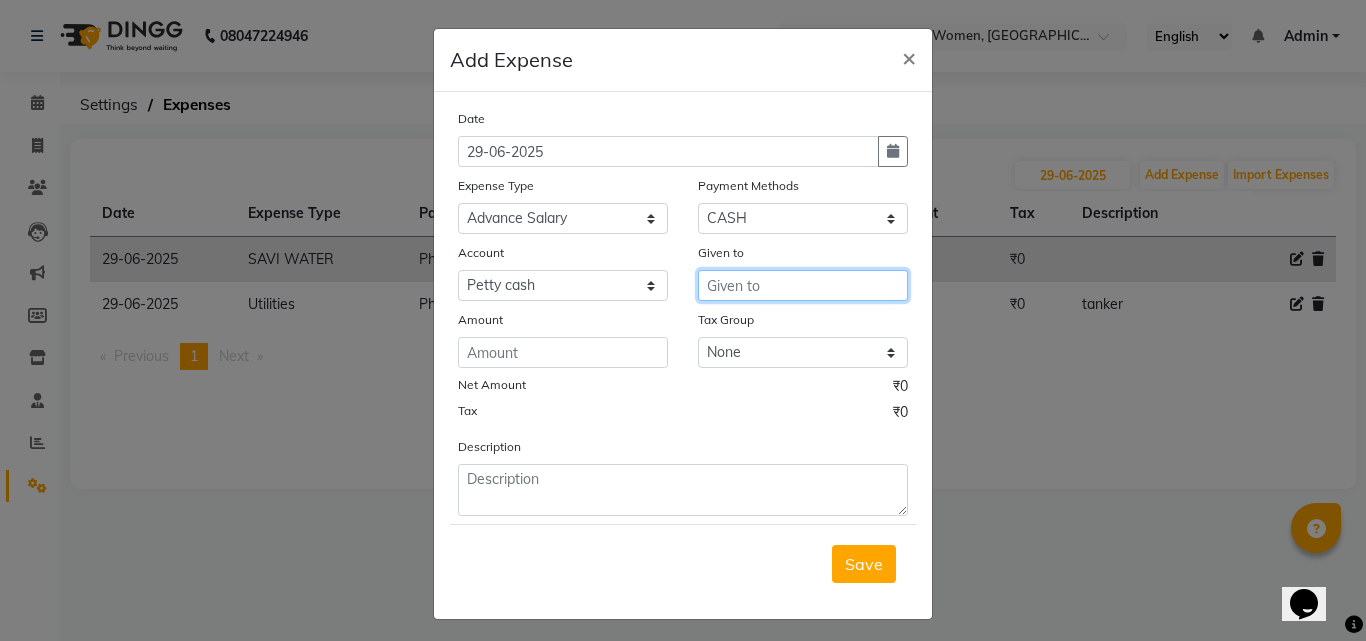click at bounding box center [803, 285] 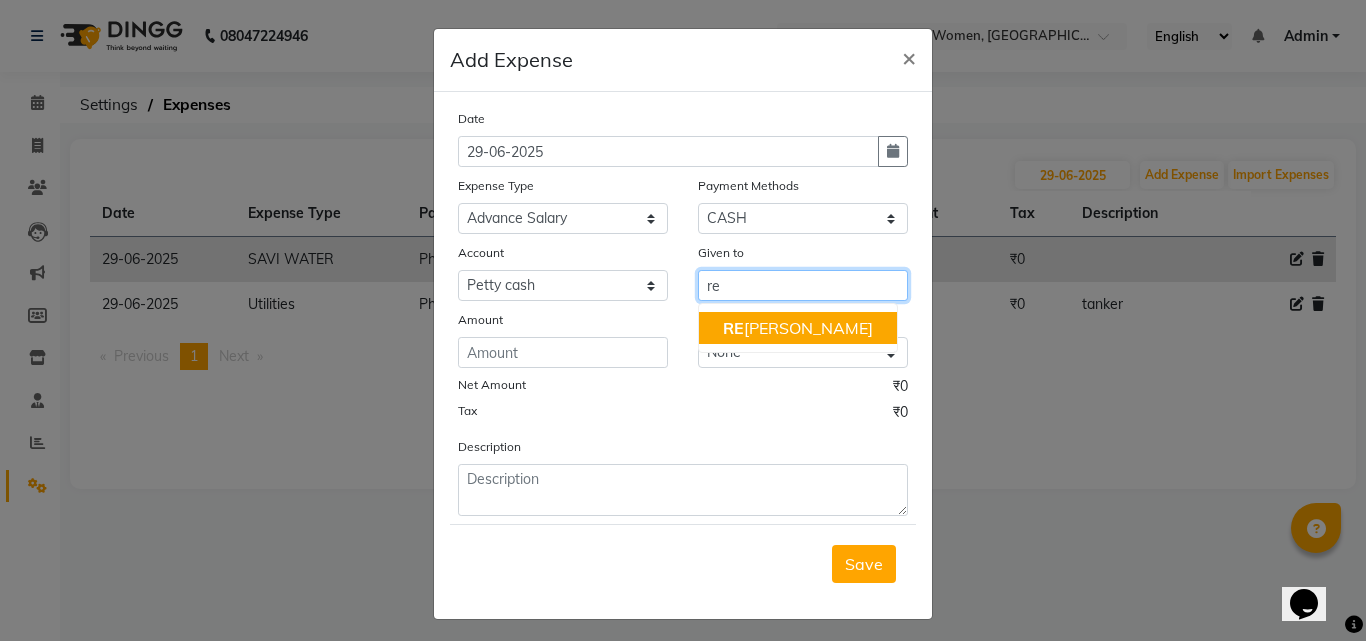 drag, startPoint x: 752, startPoint y: 332, endPoint x: 723, endPoint y: 332, distance: 29 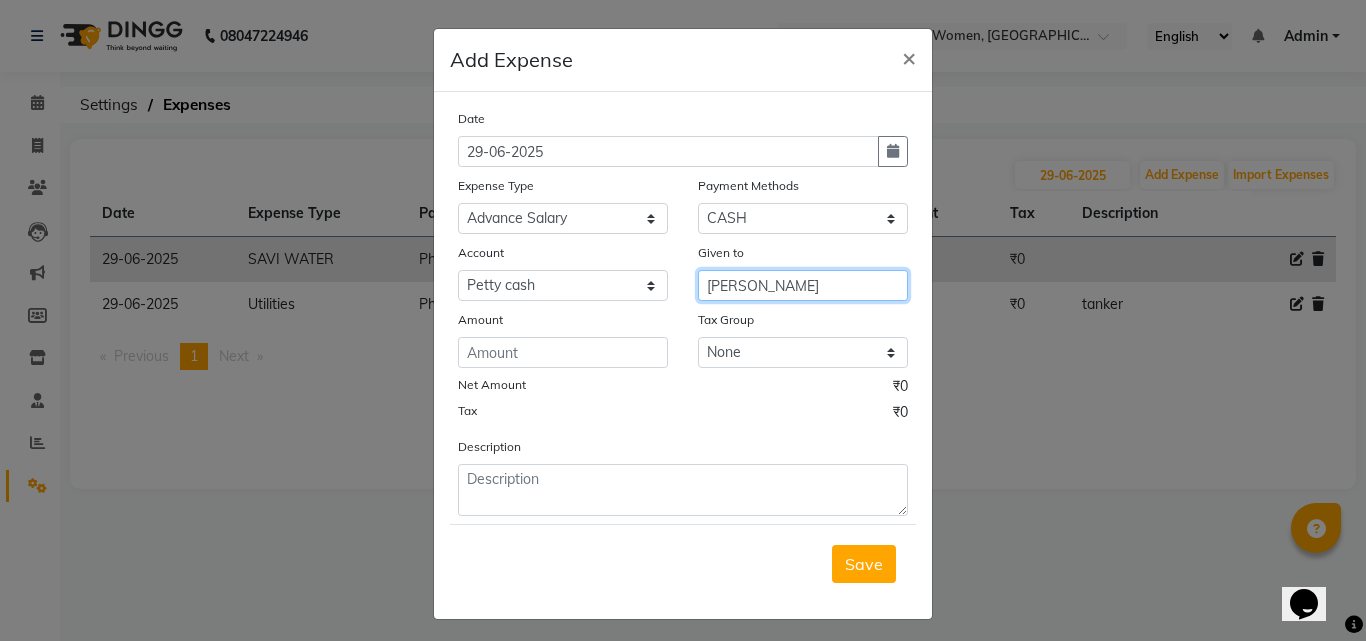 type on "[PERSON_NAME]" 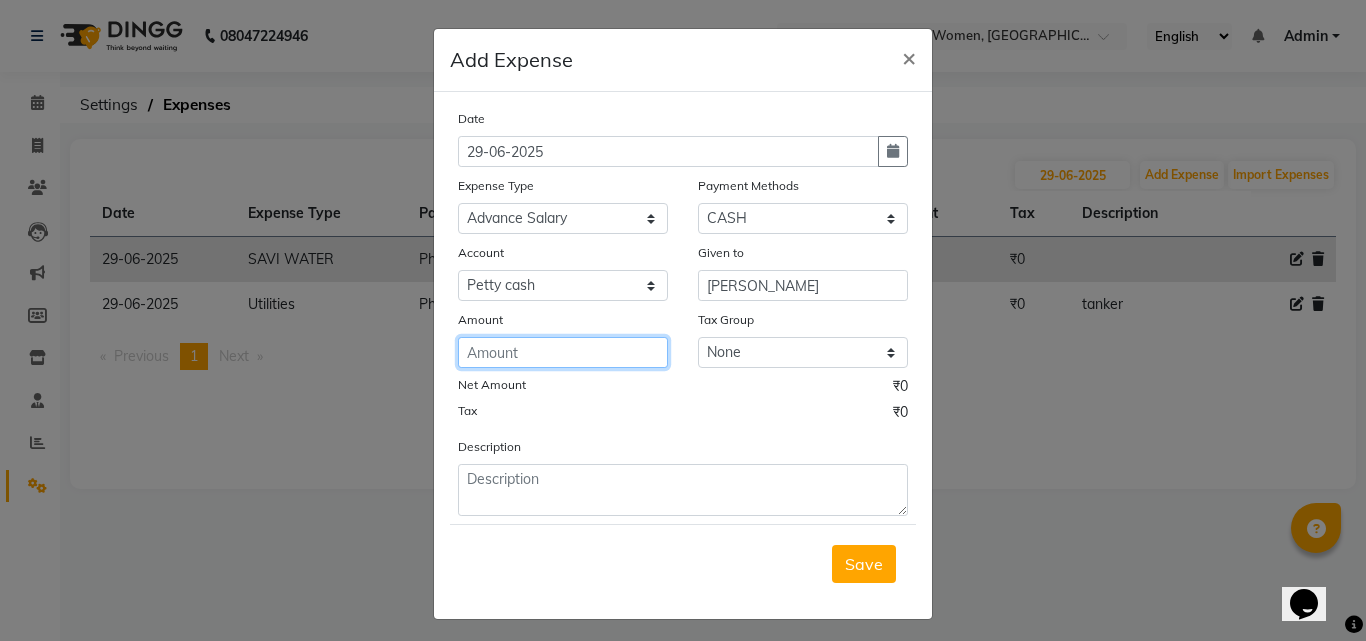 click 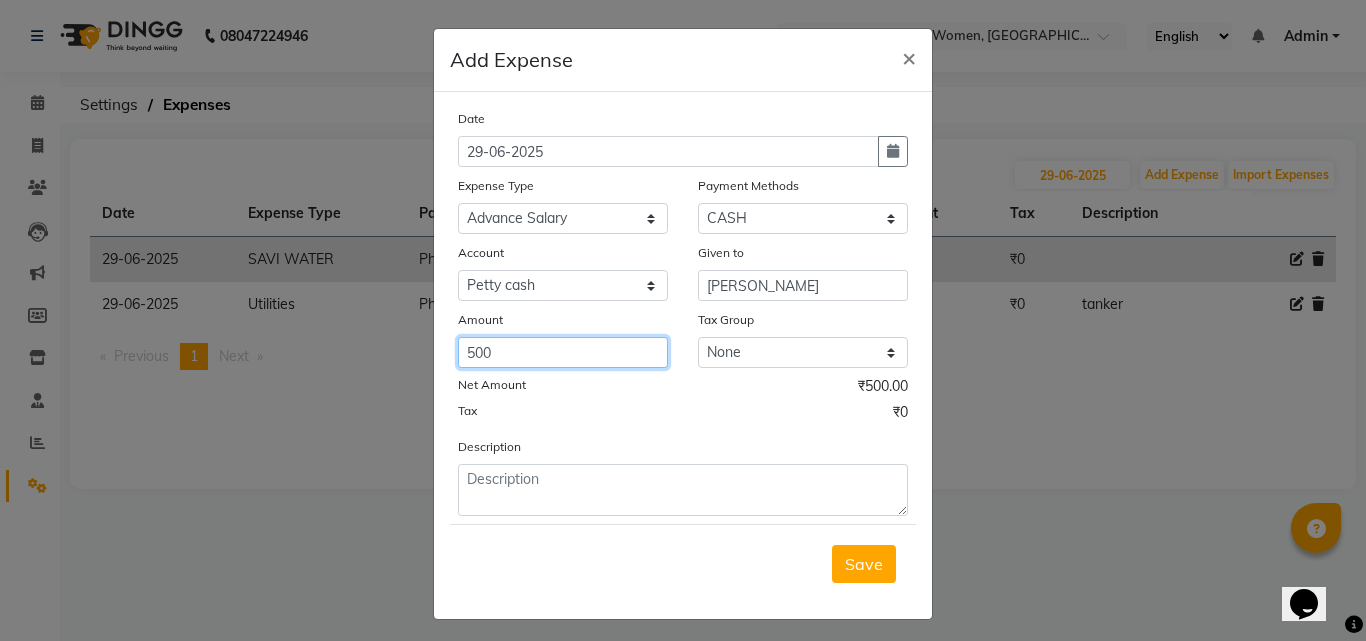type on "500" 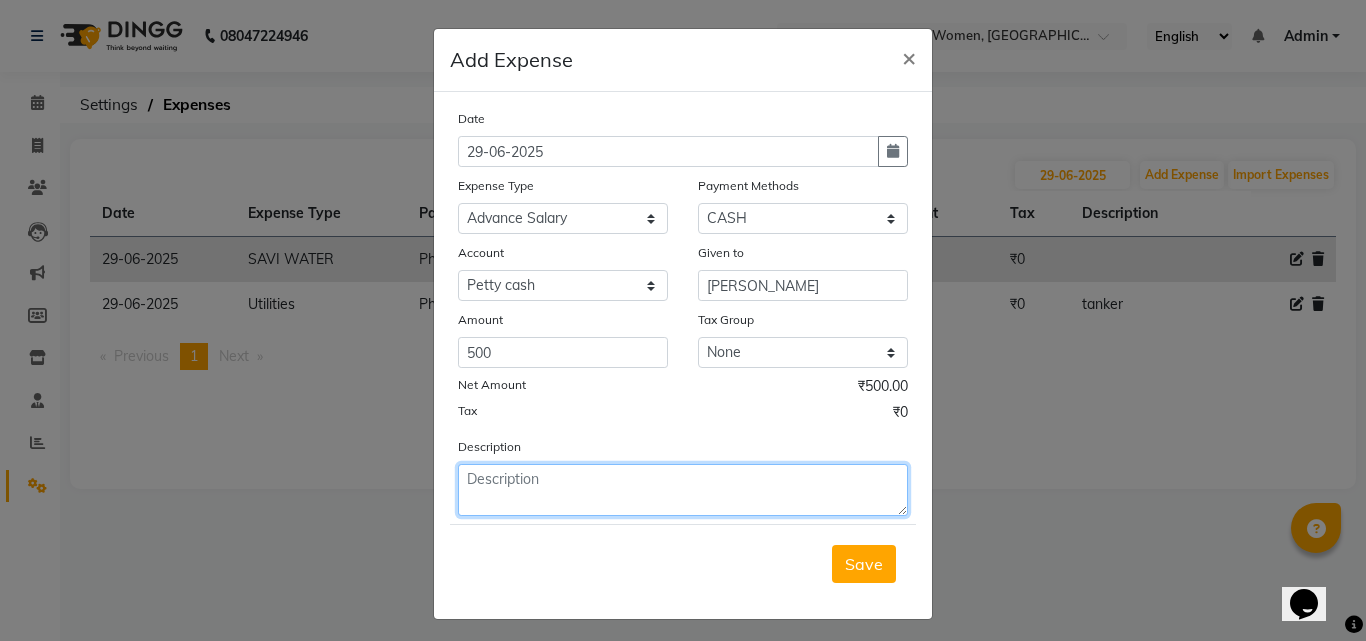 click 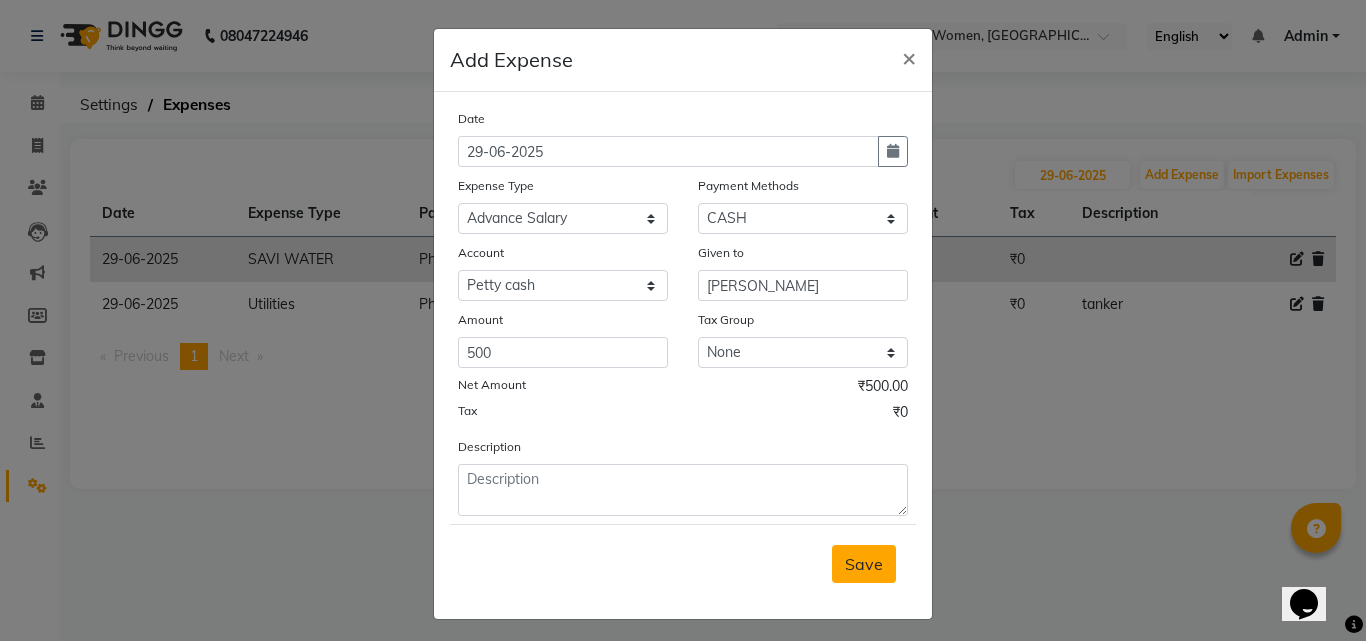 click on "Save" at bounding box center [864, 564] 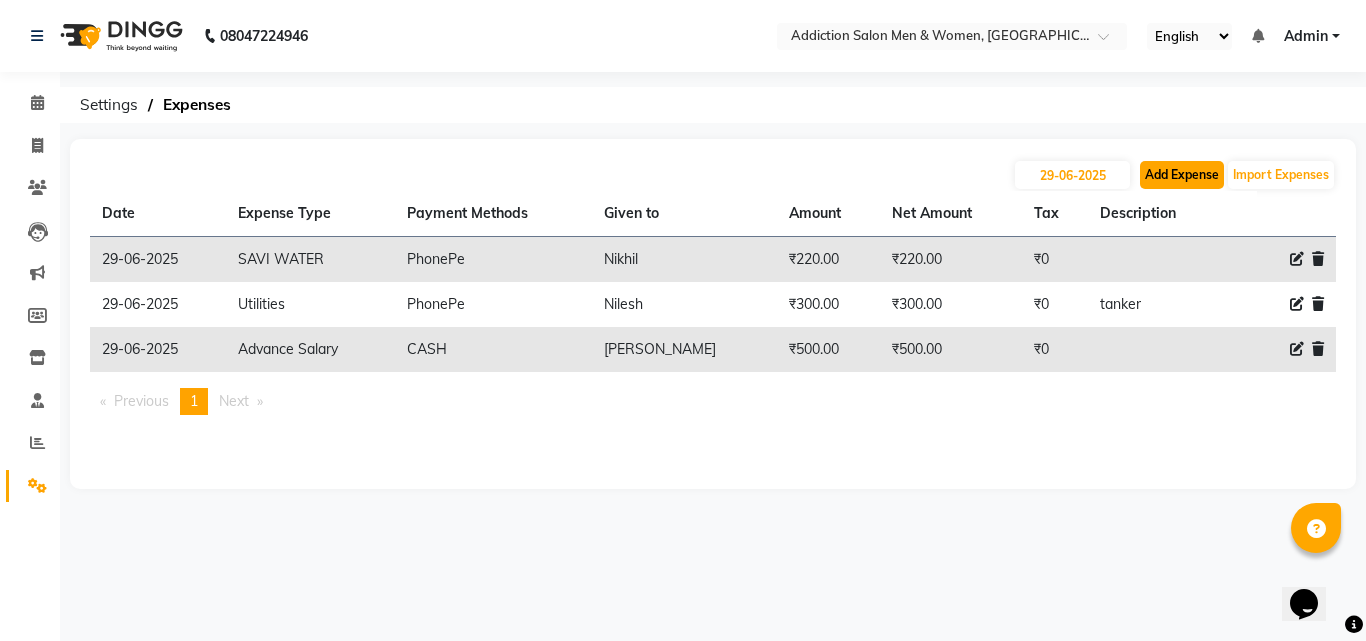 click on "Add Expense" 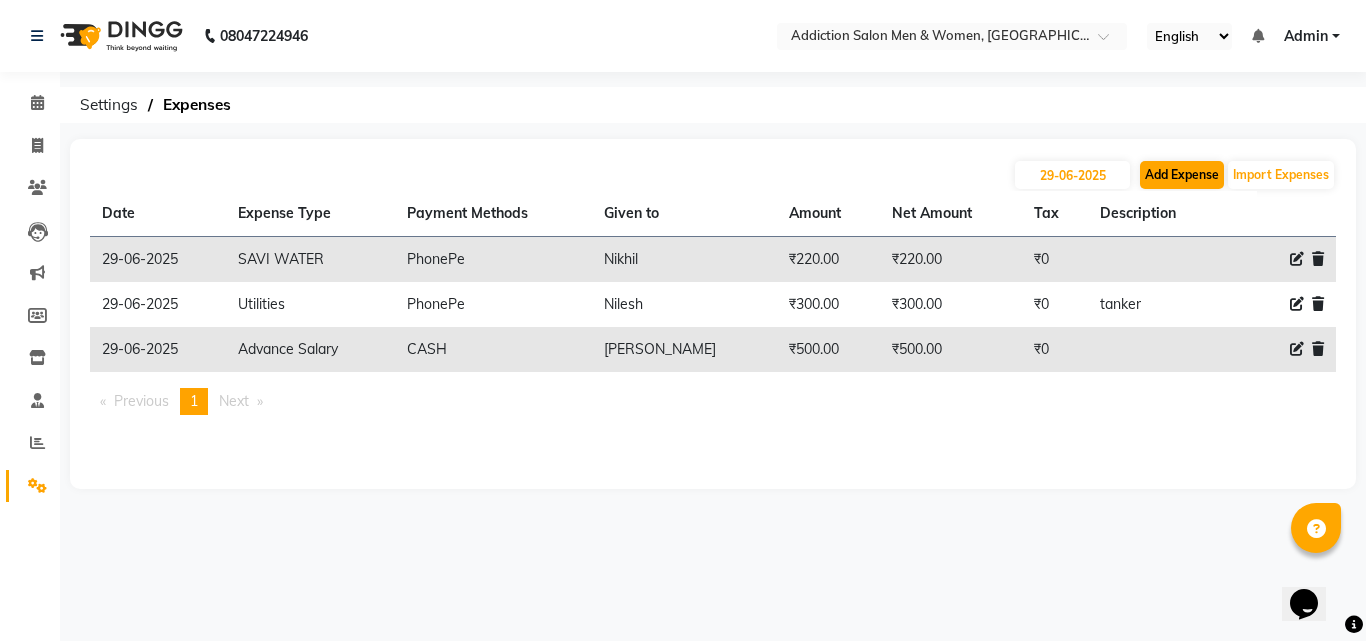 select on "1" 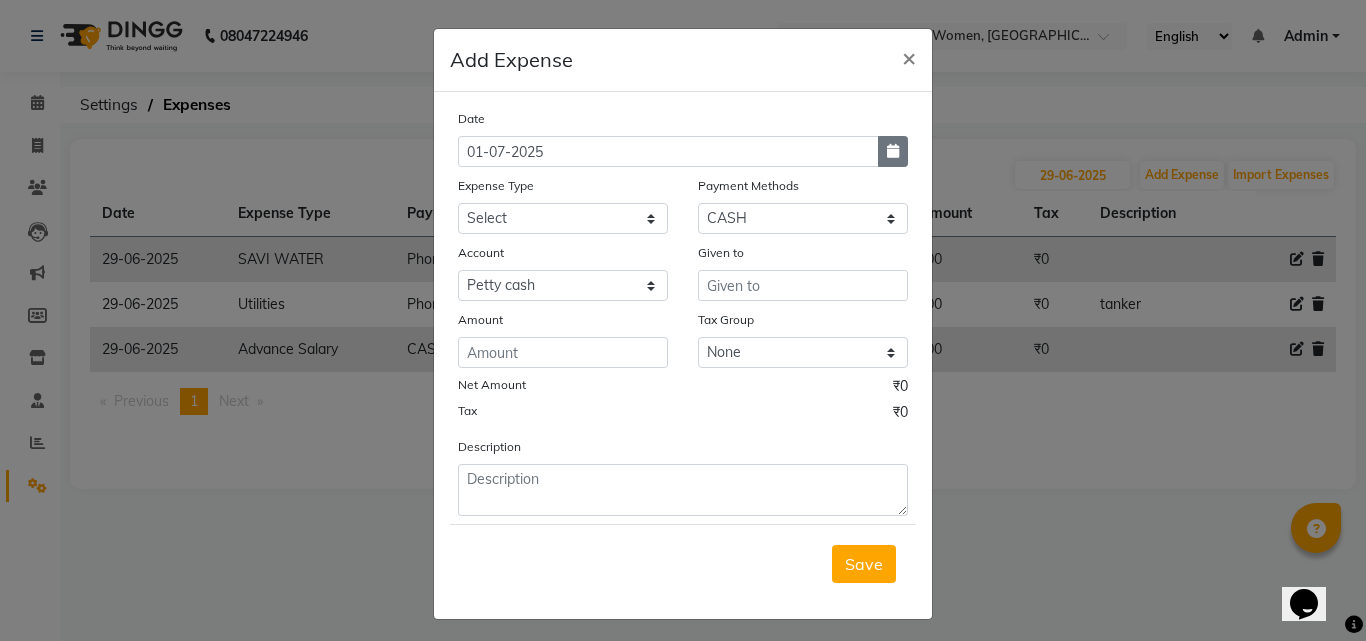 click 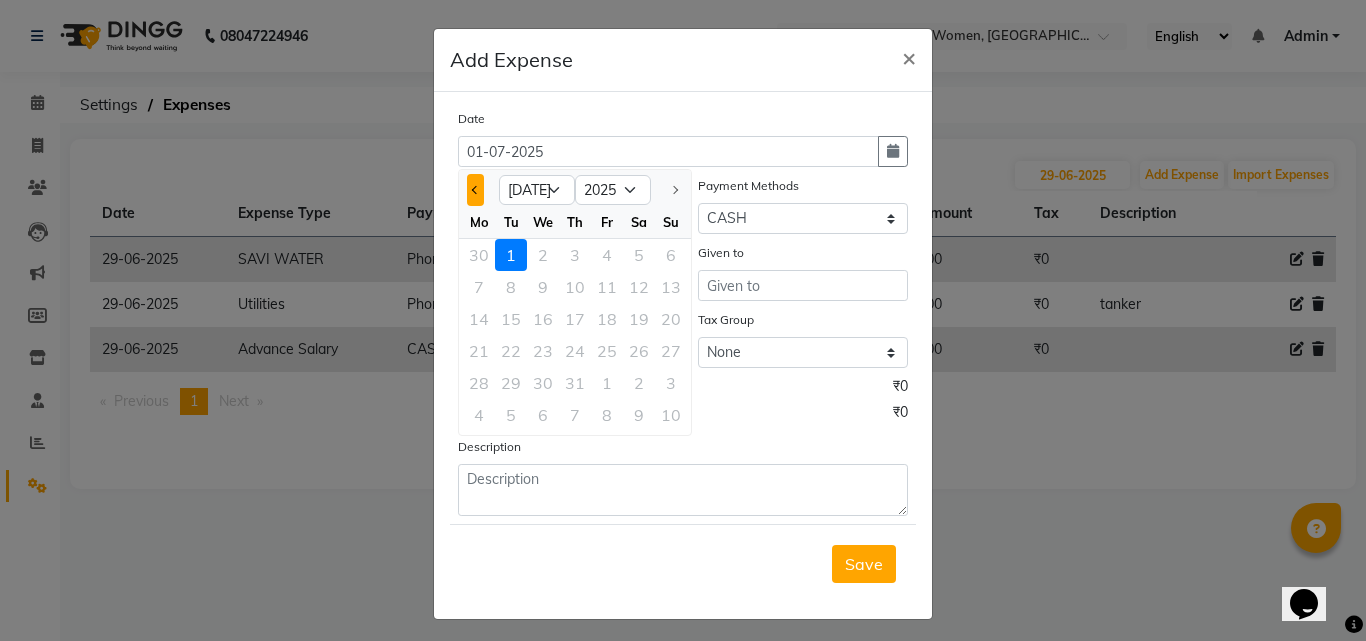 click 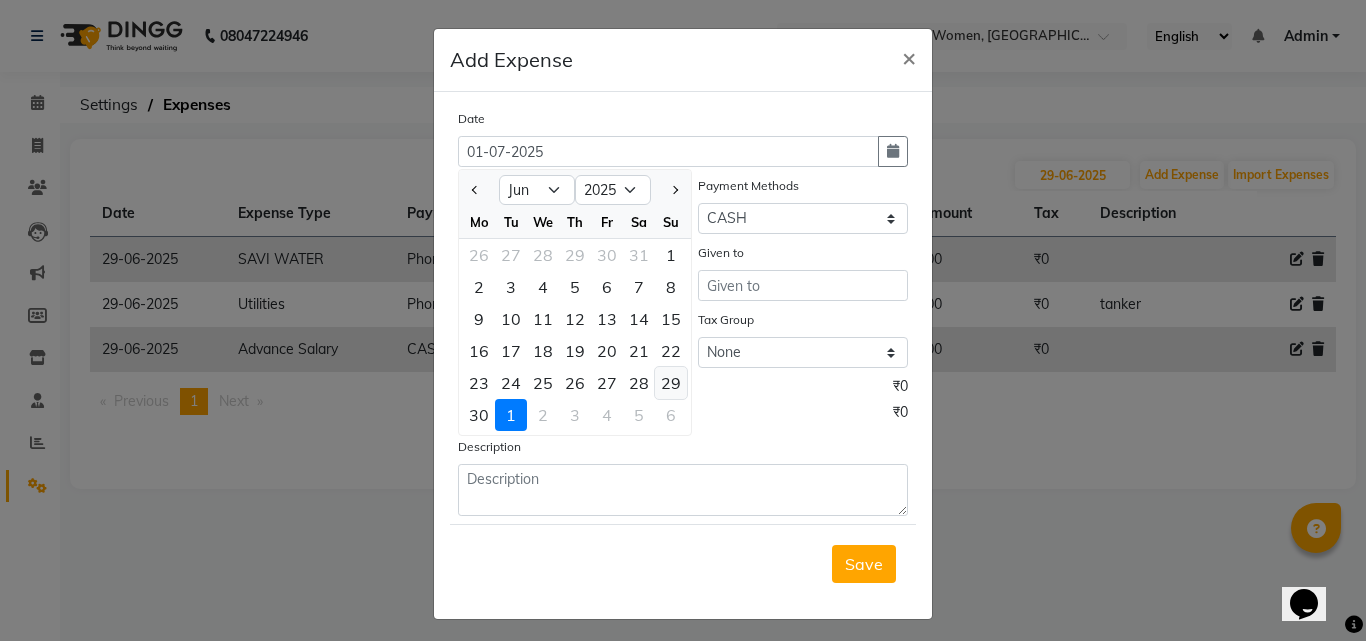 click on "29" 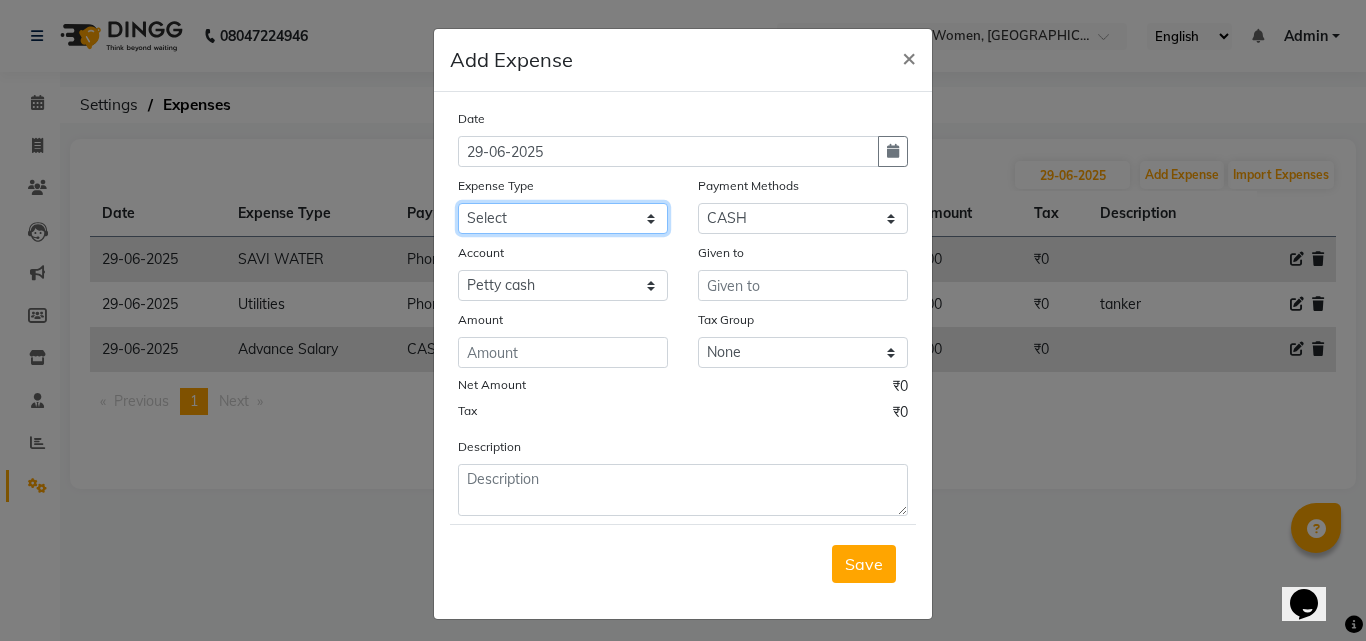 click on "Select Advance Salary Bank charges BEAUTY PALACE MUMBAI MATERIAL Car maintenance  Cash transfer to bank Cash transfer to hub Client Snacks Clinical charges Equipment Fuel ACTIVA OR CAR Govt fee HOME GAS HOME KIRANA home market other exp home snacks HOME  WIFI RECHARGE GIO Incentive Insurance International purchase investment banking light bill of4 home girls boys talikoti Loan Repayment local loreal maharaja material local maharaja material LOREAL DAVANGIRI GURGA ENTERPRISES loreal mahalxmi belgav Maintenance Marketing Miscellaneous MOBILE RECHARGE MRA ONLINE SHOPING Other Pantry PETROL GENRETOR PIGMY SHIVAJI MAHARAJ BANK Product Rent REPAIRING EORK SALON N HM ROOM G GAS Salary SALON 1 LIGHT BILL SALON 1 RENT SALON 1 WIFI RICHARGE SALON 2  MEN N WOMEN LIGHT BILL SALON 2 WIFI RECHARGE GIO salon advertising SALON ADVERTISISNG SALON RENT 2 SAVI WATER school exp school exp S K  DISTRIBUTER CADEVU KERATIN HUBALI STAFF ROOM RENT ALL STAFF ROOM RENT ALL Staff Snacks Tax TEA BREKFAST Tea & Refreshment Utilities" 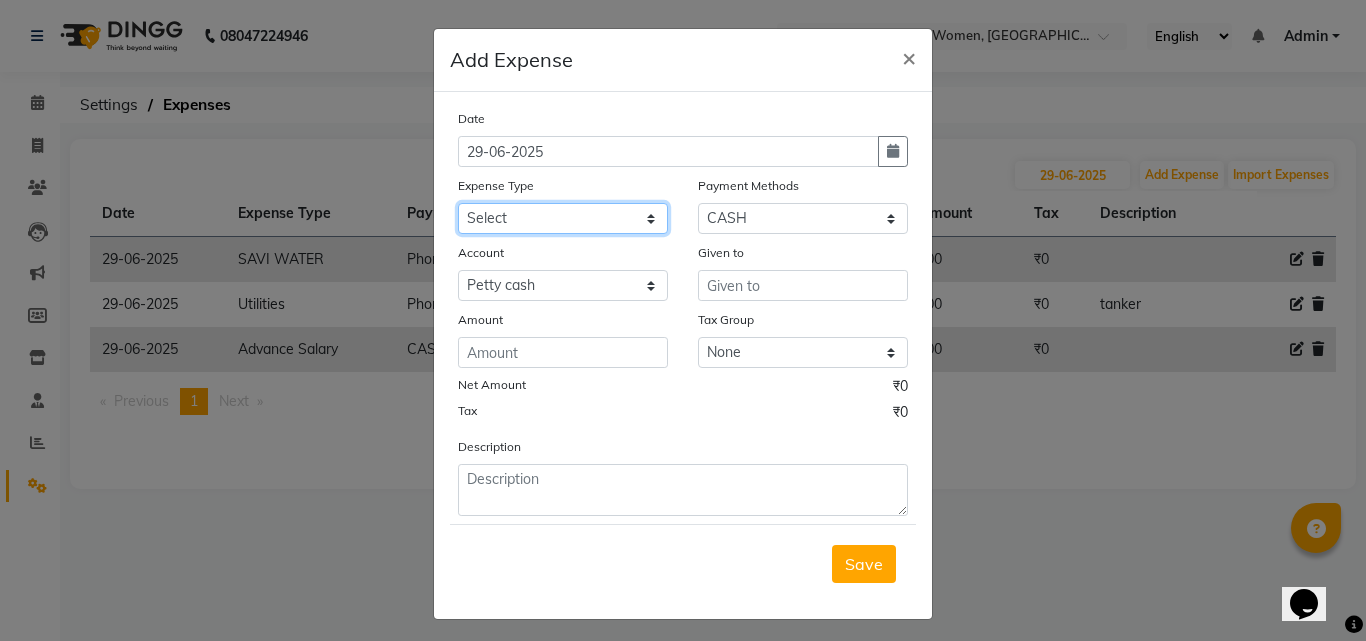 select on "17246" 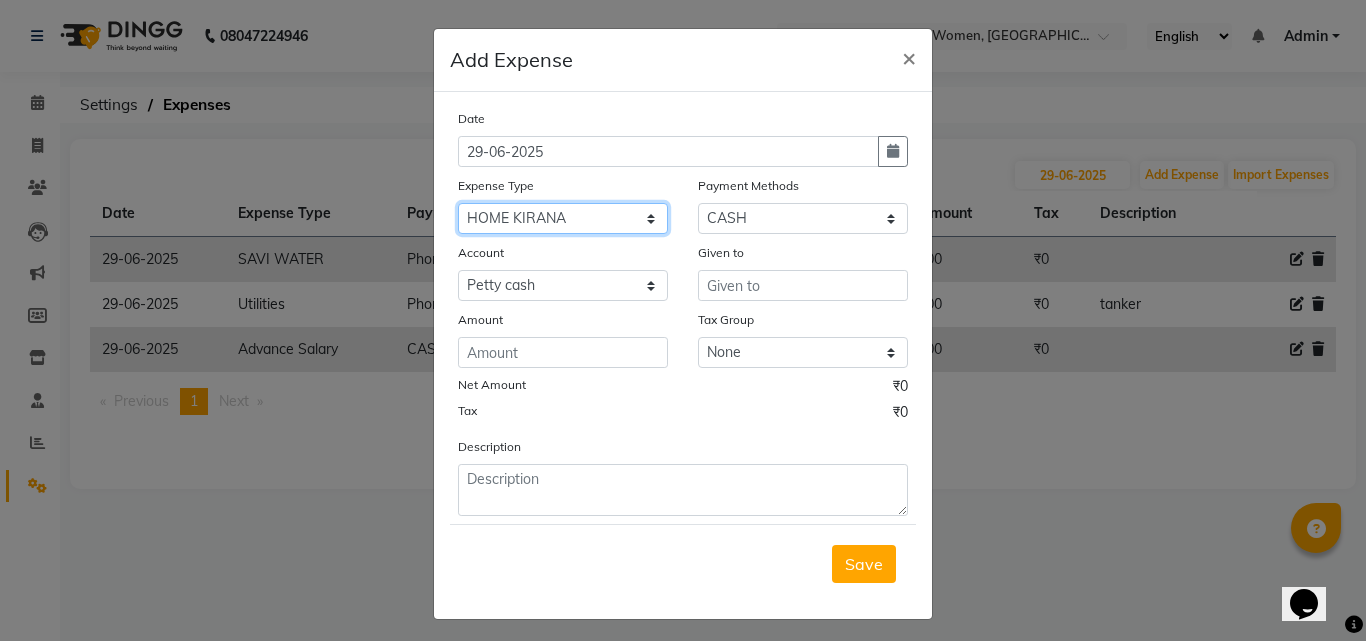 click on "Select Advance Salary Bank charges BEAUTY PALACE MUMBAI MATERIAL Car maintenance  Cash transfer to bank Cash transfer to hub Client Snacks Clinical charges Equipment Fuel ACTIVA OR CAR Govt fee HOME GAS HOME KIRANA home market other exp home snacks HOME  WIFI RECHARGE GIO Incentive Insurance International purchase investment banking light bill of4 home girls boys talikoti Loan Repayment local loreal maharaja material local maharaja material LOREAL DAVANGIRI GURGA ENTERPRISES loreal mahalxmi belgav Maintenance Marketing Miscellaneous MOBILE RECHARGE MRA ONLINE SHOPING Other Pantry PETROL GENRETOR PIGMY SHIVAJI MAHARAJ BANK Product Rent REPAIRING EORK SALON N HM ROOM G GAS Salary SALON 1 LIGHT BILL SALON 1 RENT SALON 1 WIFI RICHARGE SALON 2  MEN N WOMEN LIGHT BILL SALON 2 WIFI RECHARGE GIO salon advertising SALON ADVERTISISNG SALON RENT 2 SAVI WATER school exp school exp S K  DISTRIBUTER CADEVU KERATIN HUBALI STAFF ROOM RENT ALL STAFF ROOM RENT ALL Staff Snacks Tax TEA BREKFAST Tea & Refreshment Utilities" 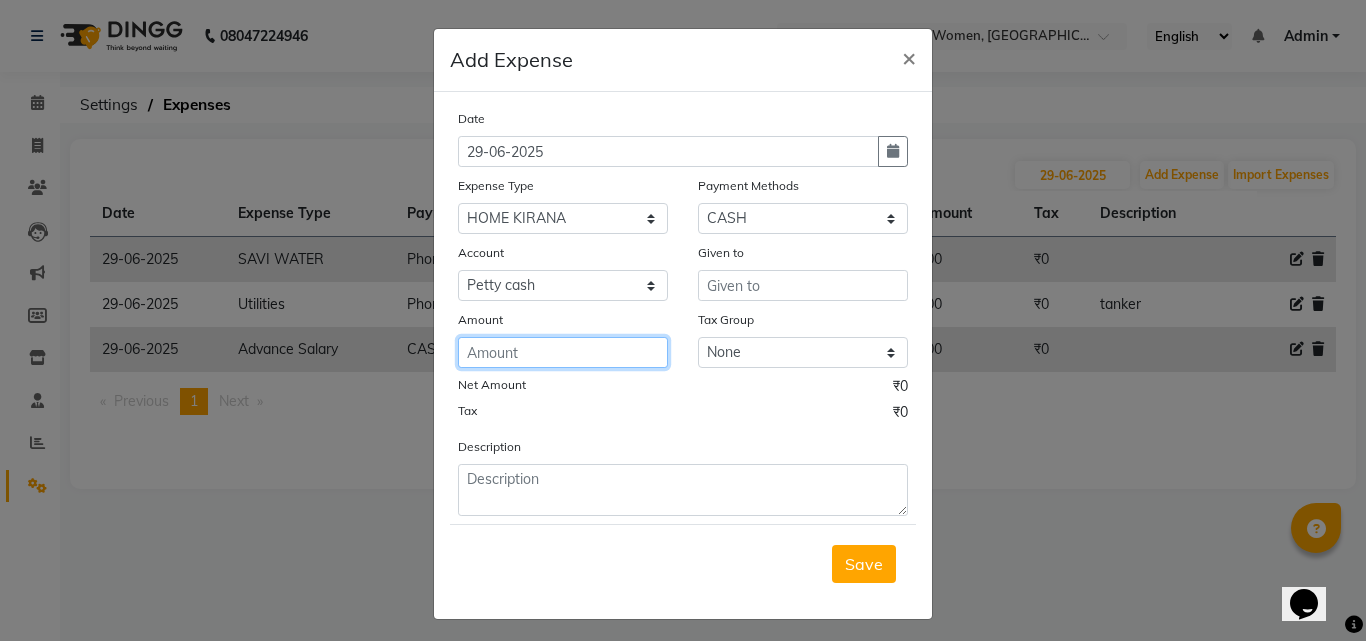 click 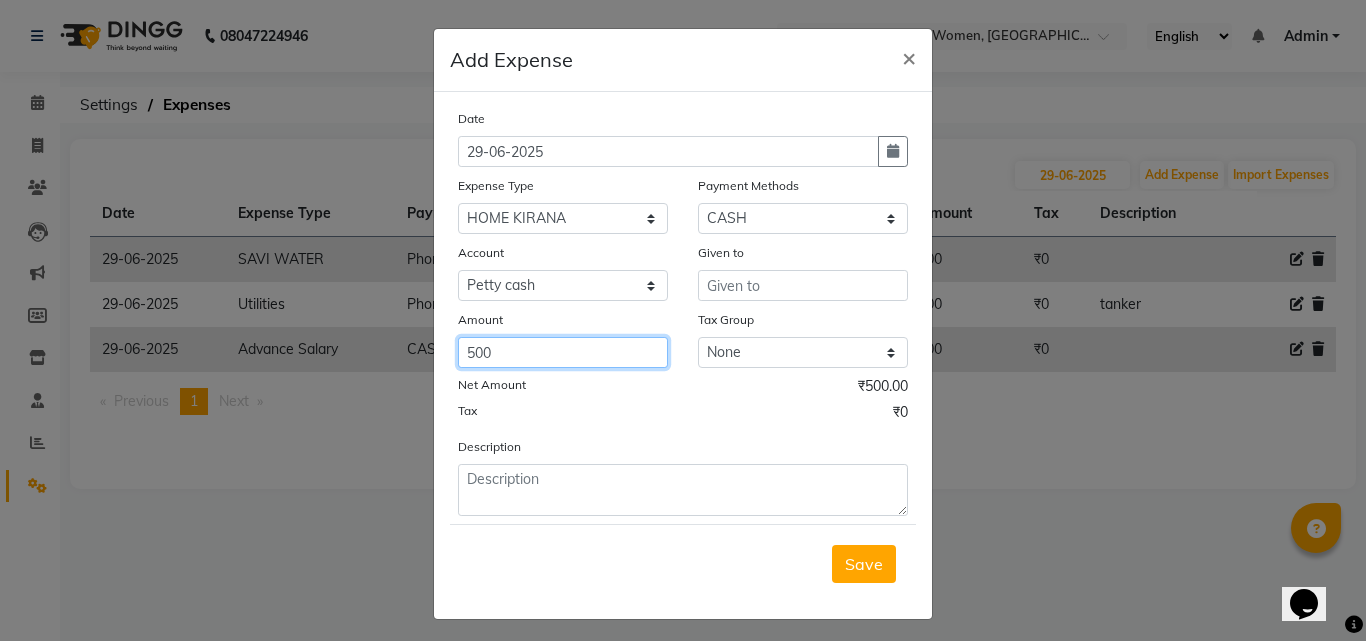 type on "500" 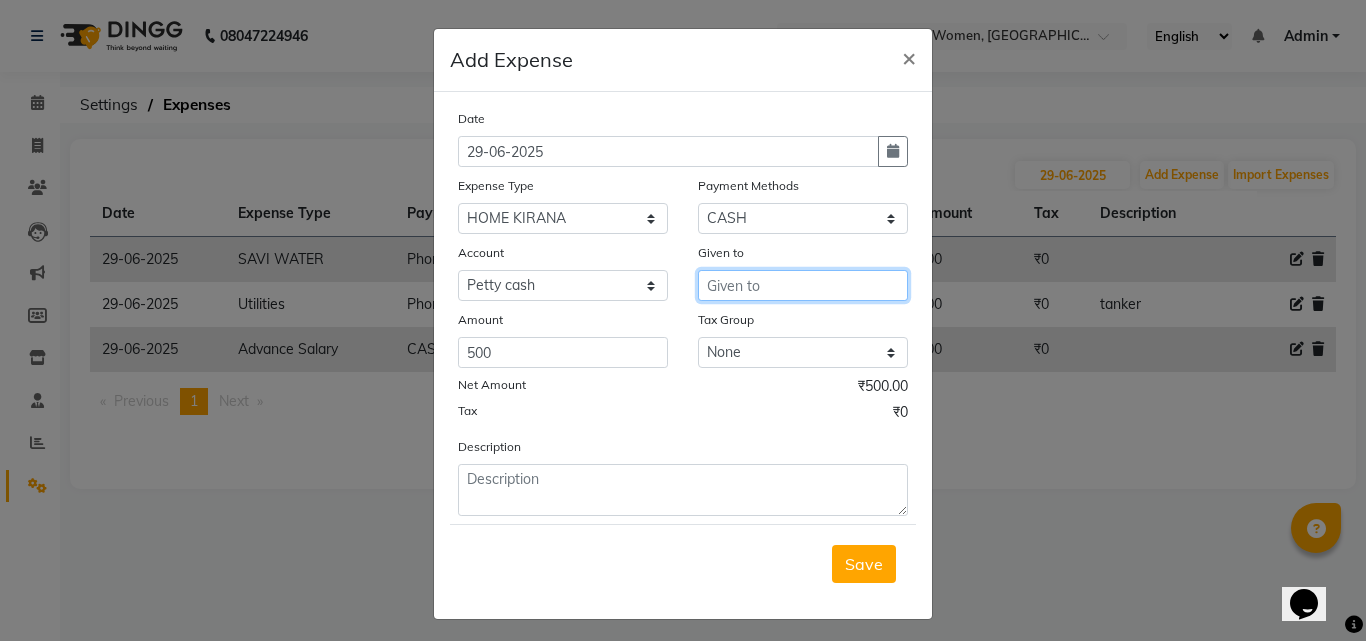 click at bounding box center (803, 285) 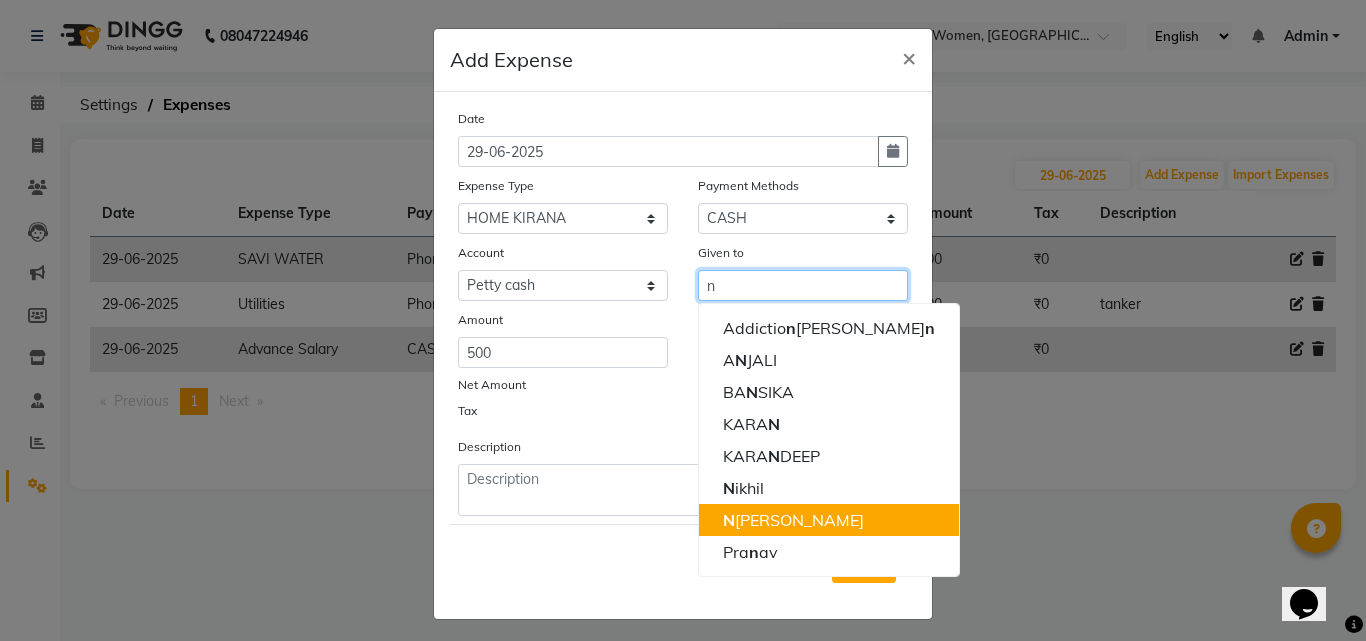 click on "N ilesh" at bounding box center [829, 520] 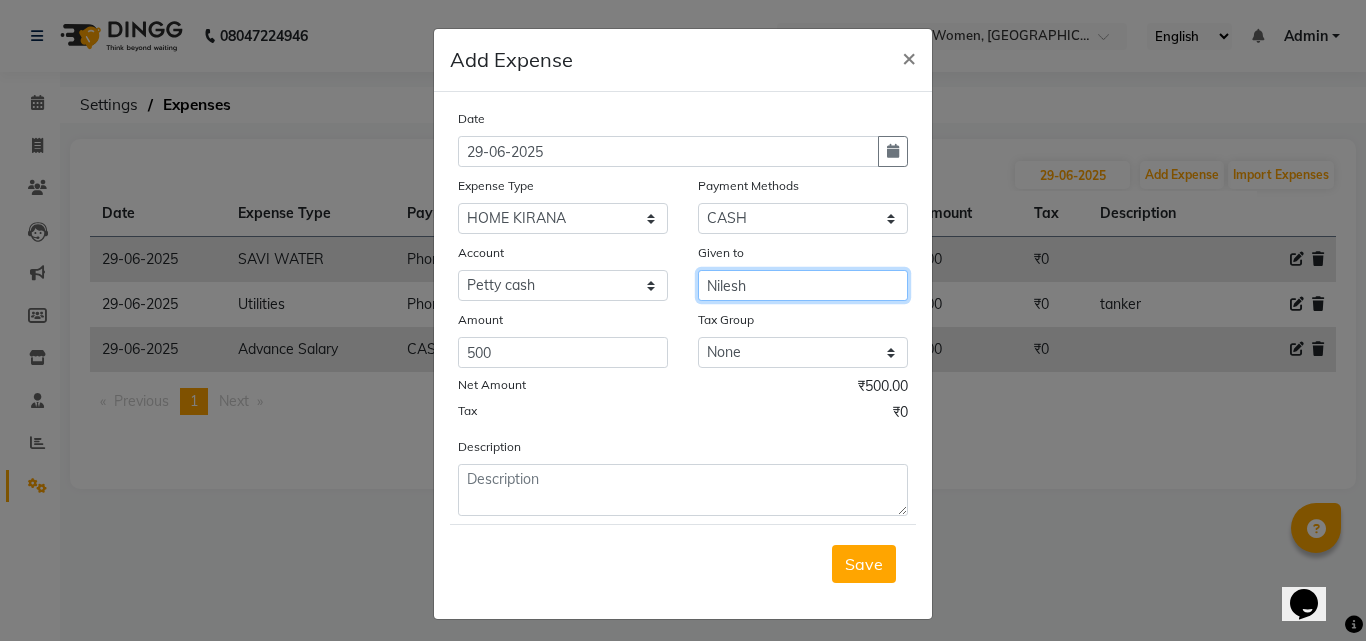 type on "Nilesh" 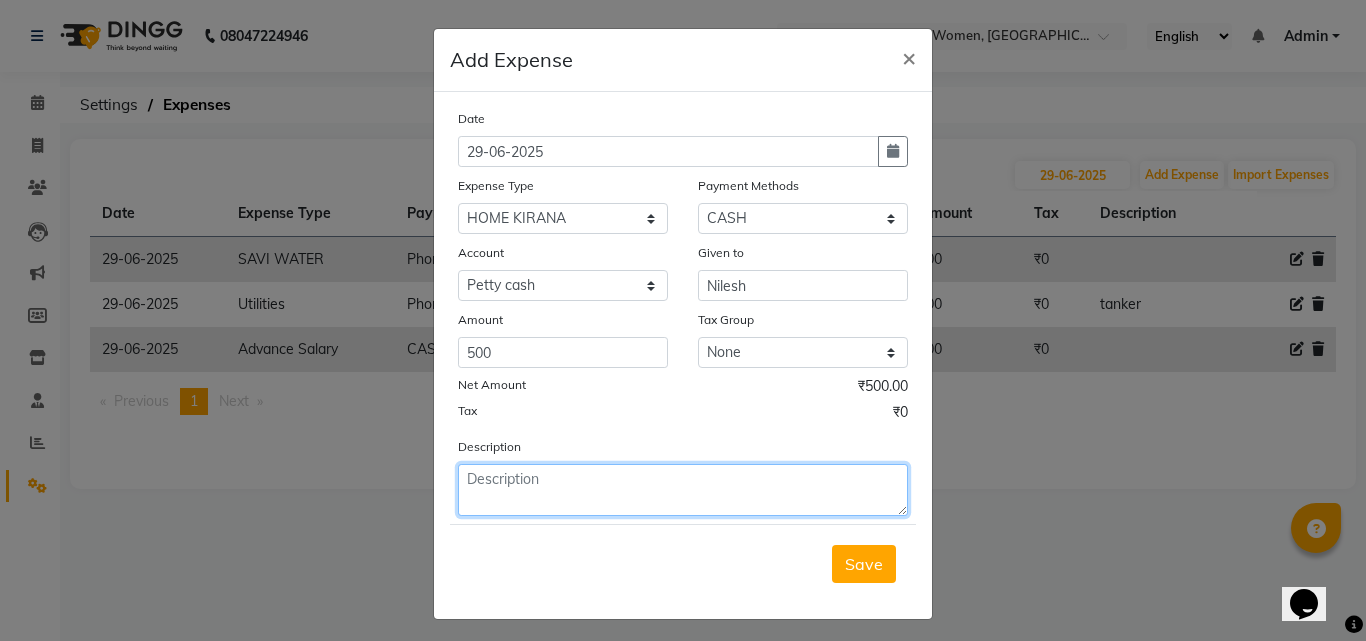 click 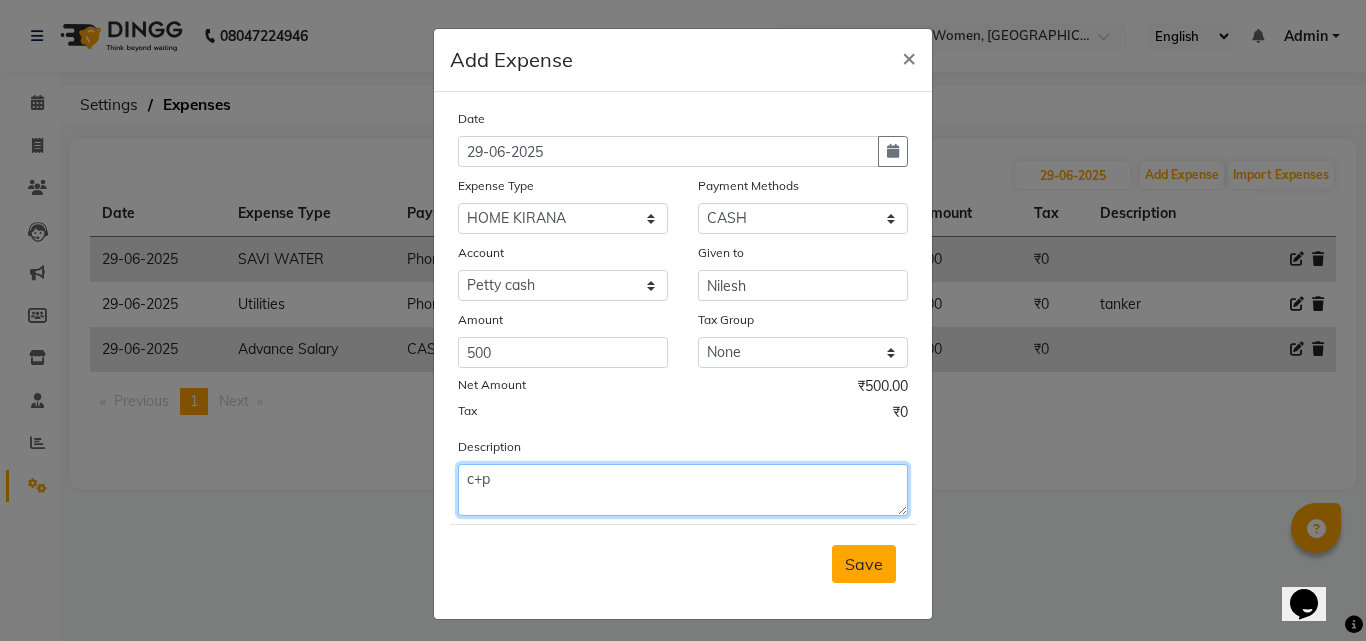 type on "c+p" 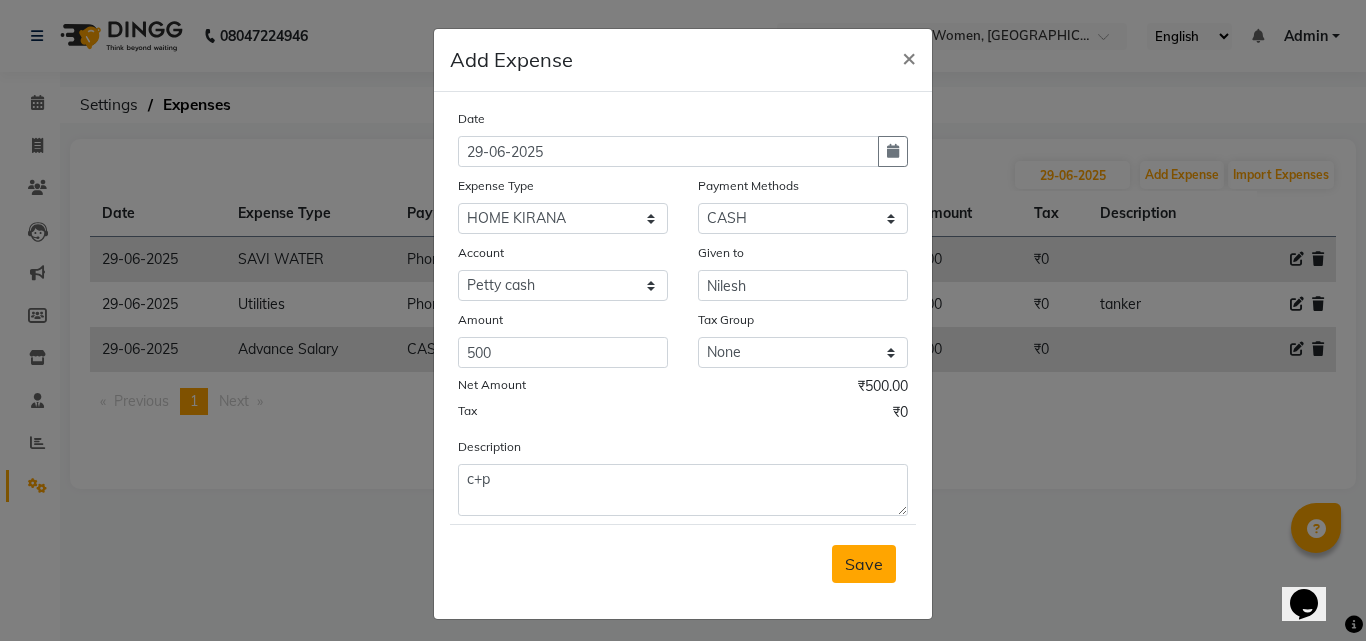 click on "Save" at bounding box center [864, 564] 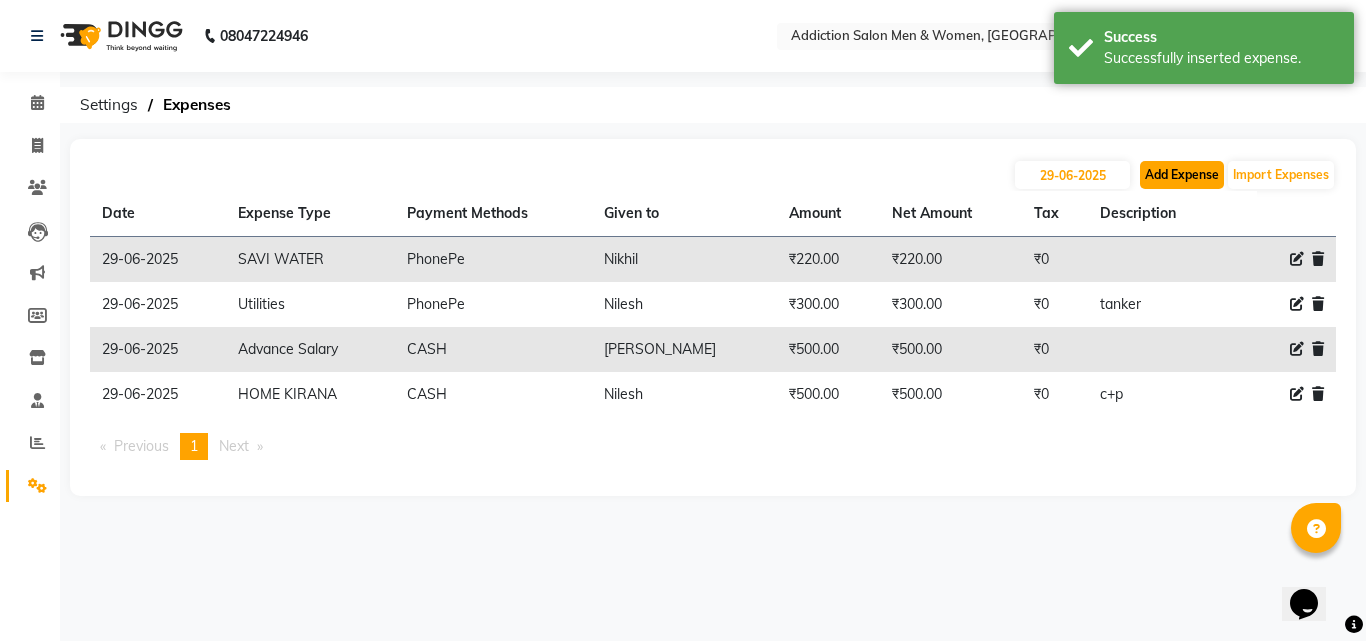 click on "Add Expense" 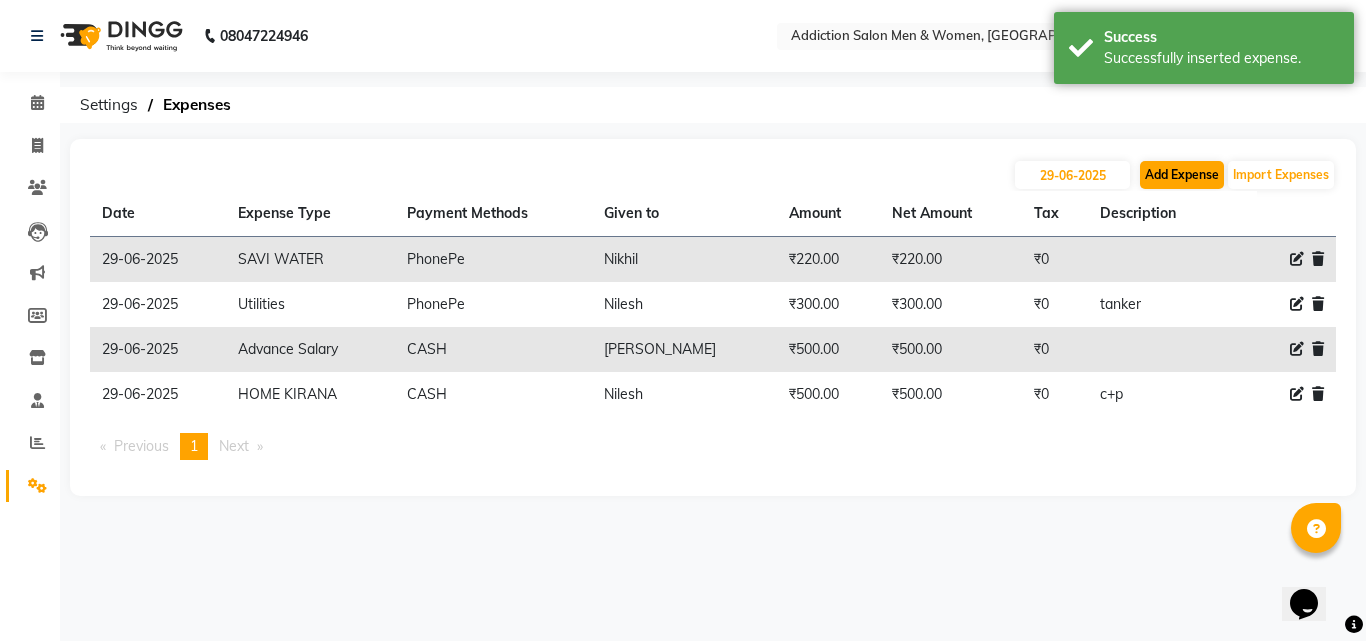 select on "1" 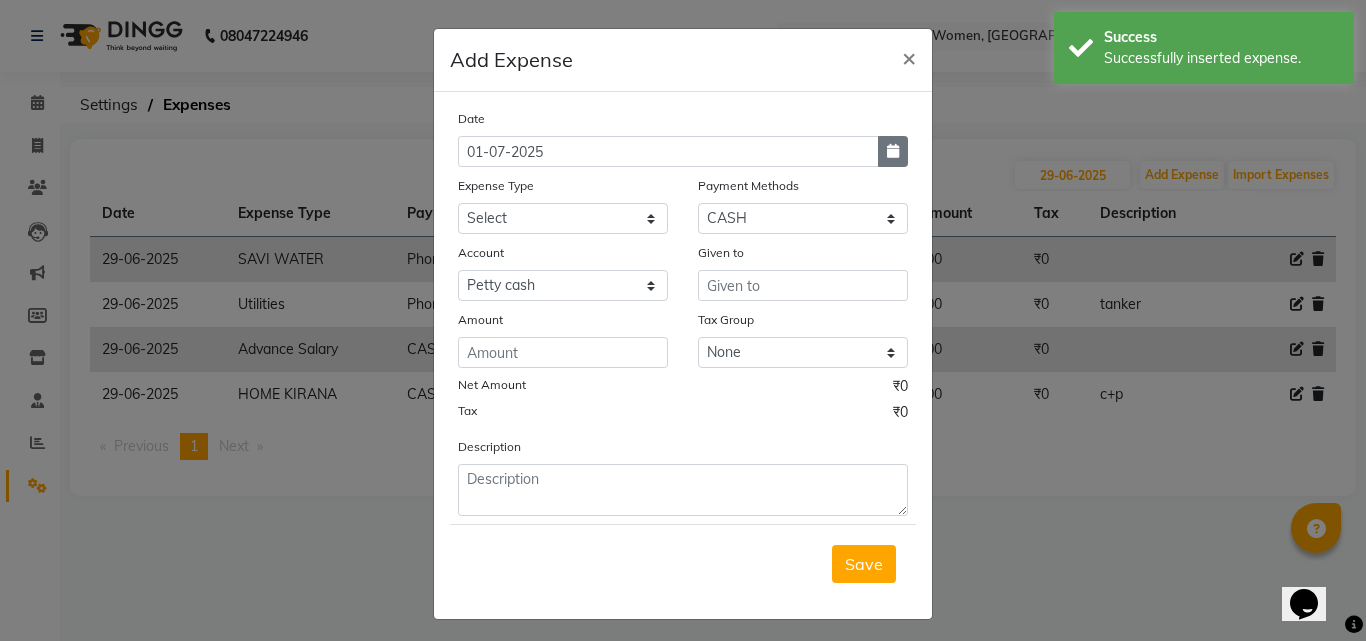 click 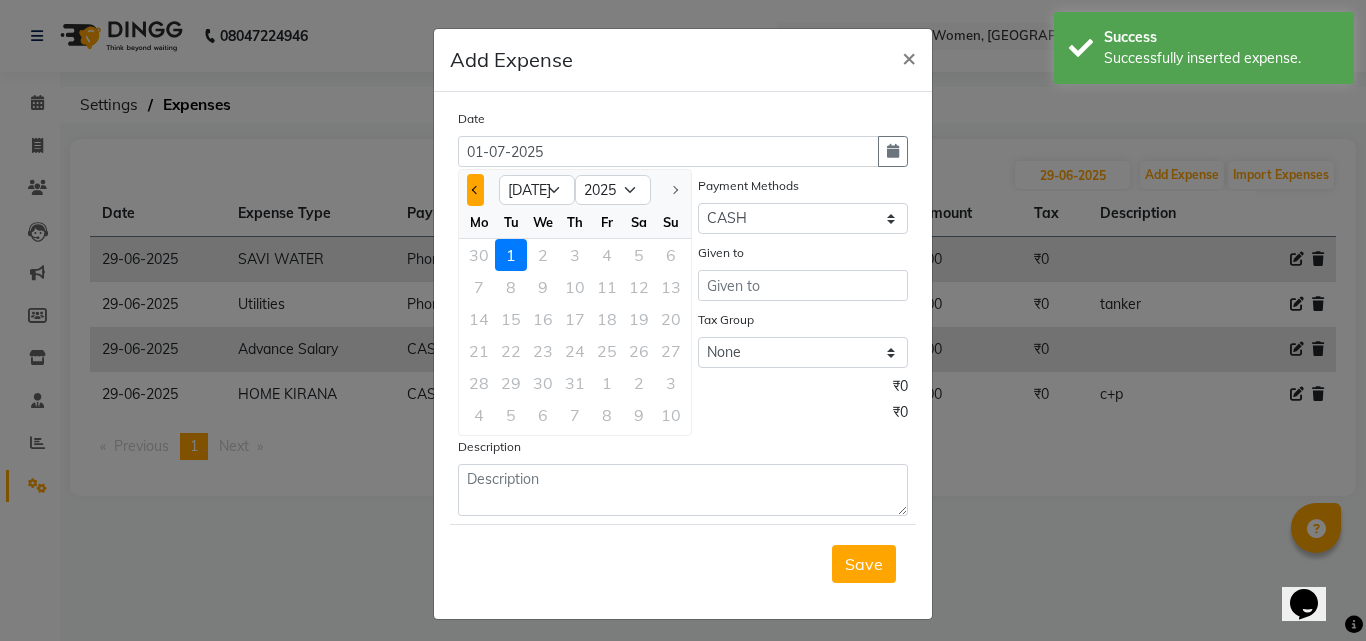 click 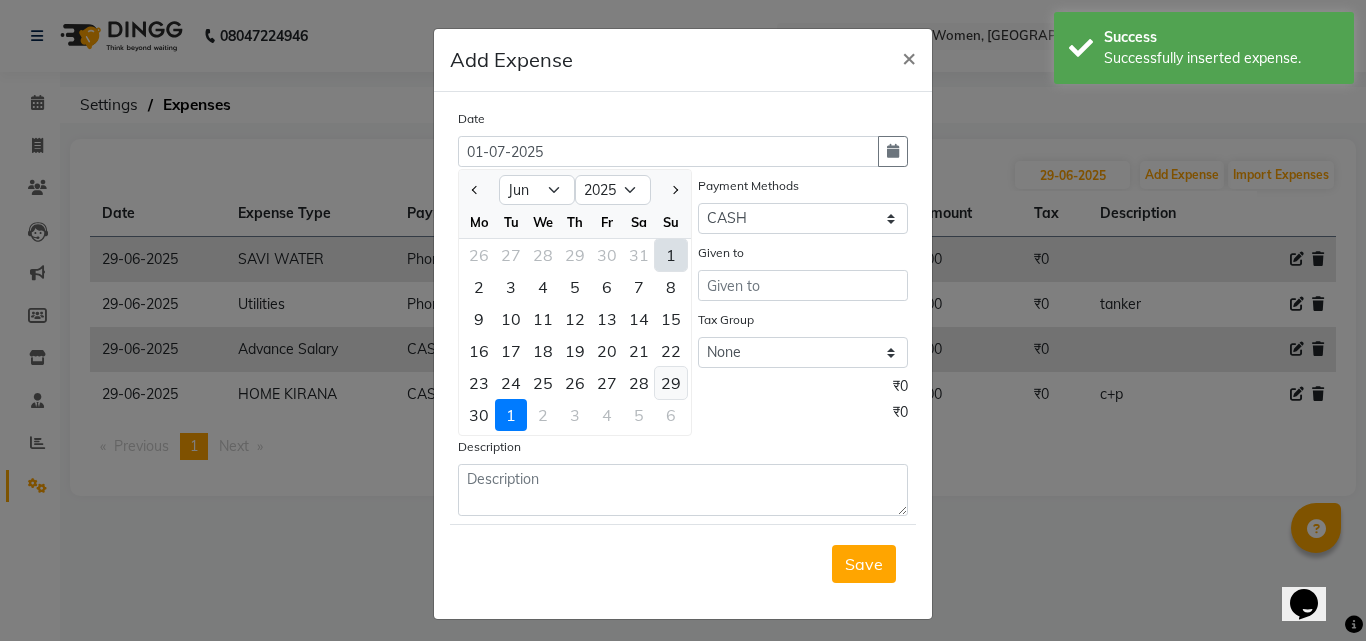 click on "29" 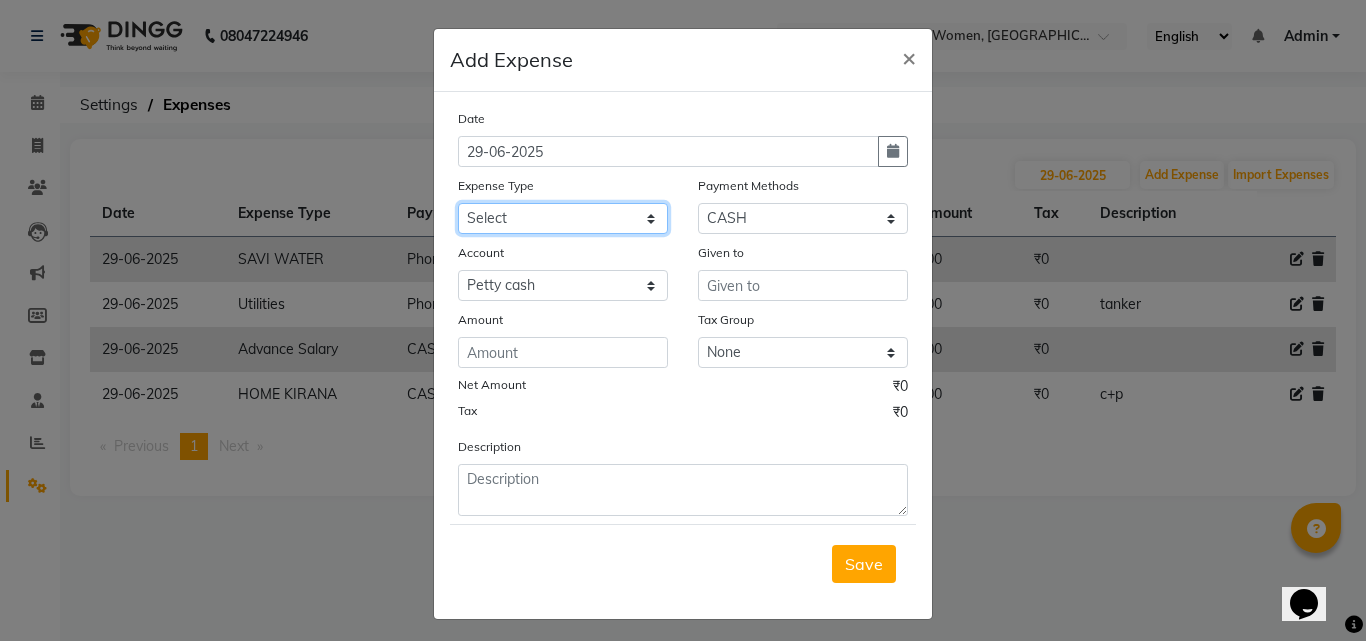 click on "Select Advance Salary Bank charges BEAUTY PALACE MUMBAI MATERIAL Car maintenance  Cash transfer to bank Cash transfer to hub Client Snacks Clinical charges Equipment Fuel ACTIVA OR CAR Govt fee HOME GAS HOME KIRANA home market other exp home snacks HOME  WIFI RECHARGE GIO Incentive Insurance International purchase investment banking light bill of4 home girls boys talikoti Loan Repayment local loreal maharaja material local maharaja material LOREAL DAVANGIRI GURGA ENTERPRISES loreal mahalxmi belgav Maintenance Marketing Miscellaneous MOBILE RECHARGE MRA ONLINE SHOPING Other Pantry PETROL GENRETOR PIGMY SHIVAJI MAHARAJ BANK Product Rent REPAIRING EORK SALON N HM ROOM G GAS Salary SALON 1 LIGHT BILL SALON 1 RENT SALON 1 WIFI RICHARGE SALON 2  MEN N WOMEN LIGHT BILL SALON 2 WIFI RECHARGE GIO salon advertising SALON ADVERTISISNG SALON RENT 2 SAVI WATER school exp school exp S K  DISTRIBUTER CADEVU KERATIN HUBALI STAFF ROOM RENT ALL STAFF ROOM RENT ALL Staff Snacks Tax TEA BREKFAST Tea & Refreshment Utilities" 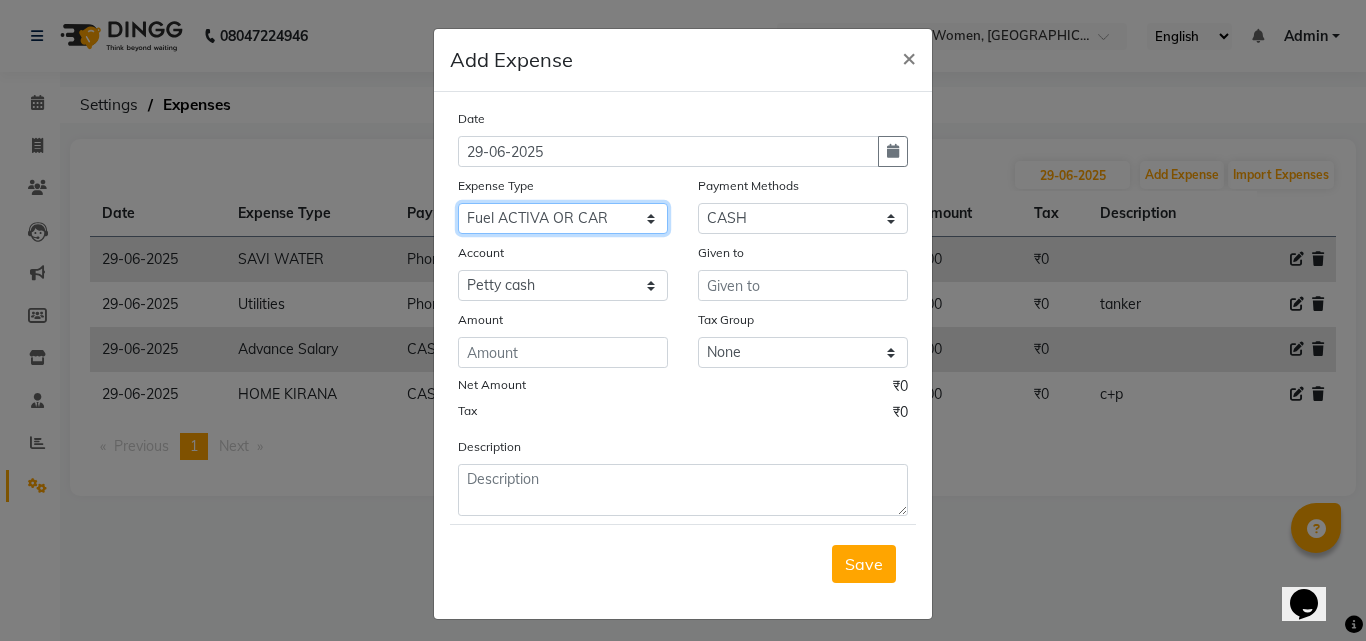 click on "Select Advance Salary Bank charges BEAUTY PALACE MUMBAI MATERIAL Car maintenance  Cash transfer to bank Cash transfer to hub Client Snacks Clinical charges Equipment Fuel ACTIVA OR CAR Govt fee HOME GAS HOME KIRANA home market other exp home snacks HOME  WIFI RECHARGE GIO Incentive Insurance International purchase investment banking light bill of4 home girls boys talikoti Loan Repayment local loreal maharaja material local maharaja material LOREAL DAVANGIRI GURGA ENTERPRISES loreal mahalxmi belgav Maintenance Marketing Miscellaneous MOBILE RECHARGE MRA ONLINE SHOPING Other Pantry PETROL GENRETOR PIGMY SHIVAJI MAHARAJ BANK Product Rent REPAIRING EORK SALON N HM ROOM G GAS Salary SALON 1 LIGHT BILL SALON 1 RENT SALON 1 WIFI RICHARGE SALON 2  MEN N WOMEN LIGHT BILL SALON 2 WIFI RECHARGE GIO salon advertising SALON ADVERTISISNG SALON RENT 2 SAVI WATER school exp school exp S K  DISTRIBUTER CADEVU KERATIN HUBALI STAFF ROOM RENT ALL STAFF ROOM RENT ALL Staff Snacks Tax TEA BREKFAST Tea & Refreshment Utilities" 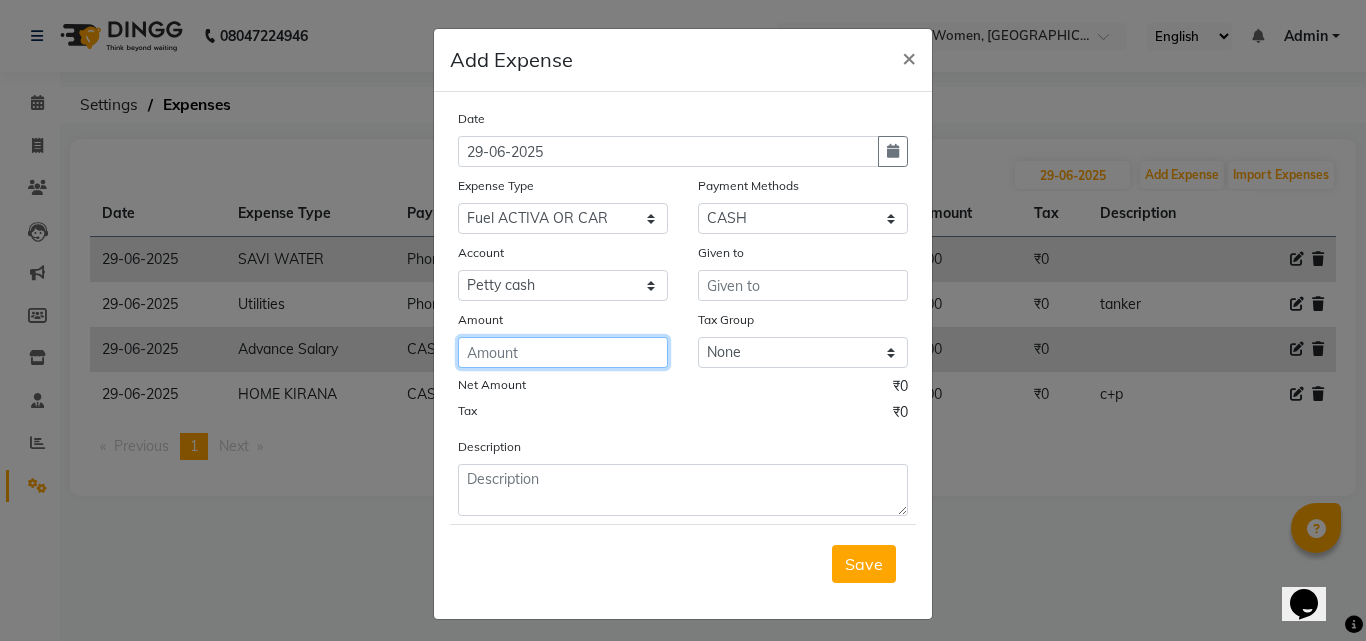 click 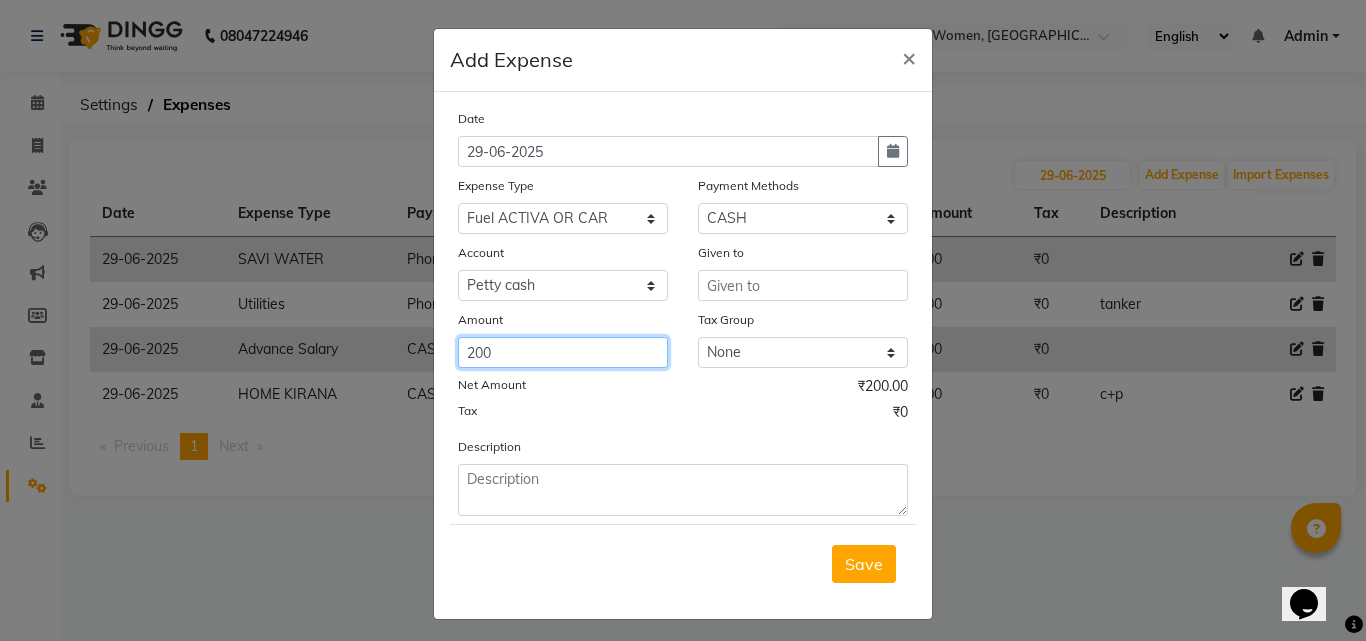 type on "200" 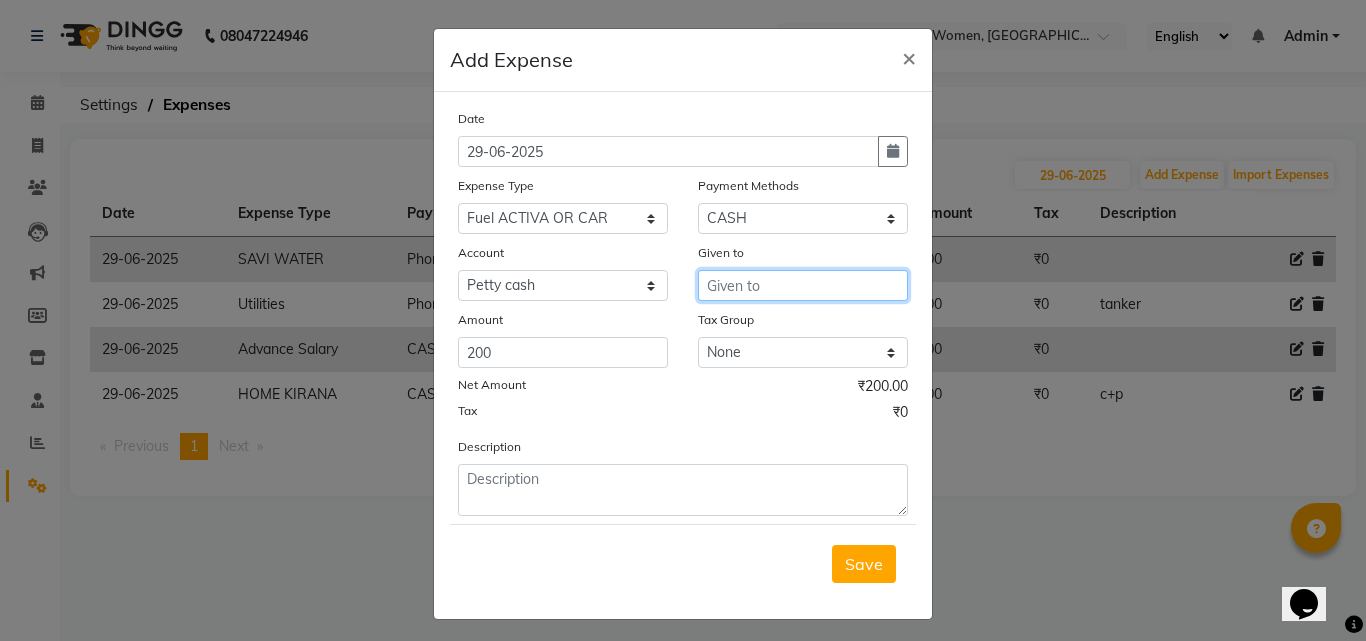 click at bounding box center (803, 285) 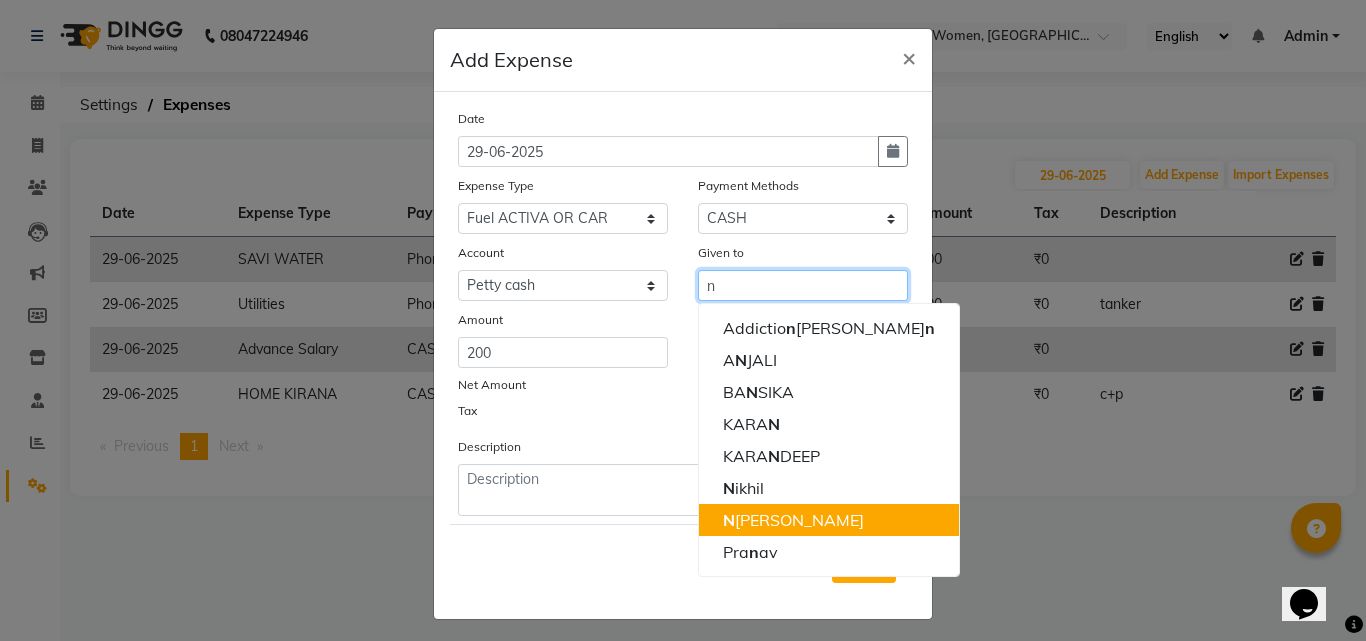click on "N ilesh" at bounding box center (829, 520) 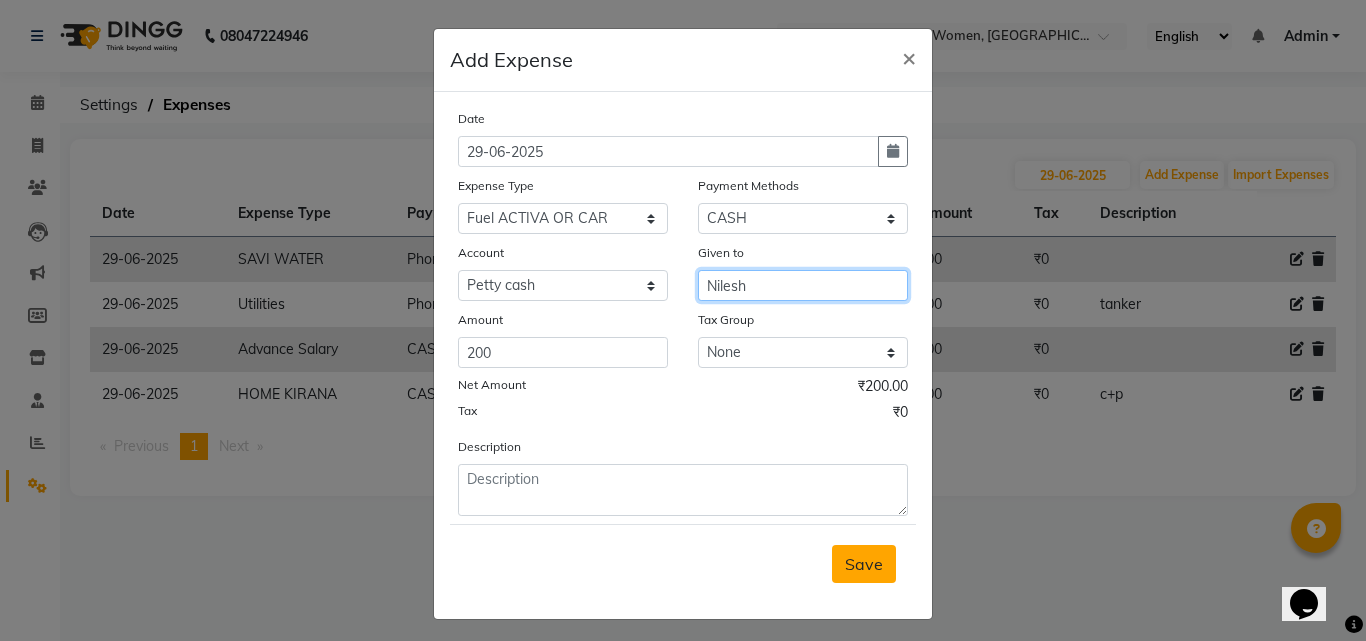 type on "Nilesh" 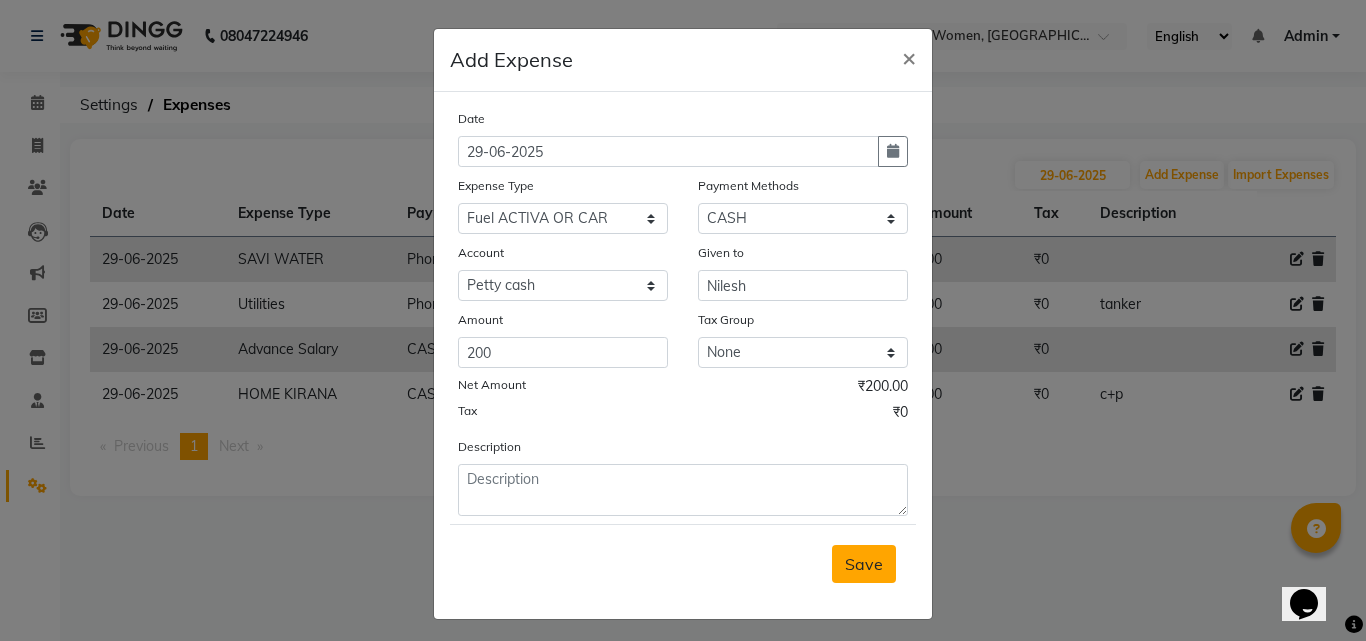 click on "Save" at bounding box center (864, 564) 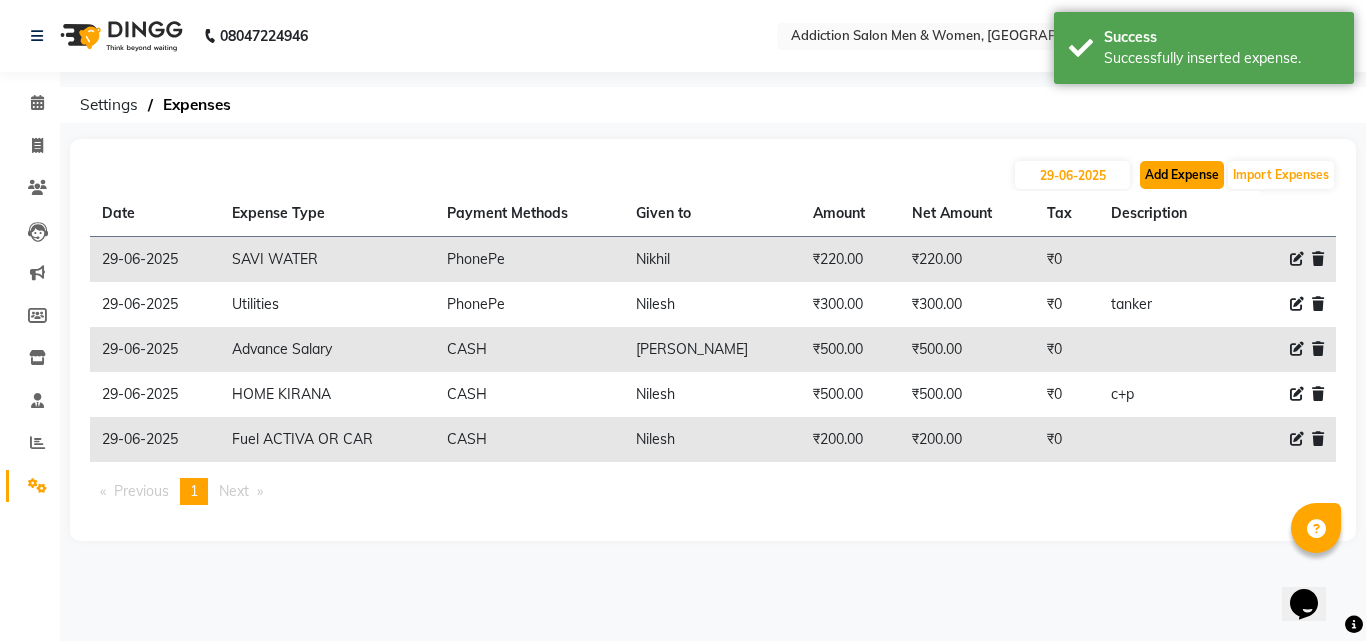 click on "Add Expense" 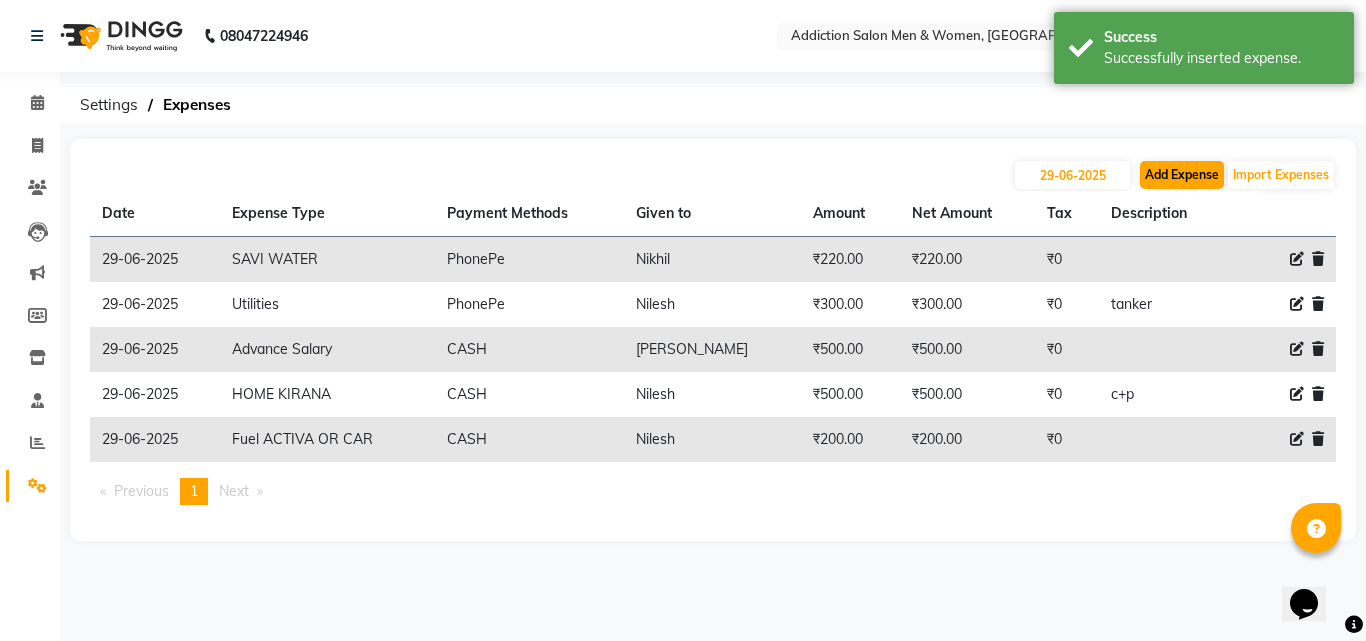 select on "1" 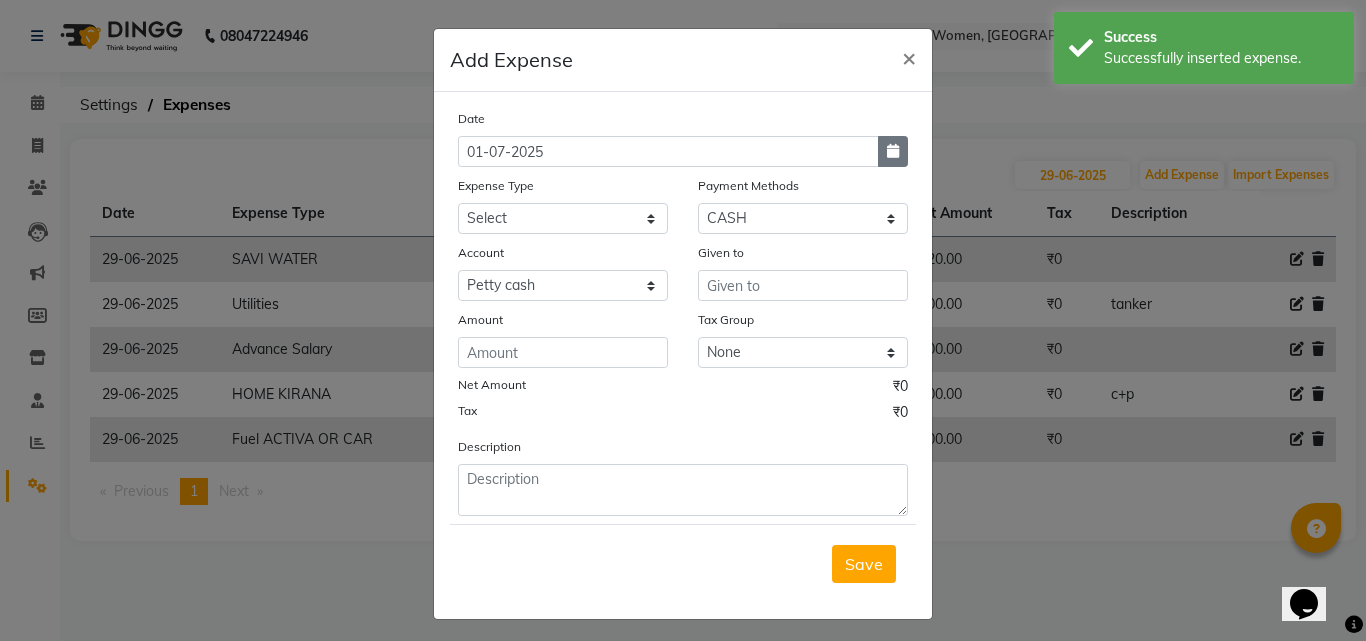 click 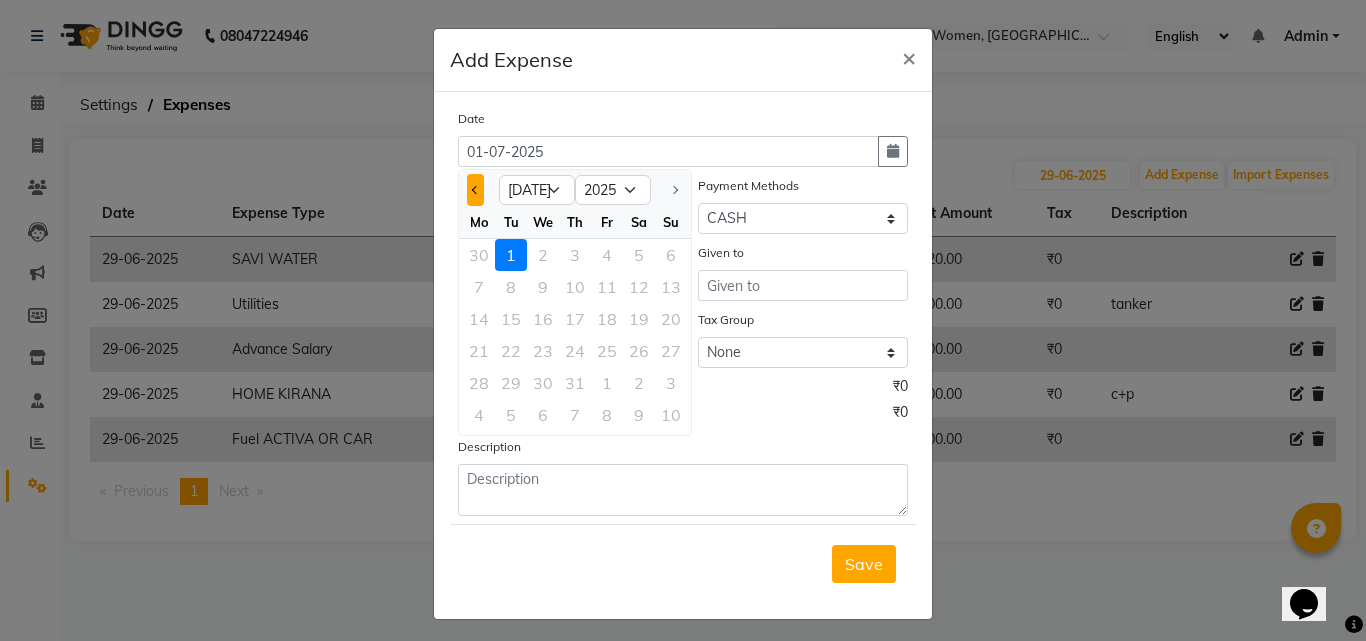 drag, startPoint x: 460, startPoint y: 181, endPoint x: 472, endPoint y: 202, distance: 24.186773 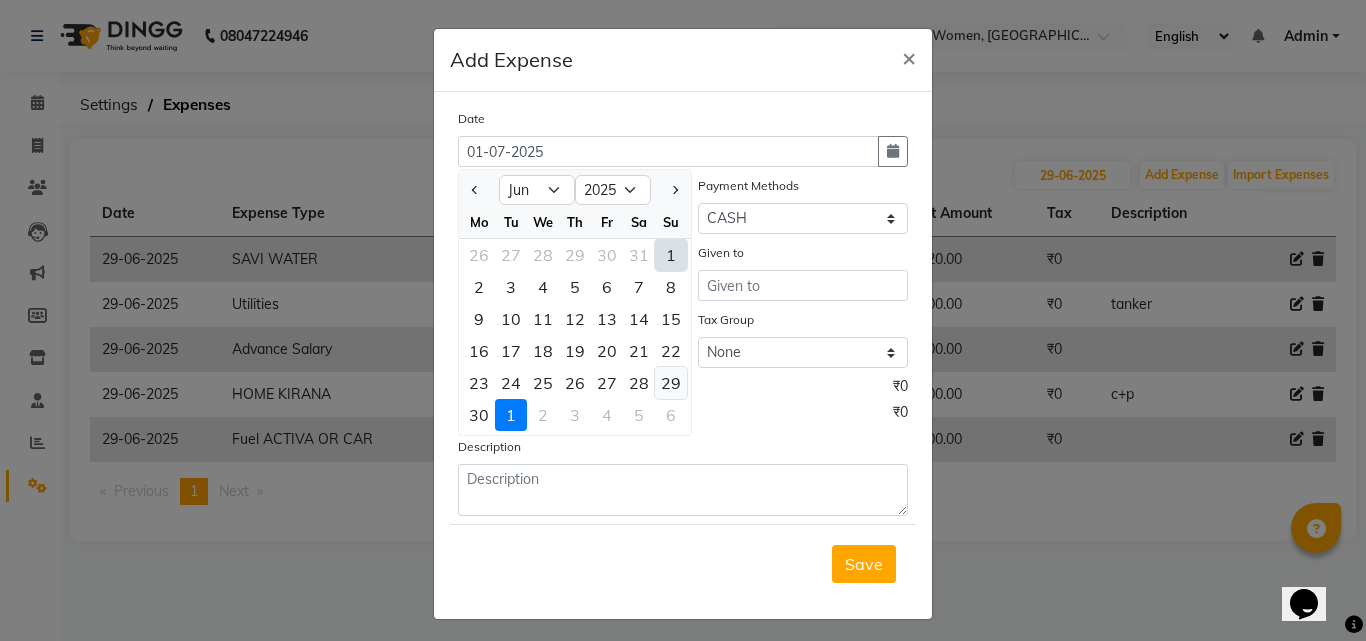 click on "29" 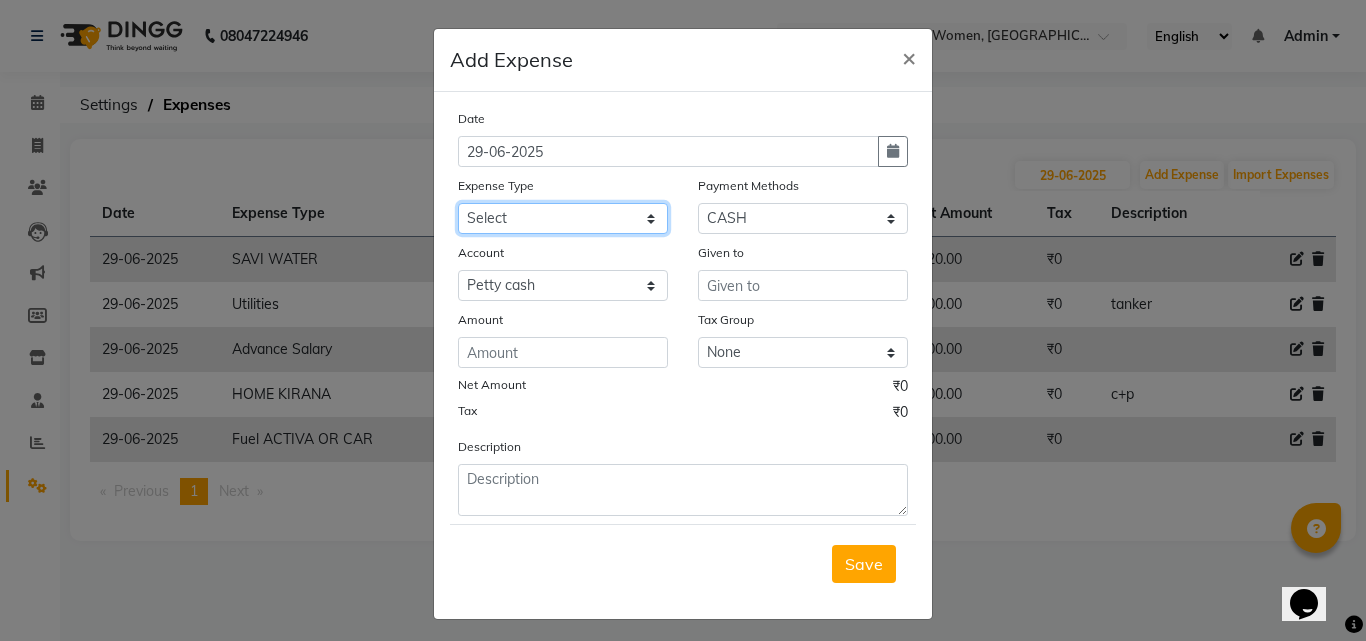 click on "Select Advance Salary Bank charges BEAUTY PALACE MUMBAI MATERIAL Car maintenance  Cash transfer to bank Cash transfer to hub Client Snacks Clinical charges Equipment Fuel ACTIVA OR CAR Govt fee HOME GAS HOME KIRANA home market other exp home snacks HOME  WIFI RECHARGE GIO Incentive Insurance International purchase investment banking light bill of4 home girls boys talikoti Loan Repayment local loreal maharaja material local maharaja material LOREAL DAVANGIRI GURGA ENTERPRISES loreal mahalxmi belgav Maintenance Marketing Miscellaneous MOBILE RECHARGE MRA ONLINE SHOPING Other Pantry PETROL GENRETOR PIGMY SHIVAJI MAHARAJ BANK Product Rent REPAIRING EORK SALON N HM ROOM G GAS Salary SALON 1 LIGHT BILL SALON 1 RENT SALON 1 WIFI RICHARGE SALON 2  MEN N WOMEN LIGHT BILL SALON 2 WIFI RECHARGE GIO salon advertising SALON ADVERTISISNG SALON RENT 2 SAVI WATER school exp school exp S K  DISTRIBUTER CADEVU KERATIN HUBALI STAFF ROOM RENT ALL STAFF ROOM RENT ALL Staff Snacks Tax TEA BREKFAST Tea & Refreshment Utilities" 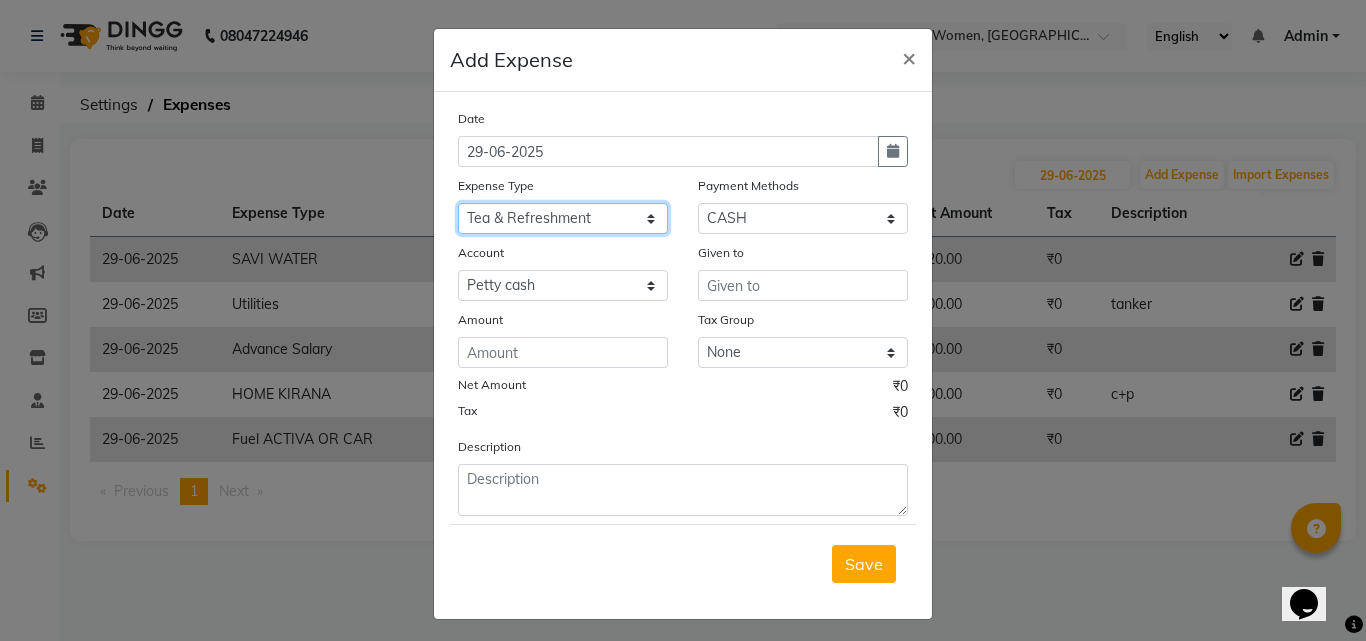 click on "Select Advance Salary Bank charges BEAUTY PALACE MUMBAI MATERIAL Car maintenance  Cash transfer to bank Cash transfer to hub Client Snacks Clinical charges Equipment Fuel ACTIVA OR CAR Govt fee HOME GAS HOME KIRANA home market other exp home snacks HOME  WIFI RECHARGE GIO Incentive Insurance International purchase investment banking light bill of4 home girls boys talikoti Loan Repayment local loreal maharaja material local maharaja material LOREAL DAVANGIRI GURGA ENTERPRISES loreal mahalxmi belgav Maintenance Marketing Miscellaneous MOBILE RECHARGE MRA ONLINE SHOPING Other Pantry PETROL GENRETOR PIGMY SHIVAJI MAHARAJ BANK Product Rent REPAIRING EORK SALON N HM ROOM G GAS Salary SALON 1 LIGHT BILL SALON 1 RENT SALON 1 WIFI RICHARGE SALON 2  MEN N WOMEN LIGHT BILL SALON 2 WIFI RECHARGE GIO salon advertising SALON ADVERTISISNG SALON RENT 2 SAVI WATER school exp school exp S K  DISTRIBUTER CADEVU KERATIN HUBALI STAFF ROOM RENT ALL STAFF ROOM RENT ALL Staff Snacks Tax TEA BREKFAST Tea & Refreshment Utilities" 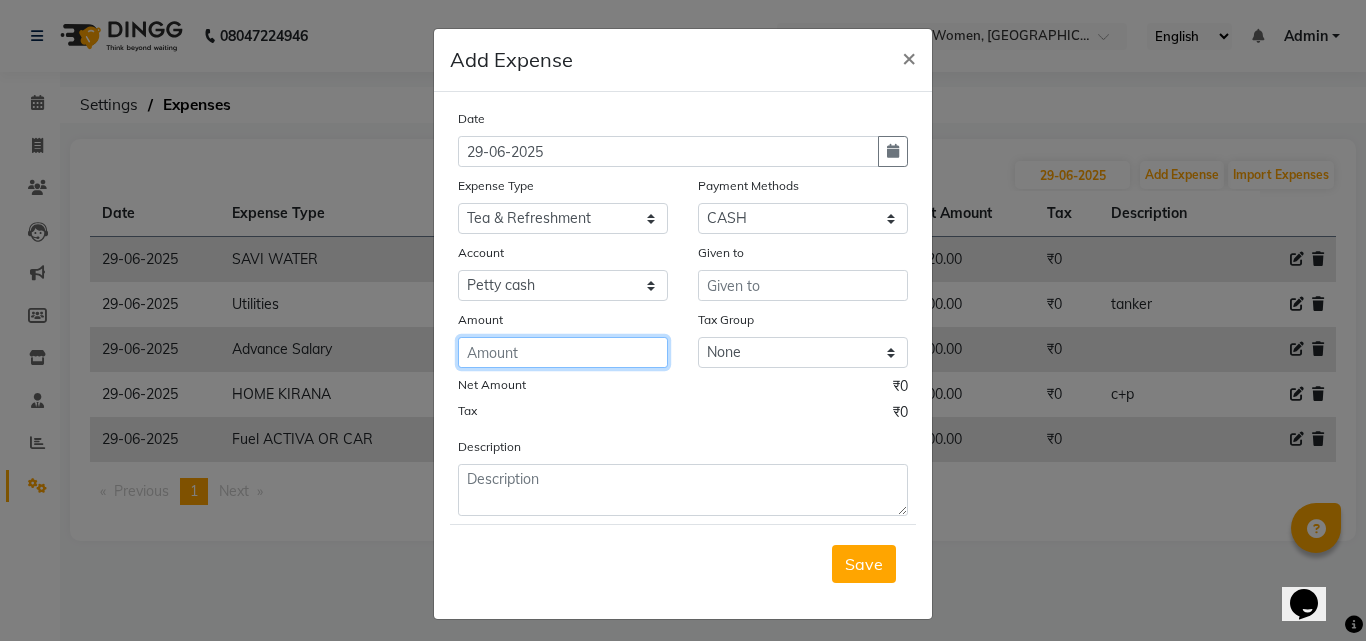 click 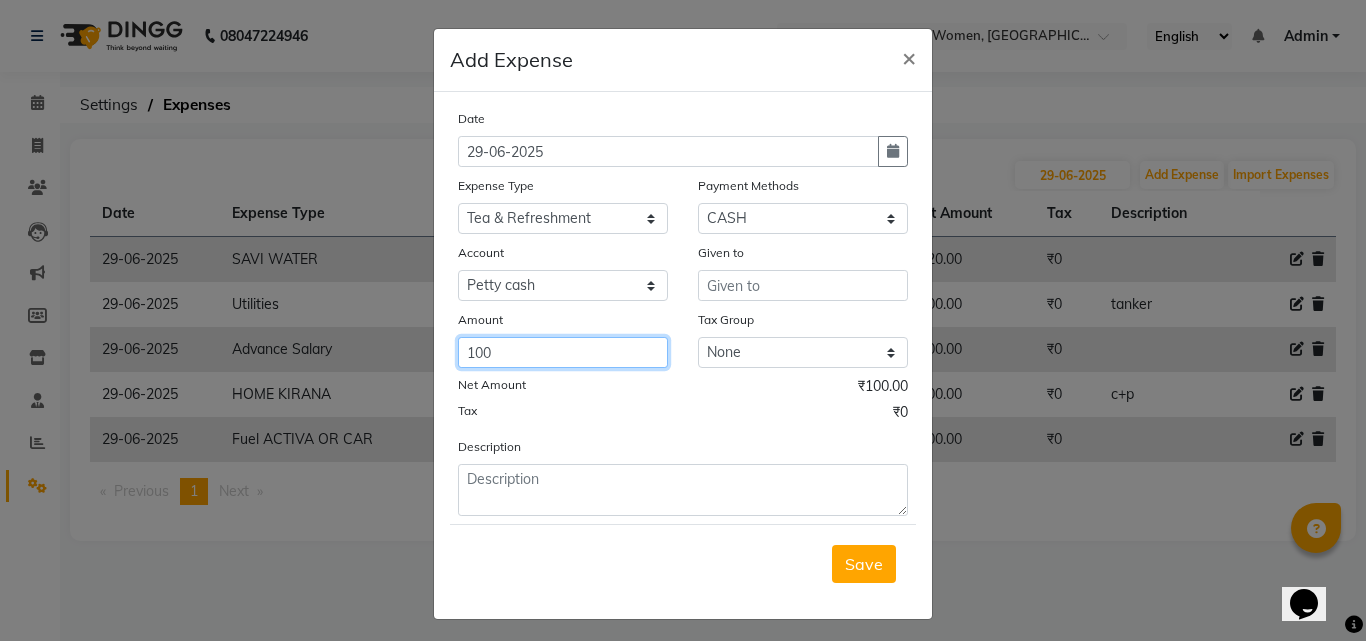 type on "100" 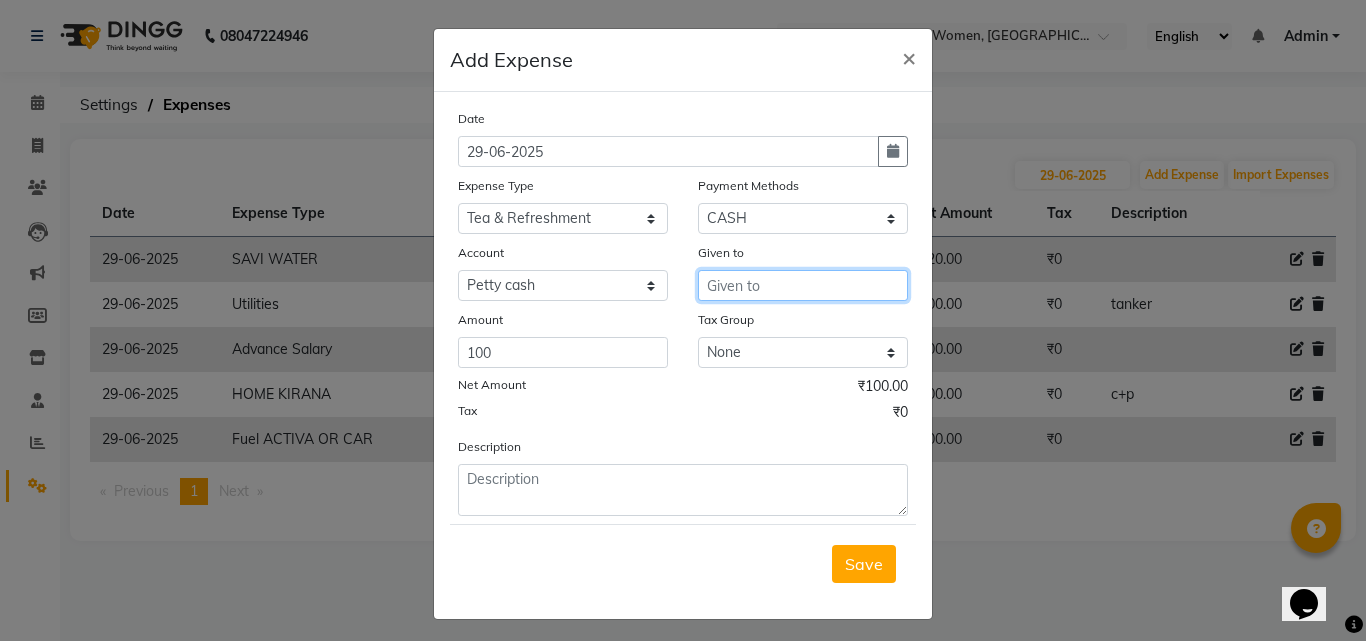 click at bounding box center [803, 285] 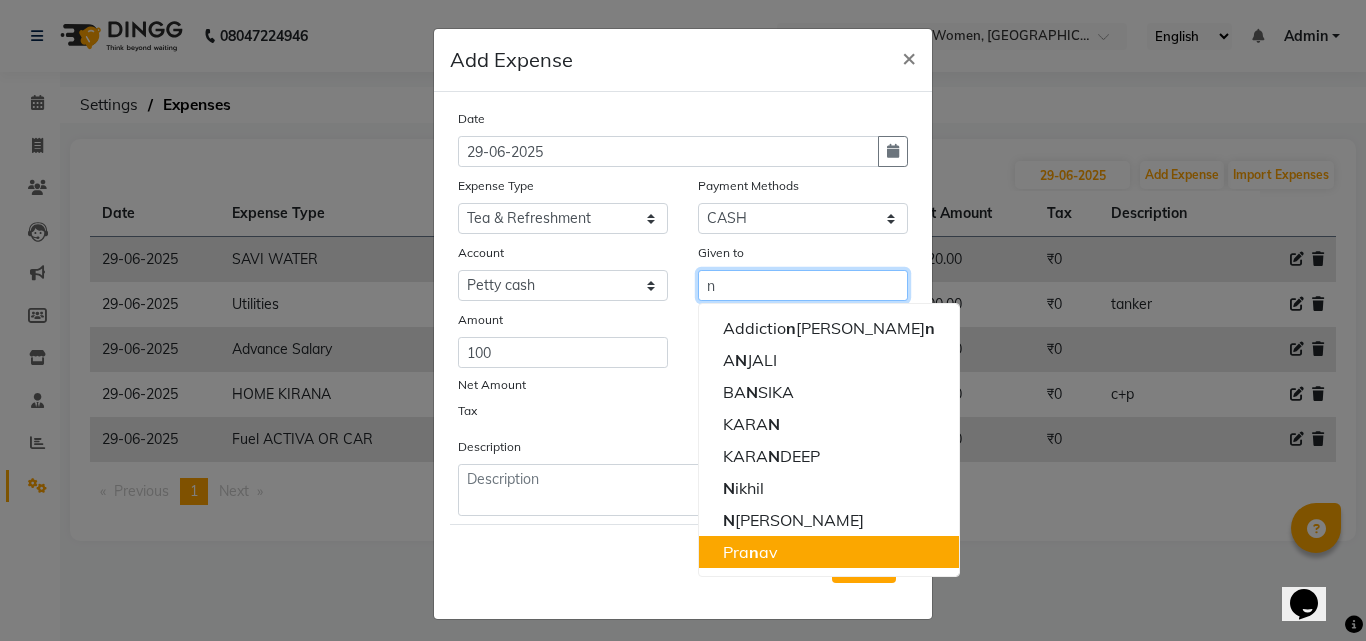 click on "Pra n av" at bounding box center [750, 552] 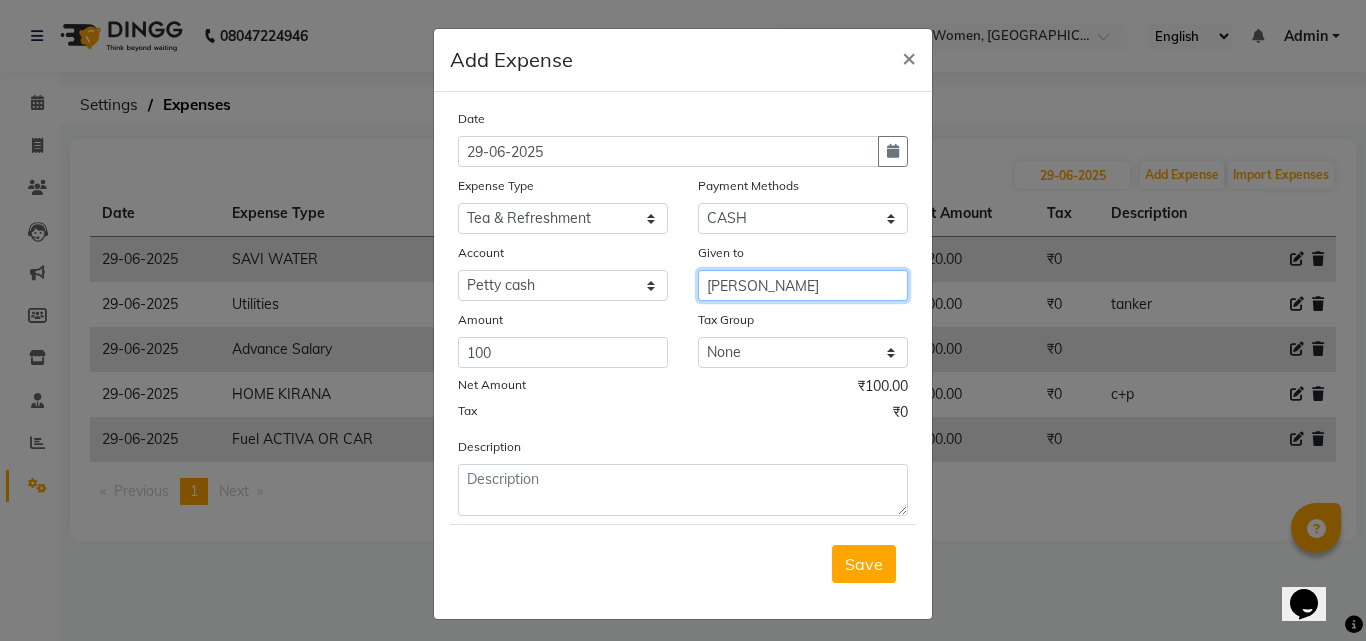 type on "[PERSON_NAME]" 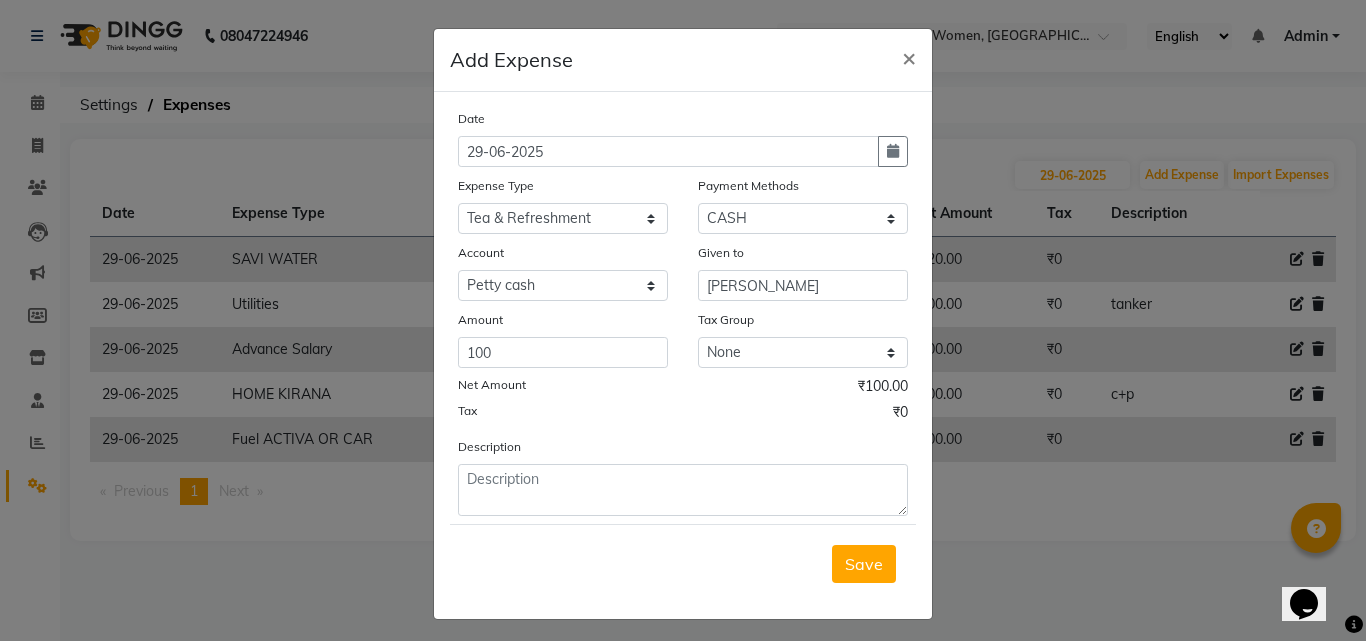 click on "Save" 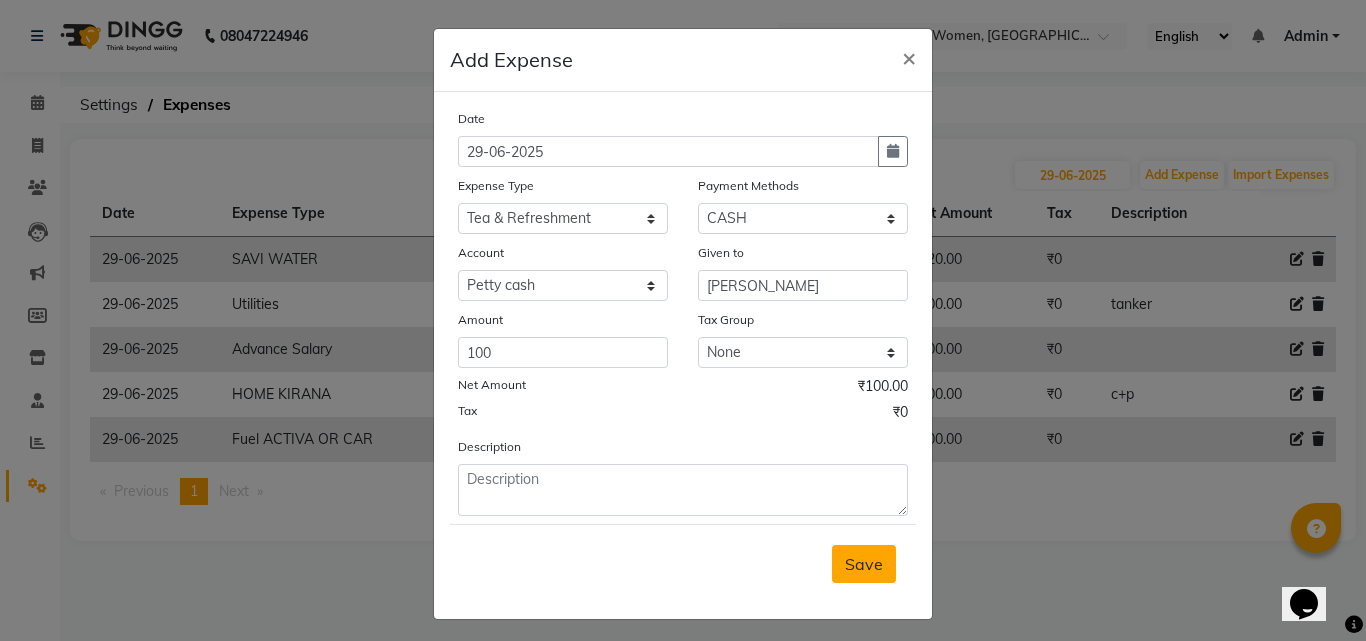 click on "Save" at bounding box center [864, 564] 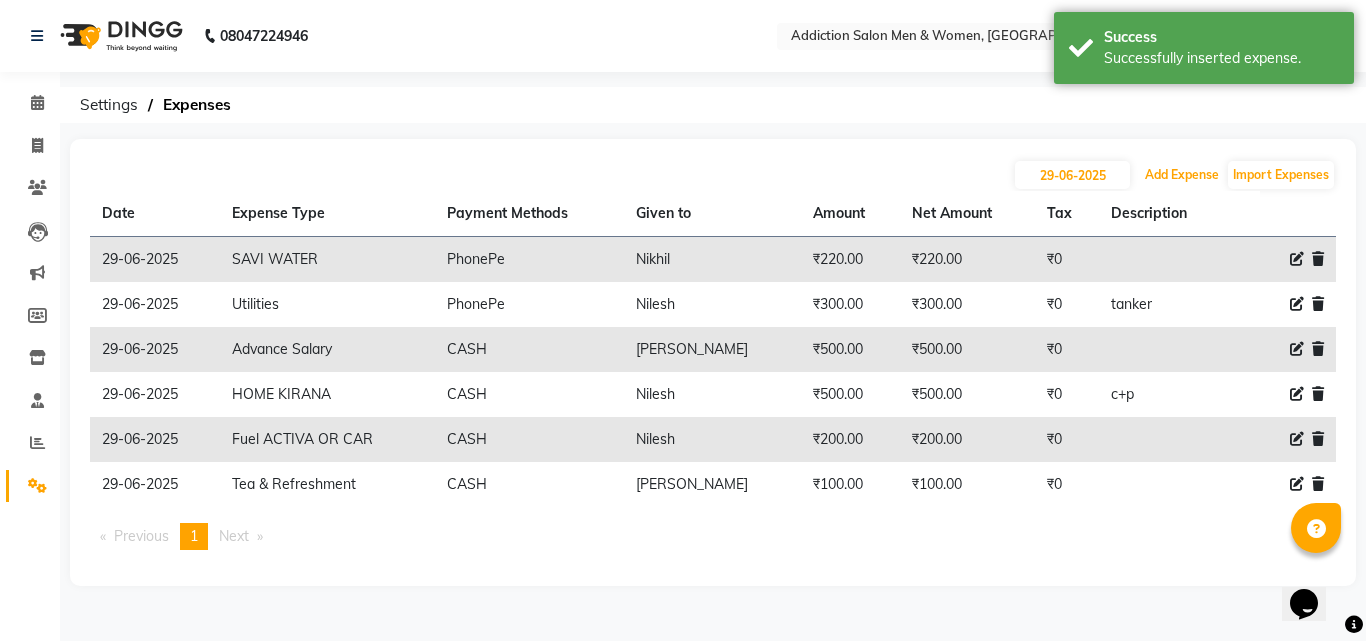 drag, startPoint x: 1162, startPoint y: 185, endPoint x: 1109, endPoint y: 218, distance: 62.433964 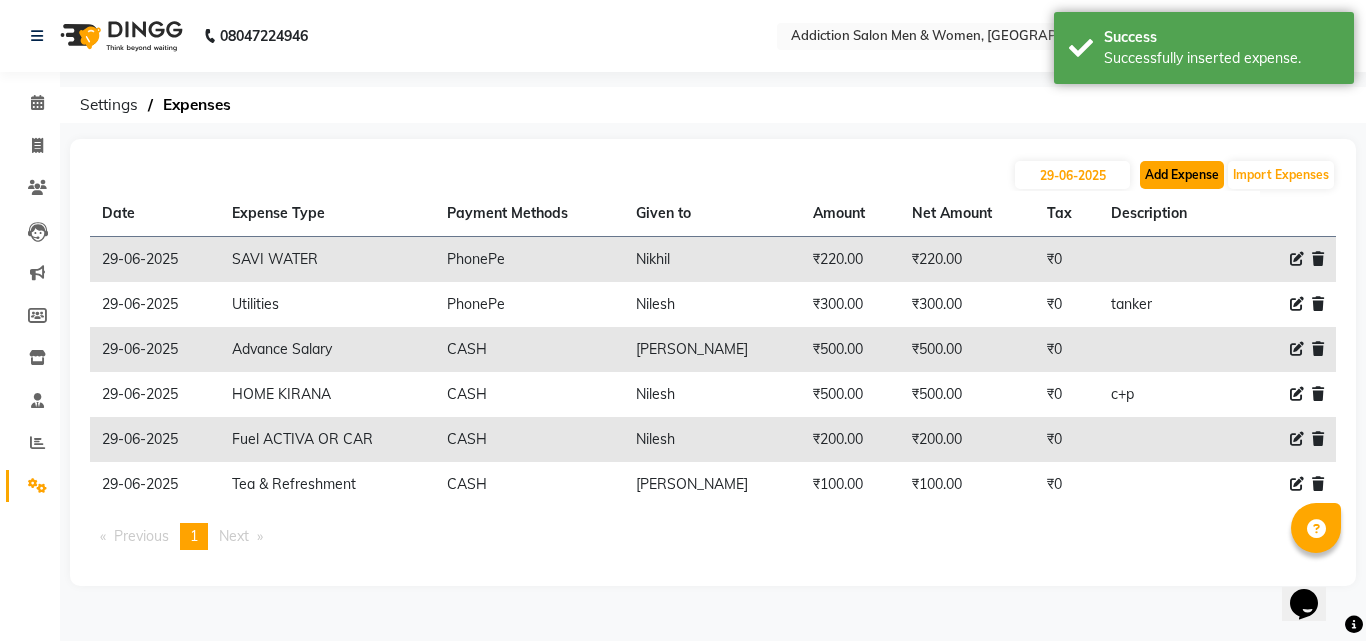 click on "Add Expense" 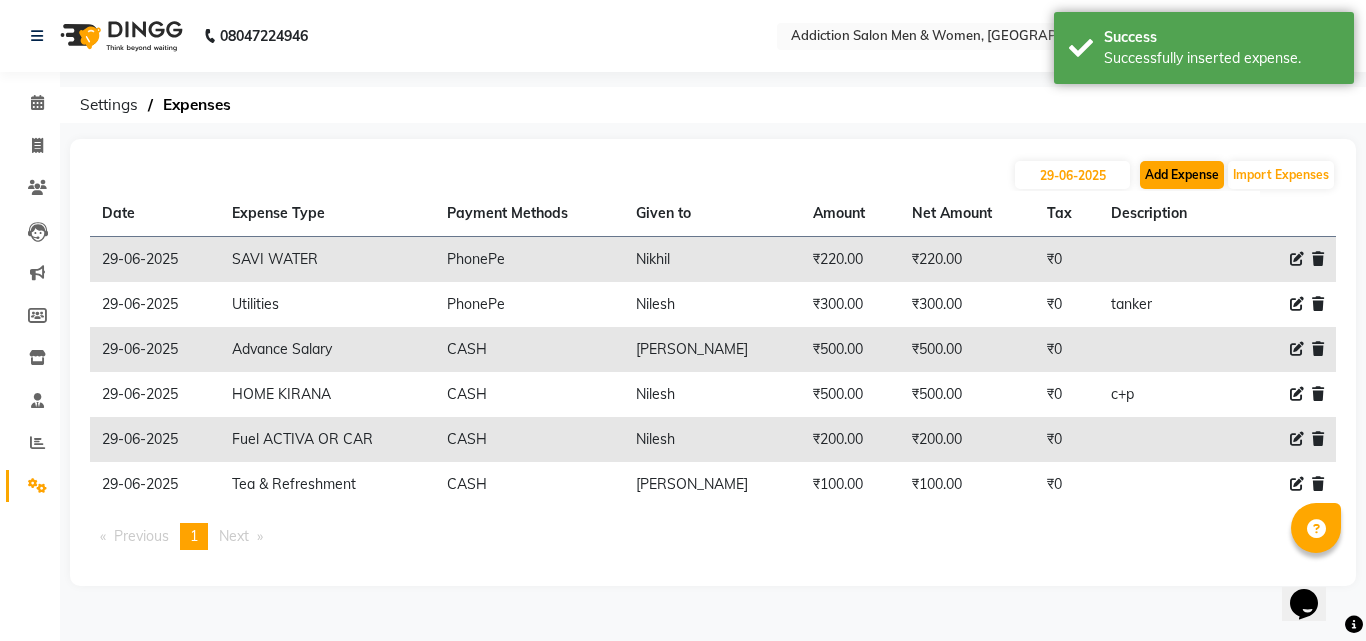 select on "1" 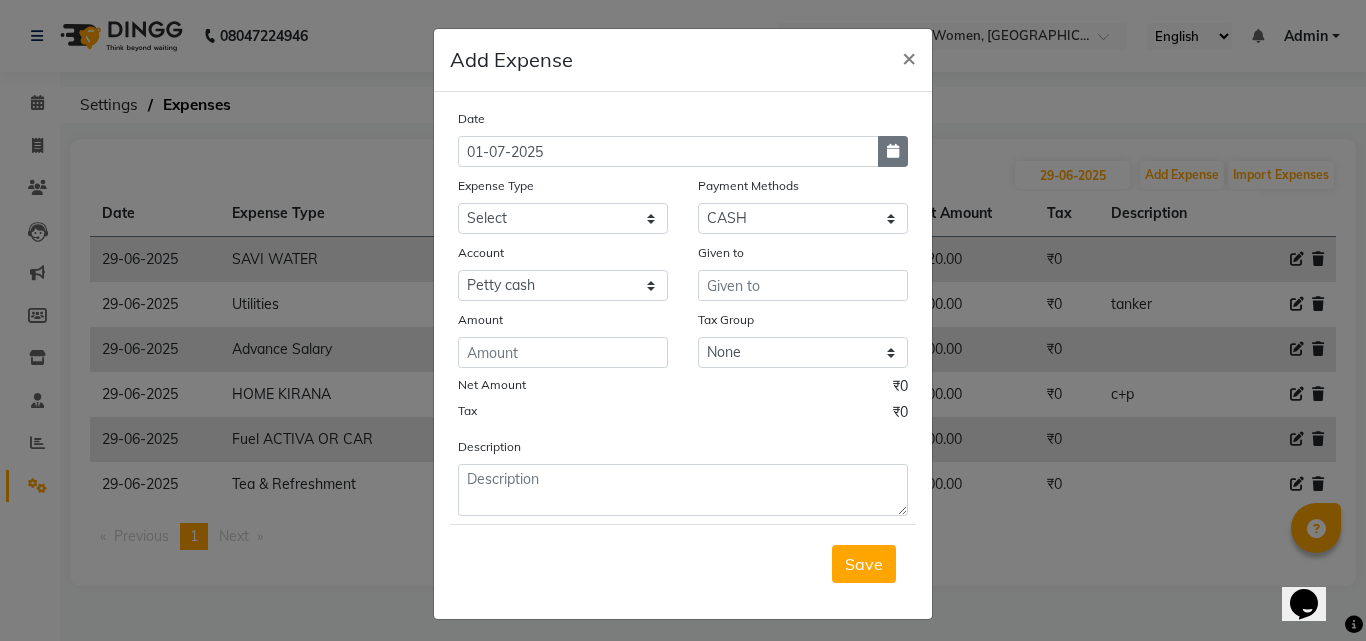 click 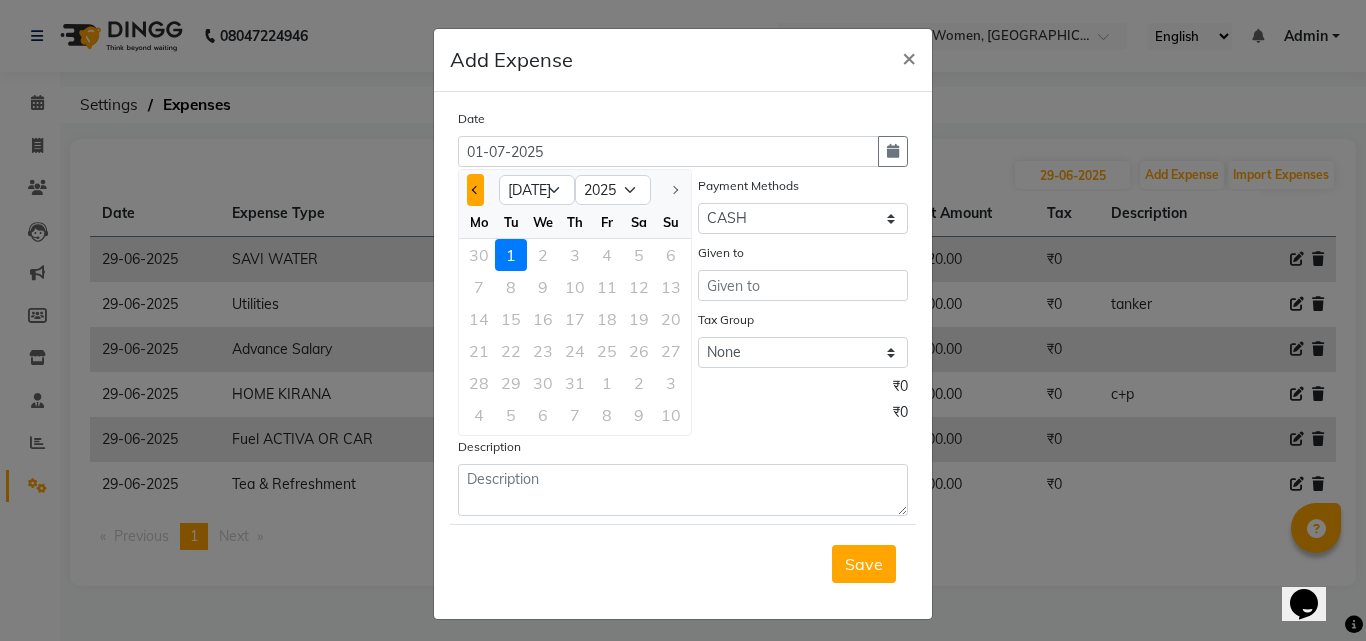 click 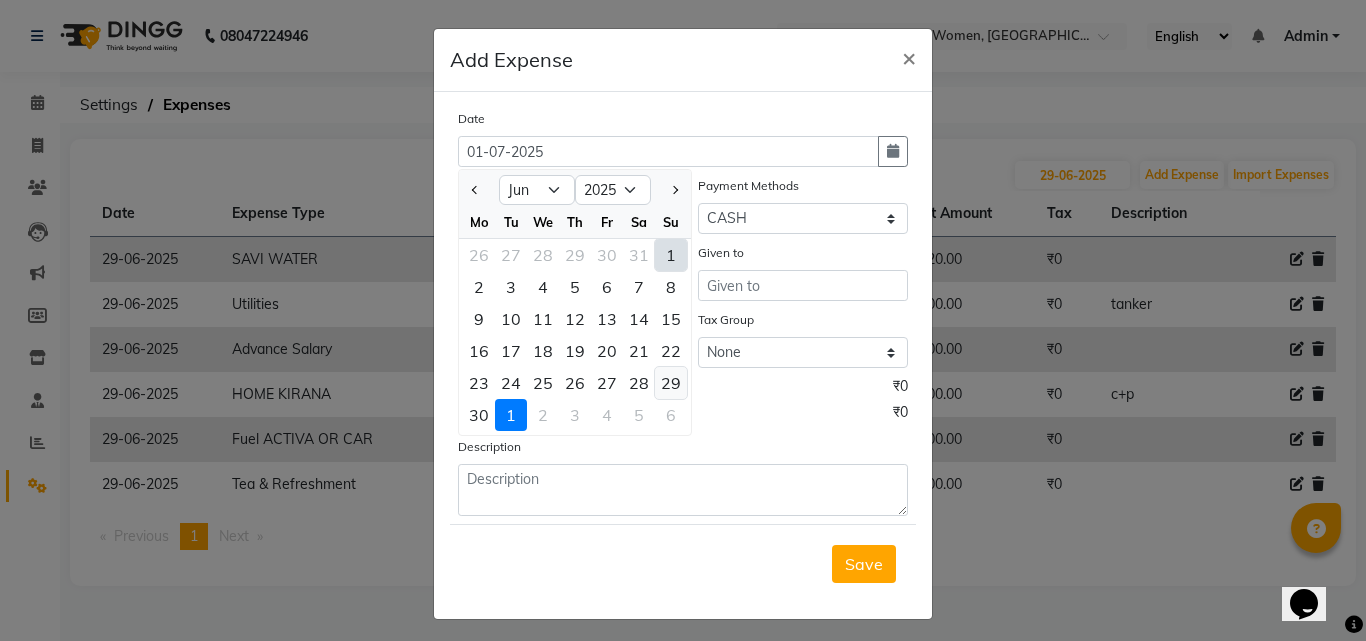click on "29" 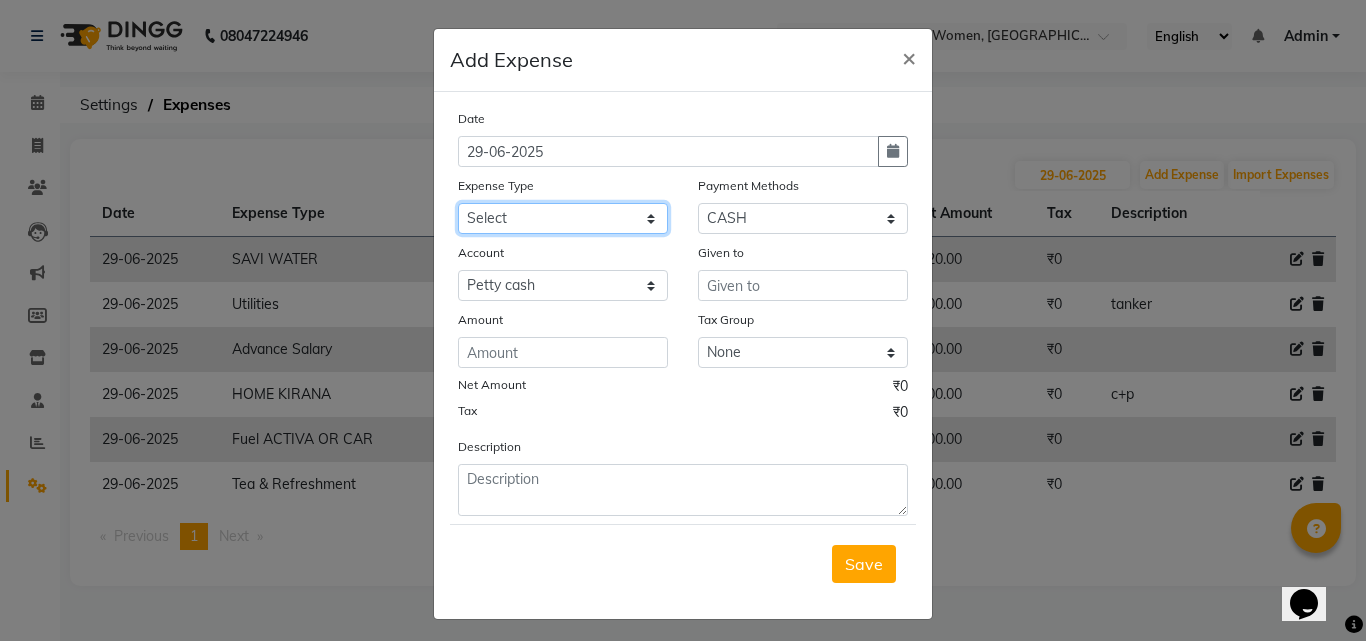 click on "Select Advance Salary Bank charges BEAUTY PALACE MUMBAI MATERIAL Car maintenance  Cash transfer to bank Cash transfer to hub Client Snacks Clinical charges Equipment Fuel ACTIVA OR CAR Govt fee HOME GAS HOME KIRANA home market other exp home snacks HOME  WIFI RECHARGE GIO Incentive Insurance International purchase investment banking light bill of4 home girls boys talikoti Loan Repayment local loreal maharaja material local maharaja material LOREAL DAVANGIRI GURGA ENTERPRISES loreal mahalxmi belgav Maintenance Marketing Miscellaneous MOBILE RECHARGE MRA ONLINE SHOPING Other Pantry PETROL GENRETOR PIGMY SHIVAJI MAHARAJ BANK Product Rent REPAIRING EORK SALON N HM ROOM G GAS Salary SALON 1 LIGHT BILL SALON 1 RENT SALON 1 WIFI RICHARGE SALON 2  MEN N WOMEN LIGHT BILL SALON 2 WIFI RECHARGE GIO salon advertising SALON ADVERTISISNG SALON RENT 2 SAVI WATER school exp school exp S K  DISTRIBUTER CADEVU KERATIN HUBALI STAFF ROOM RENT ALL STAFF ROOM RENT ALL Staff Snacks Tax TEA BREKFAST Tea & Refreshment Utilities" 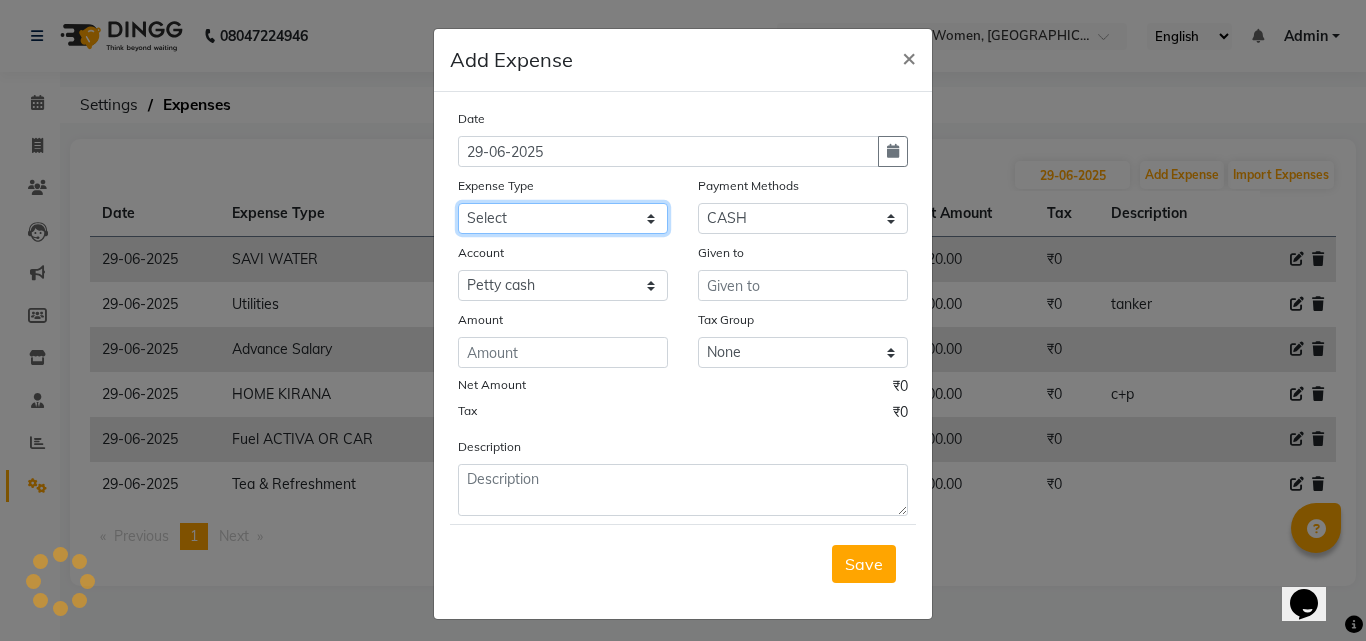 select on "15966" 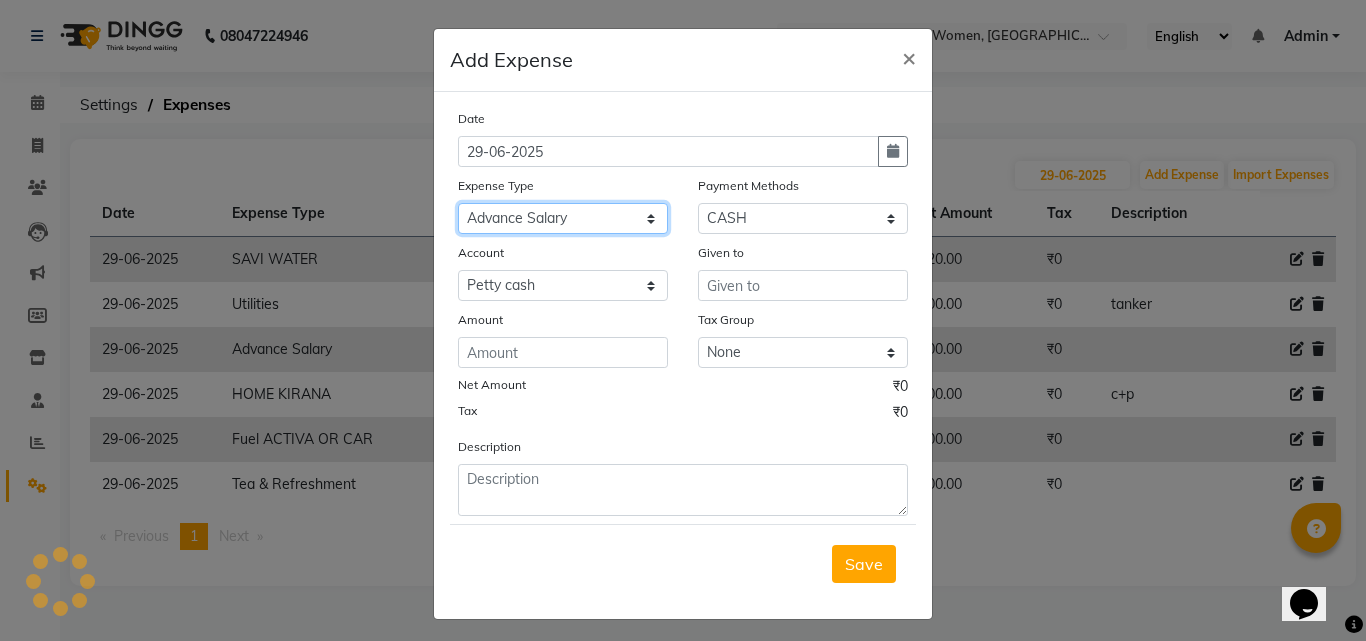 click on "Select Advance Salary Bank charges BEAUTY PALACE MUMBAI MATERIAL Car maintenance  Cash transfer to bank Cash transfer to hub Client Snacks Clinical charges Equipment Fuel ACTIVA OR CAR Govt fee HOME GAS HOME KIRANA home market other exp home snacks HOME  WIFI RECHARGE GIO Incentive Insurance International purchase investment banking light bill of4 home girls boys talikoti Loan Repayment local loreal maharaja material local maharaja material LOREAL DAVANGIRI GURGA ENTERPRISES loreal mahalxmi belgav Maintenance Marketing Miscellaneous MOBILE RECHARGE MRA ONLINE SHOPING Other Pantry PETROL GENRETOR PIGMY SHIVAJI MAHARAJ BANK Product Rent REPAIRING EORK SALON N HM ROOM G GAS Salary SALON 1 LIGHT BILL SALON 1 RENT SALON 1 WIFI RICHARGE SALON 2  MEN N WOMEN LIGHT BILL SALON 2 WIFI RECHARGE GIO salon advertising SALON ADVERTISISNG SALON RENT 2 SAVI WATER school exp school exp S K  DISTRIBUTER CADEVU KERATIN HUBALI STAFF ROOM RENT ALL STAFF ROOM RENT ALL Staff Snacks Tax TEA BREKFAST Tea & Refreshment Utilities" 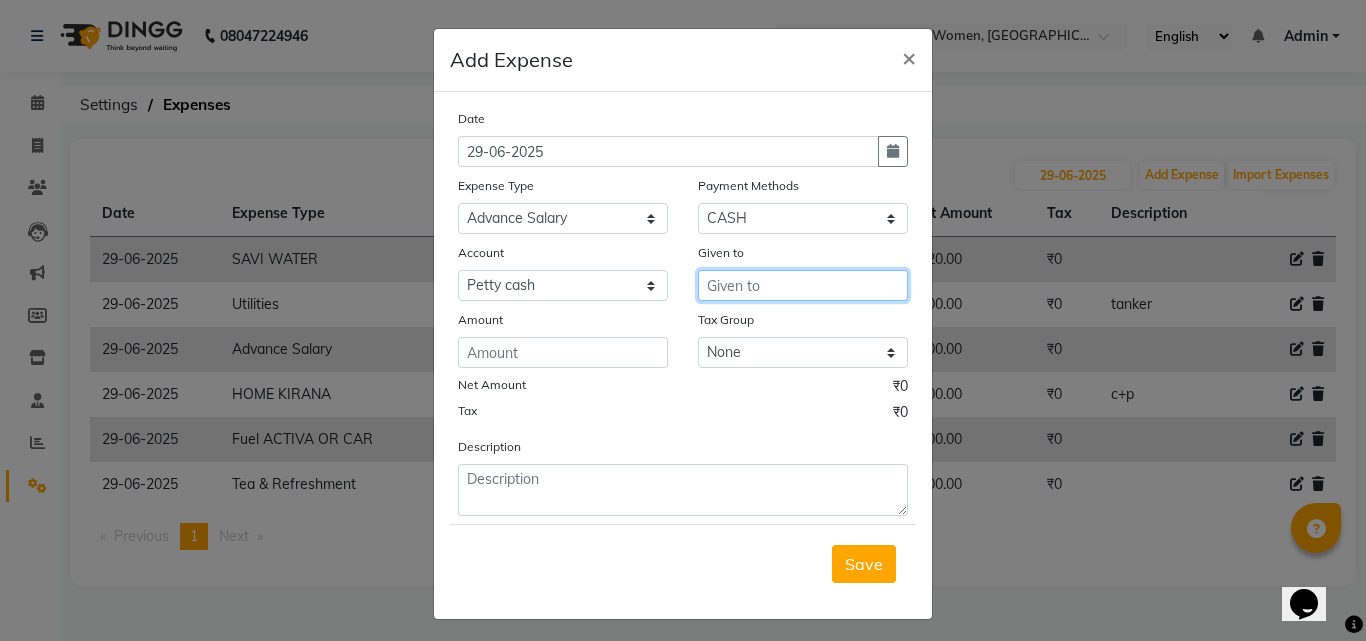 click at bounding box center (803, 285) 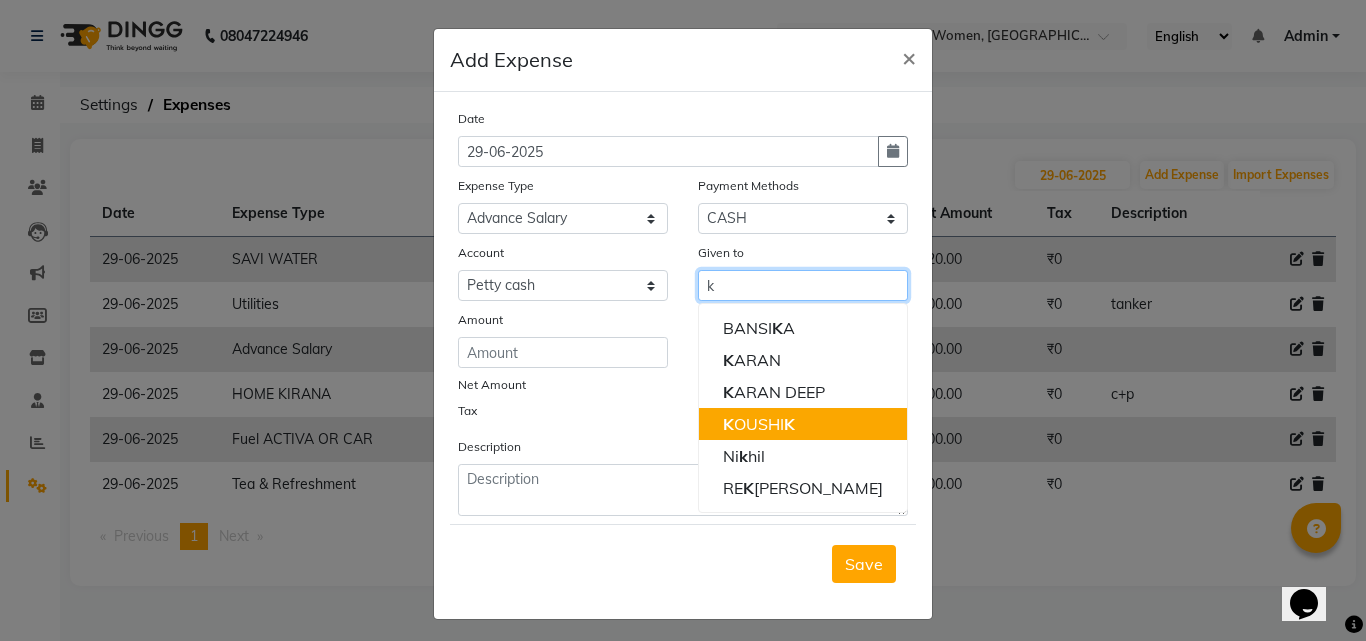 click on "K OUSHI K" at bounding box center [759, 424] 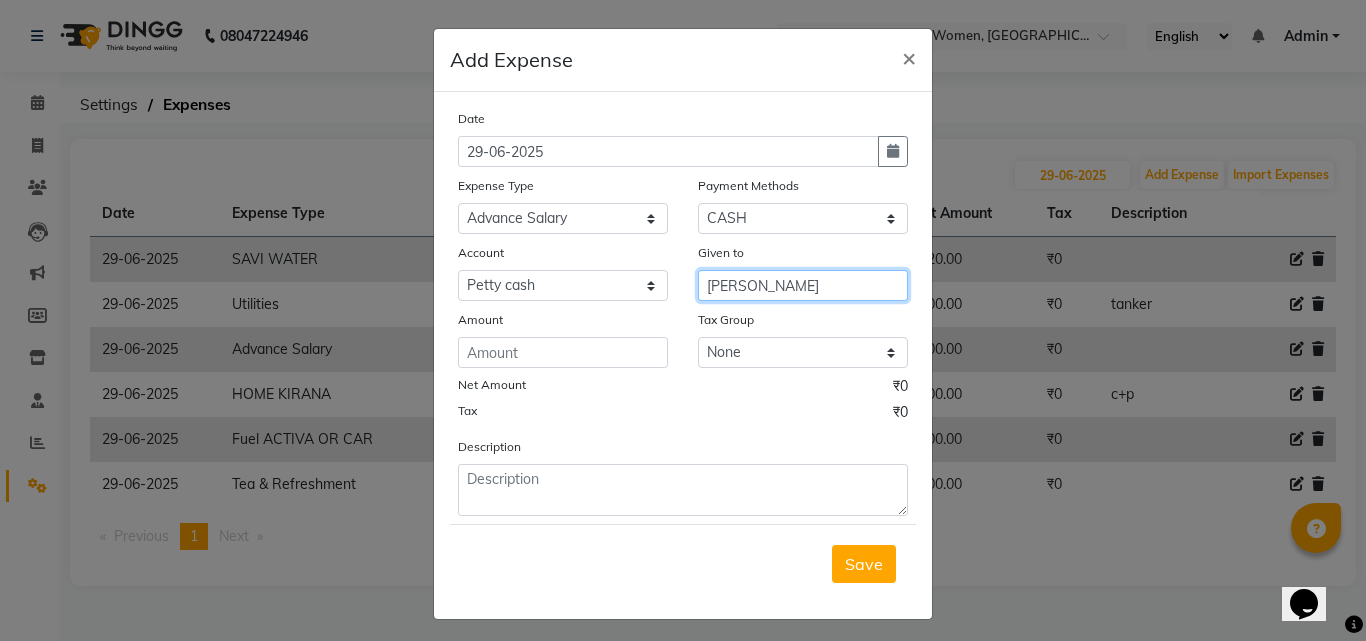 type on "[PERSON_NAME]" 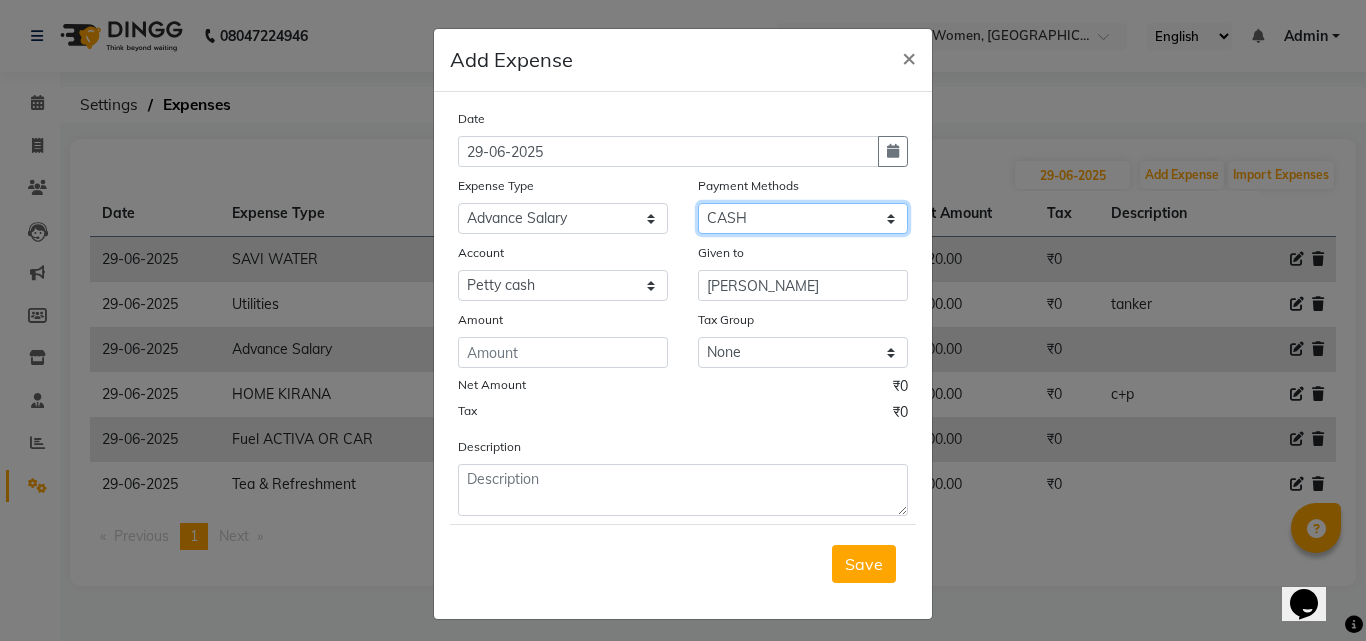 click on "Select CASH Package PhonePe Voucher Prepaid Gift Card GPay Wallet" 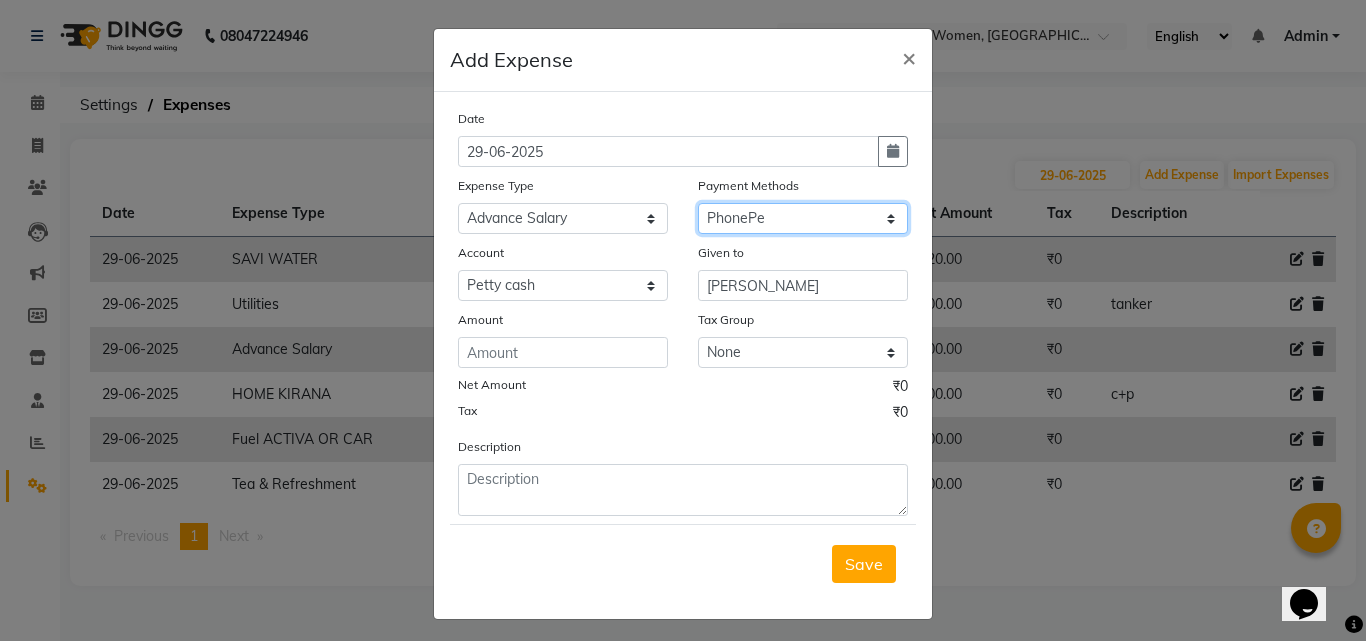 click on "Select CASH Package PhonePe Voucher Prepaid Gift Card GPay Wallet" 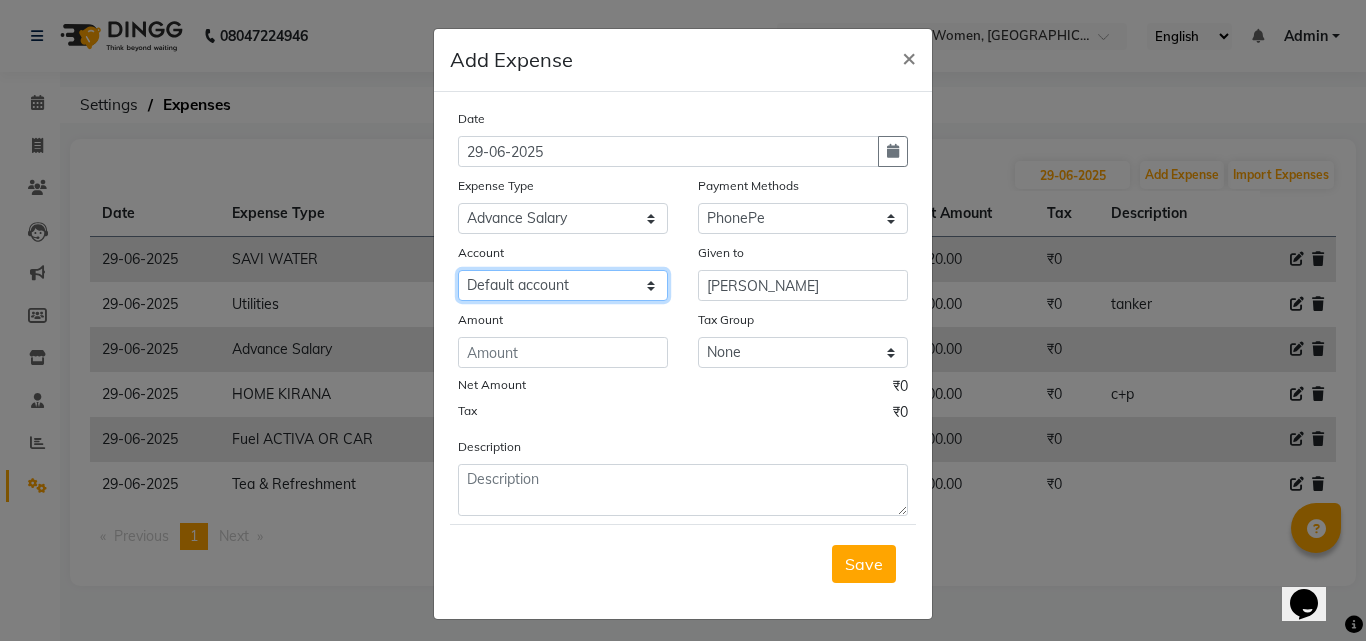click on "Select Default account Nil un SB nil sbisb Nilaxixcur Niksbisb ADDIuncur" 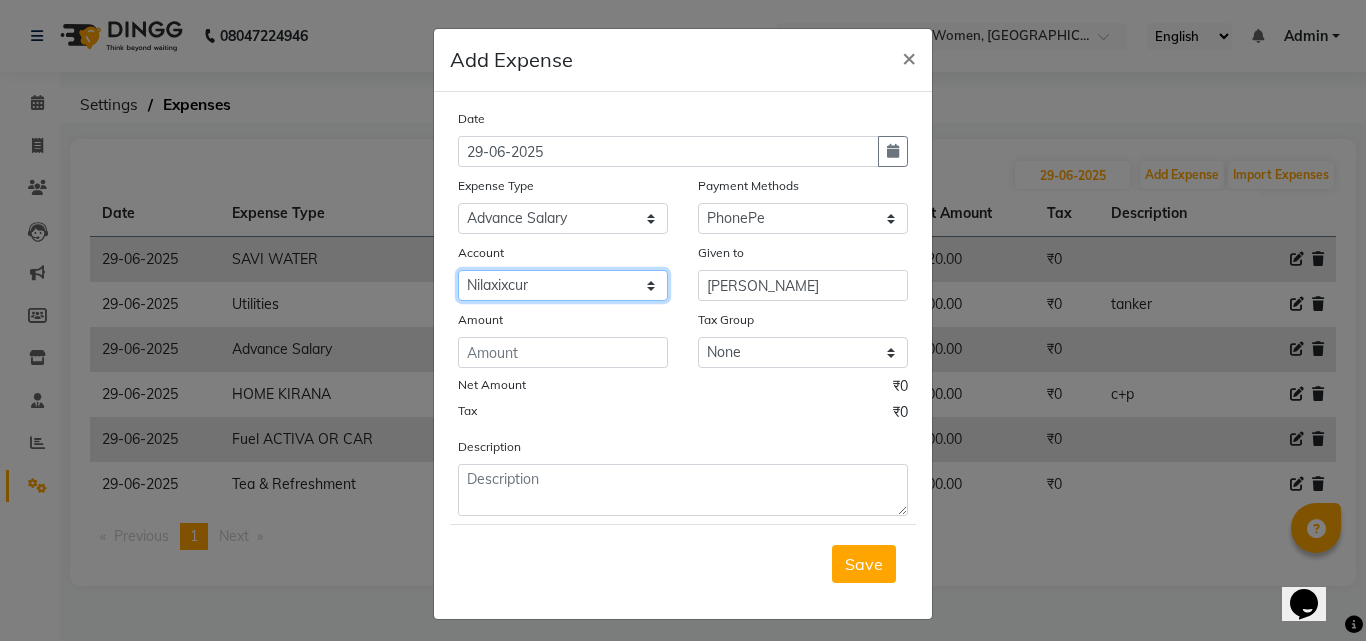 click on "Select Default account Nil un SB nil sbisb Nilaxixcur Niksbisb ADDIuncur" 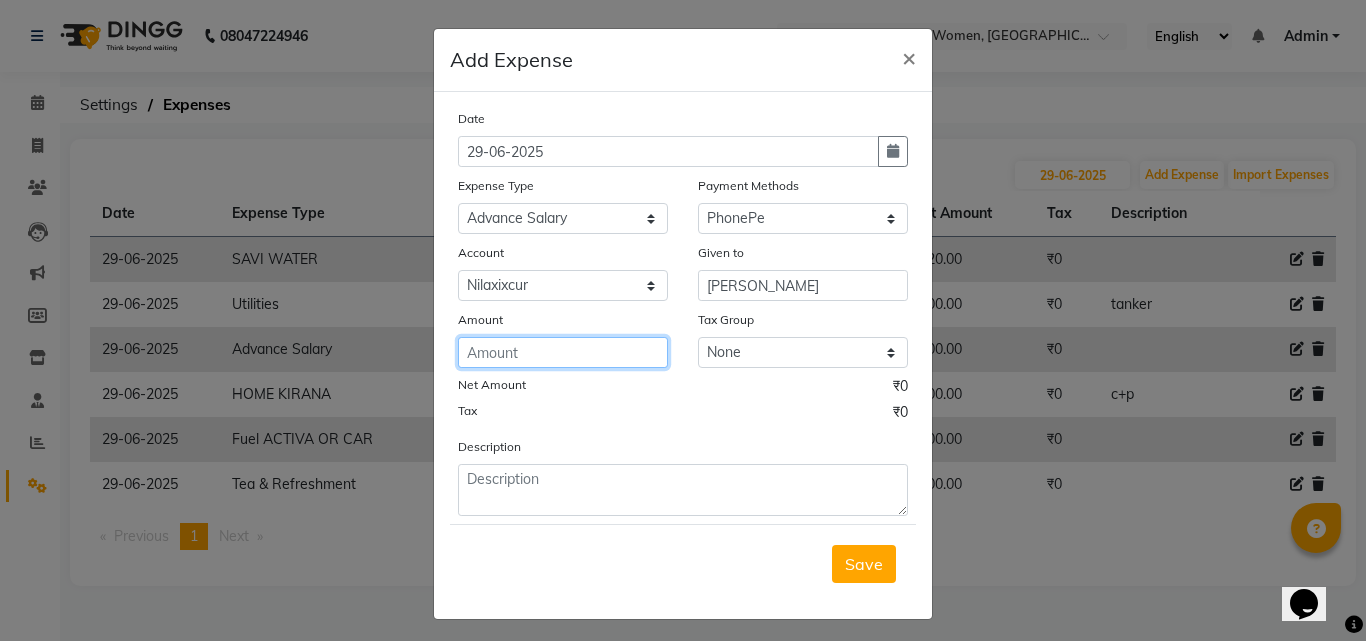 click 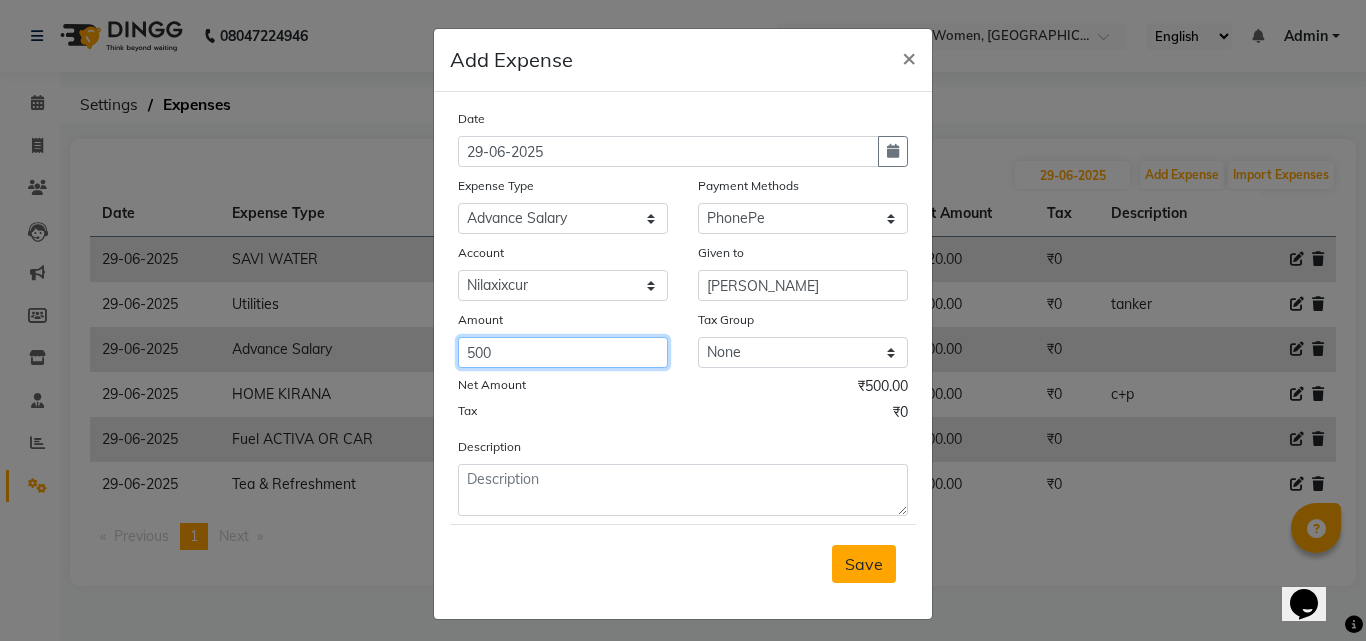 type on "500" 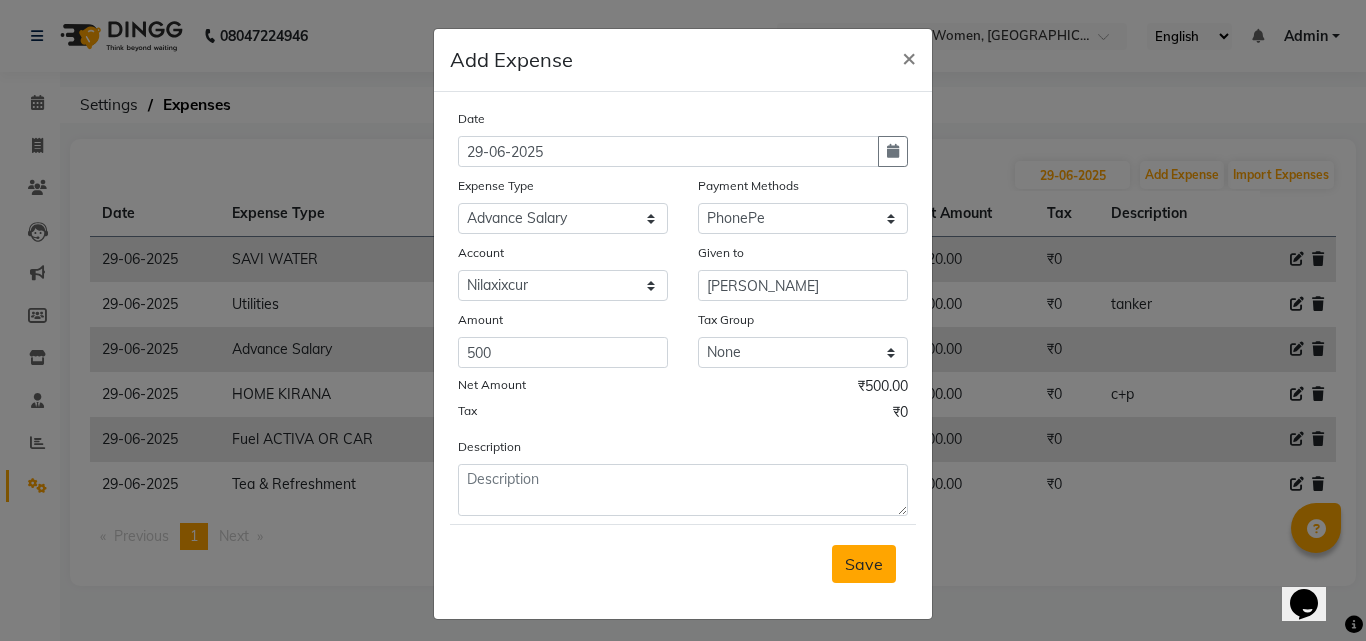 click on "Save" at bounding box center (864, 564) 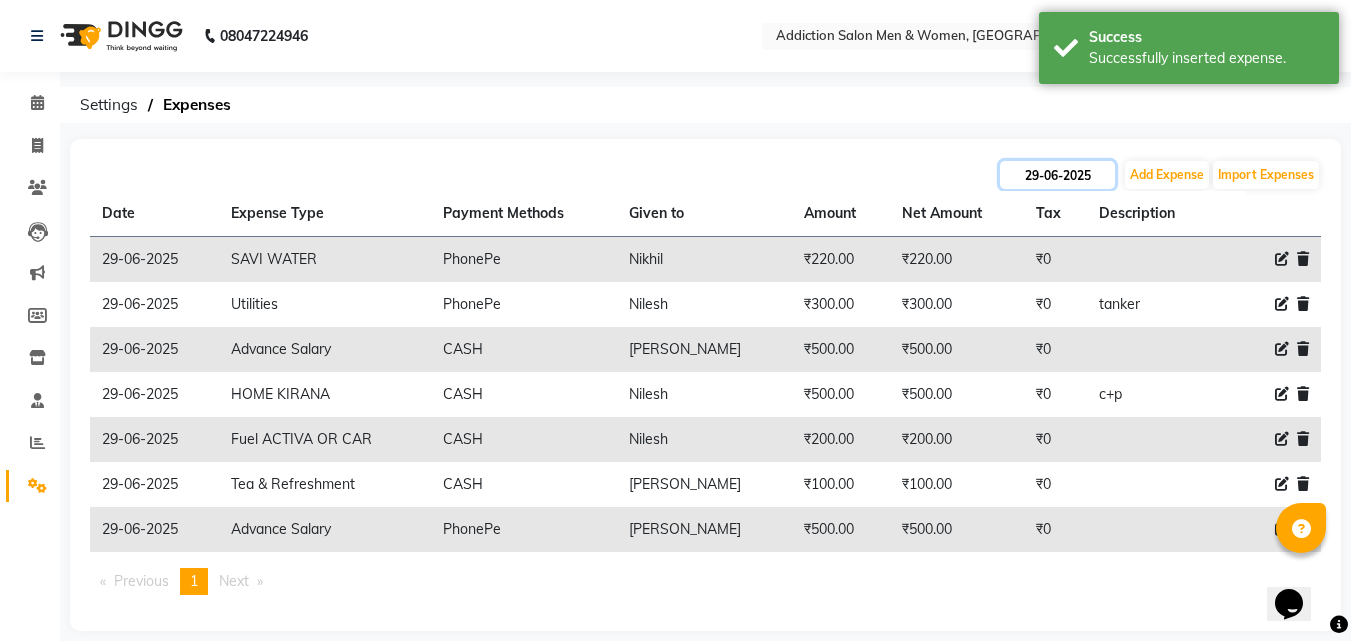 click on "29-06-2025" 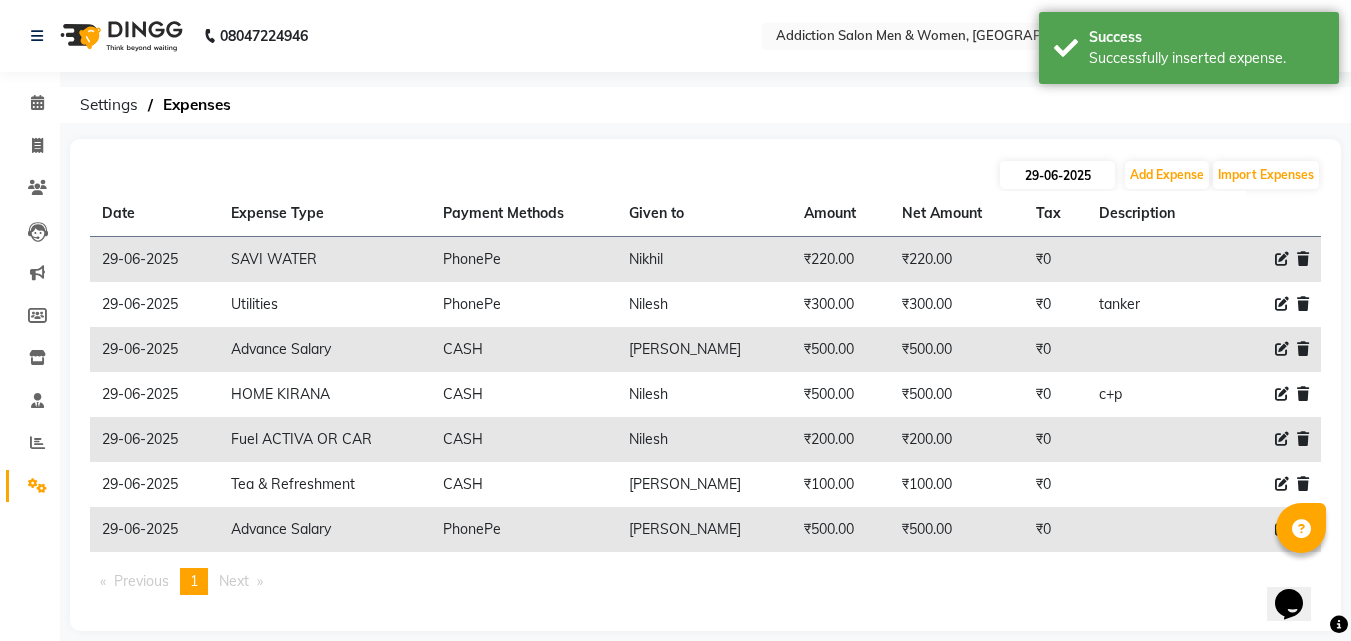select on "6" 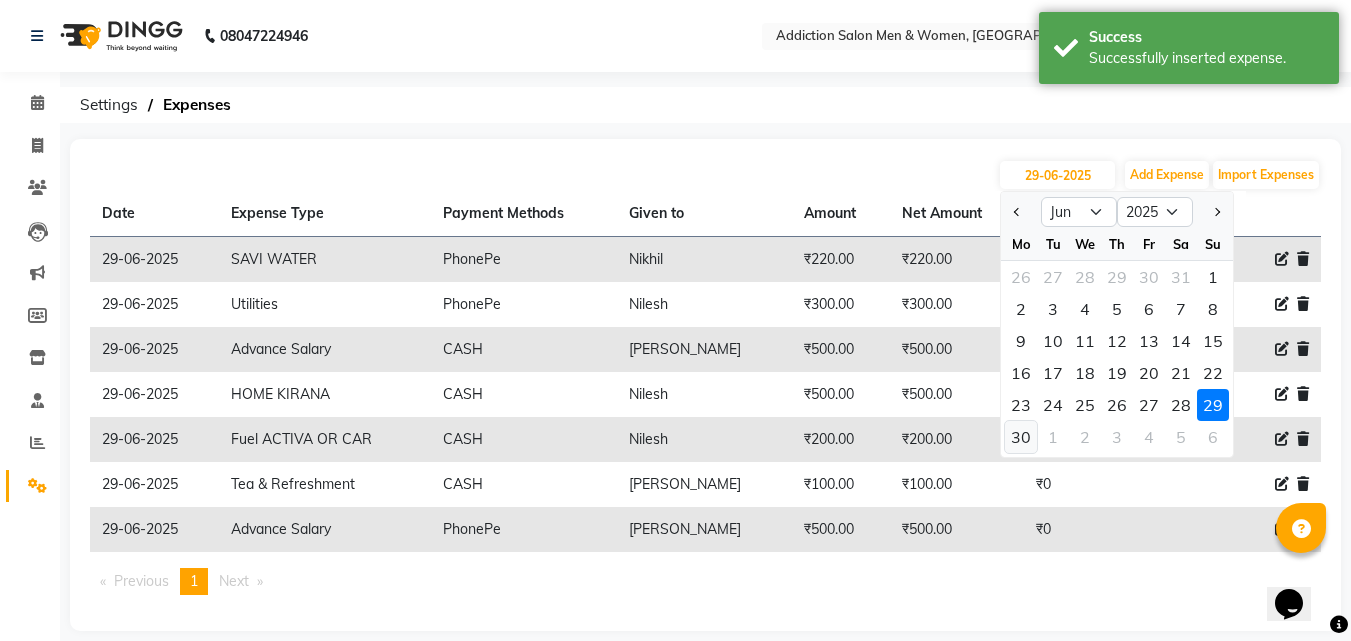 click on "30" 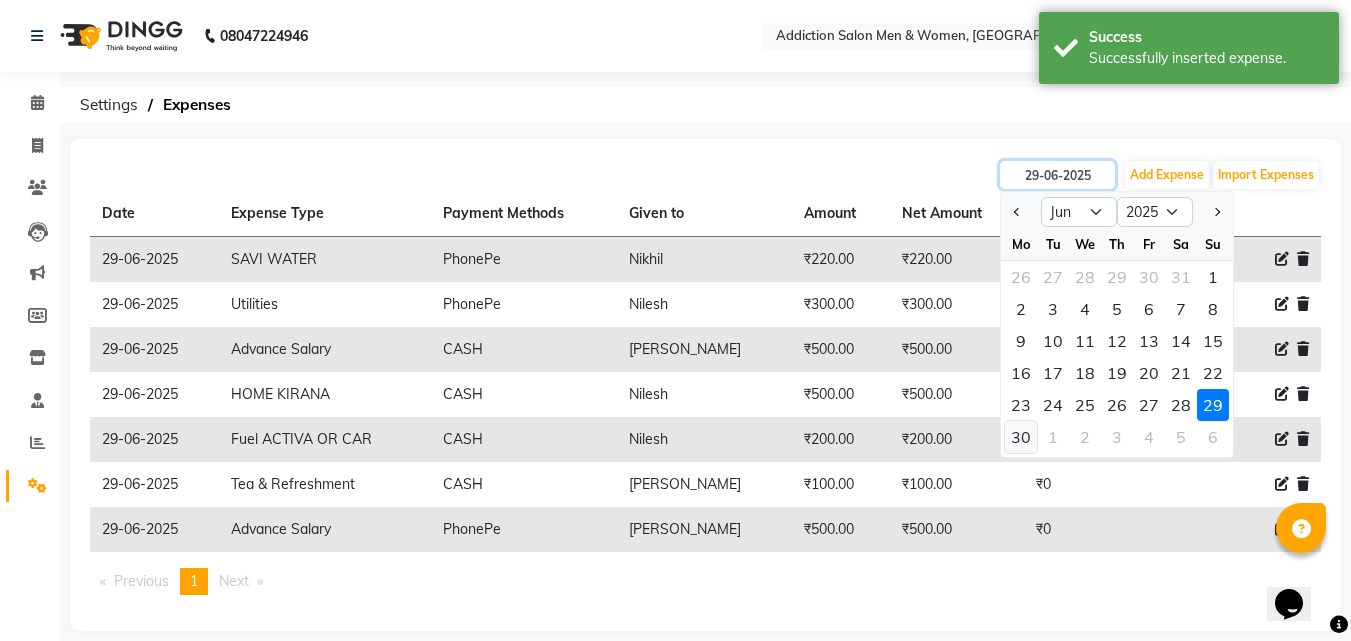 type on "[DATE]" 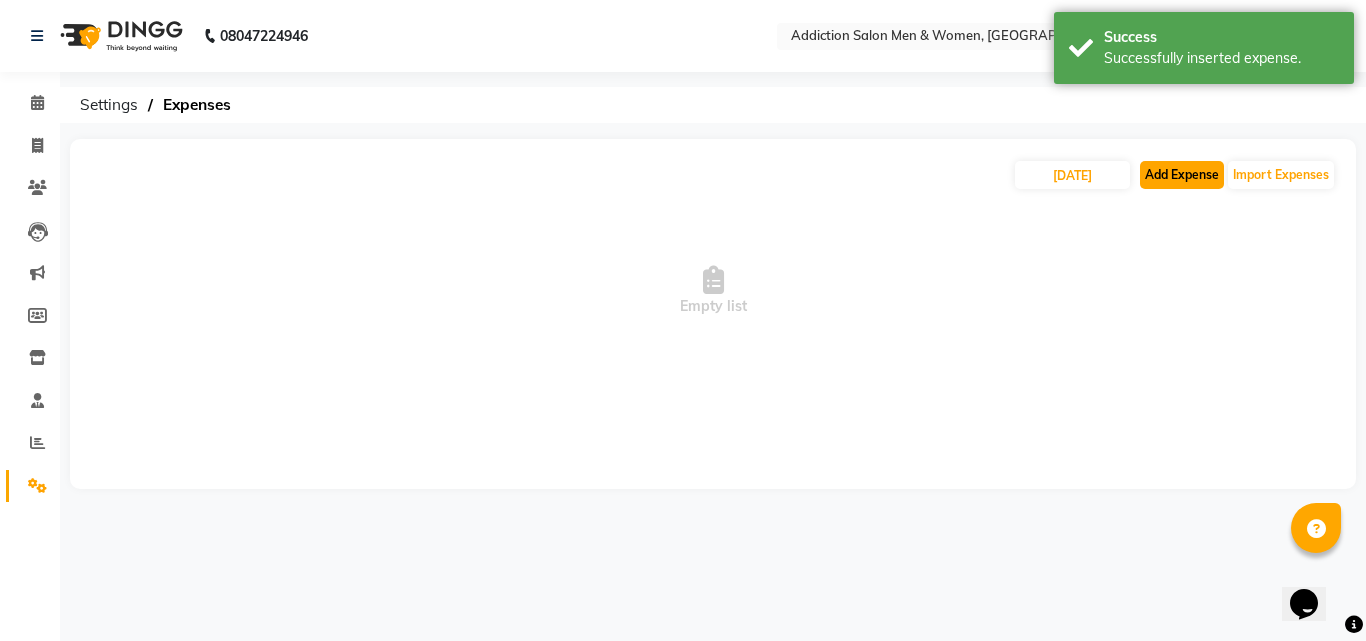 click on "Add Expense" 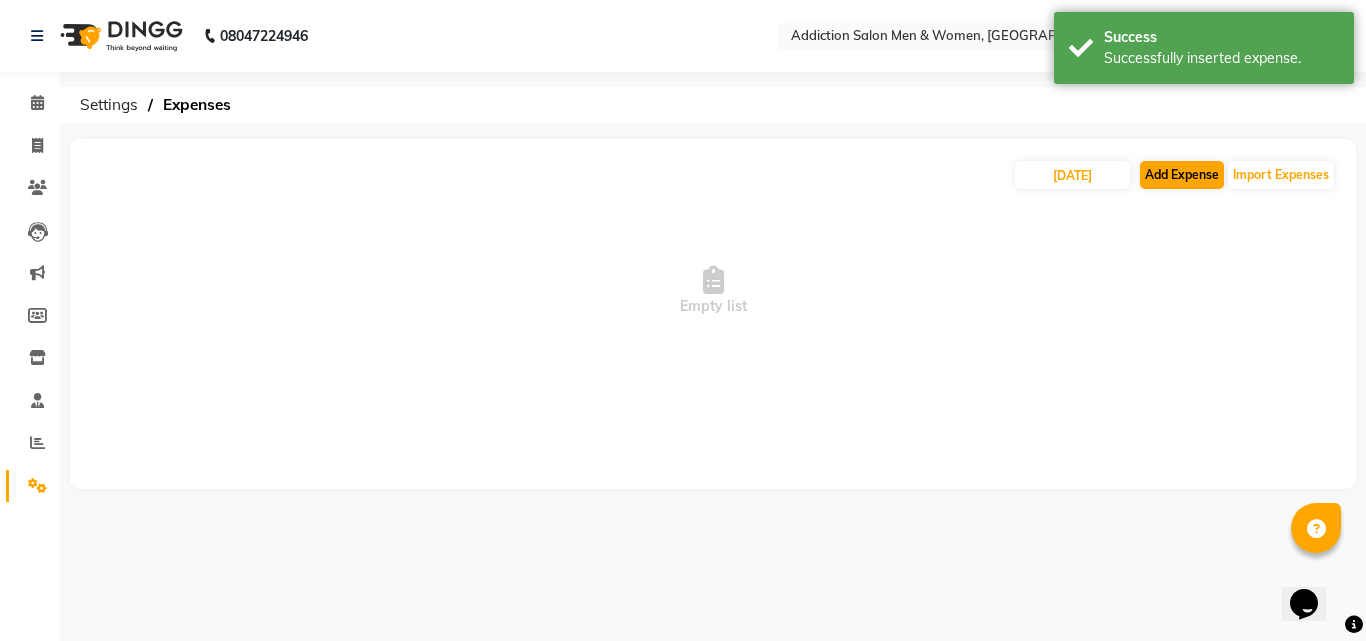 select on "1" 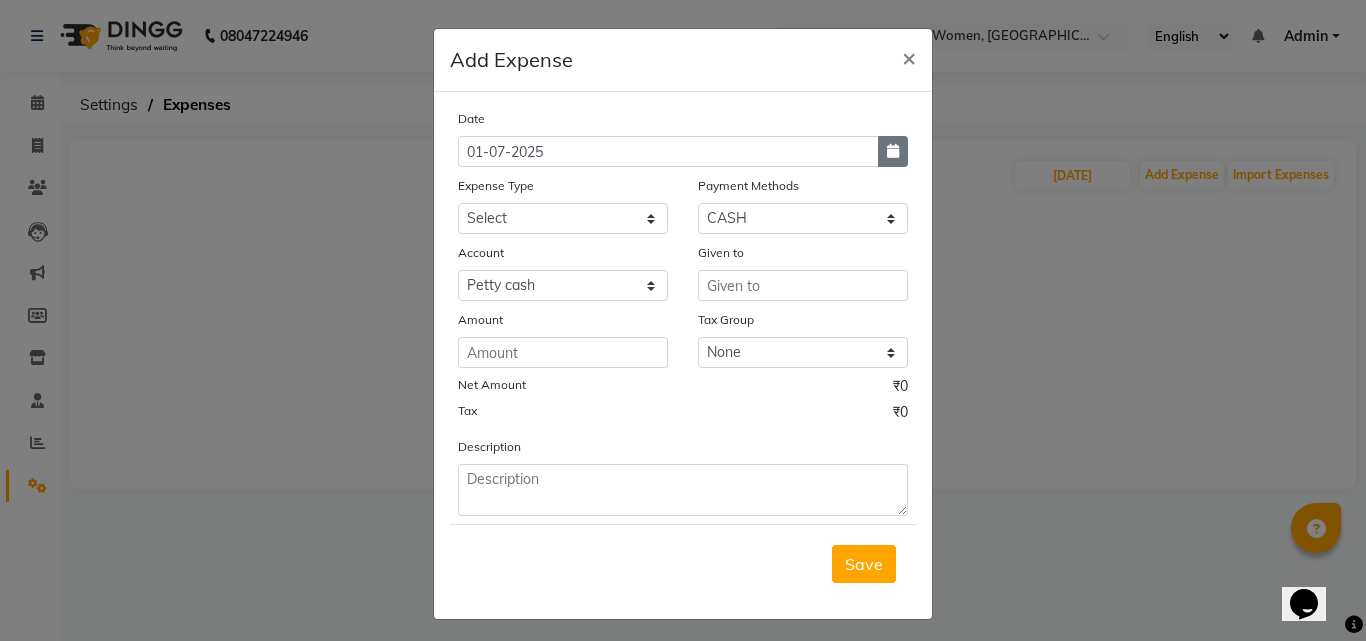 click 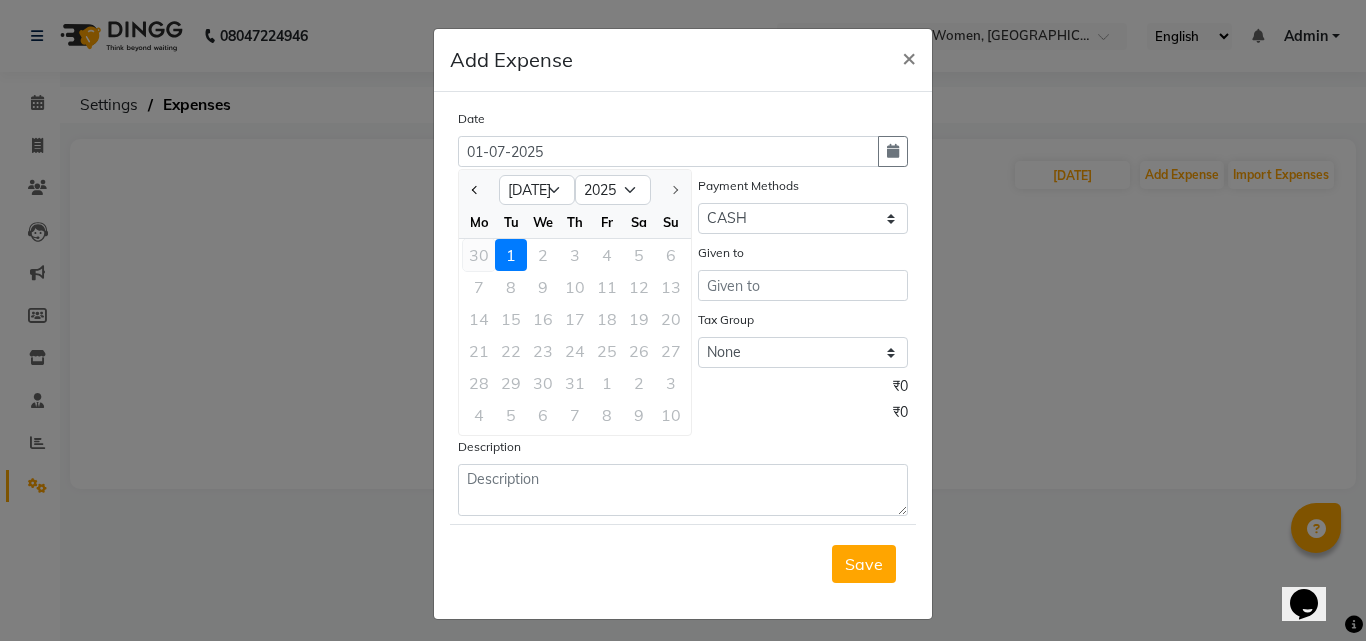 click on "30" 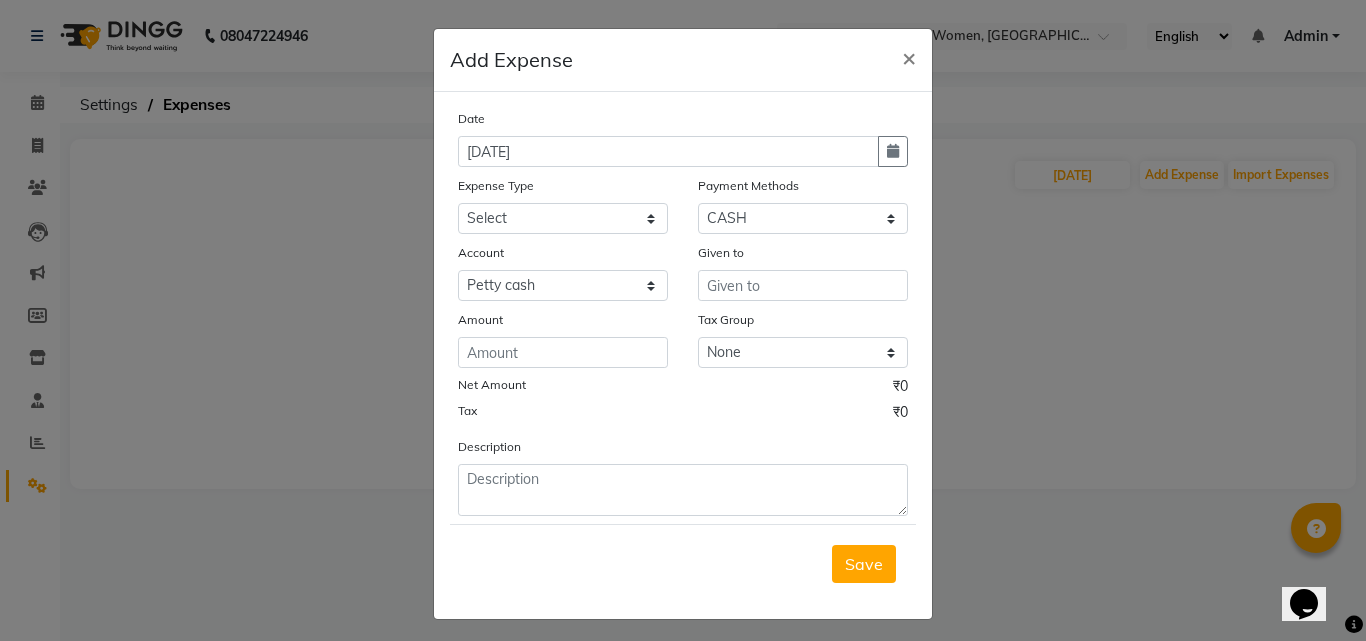 drag, startPoint x: 444, startPoint y: 207, endPoint x: 1090, endPoint y: 245, distance: 647.1167 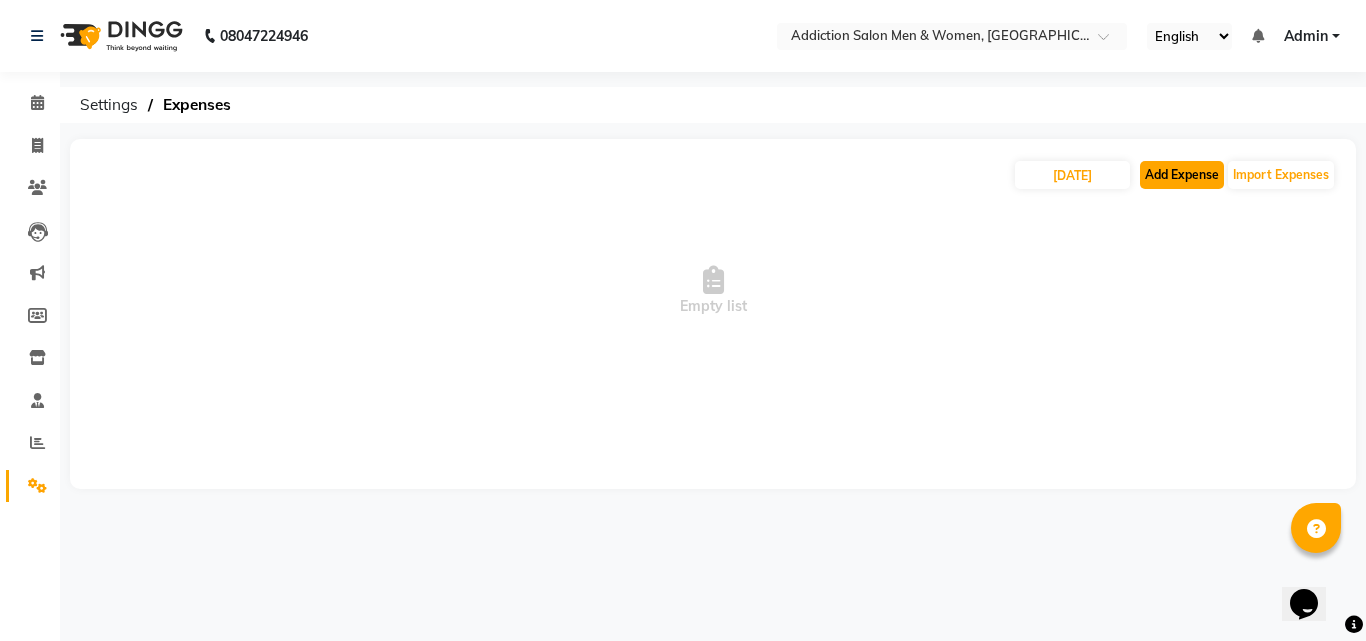click on "Add Expense" 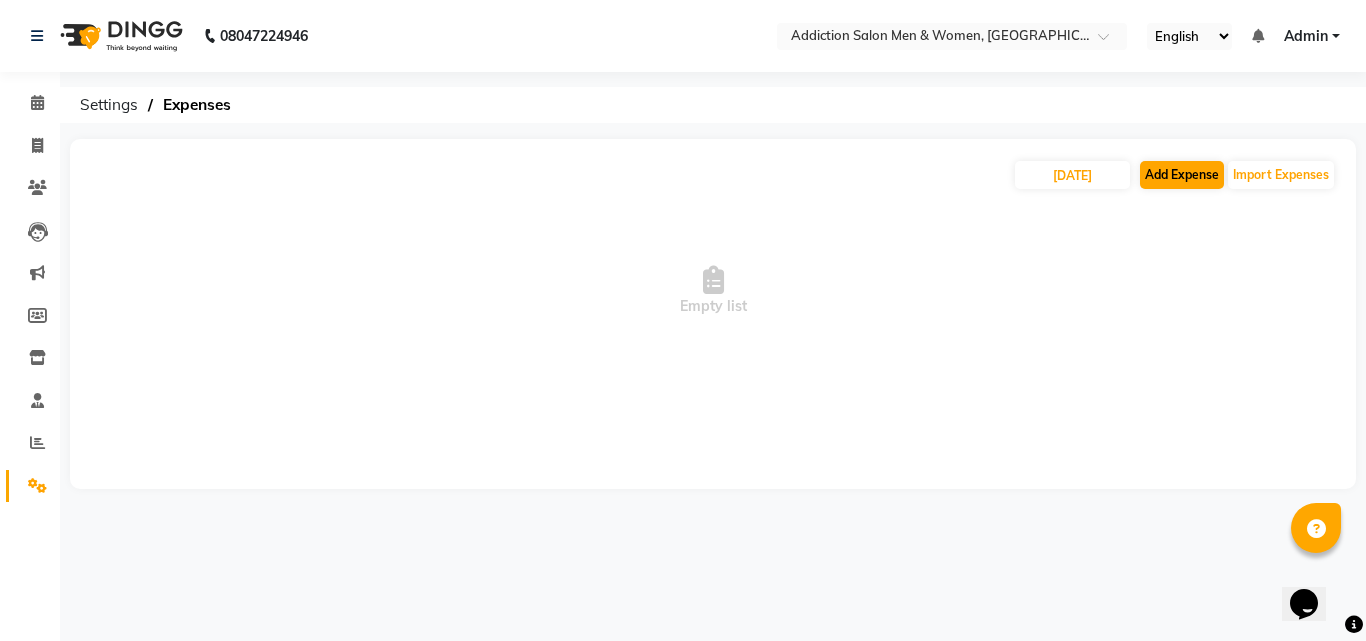 select on "1" 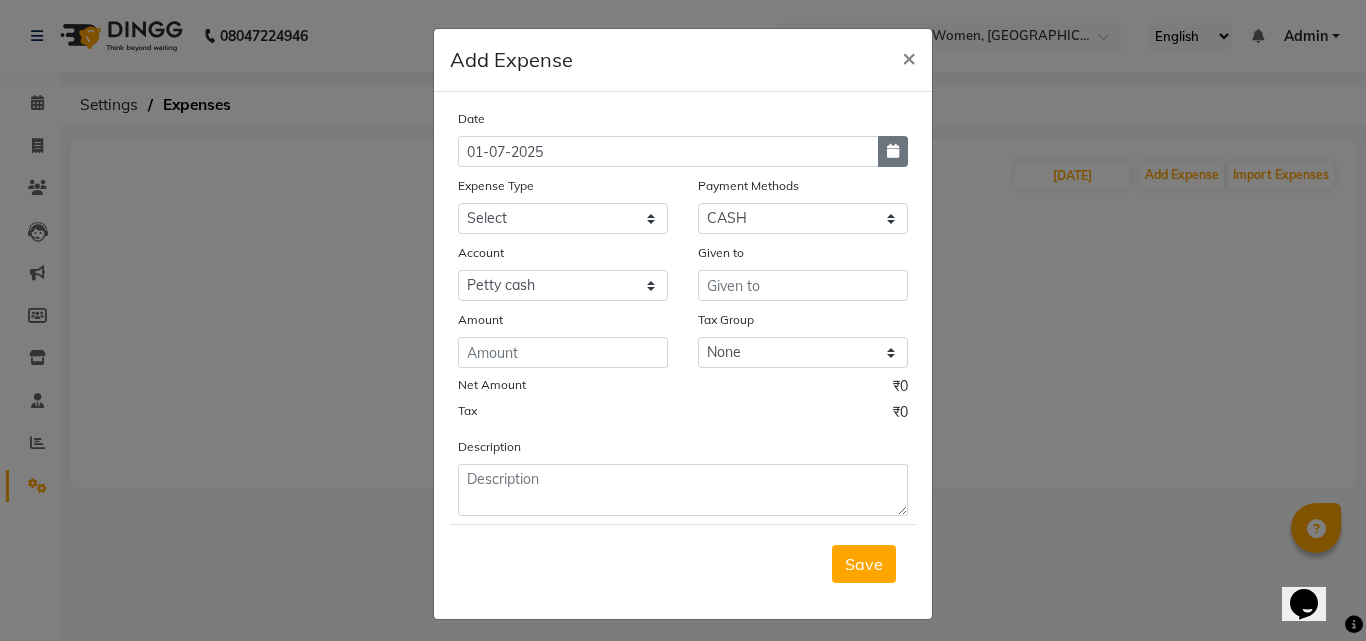 click 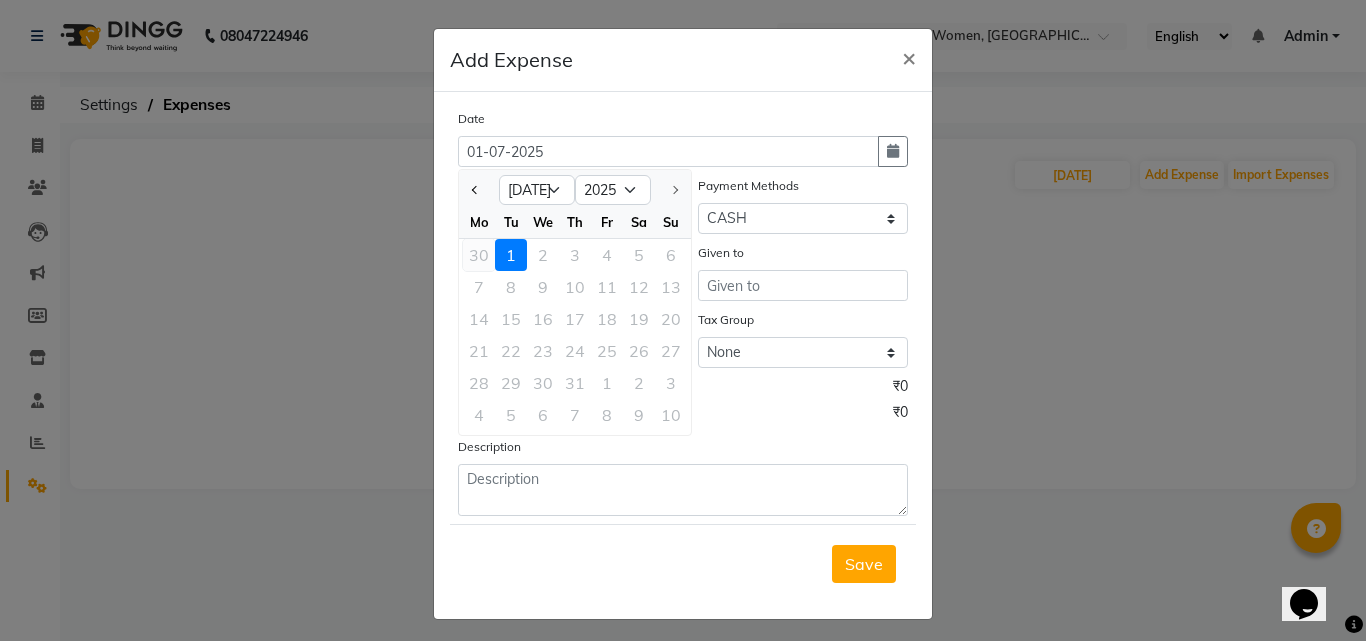 click on "30" 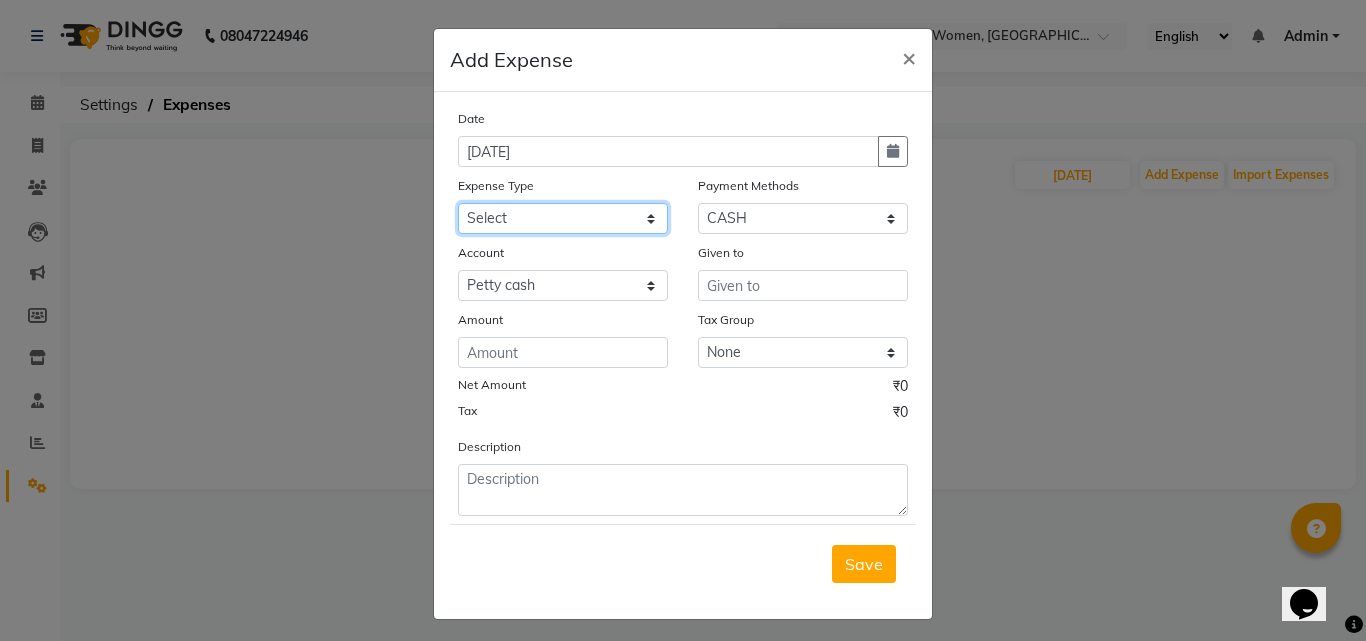 click on "Select Advance Salary Bank charges BEAUTY PALACE MUMBAI MATERIAL Car maintenance  Cash transfer to bank Cash transfer to hub Client Snacks Clinical charges Equipment Fuel ACTIVA OR CAR Govt fee HOME GAS HOME KIRANA home market other exp home snacks HOME  WIFI RECHARGE GIO Incentive Insurance International purchase investment banking light bill of4 home girls boys talikoti Loan Repayment local loreal maharaja material local maharaja material LOREAL DAVANGIRI GURGA ENTERPRISES loreal mahalxmi belgav Maintenance Marketing Miscellaneous MOBILE RECHARGE MRA ONLINE SHOPING Other Pantry PETROL GENRETOR PIGMY SHIVAJI MAHARAJ BANK Product Rent REPAIRING EORK SALON N HM ROOM G GAS Salary SALON 1 LIGHT BILL SALON 1 RENT SALON 1 WIFI RICHARGE SALON 2  MEN N WOMEN LIGHT BILL SALON 2 WIFI RECHARGE GIO salon advertising SALON ADVERTISISNG SALON RENT 2 SAVI WATER school exp school exp S K  DISTRIBUTER CADEVU KERATIN HUBALI STAFF ROOM RENT ALL STAFF ROOM RENT ALL Staff Snacks Tax TEA BREKFAST Tea & Refreshment Utilities" 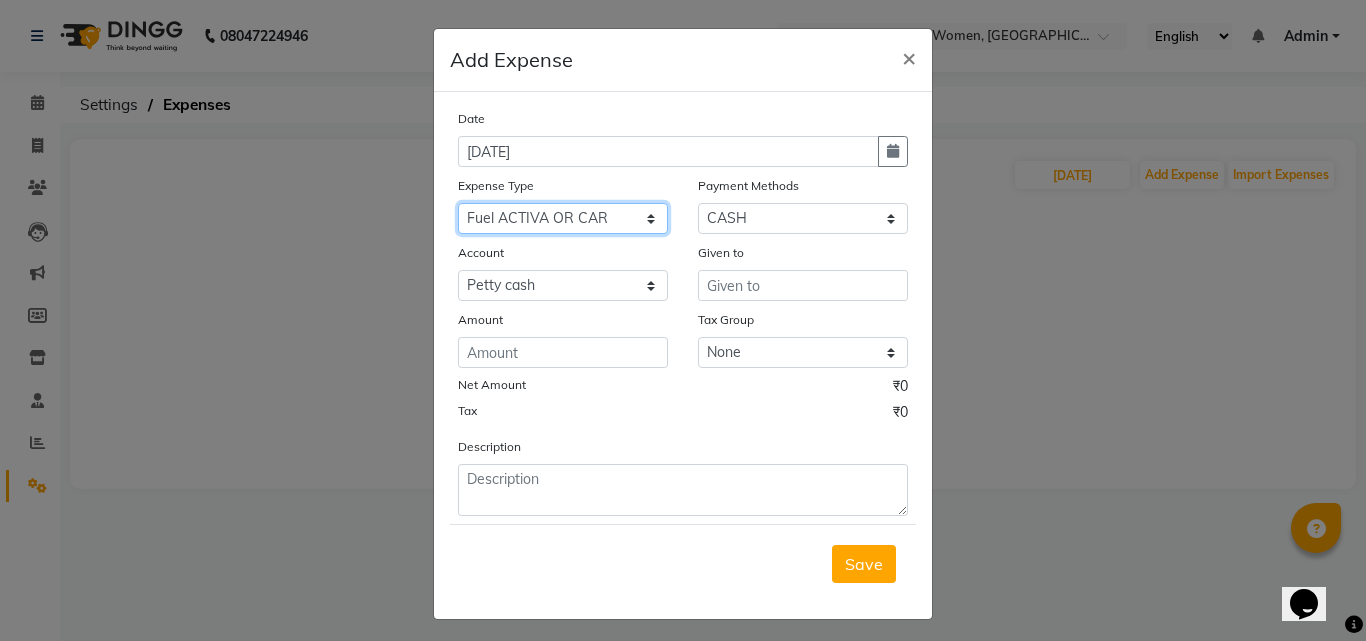 click on "Select Advance Salary Bank charges BEAUTY PALACE MUMBAI MATERIAL Car maintenance  Cash transfer to bank Cash transfer to hub Client Snacks Clinical charges Equipment Fuel ACTIVA OR CAR Govt fee HOME GAS HOME KIRANA home market other exp home snacks HOME  WIFI RECHARGE GIO Incentive Insurance International purchase investment banking light bill of4 home girls boys talikoti Loan Repayment local loreal maharaja material local maharaja material LOREAL DAVANGIRI GURGA ENTERPRISES loreal mahalxmi belgav Maintenance Marketing Miscellaneous MOBILE RECHARGE MRA ONLINE SHOPING Other Pantry PETROL GENRETOR PIGMY SHIVAJI MAHARAJ BANK Product Rent REPAIRING EORK SALON N HM ROOM G GAS Salary SALON 1 LIGHT BILL SALON 1 RENT SALON 1 WIFI RICHARGE SALON 2  MEN N WOMEN LIGHT BILL SALON 2 WIFI RECHARGE GIO salon advertising SALON ADVERTISISNG SALON RENT 2 SAVI WATER school exp school exp S K  DISTRIBUTER CADEVU KERATIN HUBALI STAFF ROOM RENT ALL STAFF ROOM RENT ALL Staff Snacks Tax TEA BREKFAST Tea & Refreshment Utilities" 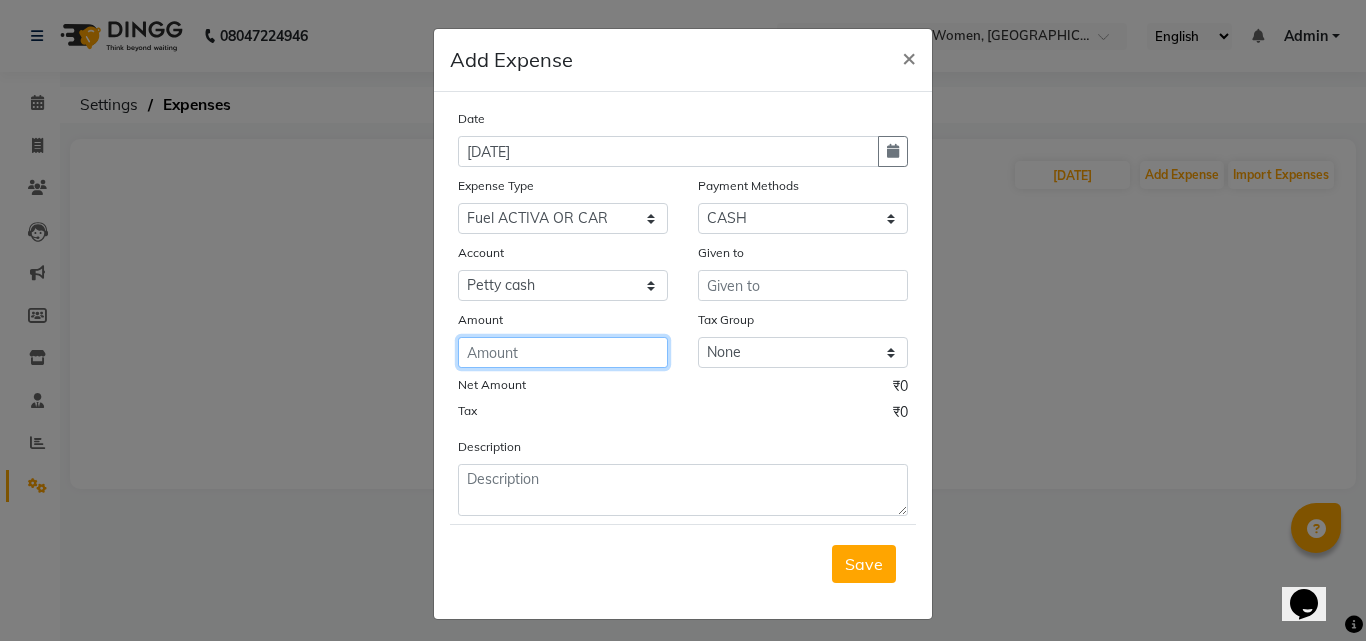 click 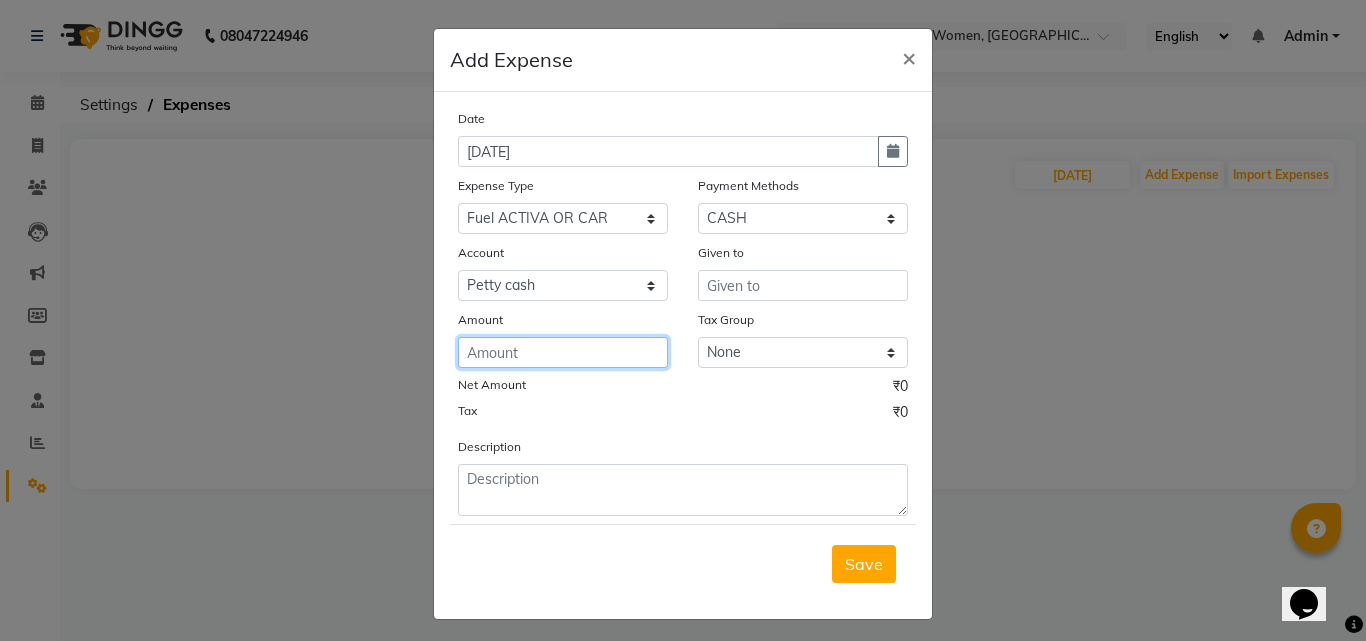type on "2" 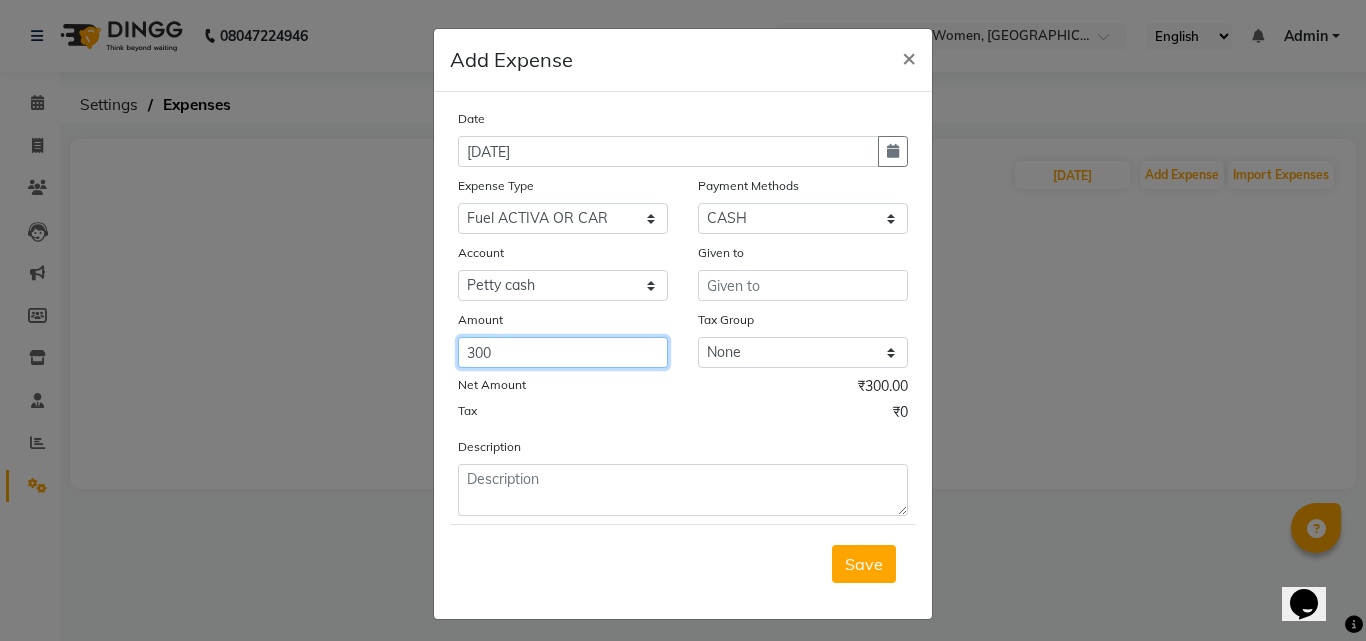 type on "300" 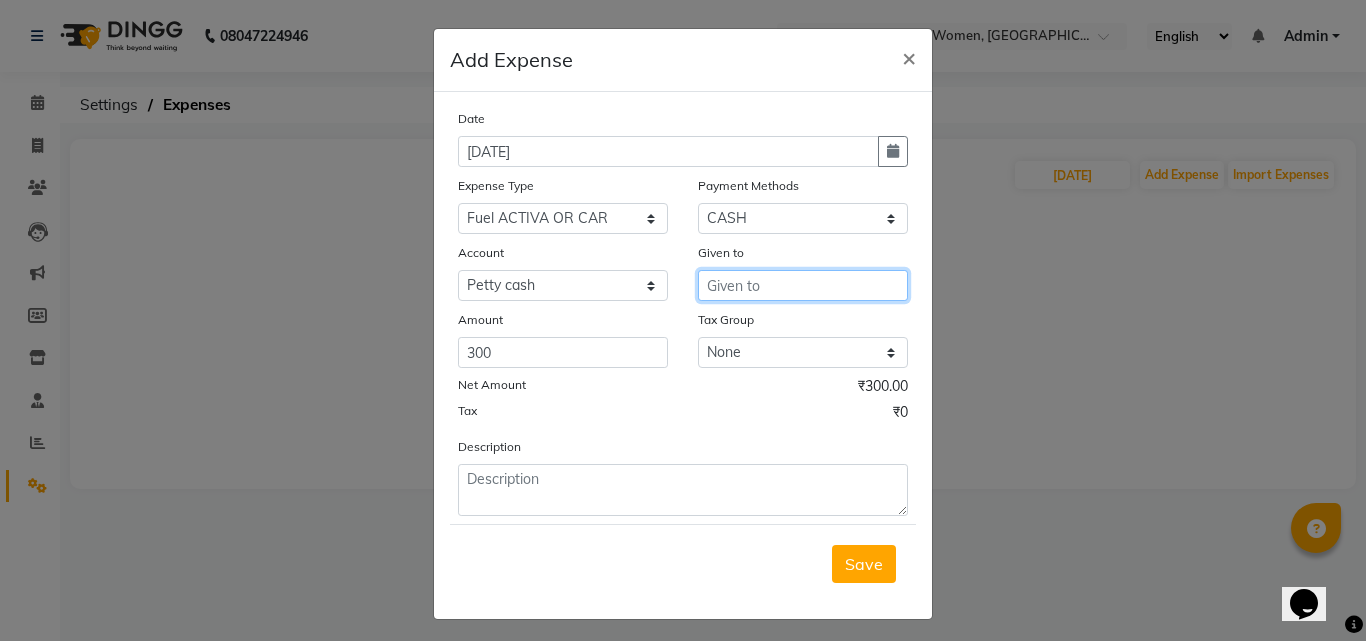 click at bounding box center (803, 285) 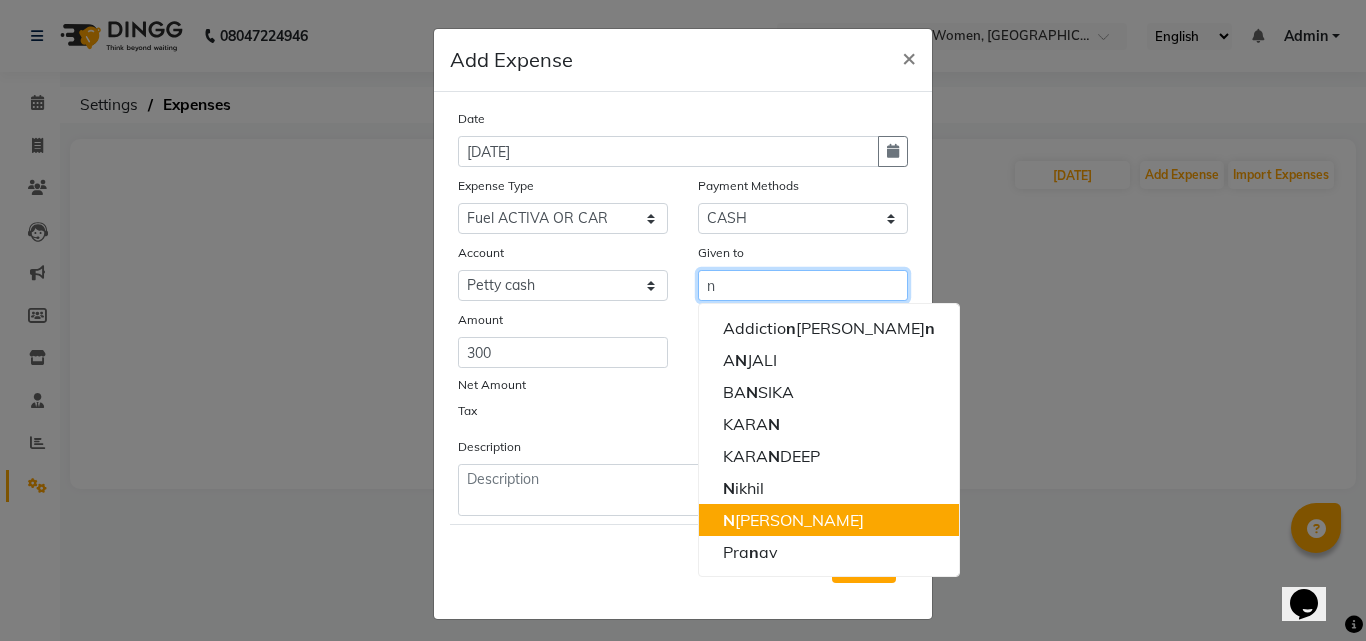 click on "N ilesh" at bounding box center (793, 520) 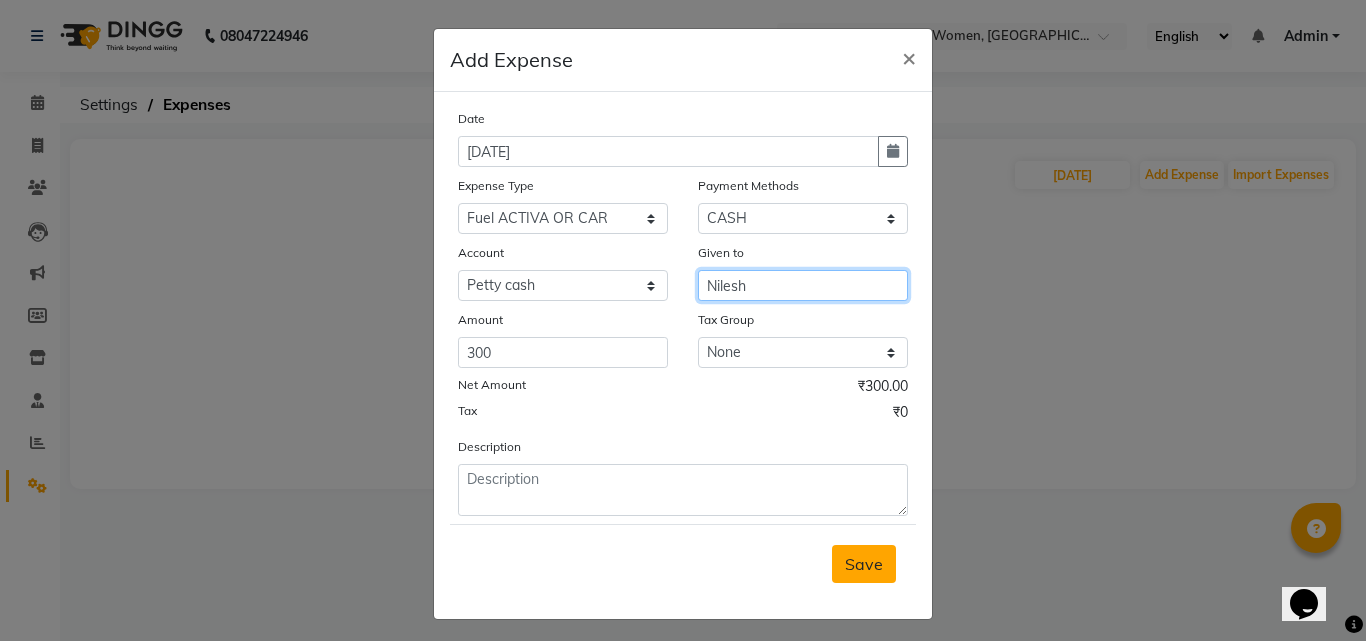 type on "Nilesh" 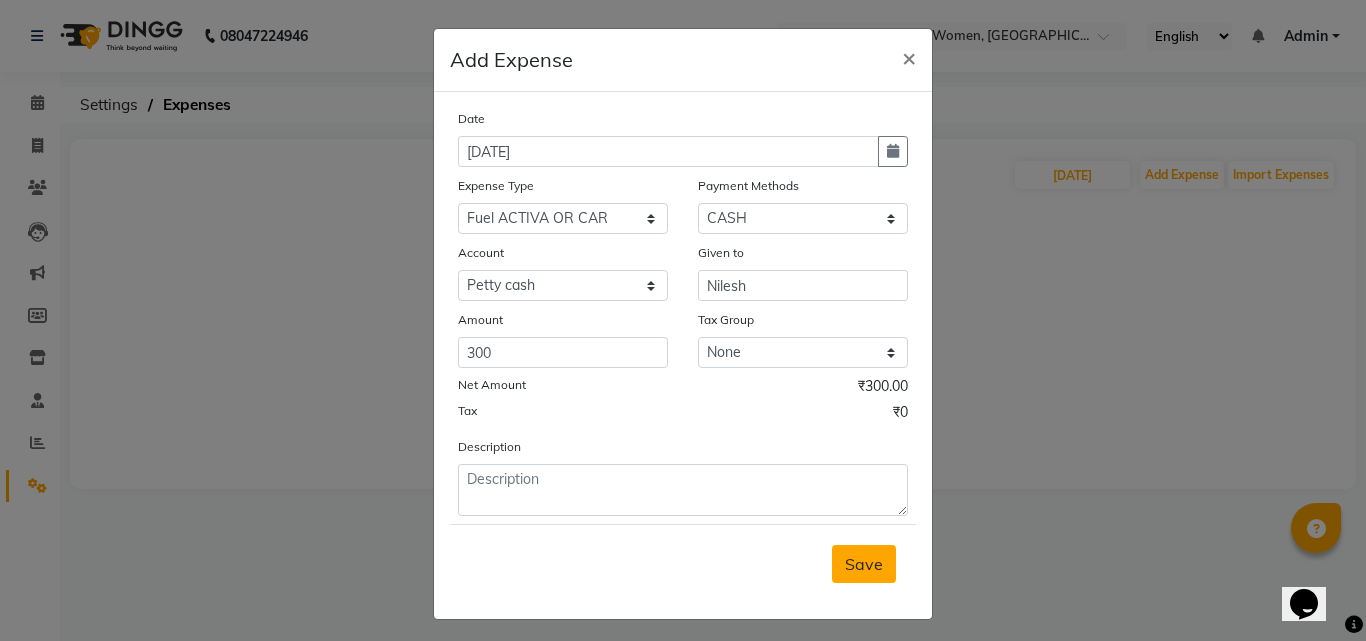 click on "Save" at bounding box center [864, 564] 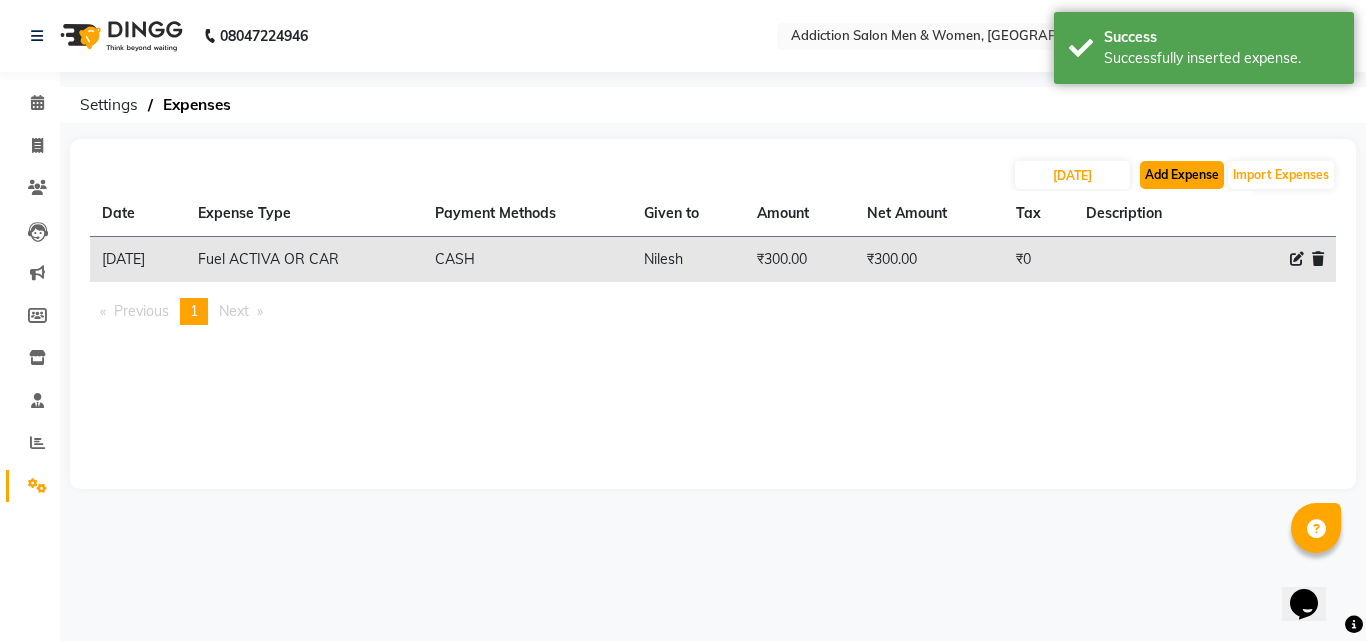 click on "Add Expense" 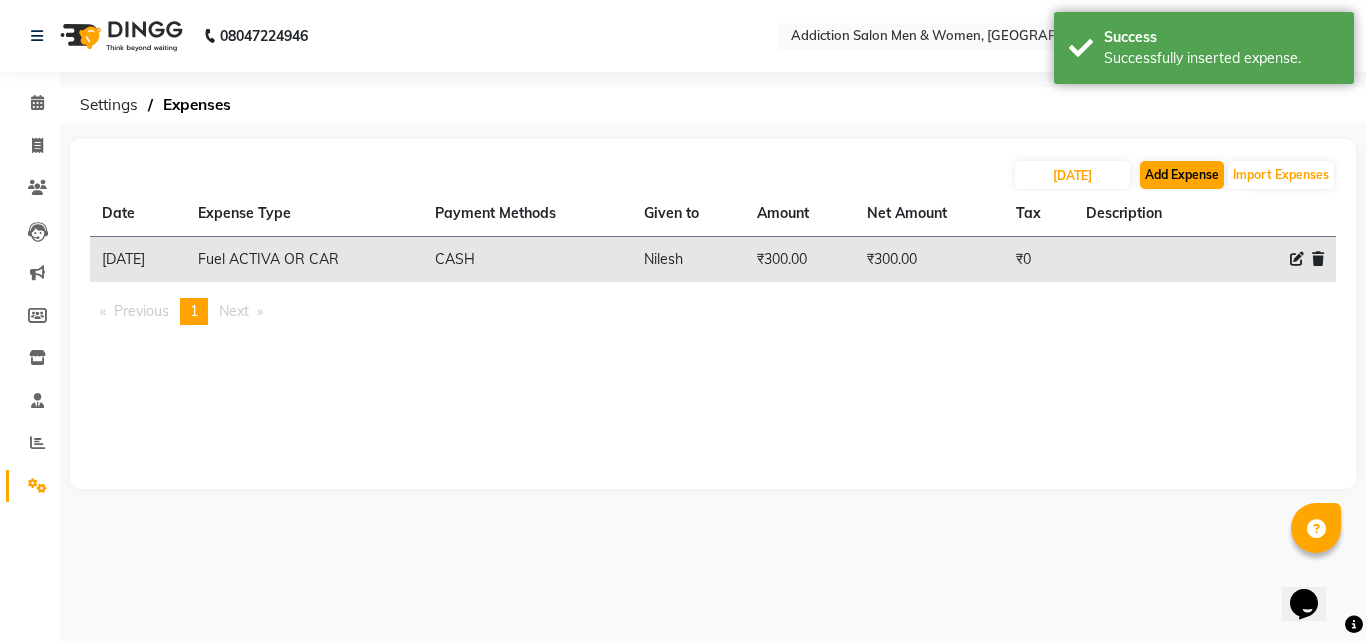 select on "1" 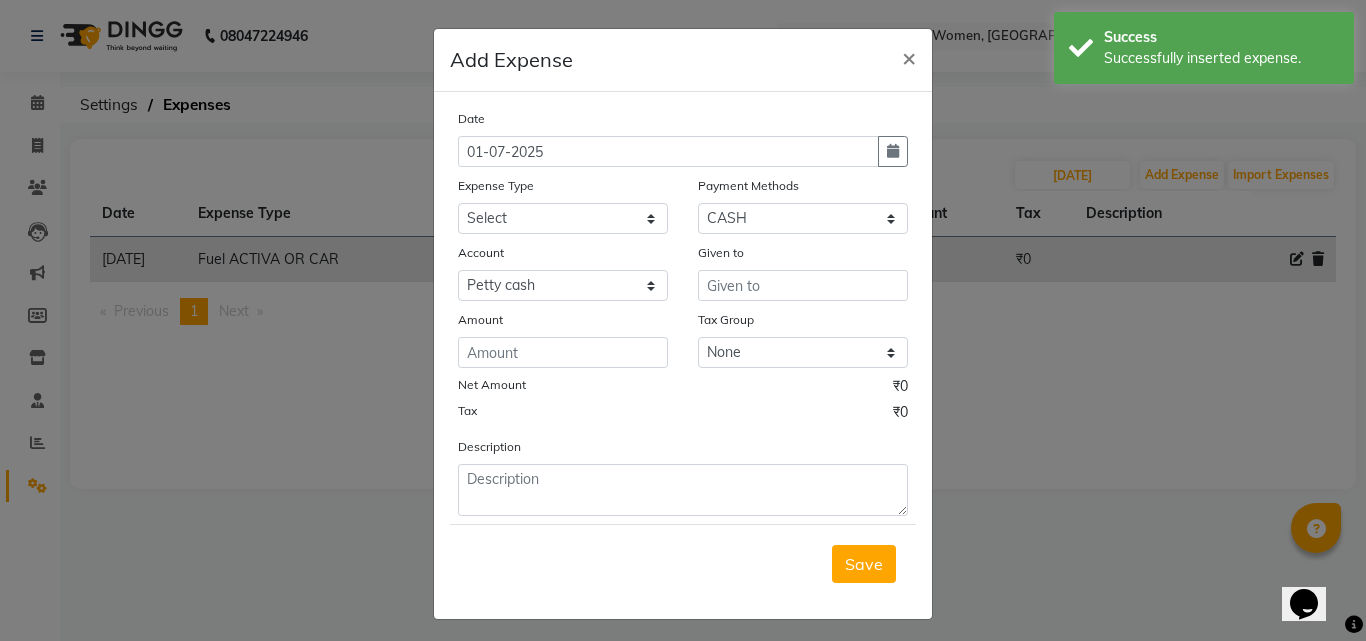 click on "Date 01-07-2025" 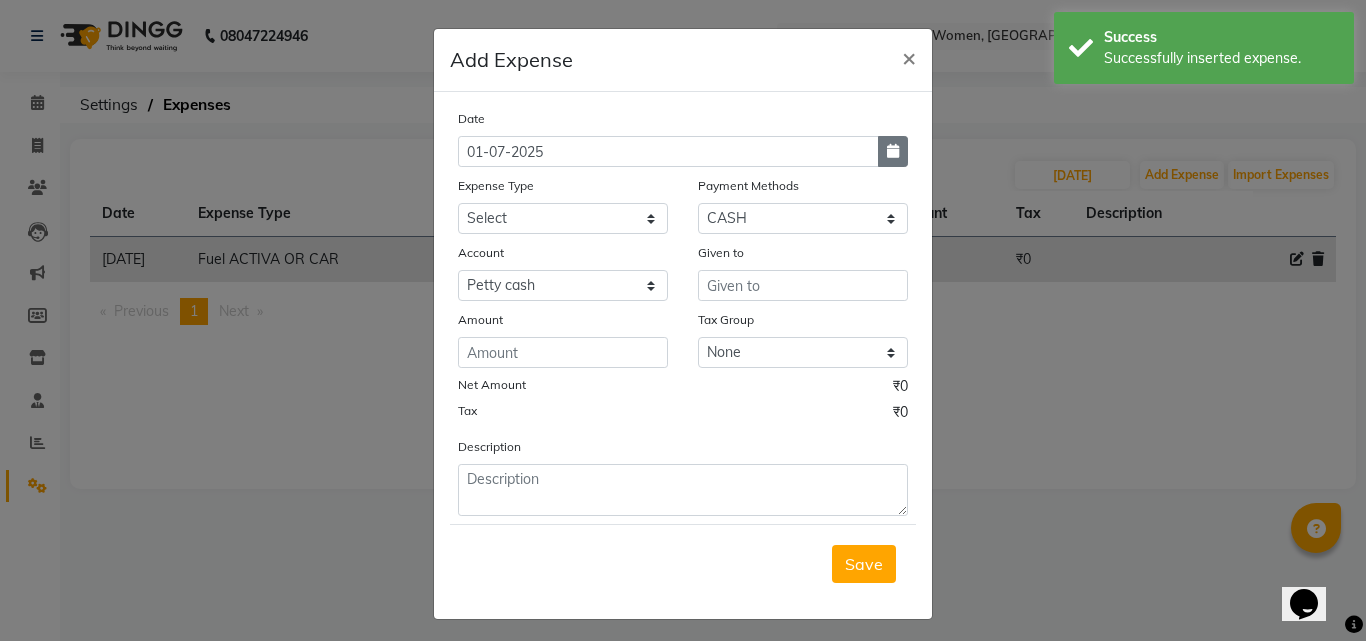 click 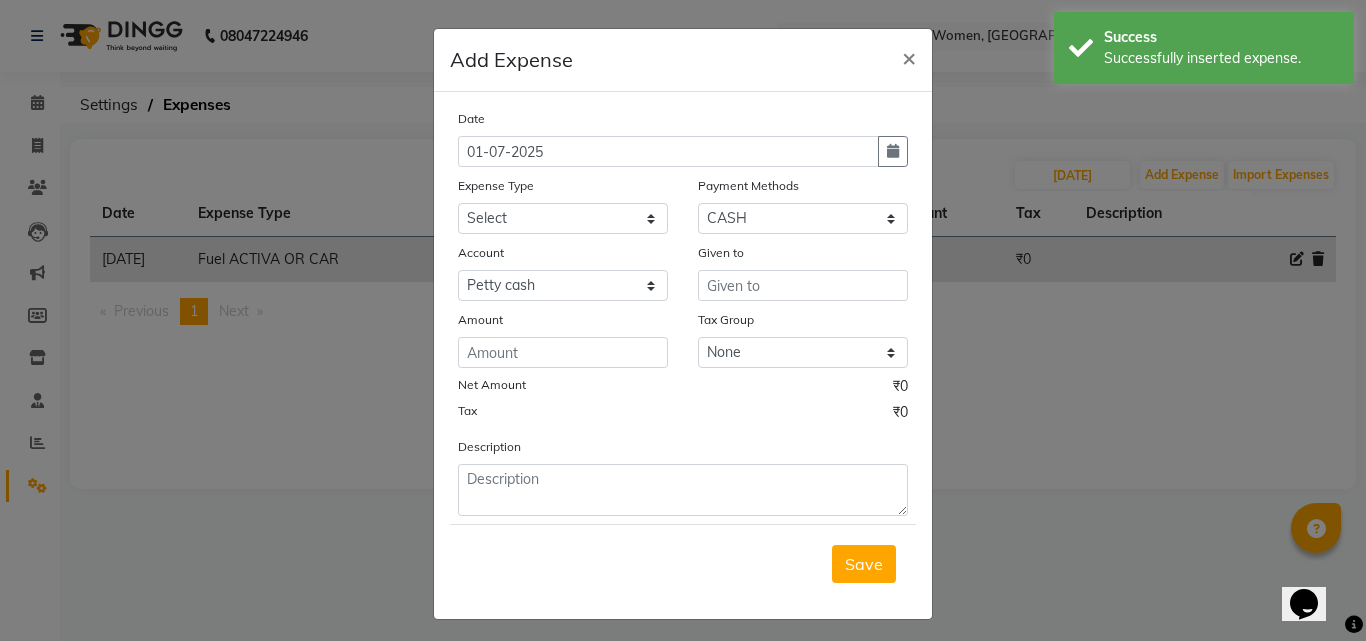 select on "7" 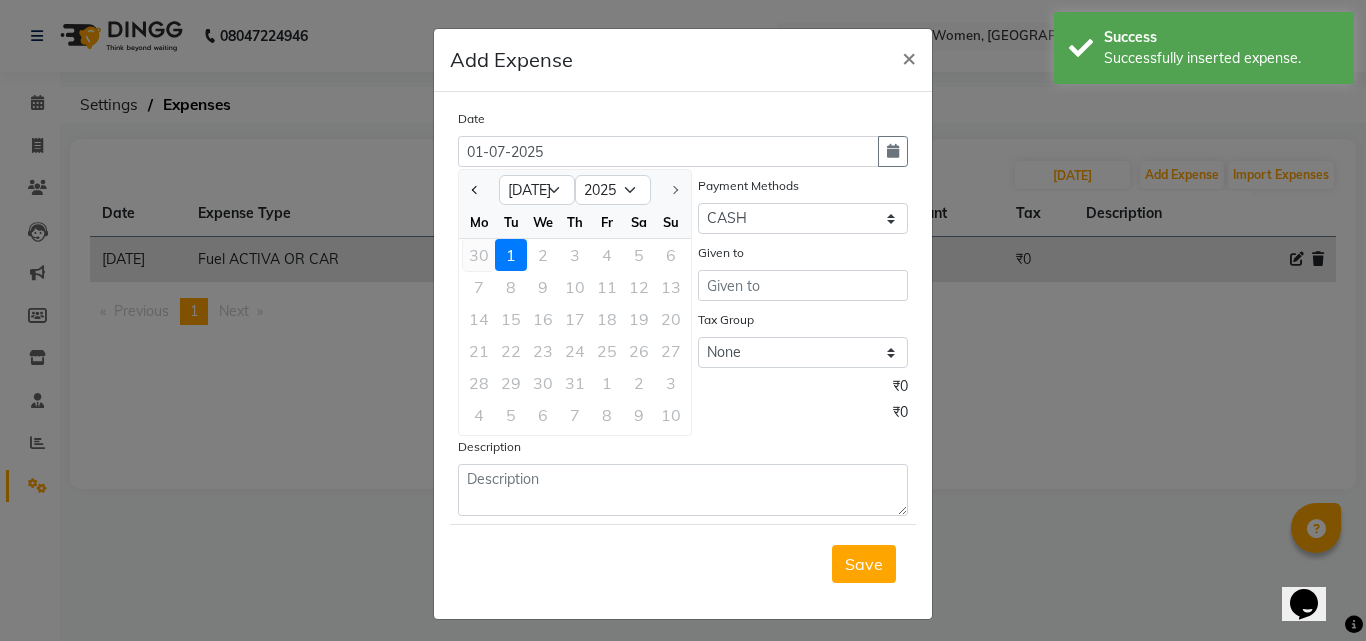 click on "30" 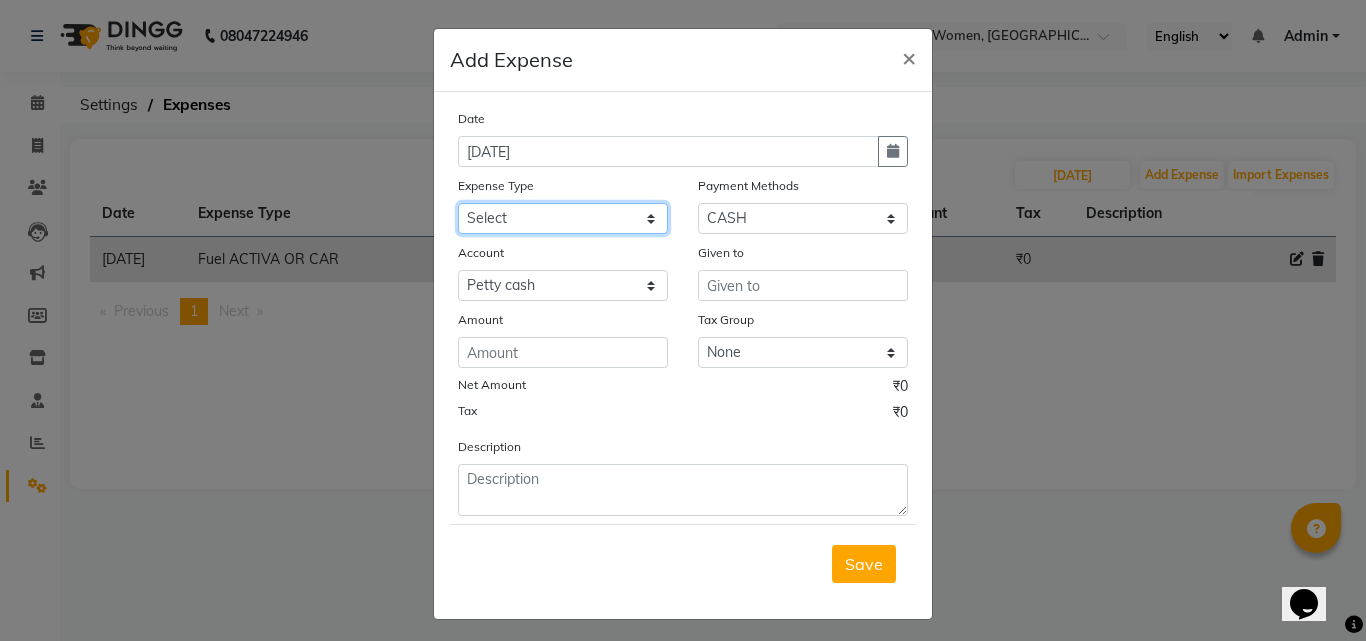 click on "Select Advance Salary Bank charges BEAUTY PALACE MUMBAI MATERIAL Car maintenance  Cash transfer to bank Cash transfer to hub Client Snacks Clinical charges Equipment Fuel ACTIVA OR CAR Govt fee HOME GAS HOME KIRANA home market other exp home snacks HOME  WIFI RECHARGE GIO Incentive Insurance International purchase investment banking light bill of4 home girls boys talikoti Loan Repayment local loreal maharaja material local maharaja material LOREAL DAVANGIRI GURGA ENTERPRISES loreal mahalxmi belgav Maintenance Marketing Miscellaneous MOBILE RECHARGE MRA ONLINE SHOPING Other Pantry PETROL GENRETOR PIGMY SHIVAJI MAHARAJ BANK Product Rent REPAIRING EORK SALON N HM ROOM G GAS Salary SALON 1 LIGHT BILL SALON 1 RENT SALON 1 WIFI RICHARGE SALON 2  MEN N WOMEN LIGHT BILL SALON 2 WIFI RECHARGE GIO salon advertising SALON ADVERTISISNG SALON RENT 2 SAVI WATER school exp school exp S K  DISTRIBUTER CADEVU KERATIN HUBALI STAFF ROOM RENT ALL STAFF ROOM RENT ALL Staff Snacks Tax TEA BREKFAST Tea & Refreshment Utilities" 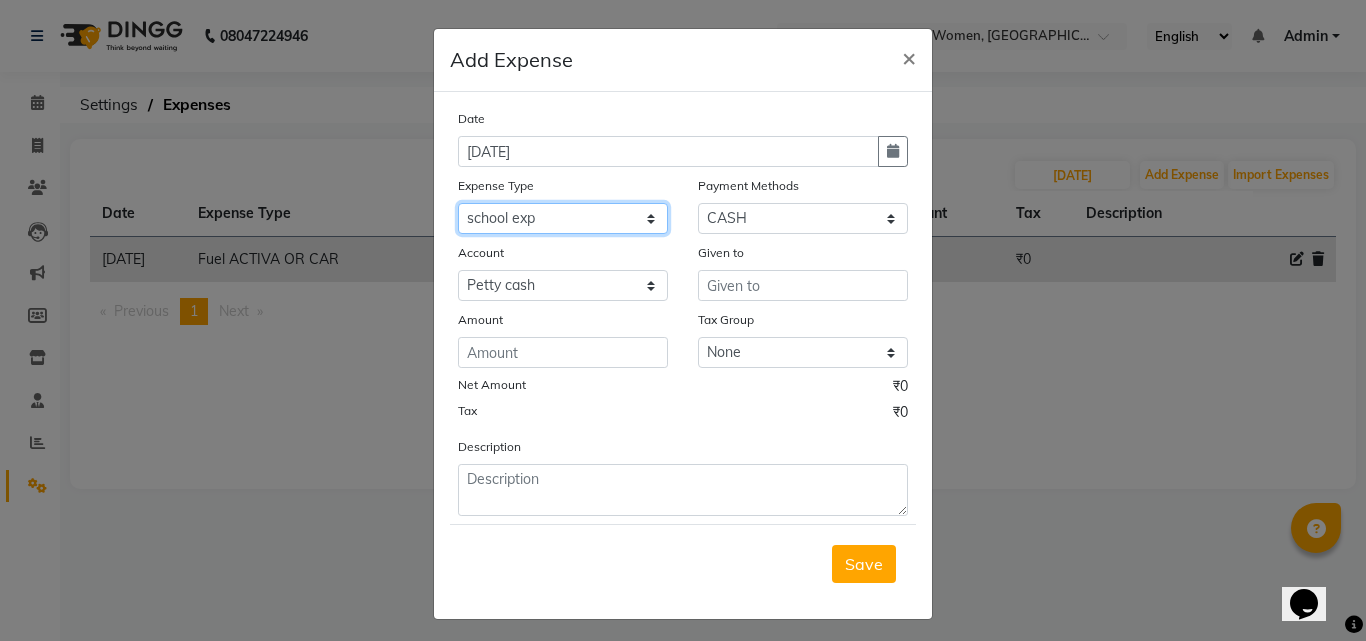 click on "Select Advance Salary Bank charges BEAUTY PALACE MUMBAI MATERIAL Car maintenance  Cash transfer to bank Cash transfer to hub Client Snacks Clinical charges Equipment Fuel ACTIVA OR CAR Govt fee HOME GAS HOME KIRANA home market other exp home snacks HOME  WIFI RECHARGE GIO Incentive Insurance International purchase investment banking light bill of4 home girls boys talikoti Loan Repayment local loreal maharaja material local maharaja material LOREAL DAVANGIRI GURGA ENTERPRISES loreal mahalxmi belgav Maintenance Marketing Miscellaneous MOBILE RECHARGE MRA ONLINE SHOPING Other Pantry PETROL GENRETOR PIGMY SHIVAJI MAHARAJ BANK Product Rent REPAIRING EORK SALON N HM ROOM G GAS Salary SALON 1 LIGHT BILL SALON 1 RENT SALON 1 WIFI RICHARGE SALON 2  MEN N WOMEN LIGHT BILL SALON 2 WIFI RECHARGE GIO salon advertising SALON ADVERTISISNG SALON RENT 2 SAVI WATER school exp school exp S K  DISTRIBUTER CADEVU KERATIN HUBALI STAFF ROOM RENT ALL STAFF ROOM RENT ALL Staff Snacks Tax TEA BREKFAST Tea & Refreshment Utilities" 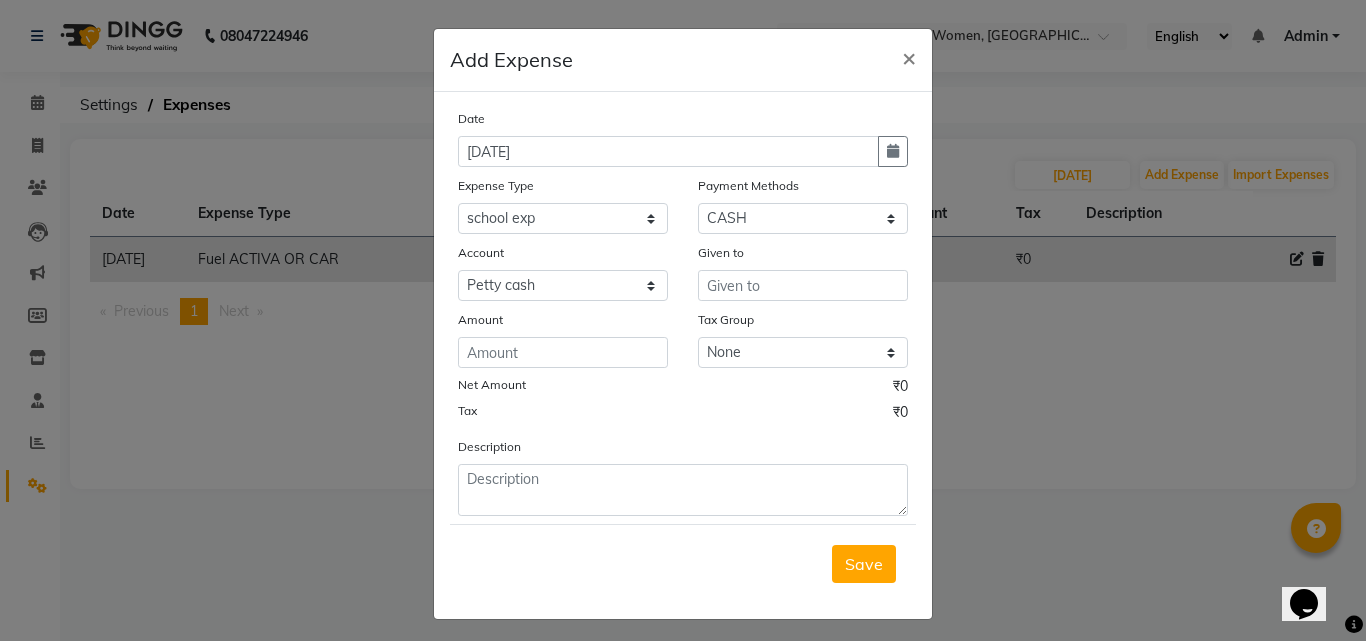 drag, startPoint x: 773, startPoint y: 198, endPoint x: 763, endPoint y: 208, distance: 14.142136 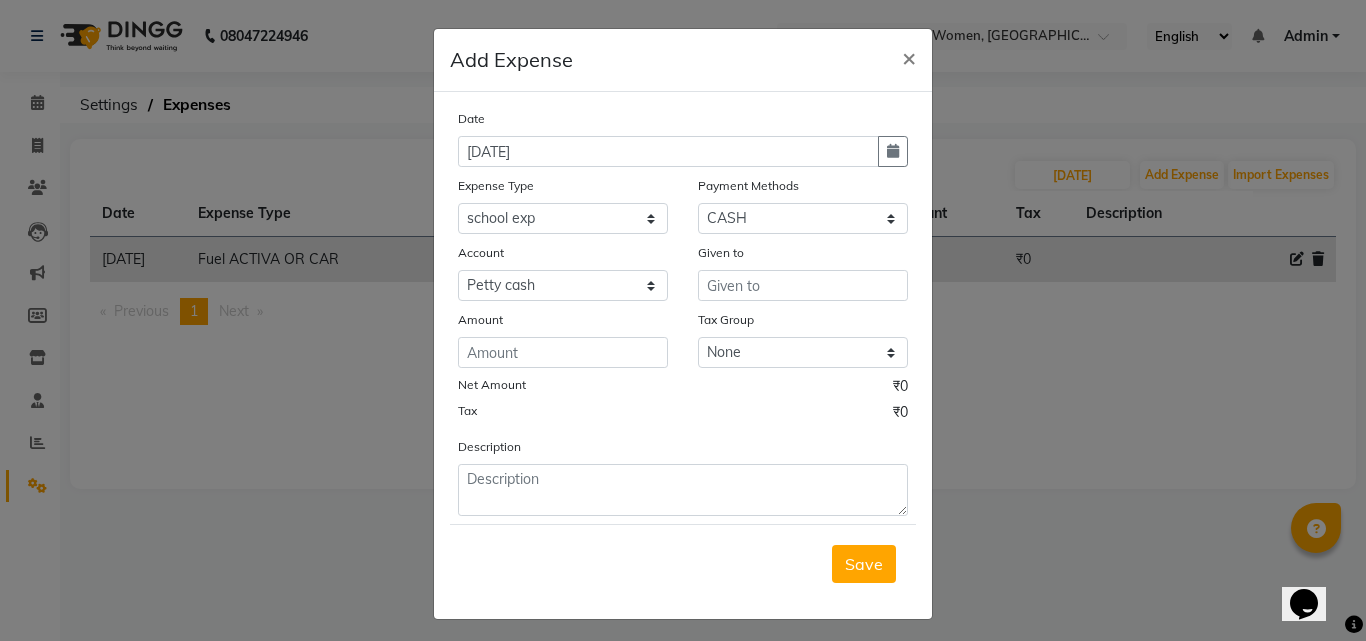 click on "Payment Methods" 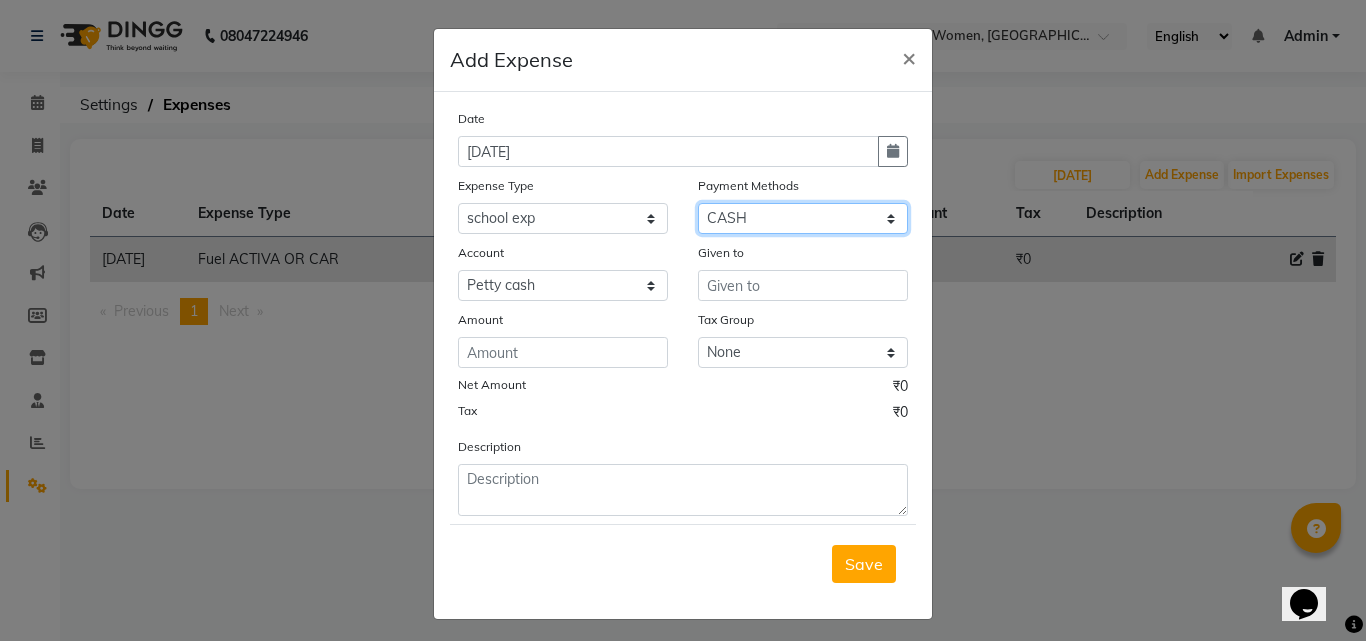 click on "Select CASH Package PhonePe Voucher Prepaid Gift Card GPay Wallet" 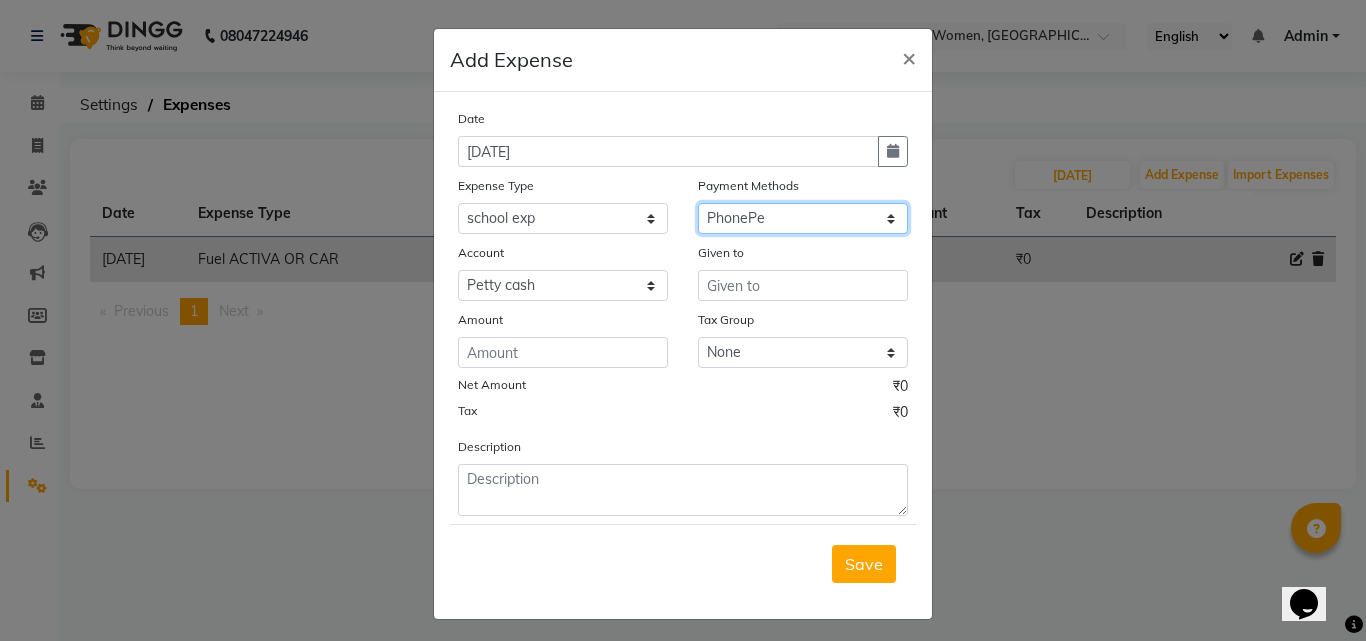 click on "Select CASH Package PhonePe Voucher Prepaid Gift Card GPay Wallet" 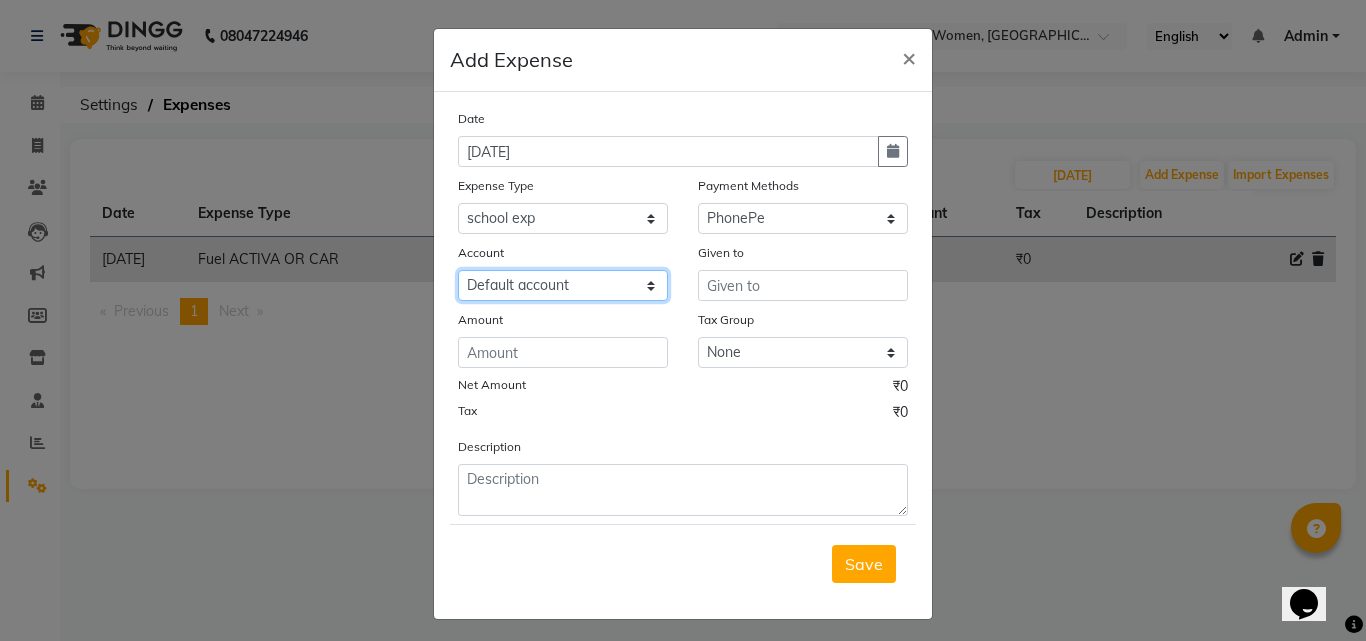 click on "Select Default account Nil un SB nil sbisb Nilaxixcur Niksbisb ADDIuncur" 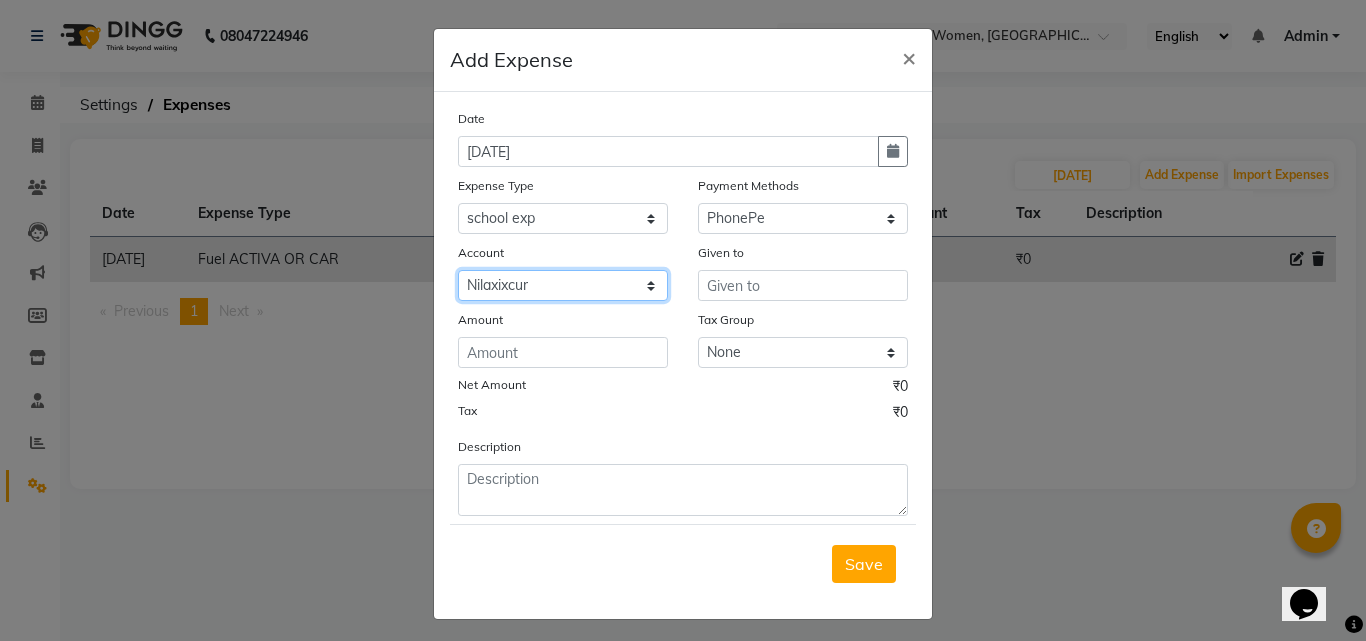 click on "Select Default account Nil un SB nil sbisb Nilaxixcur Niksbisb ADDIuncur" 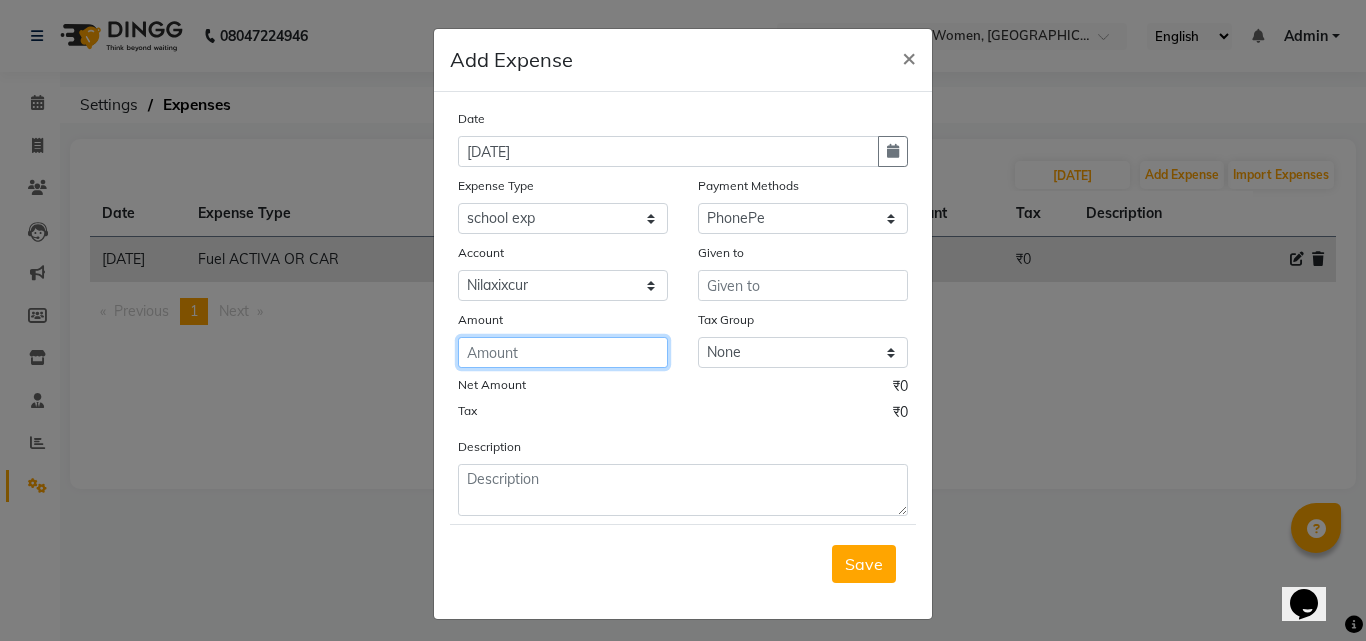 click 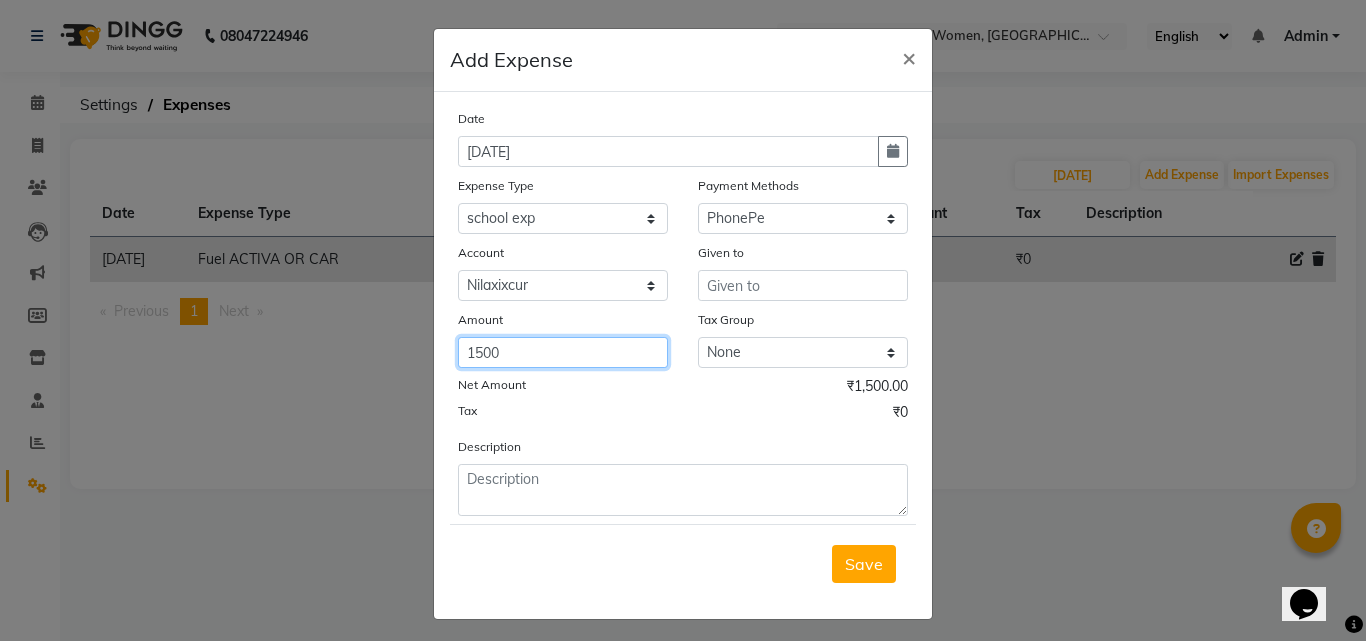 type on "1500" 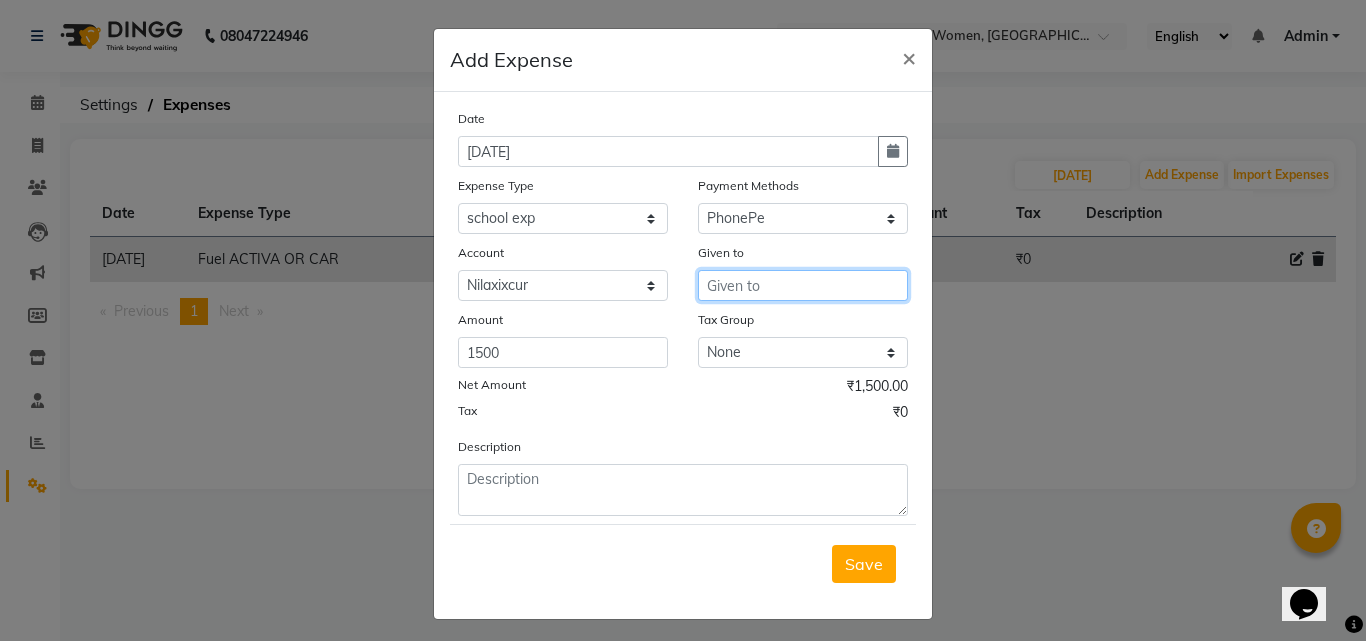 click at bounding box center [803, 285] 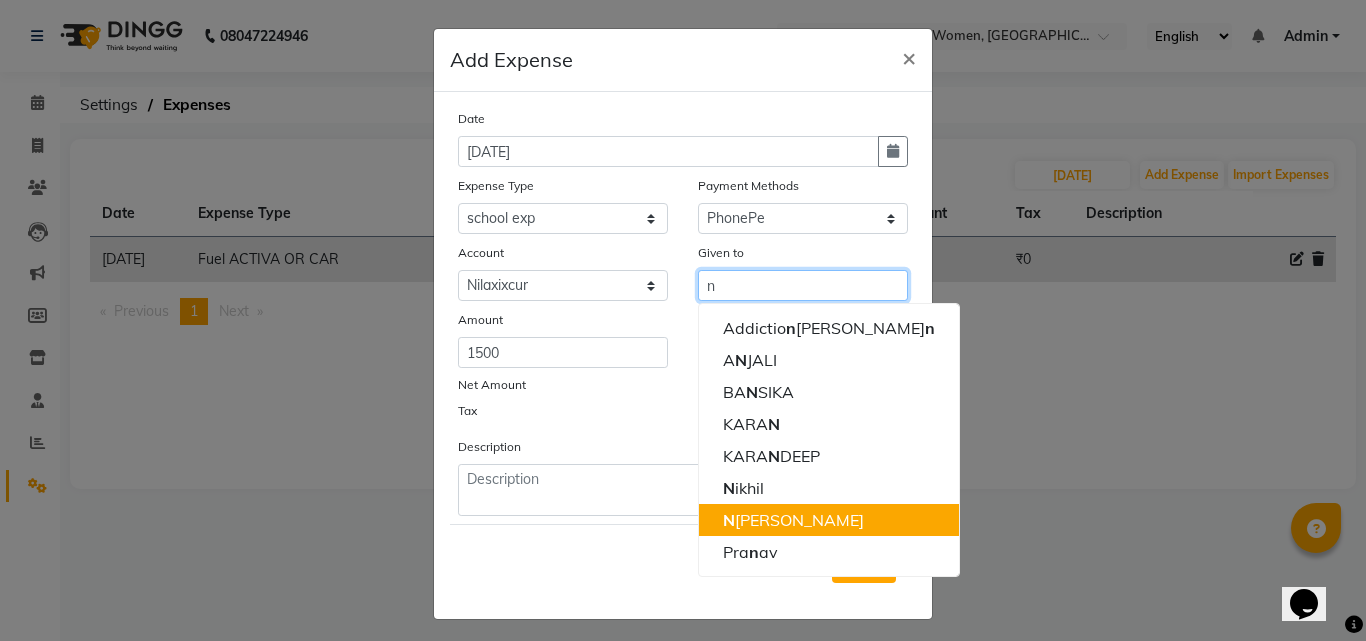 click on "N ilesh" at bounding box center (829, 520) 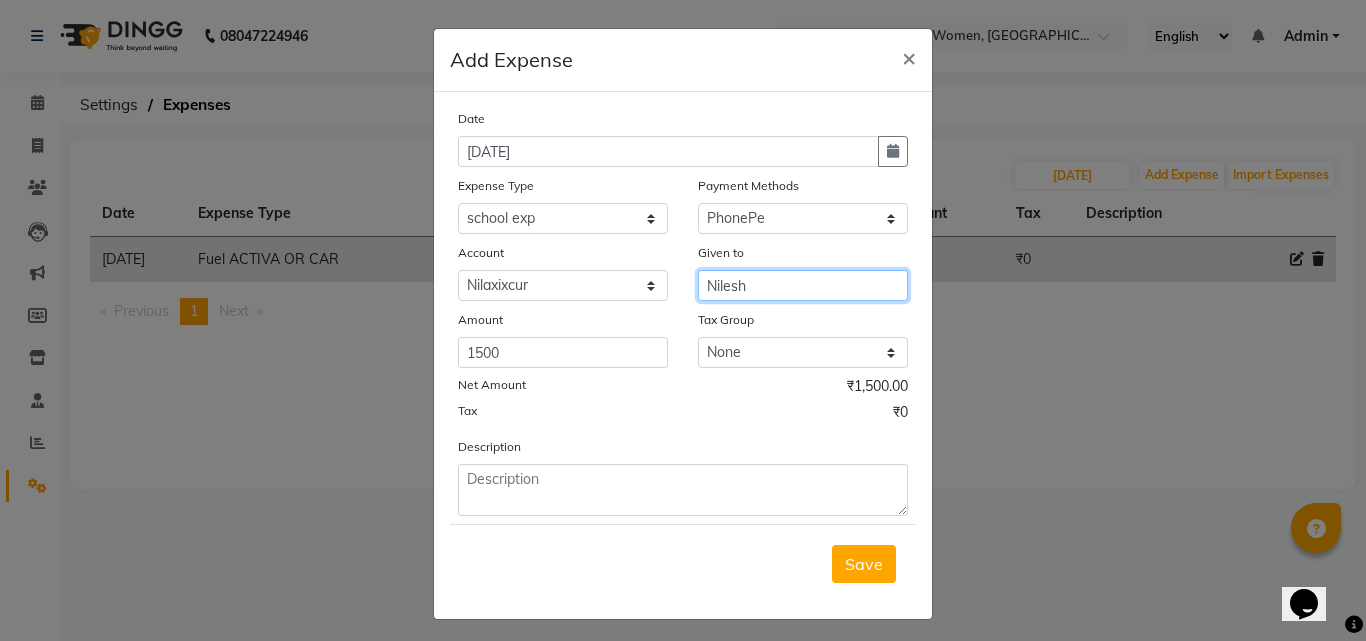 type on "Nilesh" 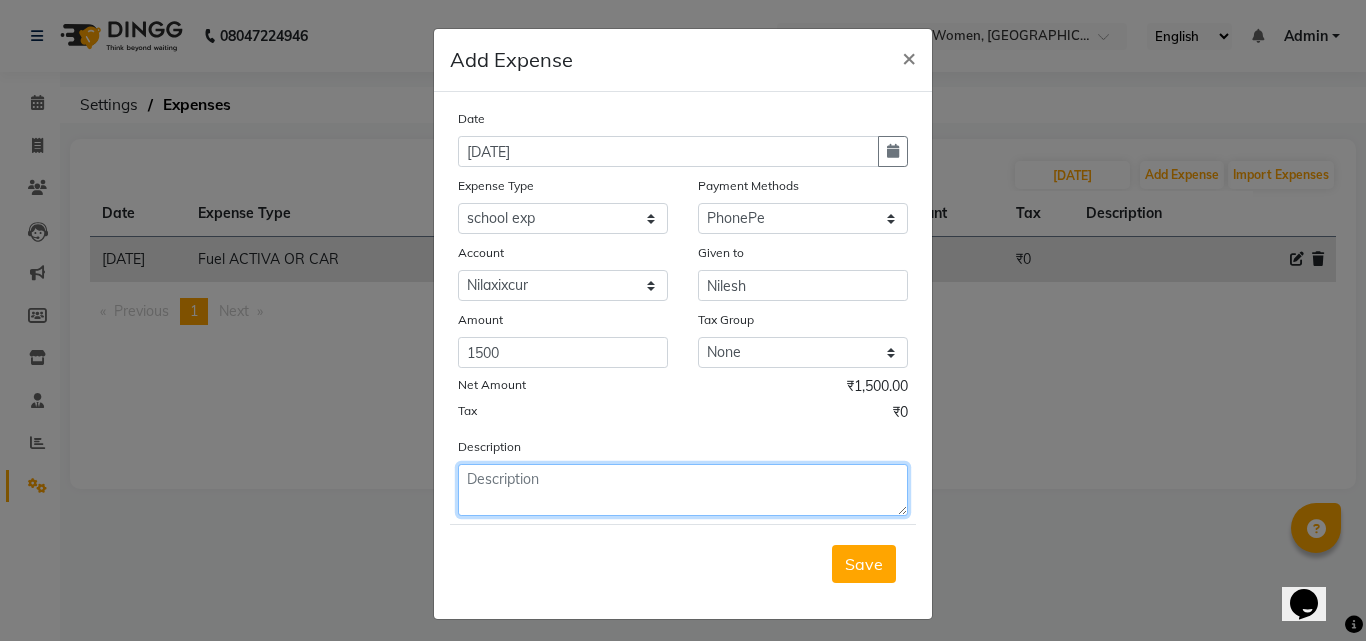click 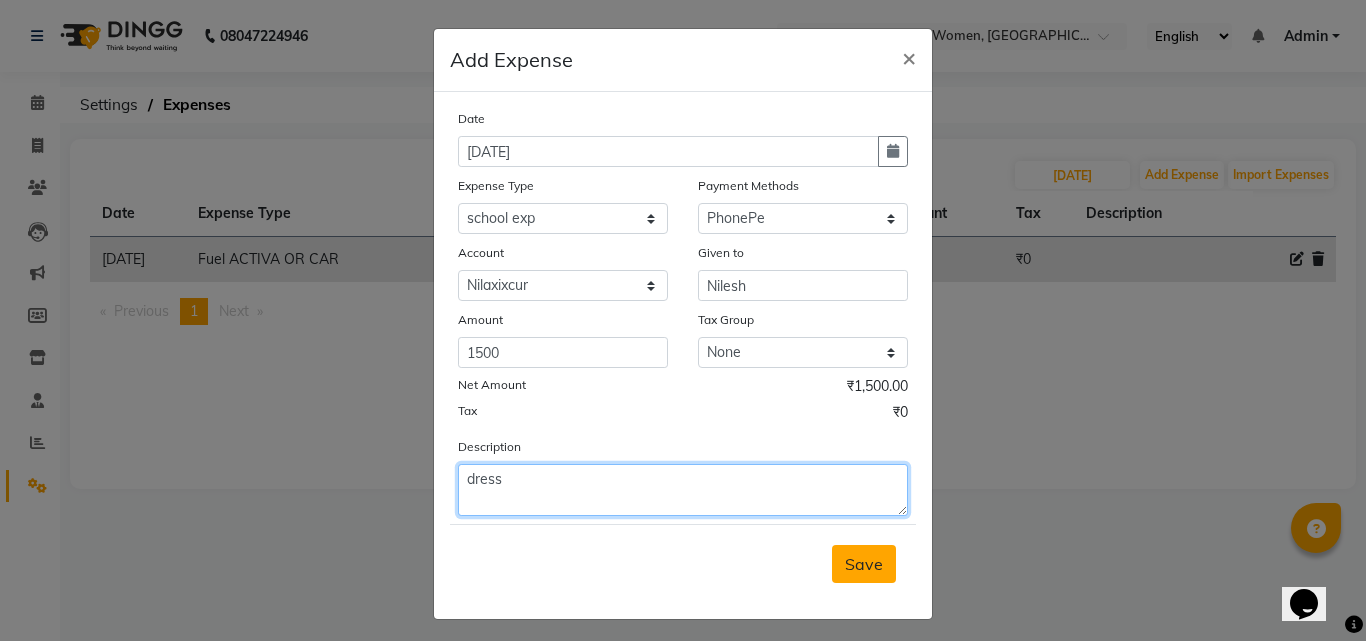 type on "dress" 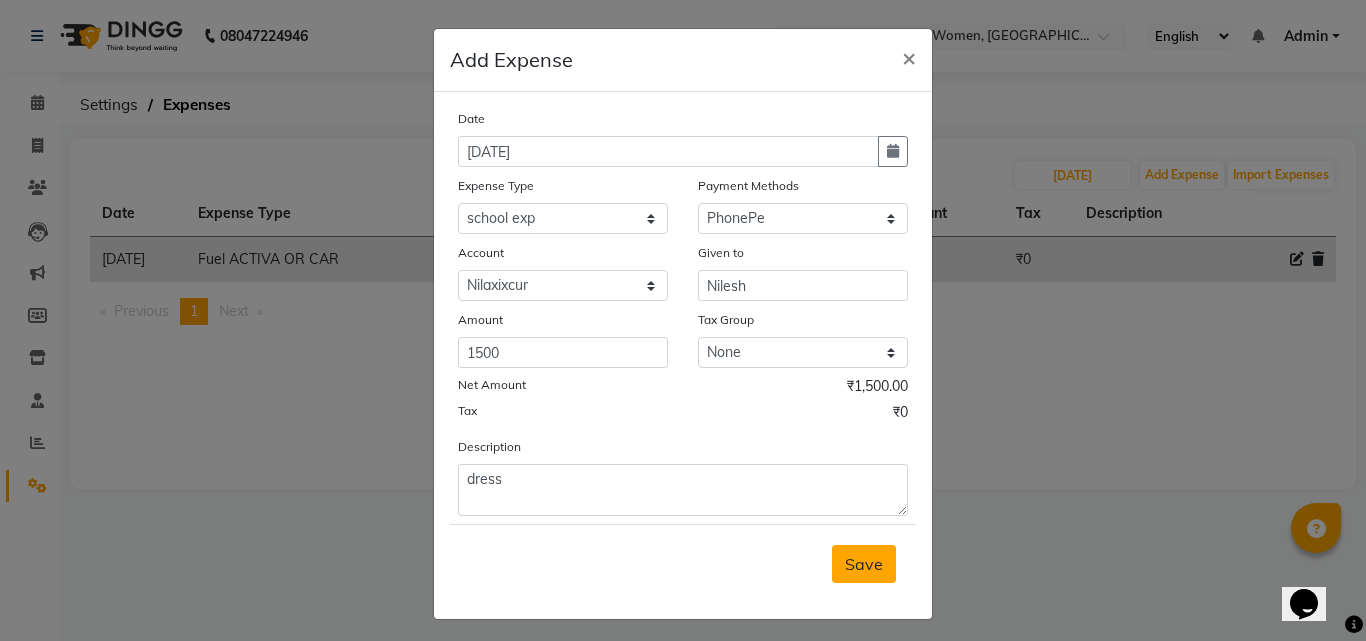 click on "Save" at bounding box center (864, 564) 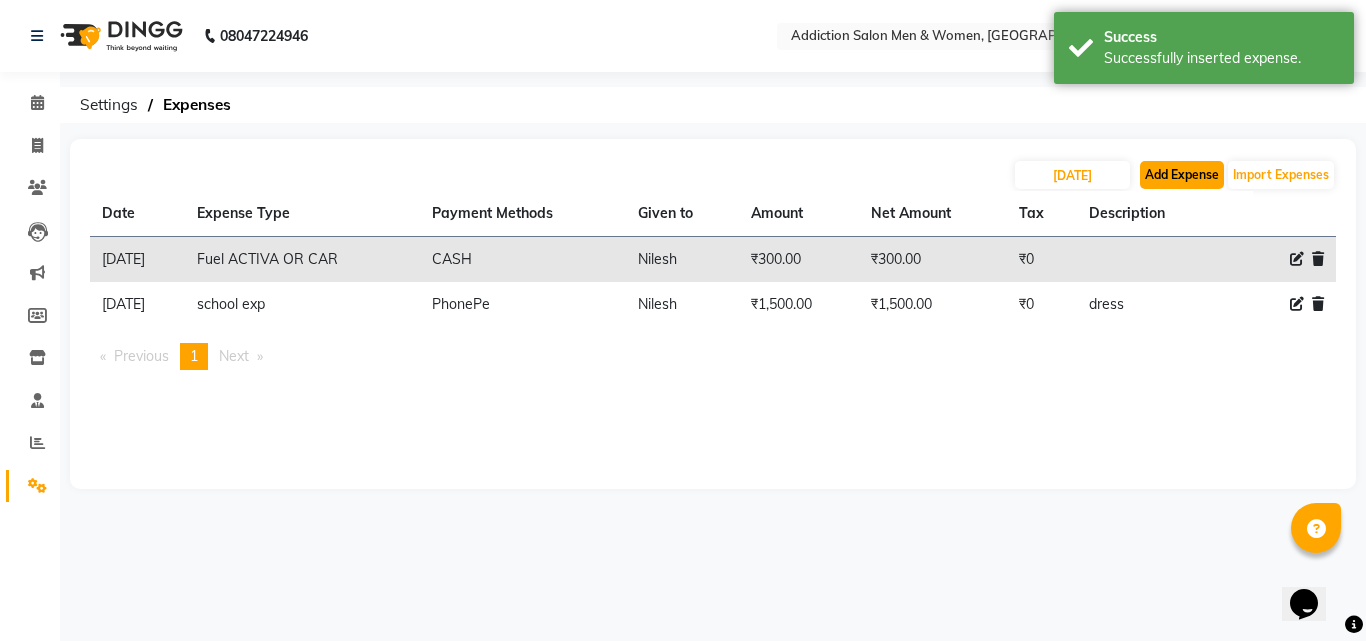 click on "Add Expense" 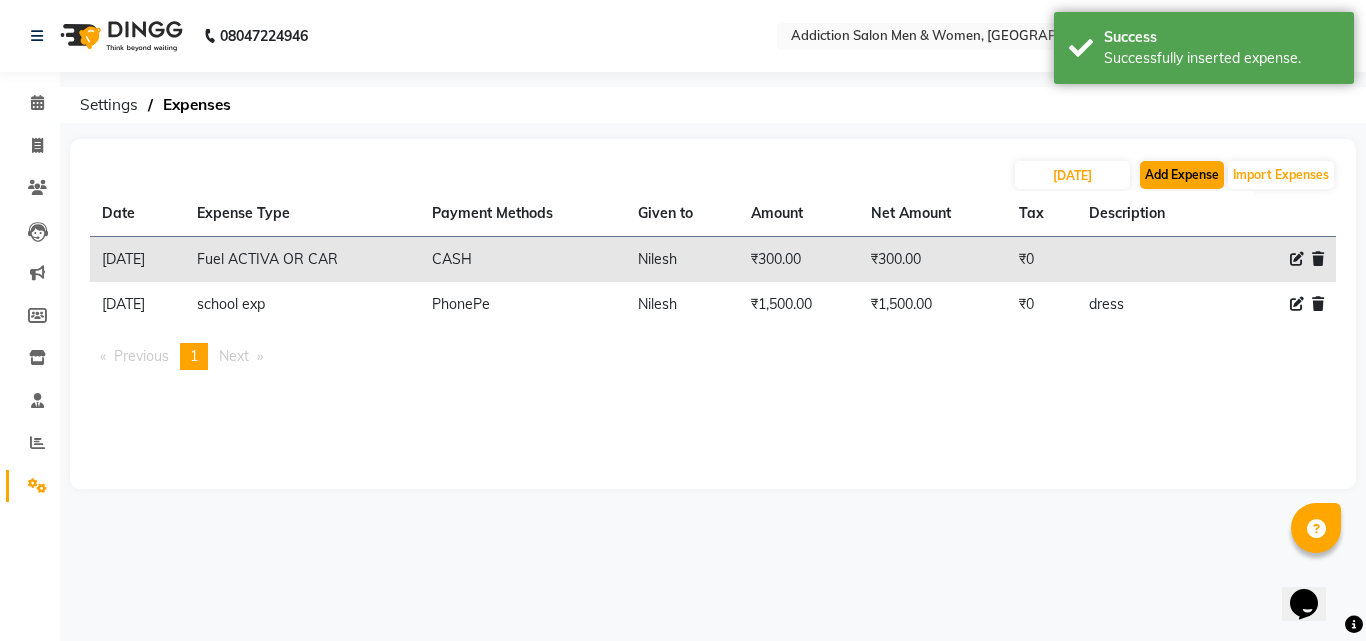 select on "1" 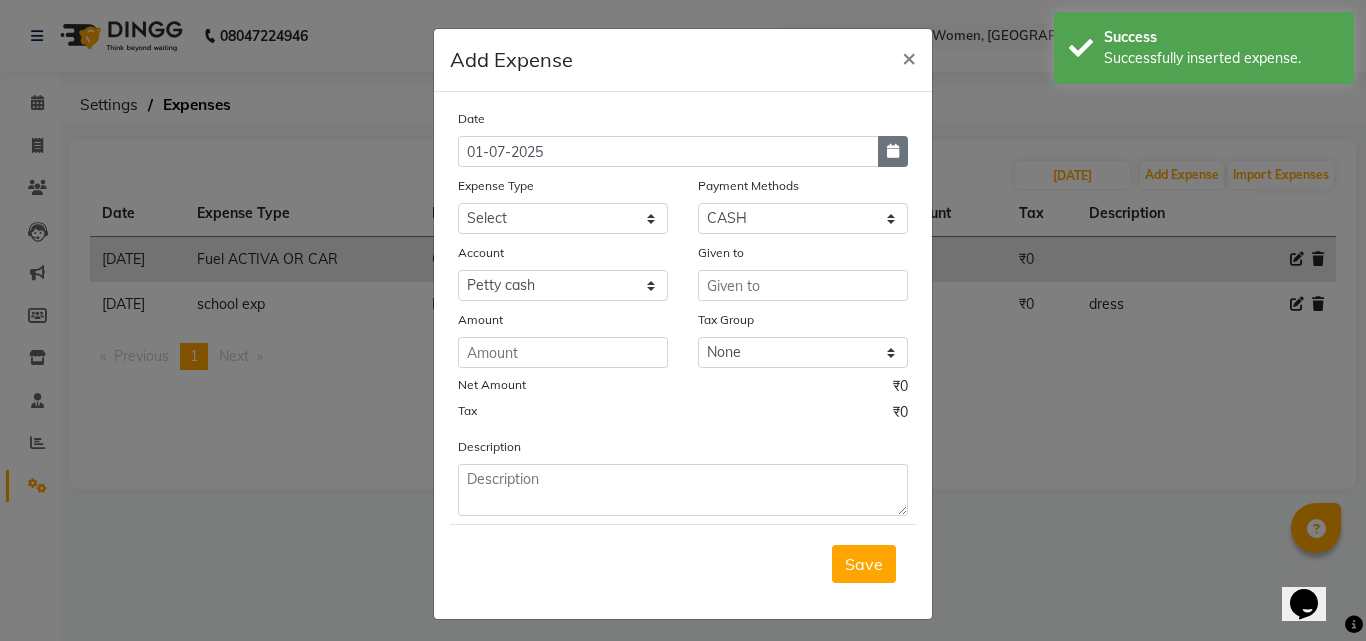 click 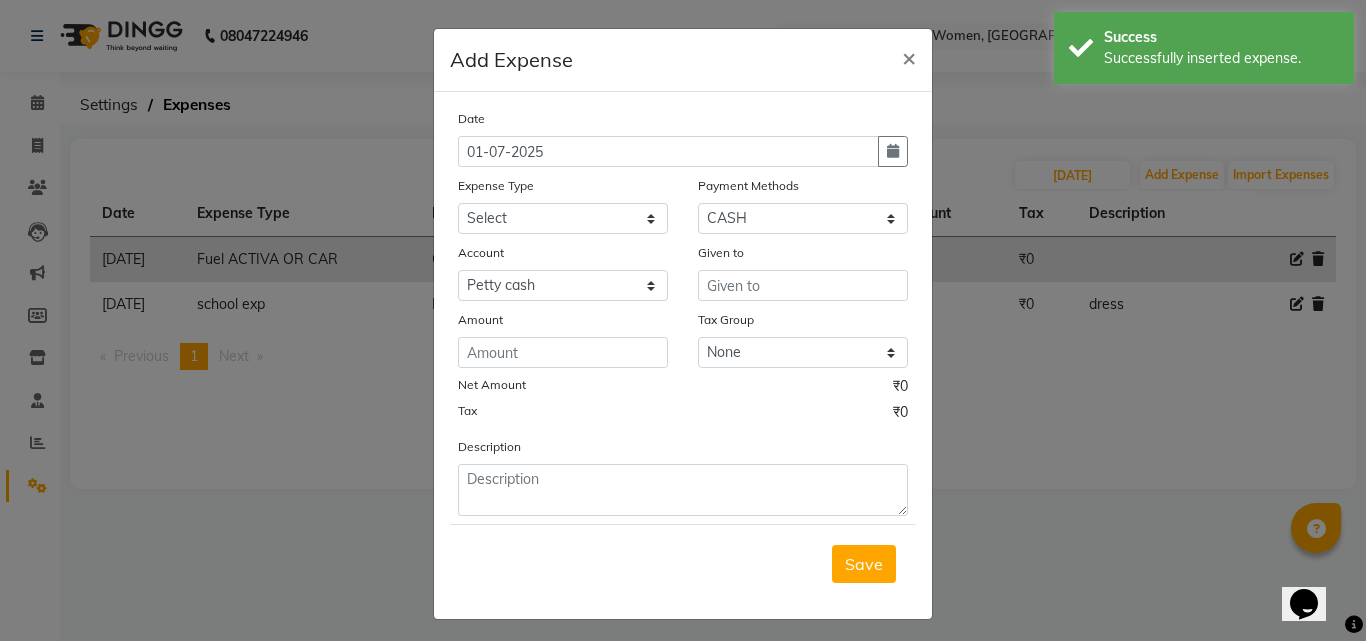 select on "7" 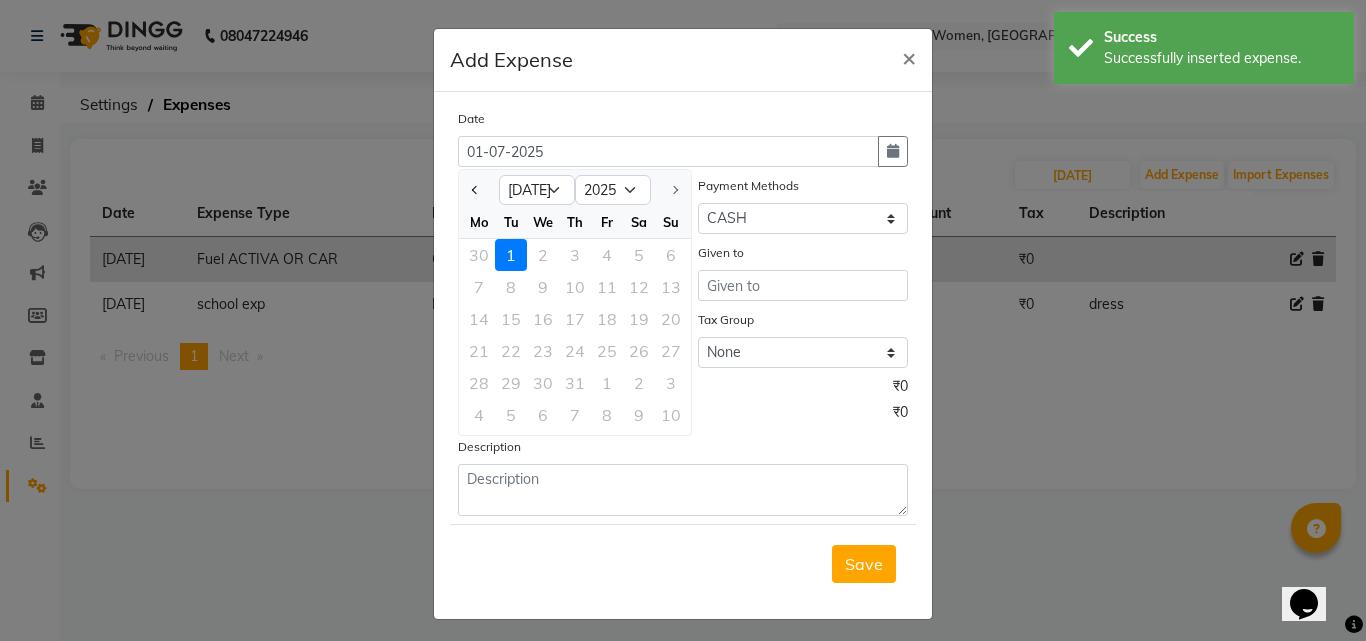 click on "1" 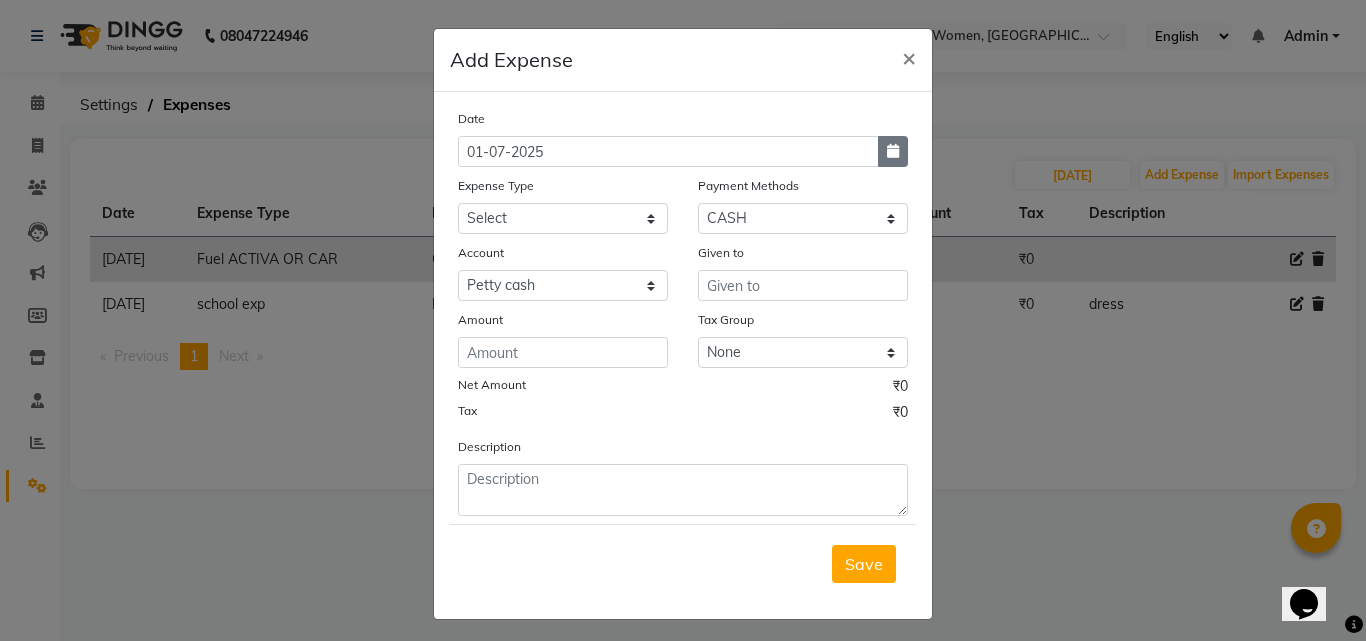 click 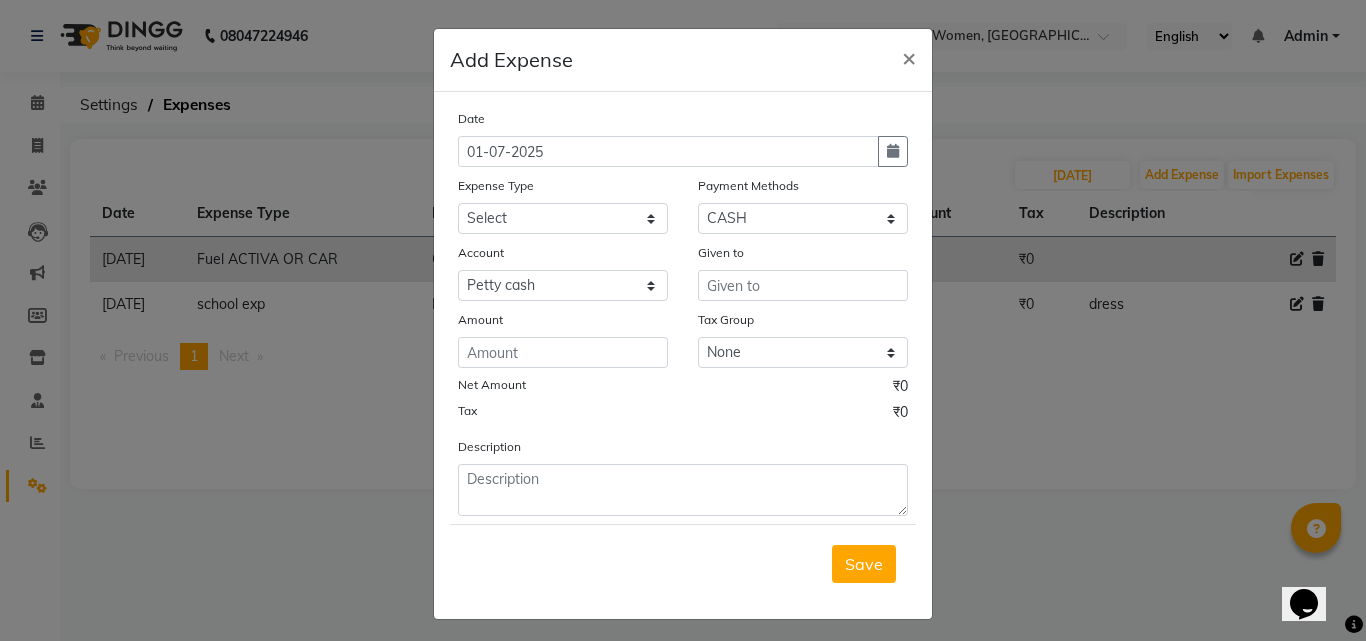 select on "7" 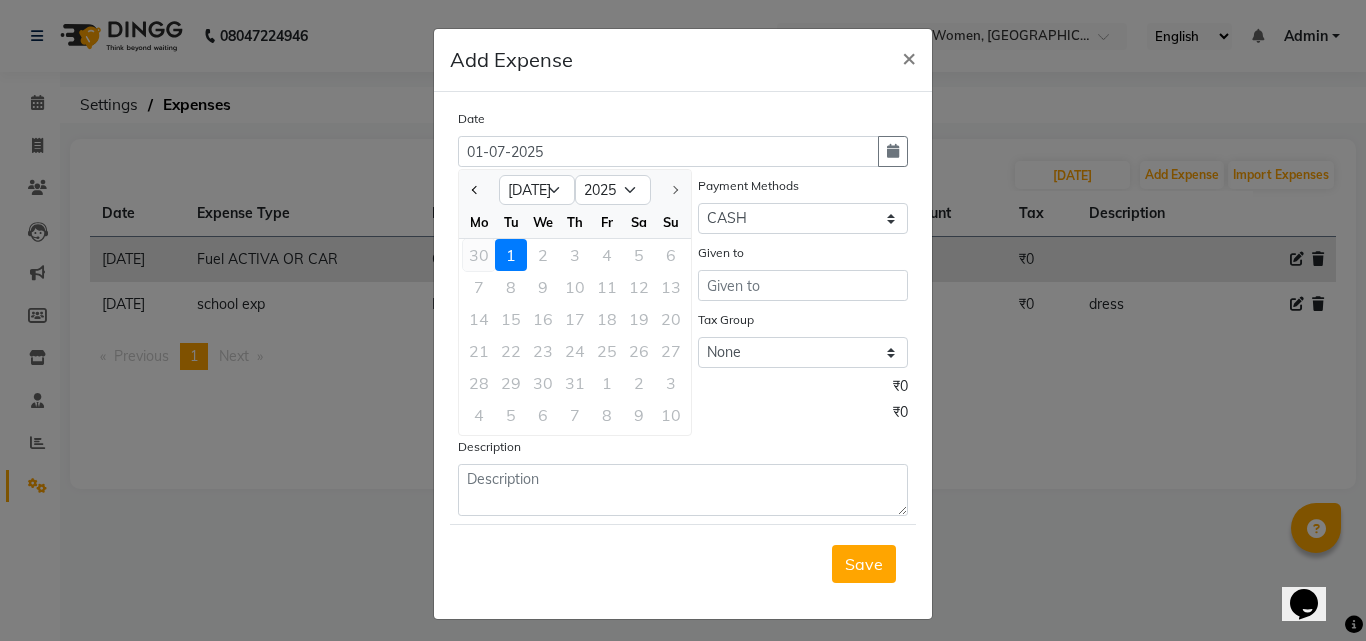 click on "30" 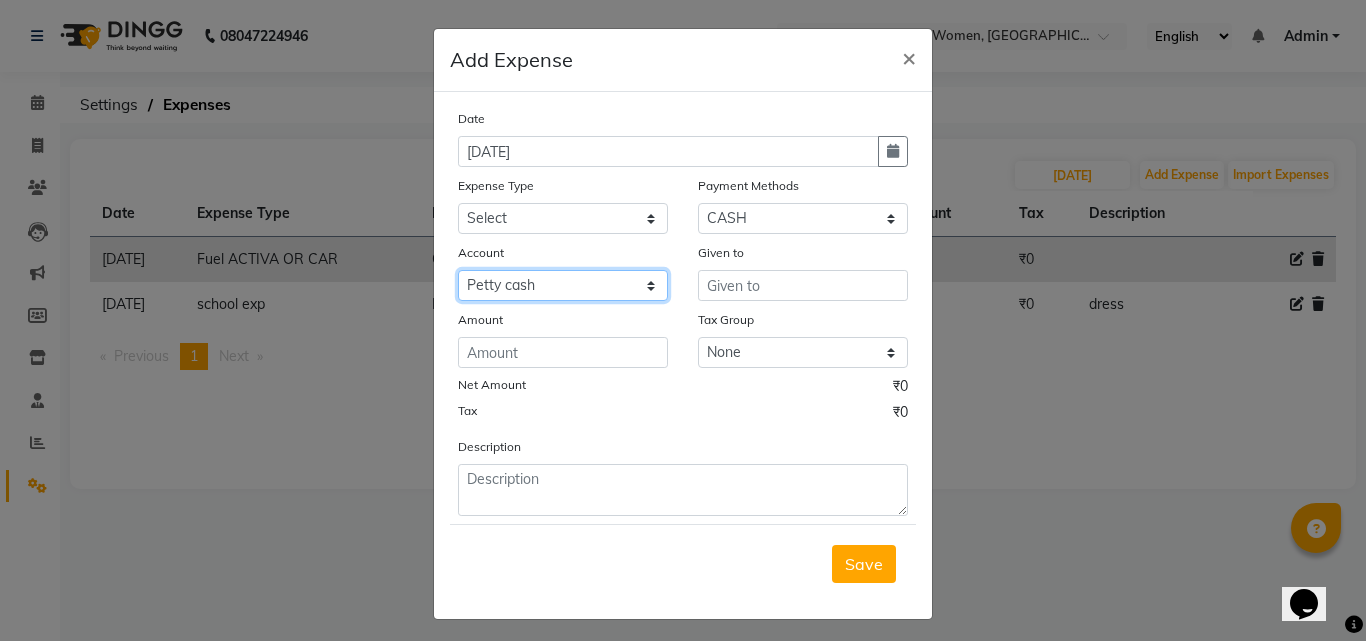 click on "Select Petty cash Default account Nil un SB nil sbisb Nilaxixcur Niksbisb ADDIuncur" 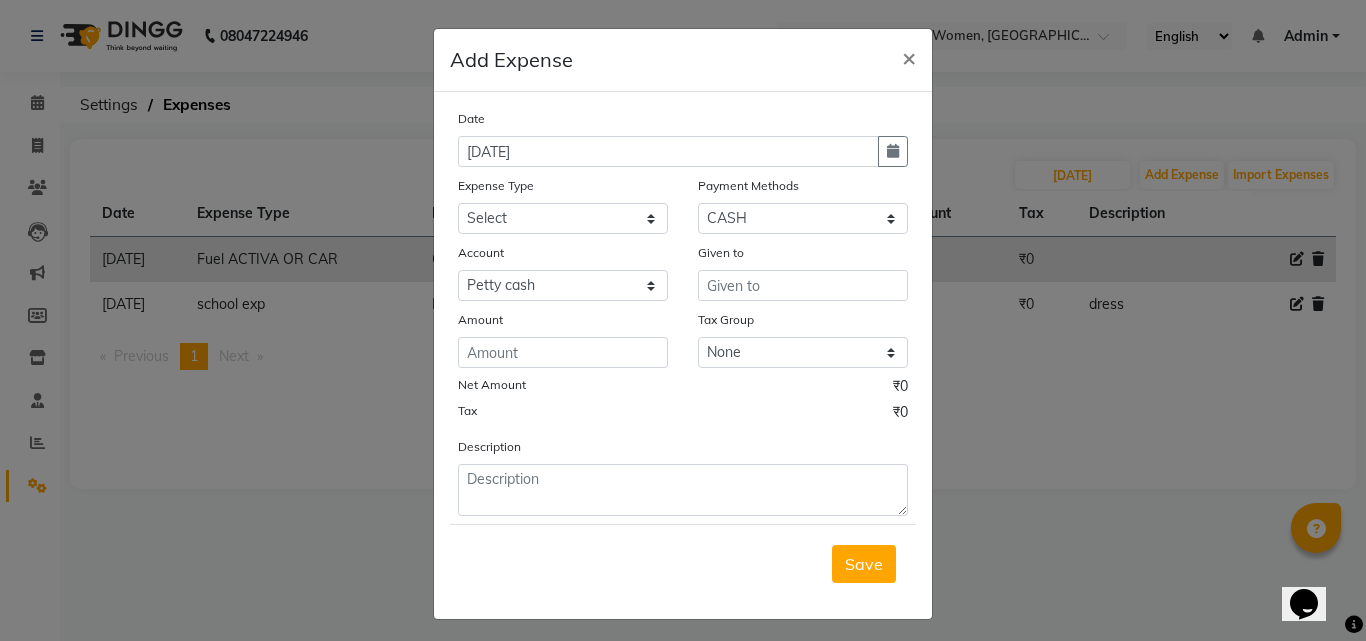 click on "Expense Type" 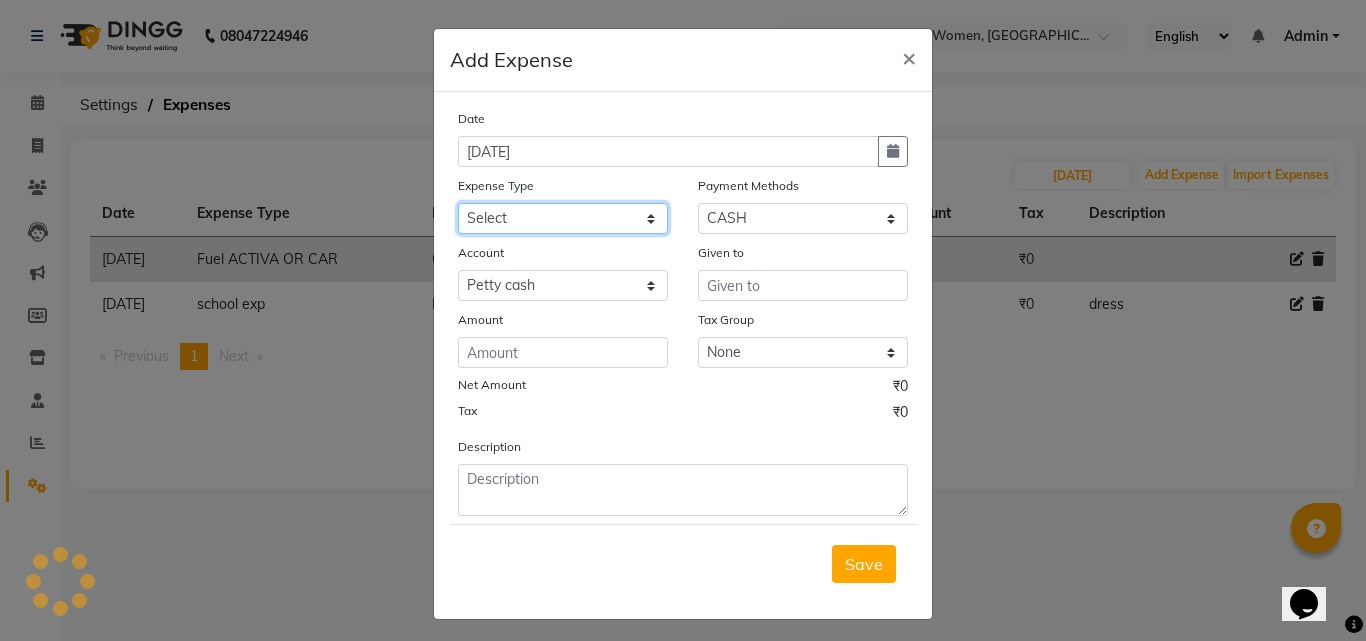 click on "Select Advance Salary Bank charges BEAUTY PALACE MUMBAI MATERIAL Car maintenance  Cash transfer to bank Cash transfer to hub Client Snacks Clinical charges Equipment Fuel ACTIVA OR CAR Govt fee HOME GAS HOME KIRANA home market other exp home snacks HOME  WIFI RECHARGE GIO Incentive Insurance International purchase investment banking light bill of4 home girls boys talikoti Loan Repayment local loreal maharaja material local maharaja material LOREAL DAVANGIRI GURGA ENTERPRISES loreal mahalxmi belgav Maintenance Marketing Miscellaneous MOBILE RECHARGE MRA ONLINE SHOPING Other Pantry PETROL GENRETOR PIGMY SHIVAJI MAHARAJ BANK Product Rent REPAIRING EORK SALON N HM ROOM G GAS Salary SALON 1 LIGHT BILL SALON 1 RENT SALON 1 WIFI RICHARGE SALON 2  MEN N WOMEN LIGHT BILL SALON 2 WIFI RECHARGE GIO salon advertising SALON ADVERTISISNG SALON RENT 2 SAVI WATER school exp school exp S K  DISTRIBUTER CADEVU KERATIN HUBALI STAFF ROOM RENT ALL STAFF ROOM RENT ALL Staff Snacks Tax TEA BREKFAST Tea & Refreshment Utilities" 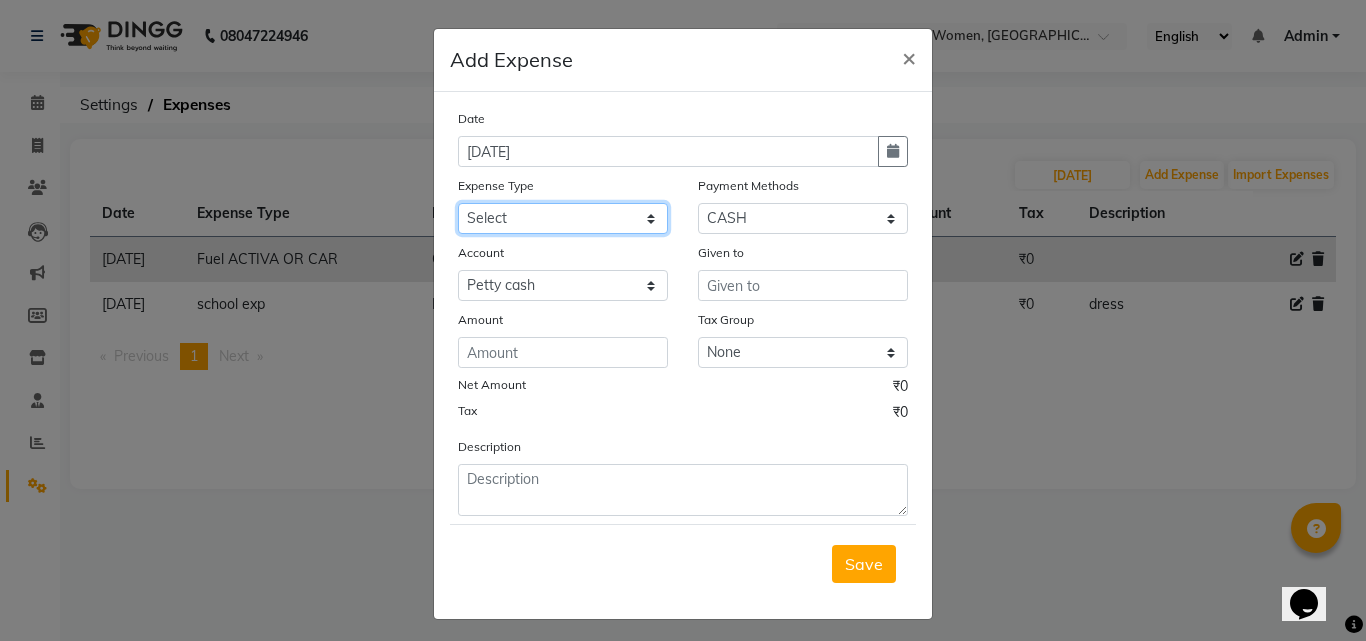 select on "15966" 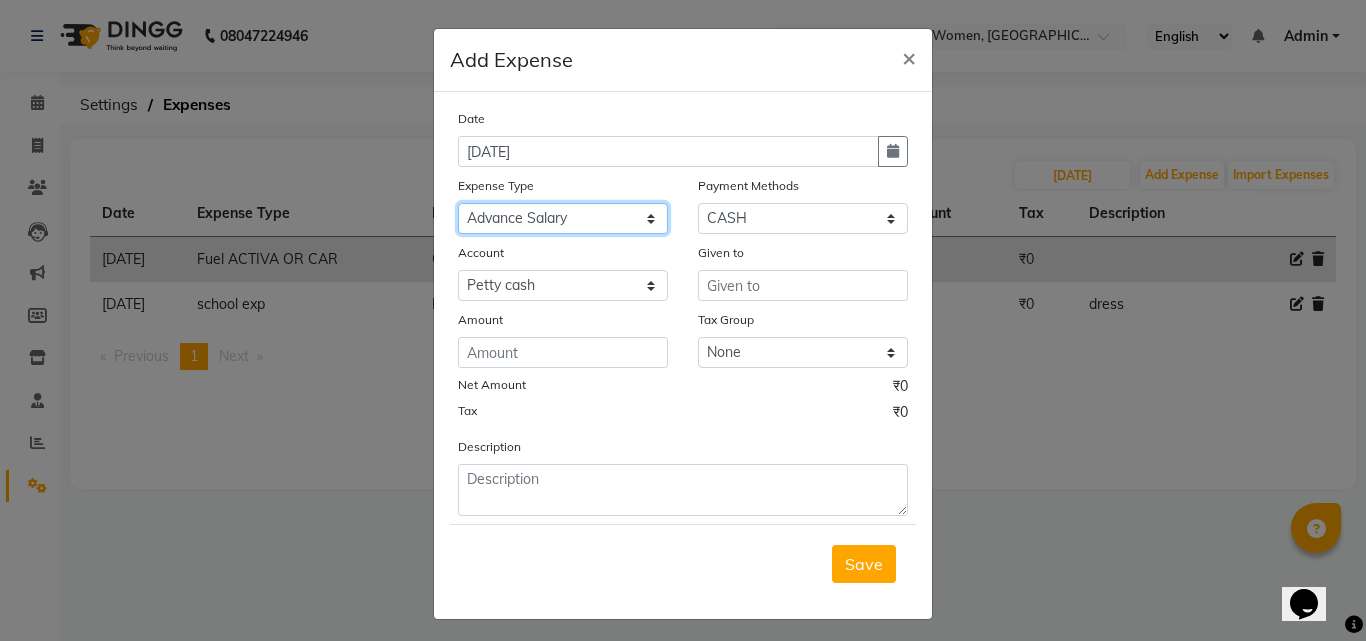 click on "Select Advance Salary Bank charges BEAUTY PALACE MUMBAI MATERIAL Car maintenance  Cash transfer to bank Cash transfer to hub Client Snacks Clinical charges Equipment Fuel ACTIVA OR CAR Govt fee HOME GAS HOME KIRANA home market other exp home snacks HOME  WIFI RECHARGE GIO Incentive Insurance International purchase investment banking light bill of4 home girls boys talikoti Loan Repayment local loreal maharaja material local maharaja material LOREAL DAVANGIRI GURGA ENTERPRISES loreal mahalxmi belgav Maintenance Marketing Miscellaneous MOBILE RECHARGE MRA ONLINE SHOPING Other Pantry PETROL GENRETOR PIGMY SHIVAJI MAHARAJ BANK Product Rent REPAIRING EORK SALON N HM ROOM G GAS Salary SALON 1 LIGHT BILL SALON 1 RENT SALON 1 WIFI RICHARGE SALON 2  MEN N WOMEN LIGHT BILL SALON 2 WIFI RECHARGE GIO salon advertising SALON ADVERTISISNG SALON RENT 2 SAVI WATER school exp school exp S K  DISTRIBUTER CADEVU KERATIN HUBALI STAFF ROOM RENT ALL STAFF ROOM RENT ALL Staff Snacks Tax TEA BREKFAST Tea & Refreshment Utilities" 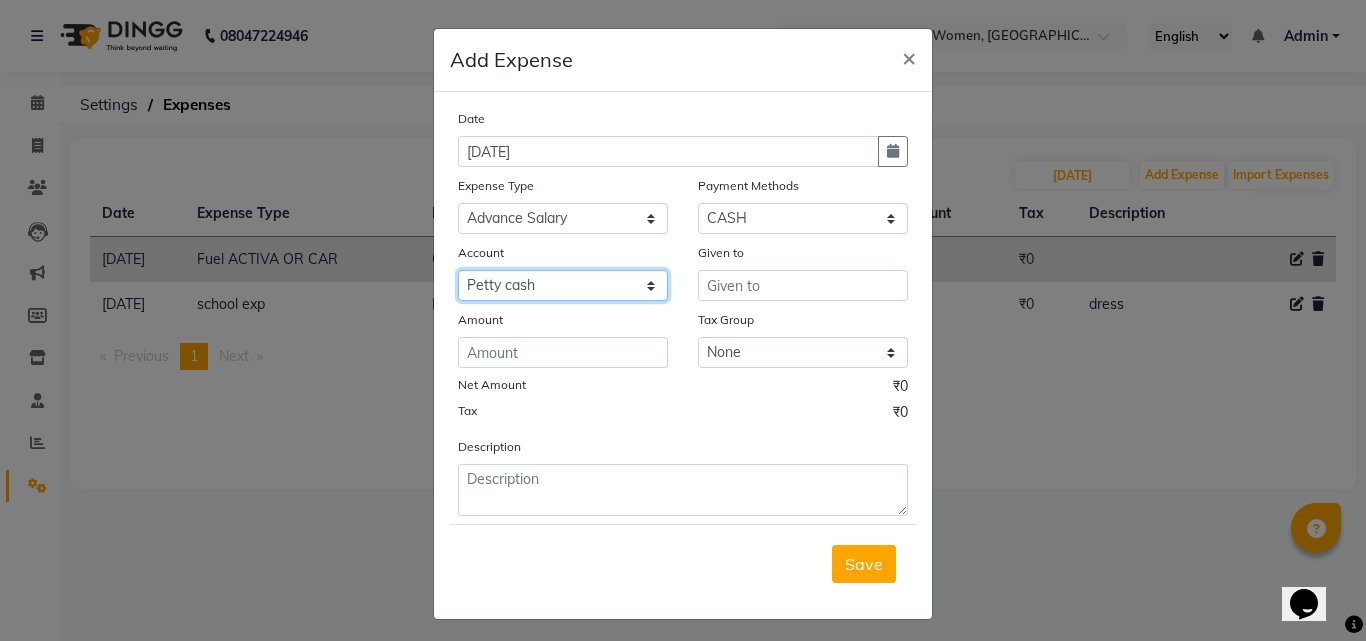 click on "Select Petty cash Default account Nil un SB nil sbisb Nilaxixcur Niksbisb ADDIuncur" 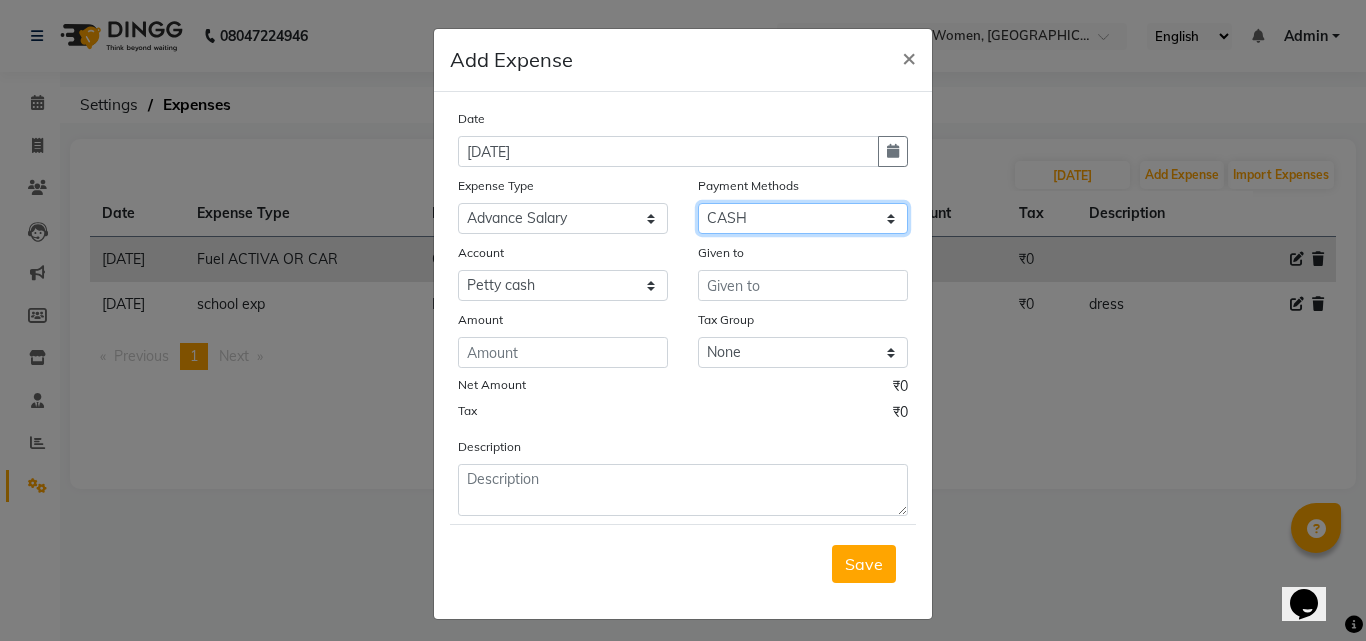 click on "Select CASH Package PhonePe Voucher Prepaid Gift Card GPay Wallet" 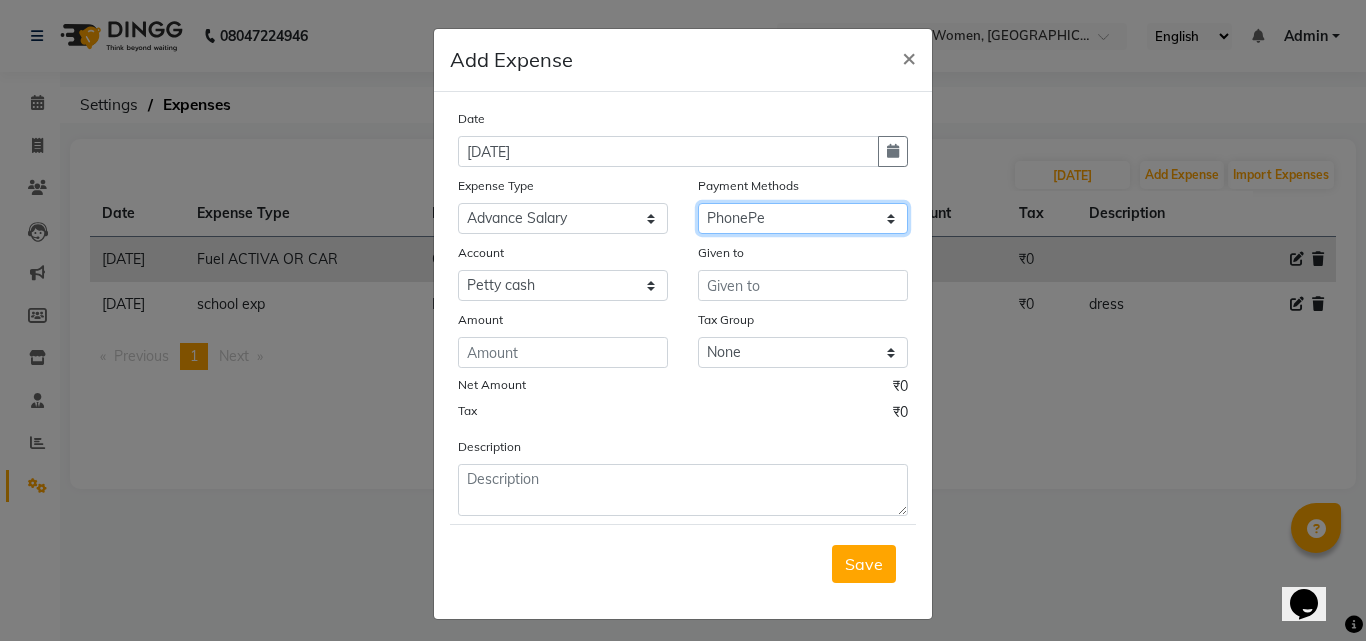 click on "Select CASH Package PhonePe Voucher Prepaid Gift Card GPay Wallet" 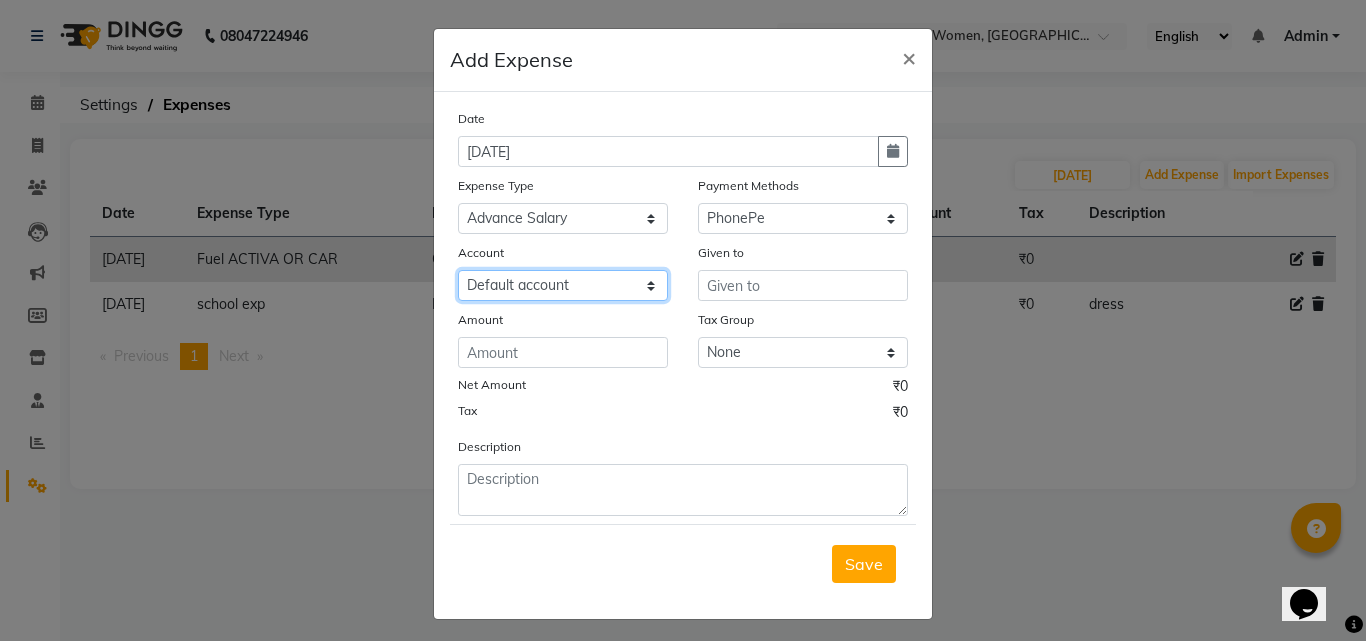 click on "Select Default account Nil un SB nil sbisb Nilaxixcur Niksbisb ADDIuncur" 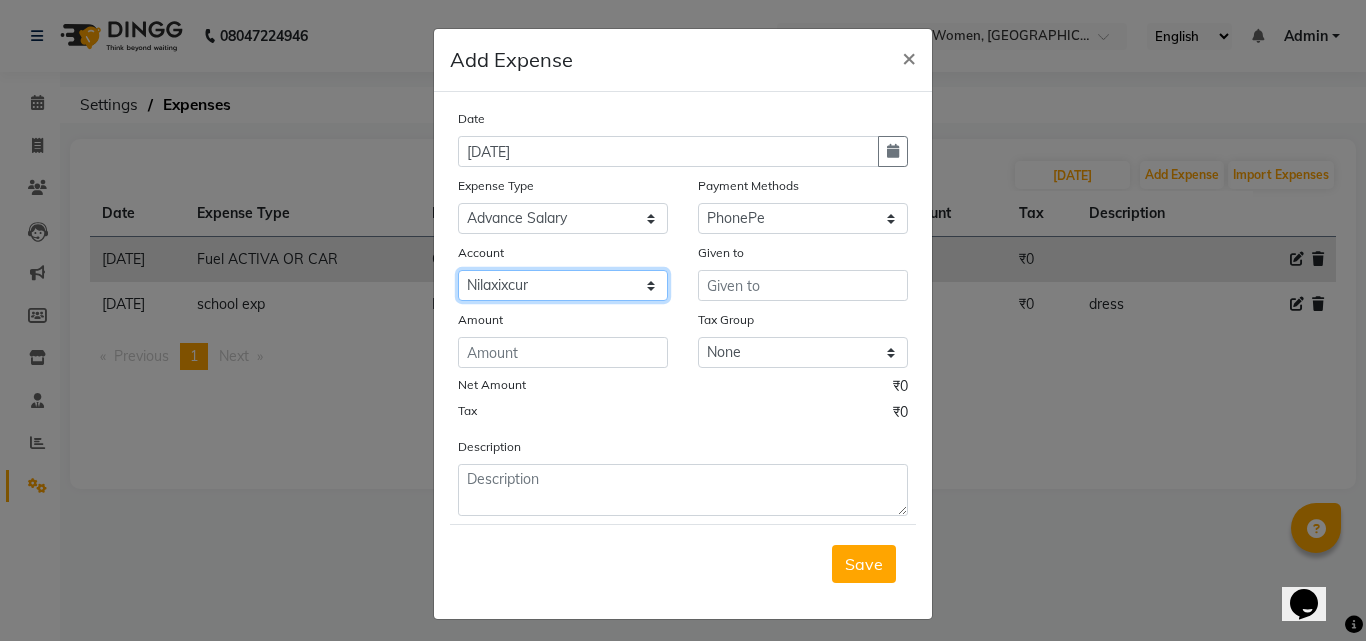 click on "Select Default account Nil un SB nil sbisb Nilaxixcur Niksbisb ADDIuncur" 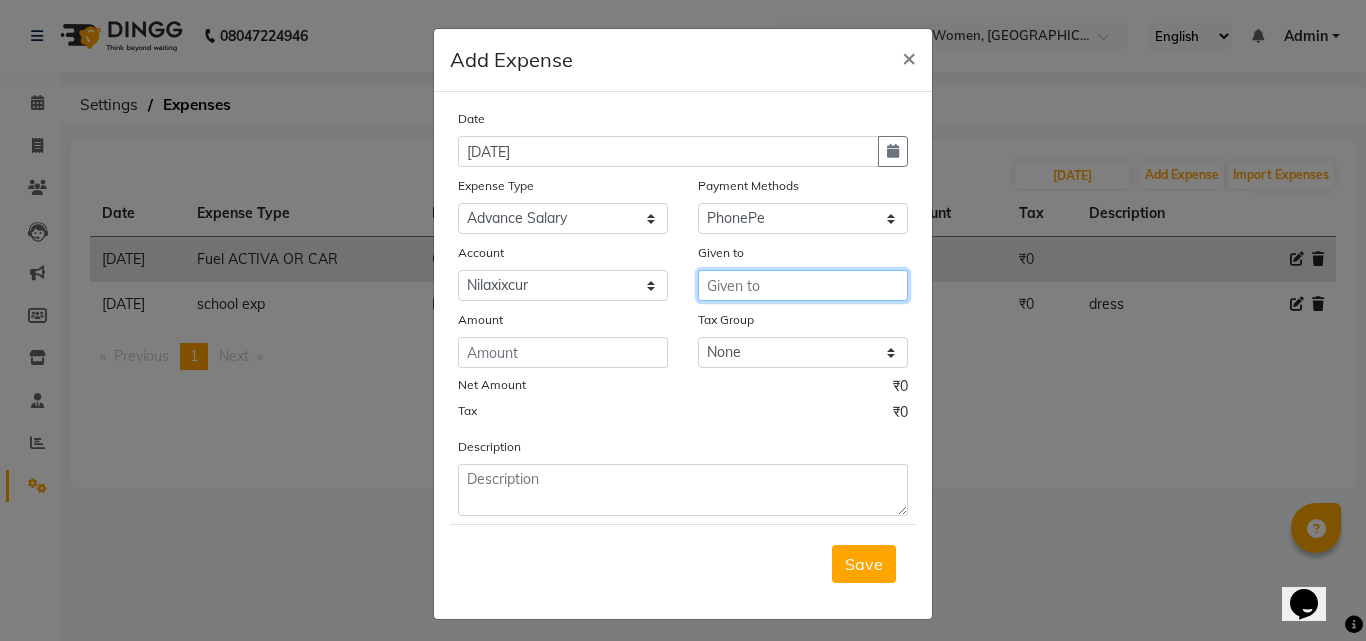 click at bounding box center [803, 285] 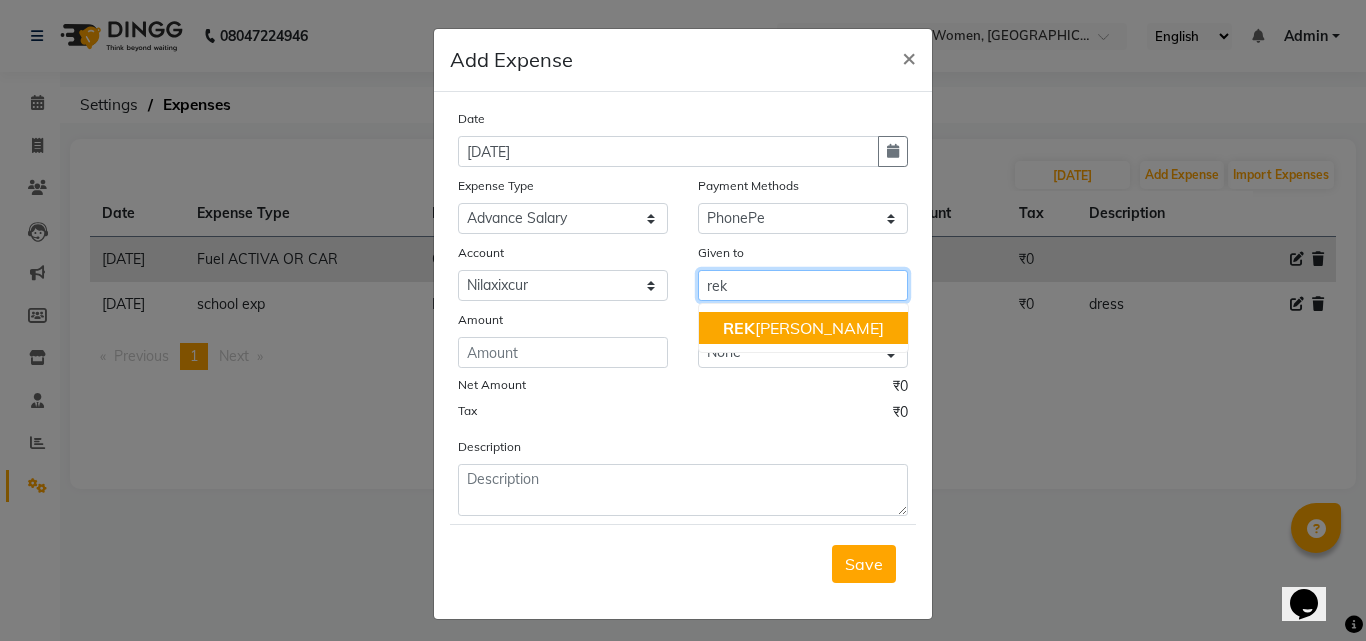 click on "REK" 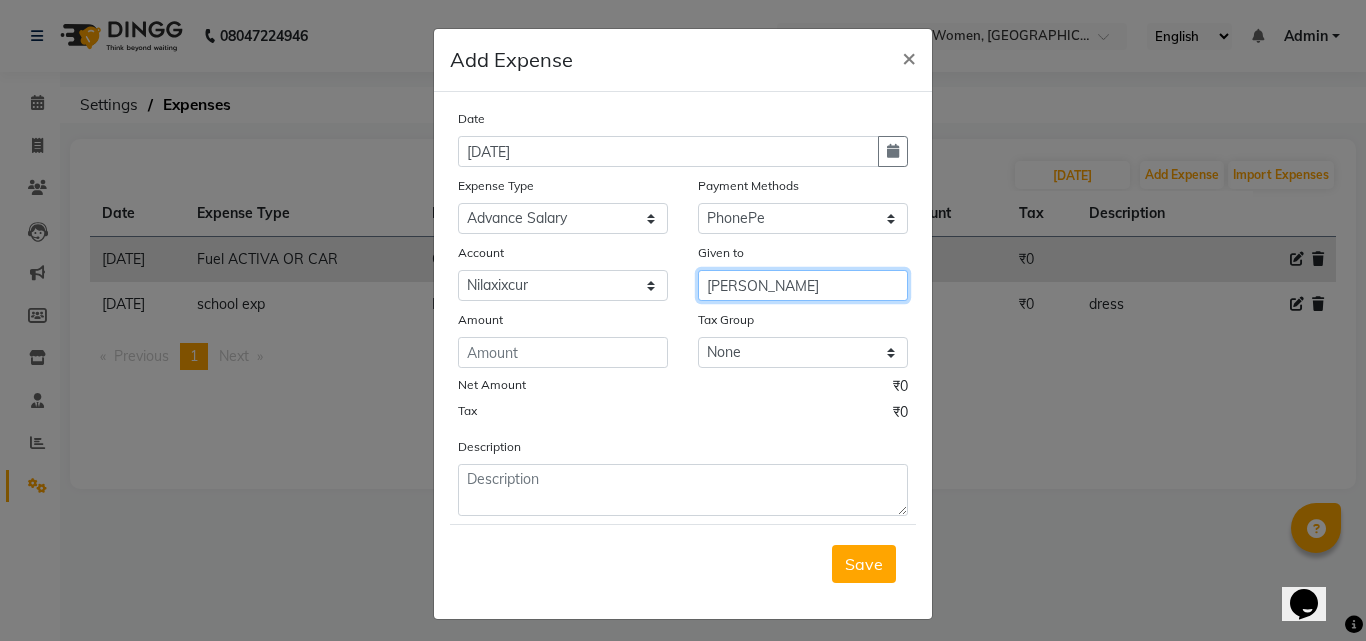 type on "[PERSON_NAME]" 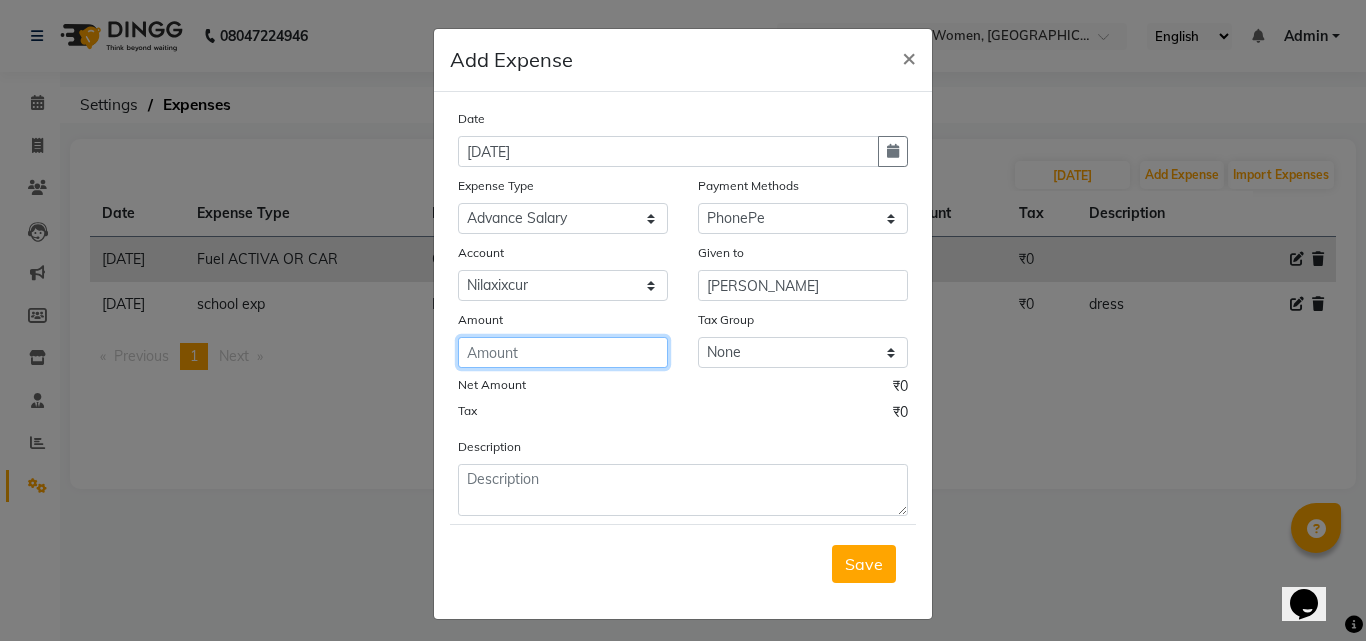 click 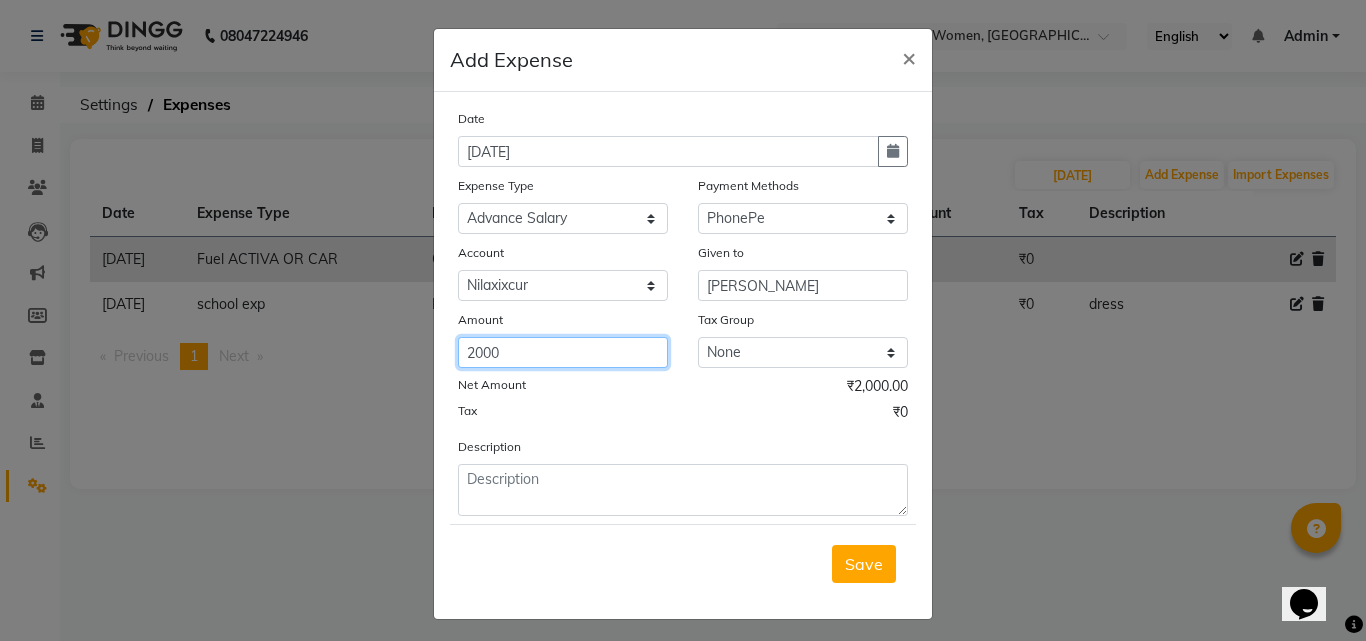 type on "2000" 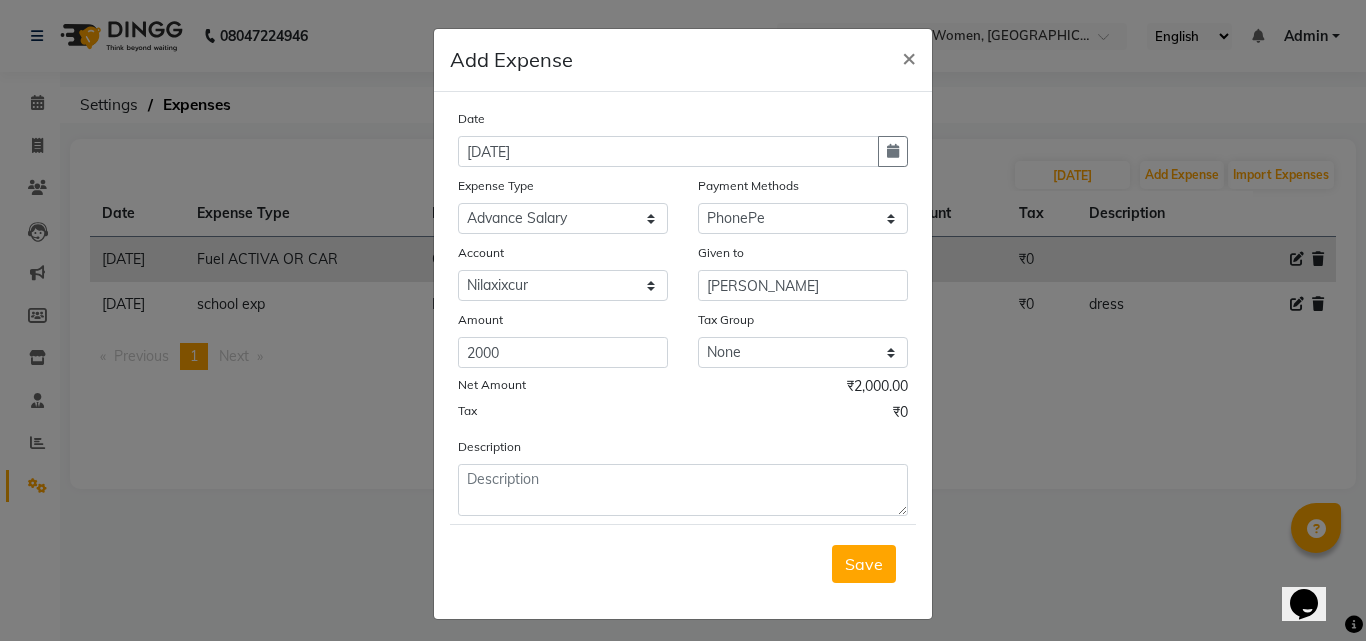 click on "Save" 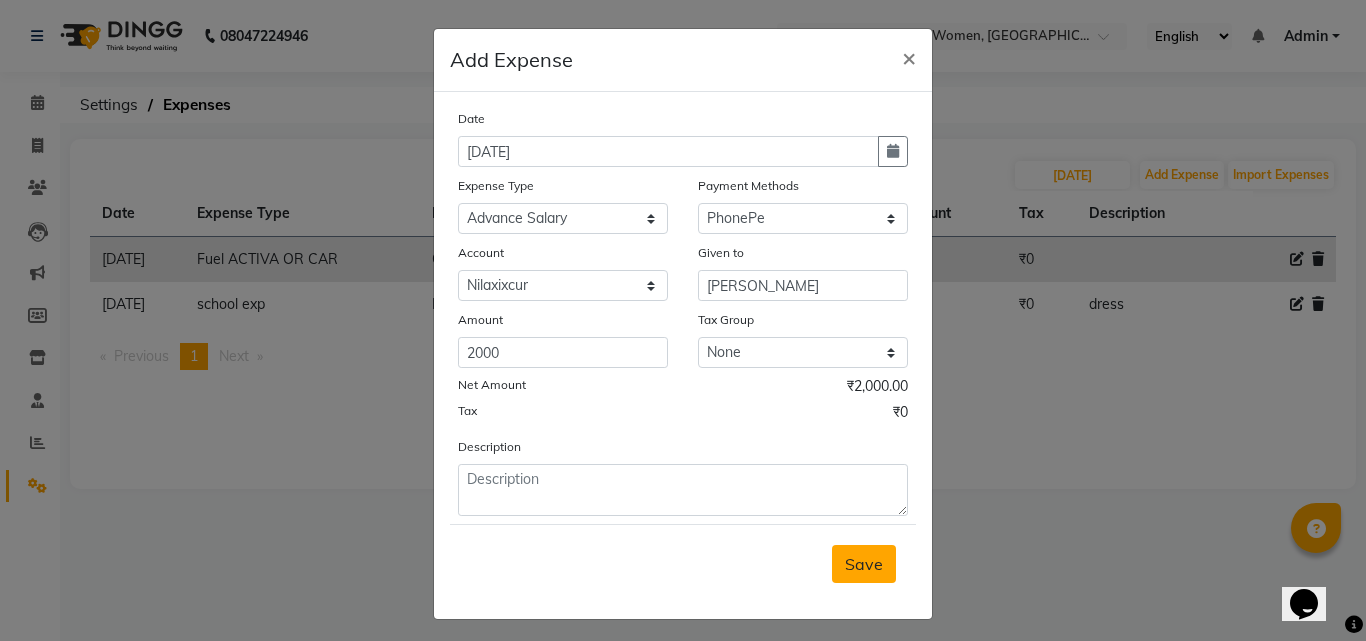click on "Save" at bounding box center [864, 564] 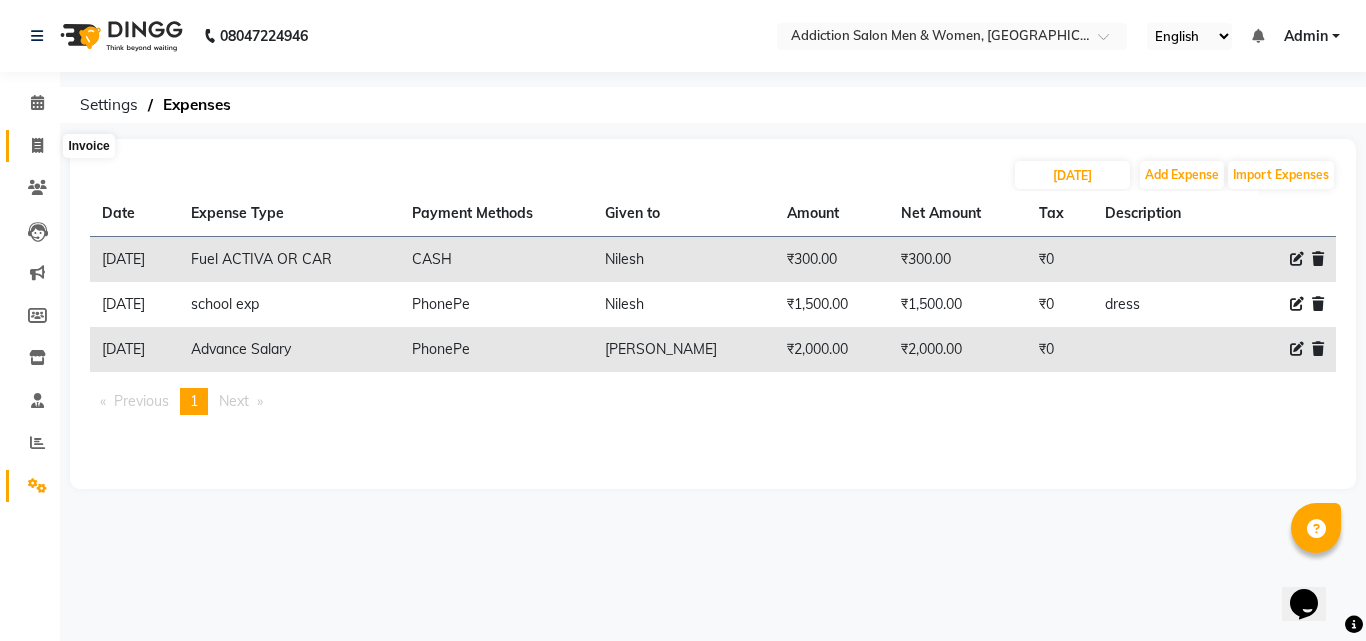 click 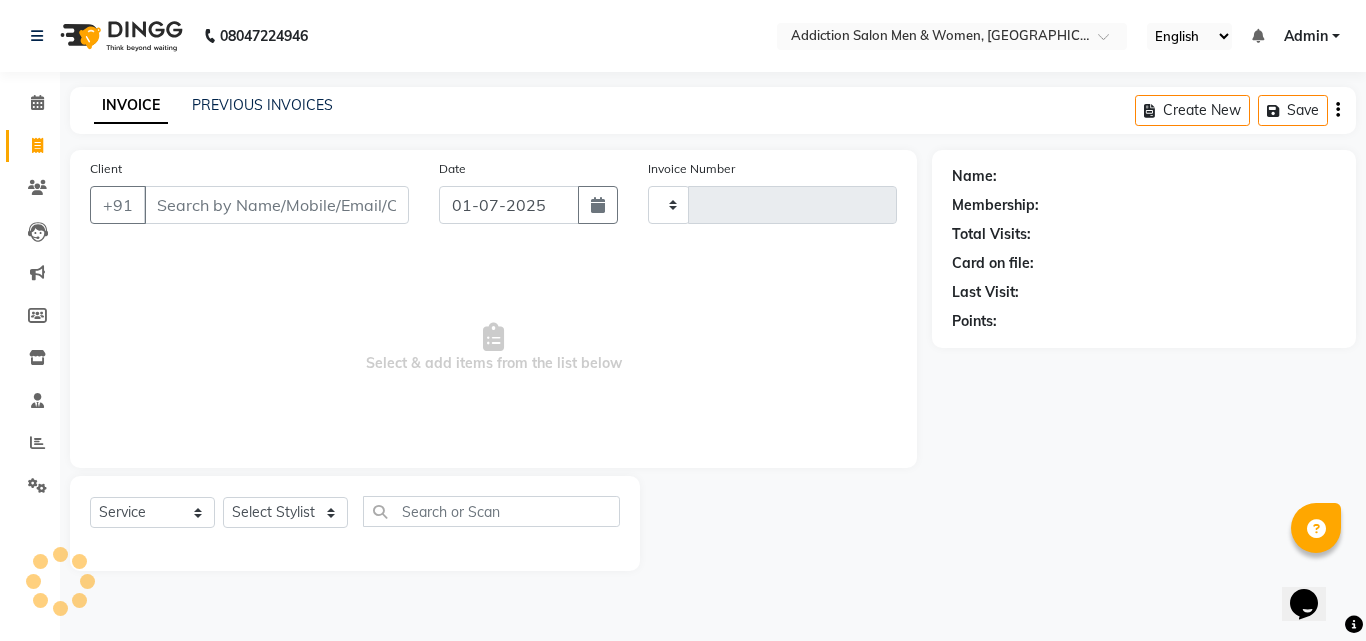 type on "2374" 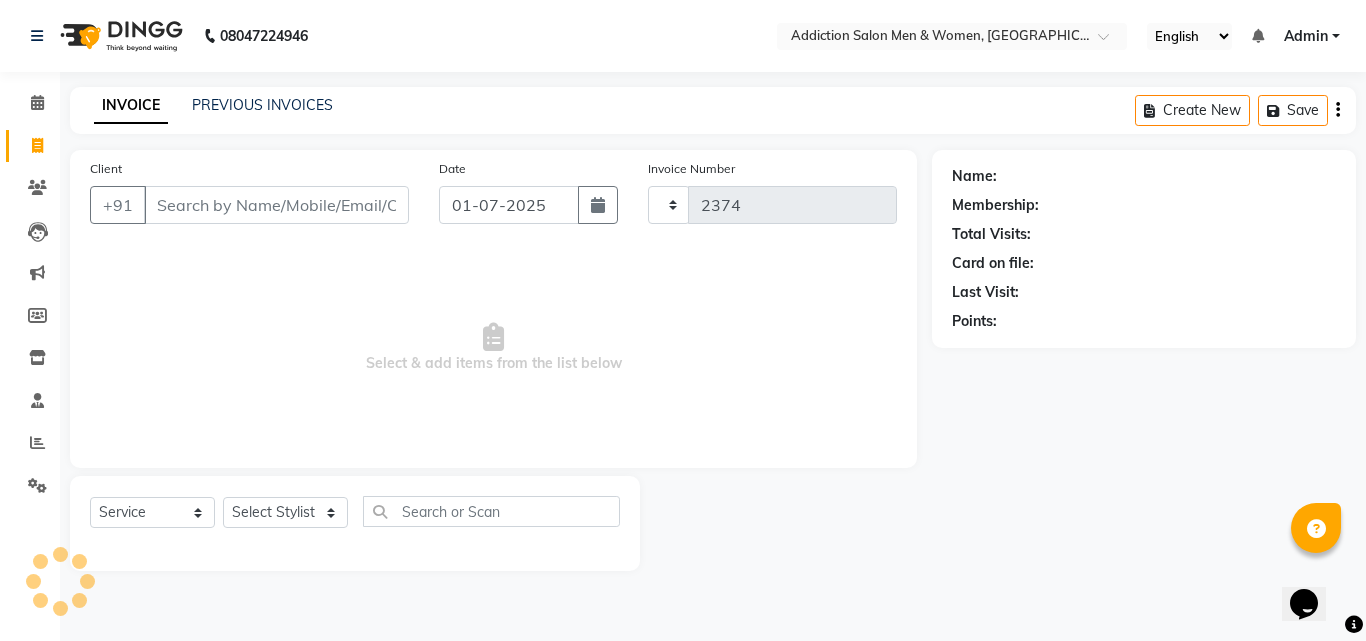 select on "6595" 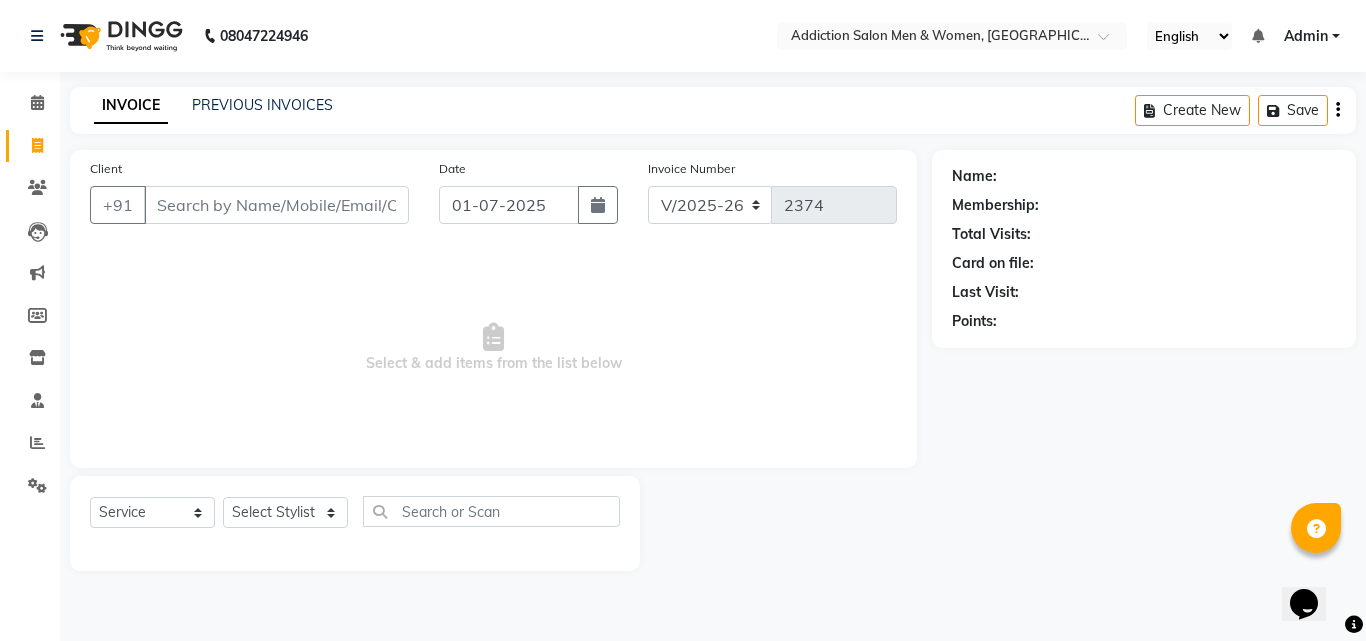 drag, startPoint x: 1326, startPoint y: 26, endPoint x: 1342, endPoint y: 32, distance: 17.088007 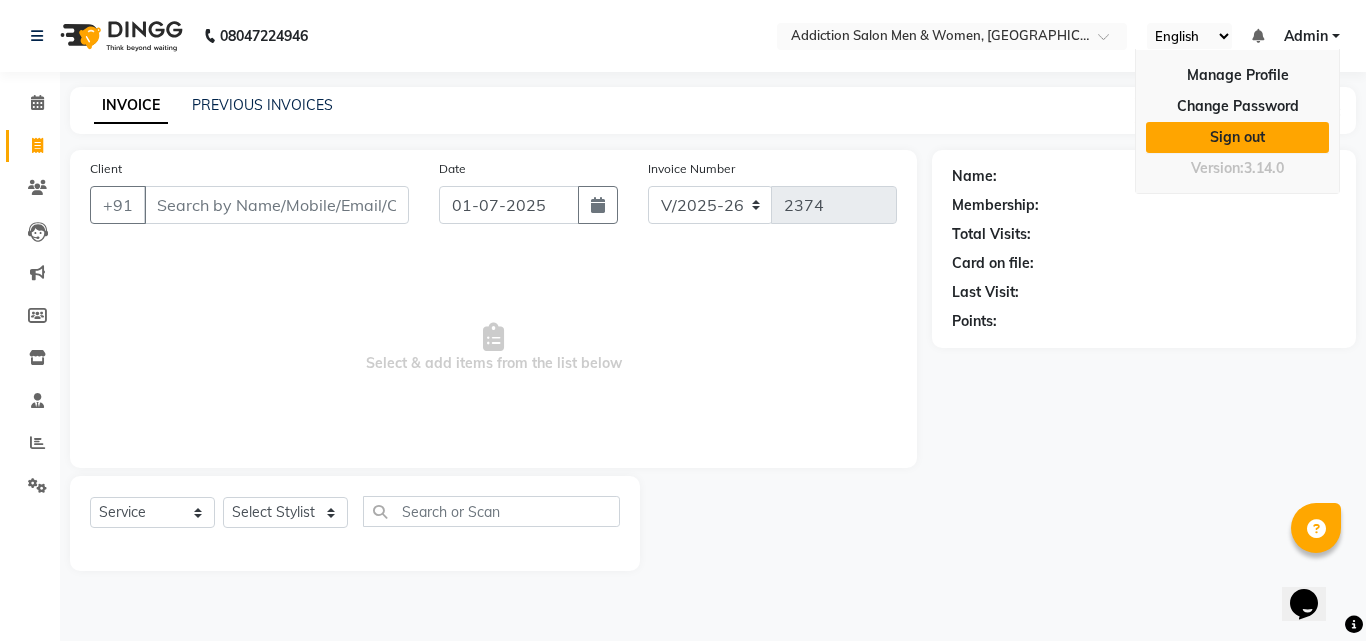click on "Sign out" at bounding box center [1237, 137] 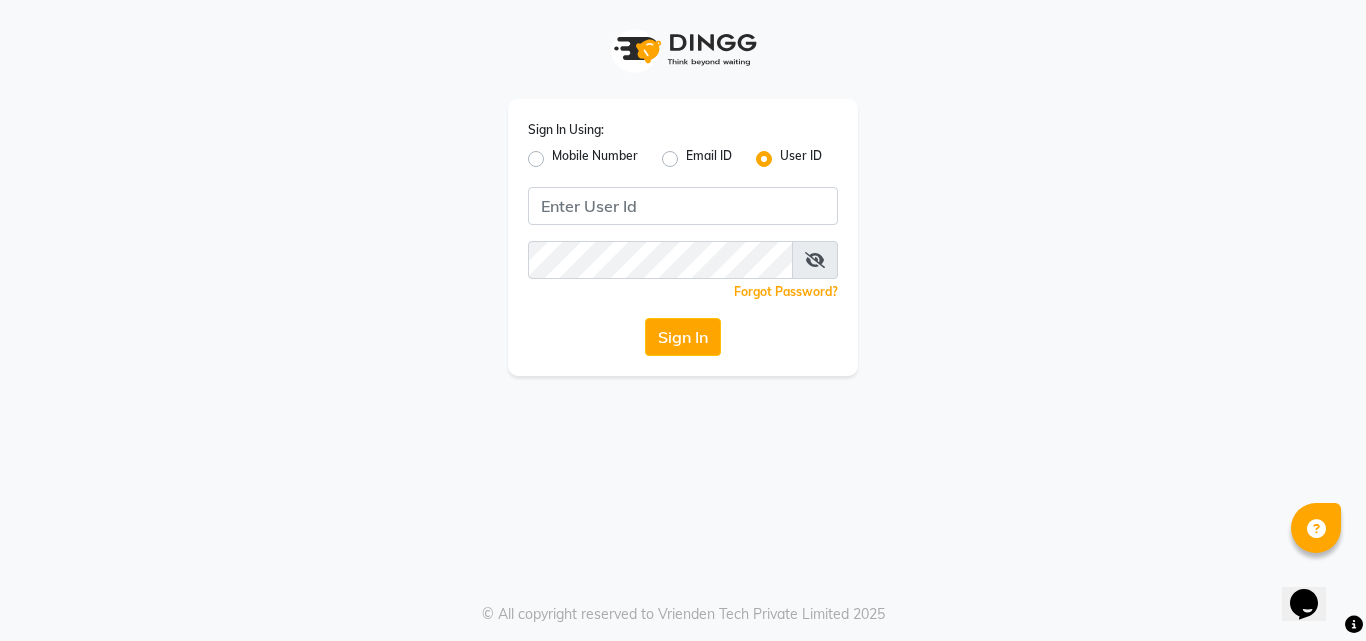 click on "Sign In Using: Mobile Number Email ID User ID  Remember me Forgot Password?  Sign In" 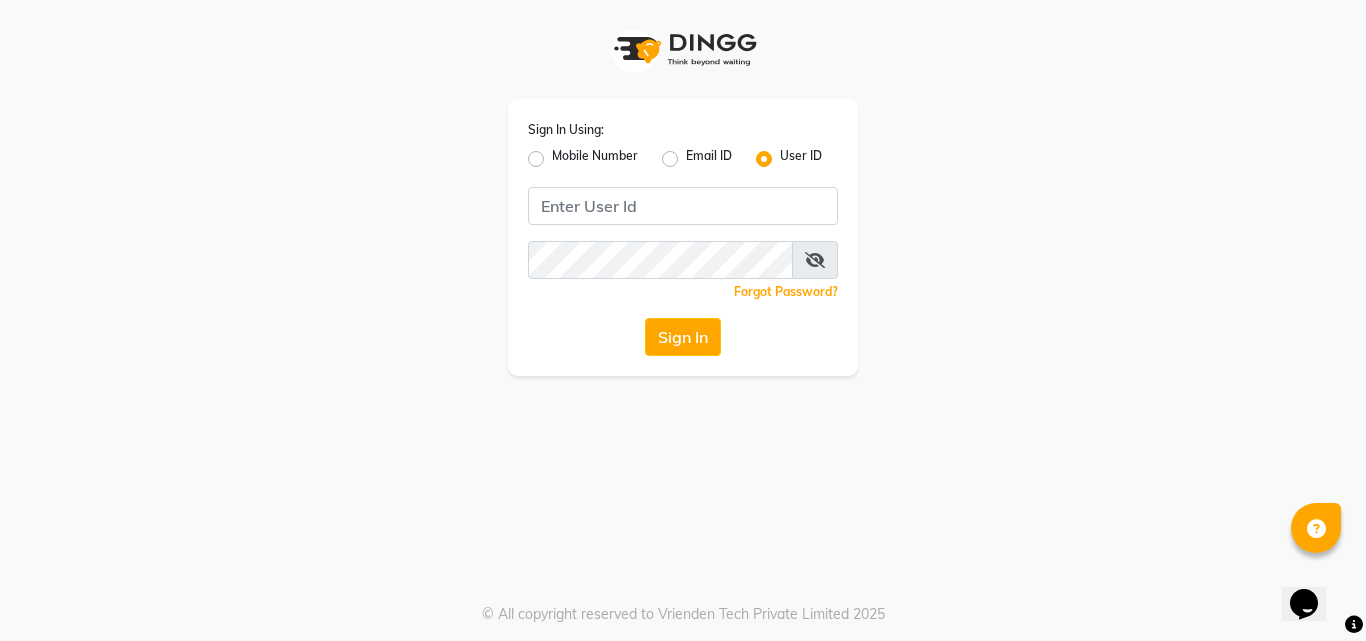 click on "Mobile Number" 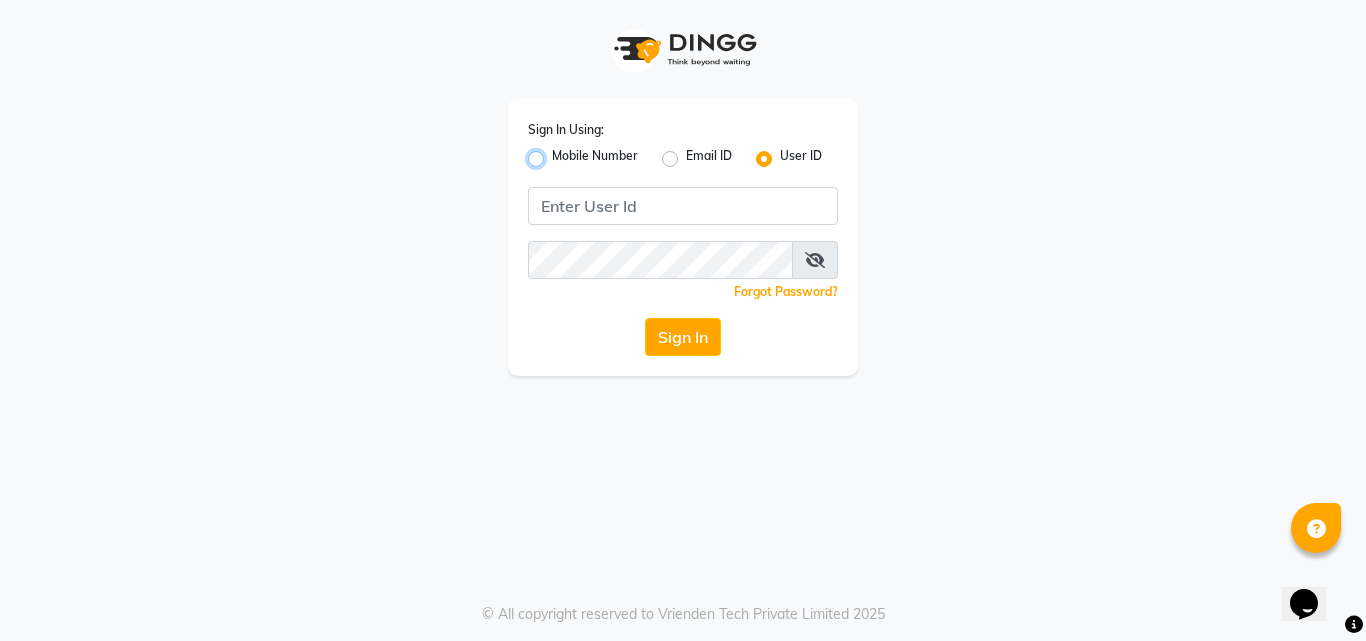 click on "Mobile Number" at bounding box center [558, 153] 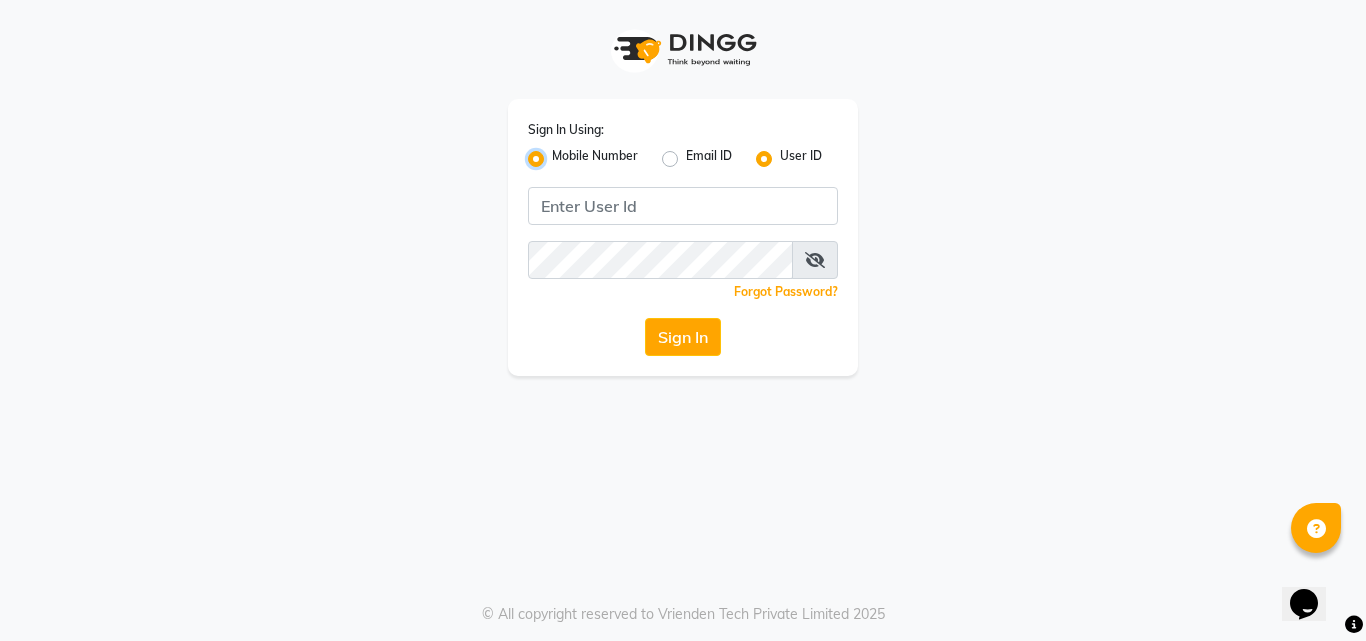 radio on "false" 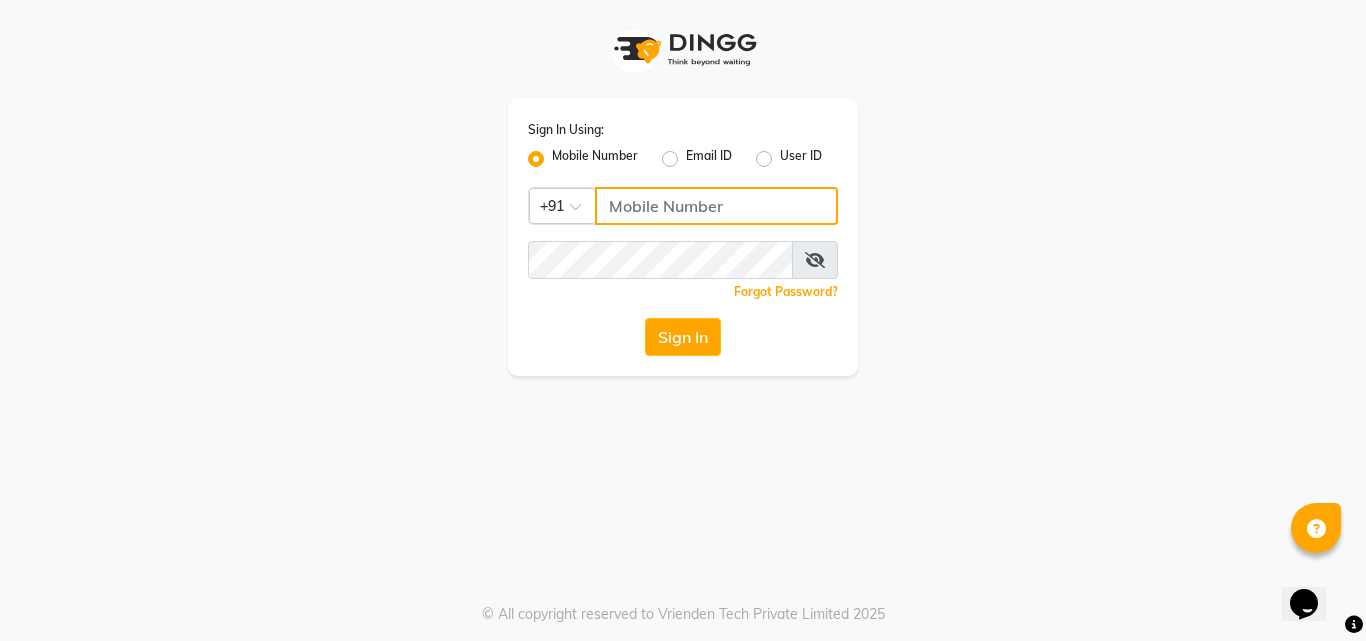 click 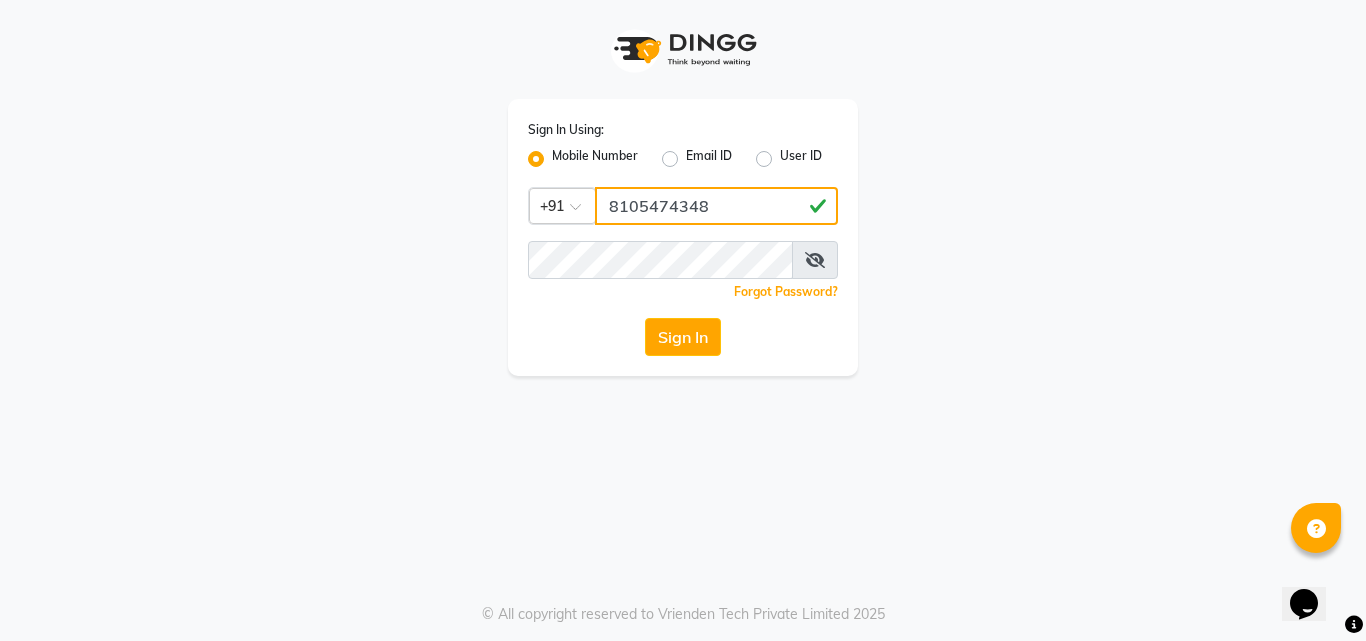 type on "8105474348" 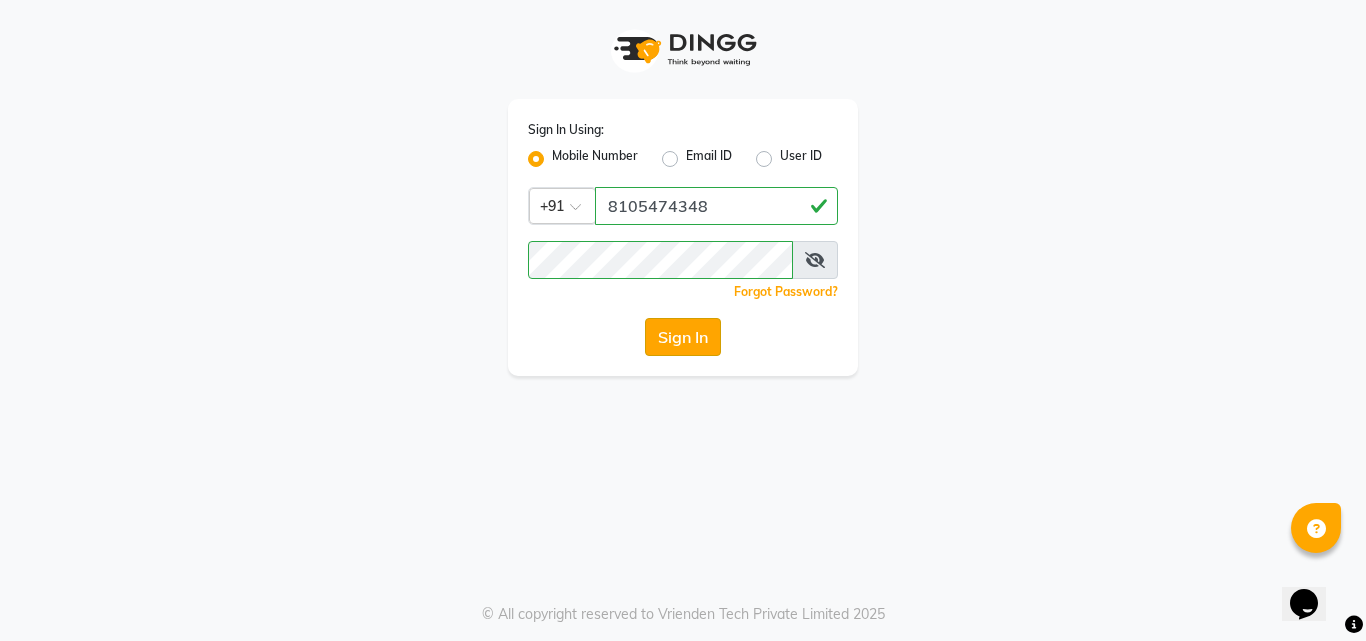 click on "Sign In" 